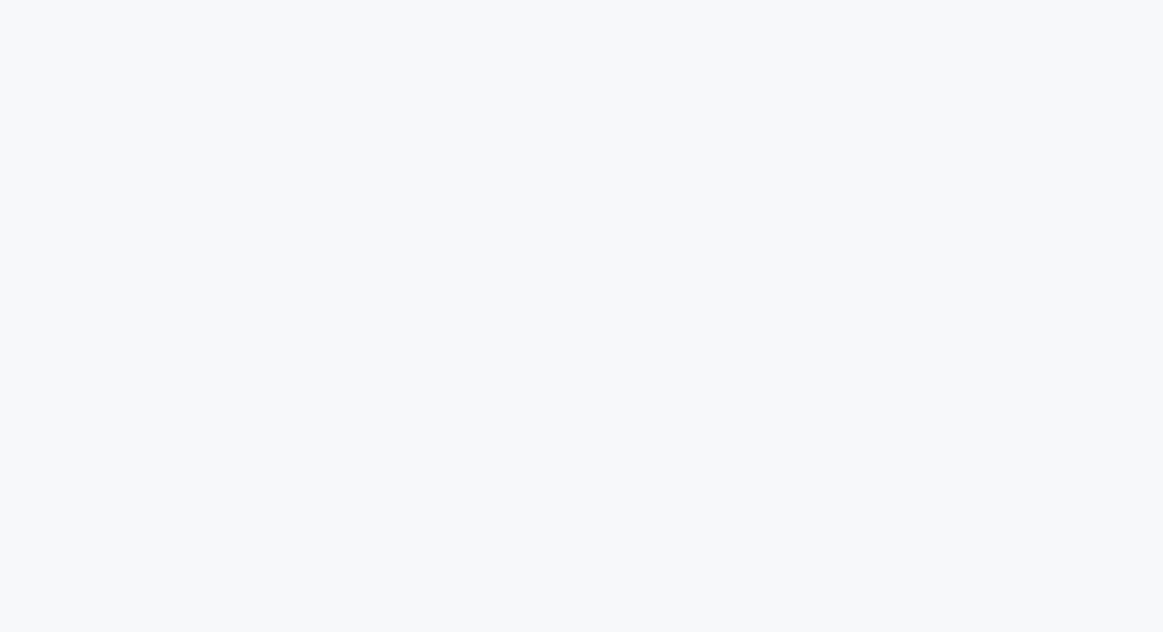scroll, scrollTop: 0, scrollLeft: 0, axis: both 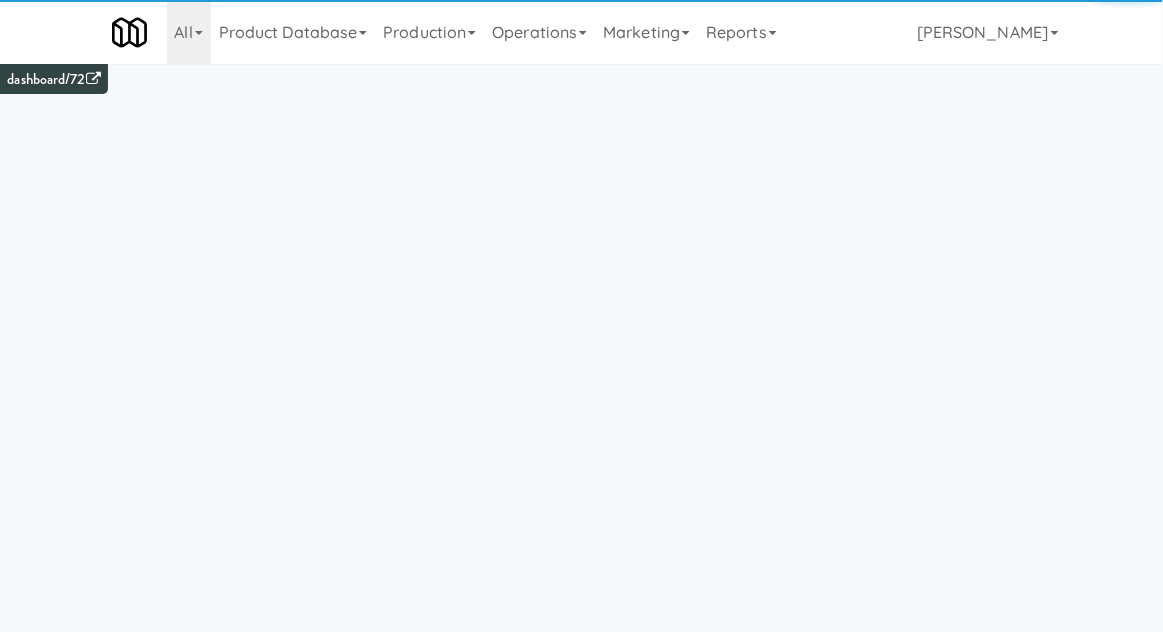 click on "Operations" at bounding box center [539, 32] 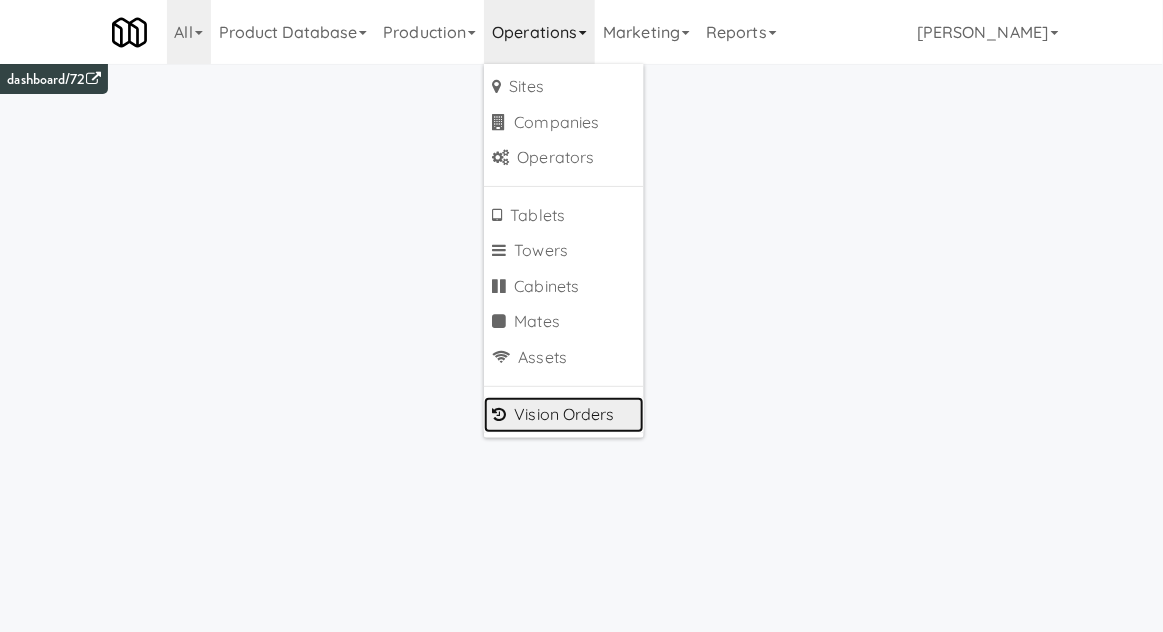click on "Vision Orders" at bounding box center (564, 415) 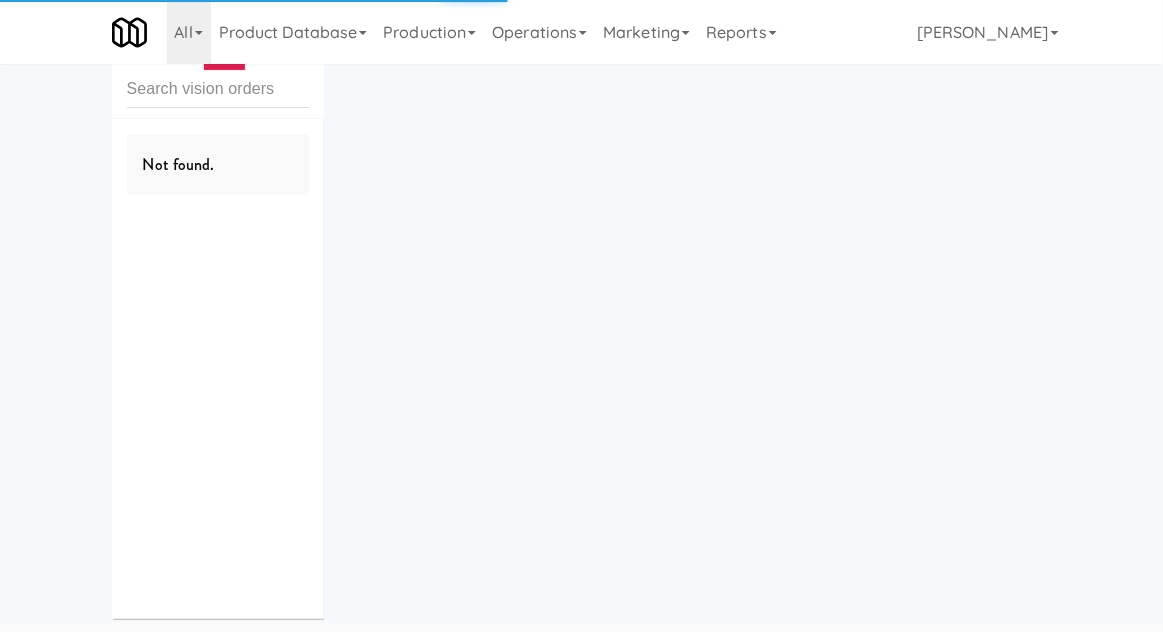 scroll, scrollTop: 0, scrollLeft: 0, axis: both 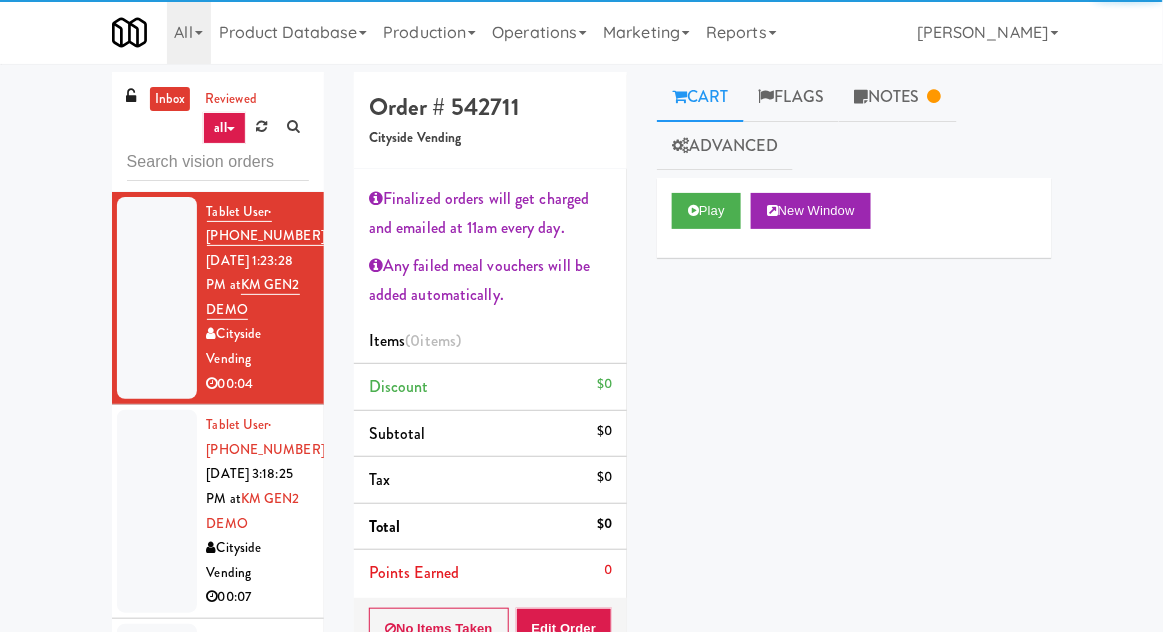 click at bounding box center (218, 162) 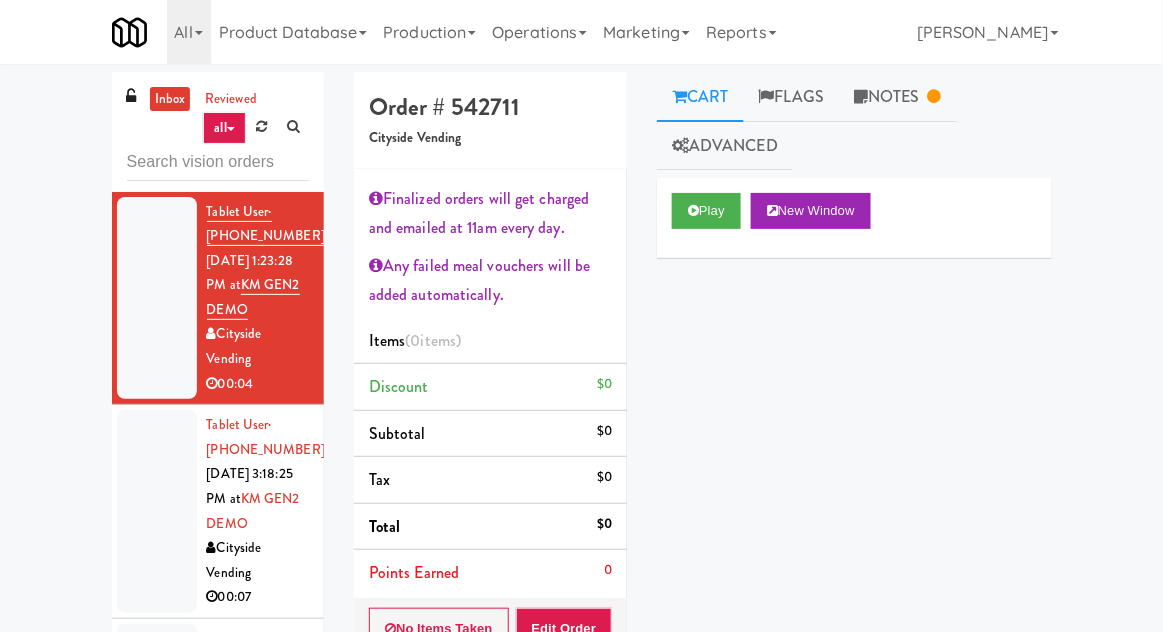 click on "inbox reviewed all    all     unclear take     inventory issue     suspicious     failed   Tablet User  · (516) 554-1766 May 29, 2025 1:23:28 PM at  KM GEN2 DEMO  Cityside Vending  00:04     Tablet User  · (516) 554-1766 May 29, 2025 3:18:25 PM at  KM GEN2 DEMO  Cityside Vending  00:07     Tablet User  · (718) 980-8298 Jun 30, 2025 4:46:51 PM at  KM GEN2 DEMO  Cityside Vending  Unknown     Tablet User  · (240) 515-0801 Jul 2, 2025 12:07:59 AM at  KM GEN2 DEMO  Cityside Vending  00:03     Tablet User  · (202) 867-5606 Jul 2, 2025 12:52:21 AM at  KM GEN2 DEMO  Cityside Vending  00:08     Tablet User  · (301) 399-6357 Jul 2, 2025 9:32:20 AM at  KM GEN2 DEMO  Cityside Vending  00:27     Tablet User  · (202) 790-8223 Jul 2, 2025 2:26:59 PM at  KM GEN2 DEMO  Cityside Vending  00:06     Tablet User  · (240) 696-9291 Jul 2, 2025 7:29:14 PM at  KM GEN2 DEMO  Cityside Vending  00:10     Tablet User  · (301) 755-8472 Jul 2, 2025 10:30:58 PM at  KM GEN2 DEMO  Cityside Vending  00:04      00:24" at bounding box center (581, 468) 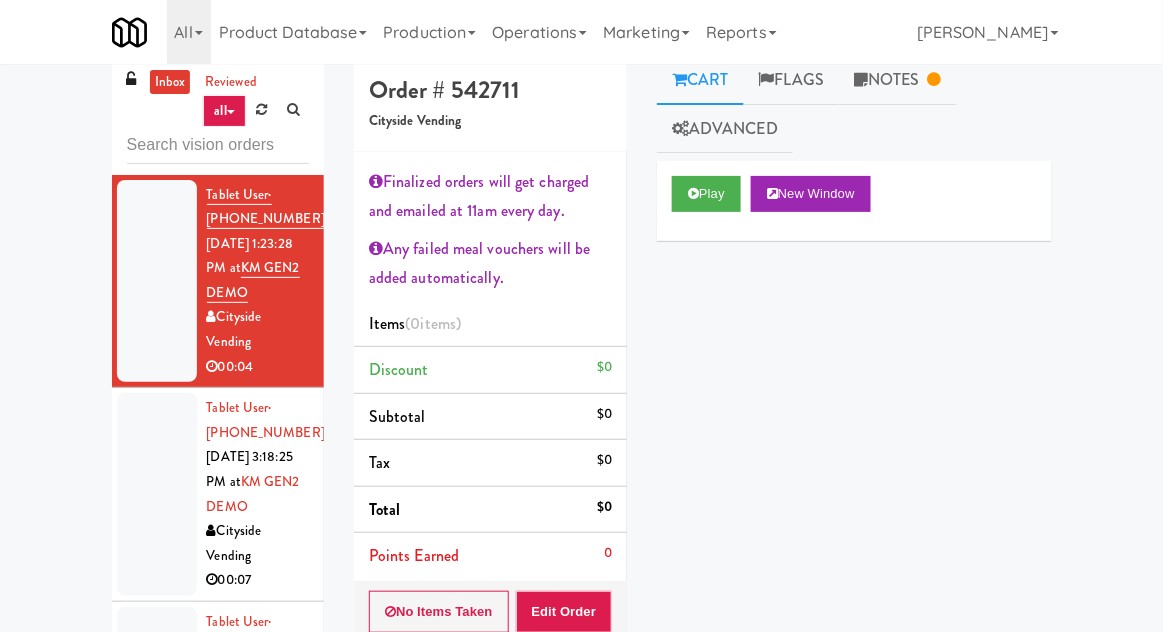scroll, scrollTop: 0, scrollLeft: 0, axis: both 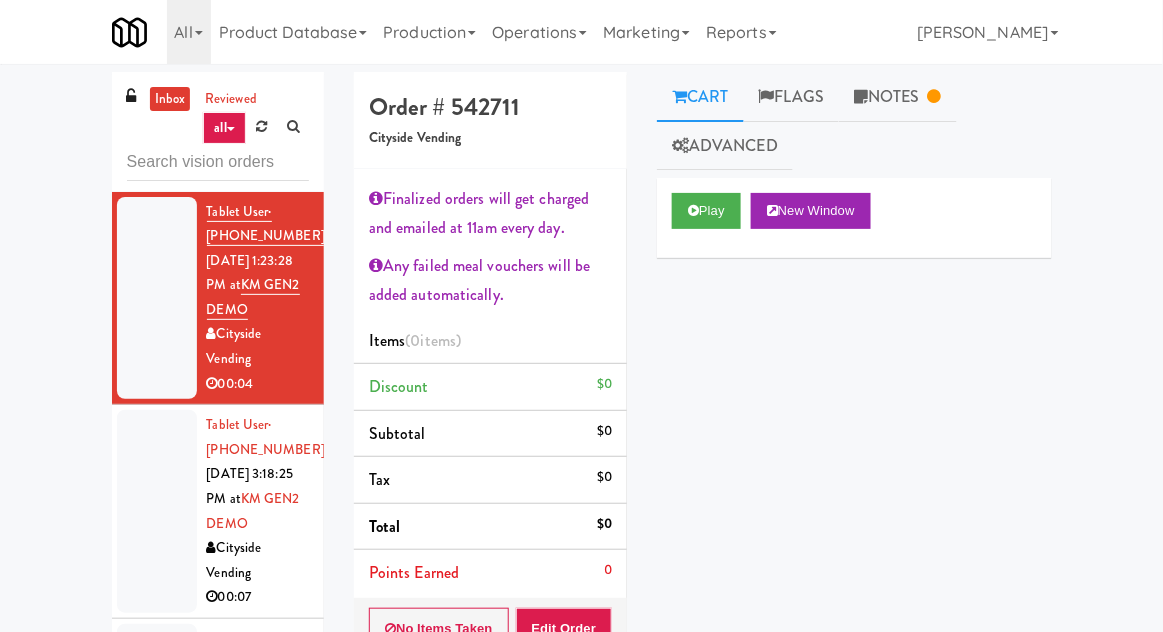 click at bounding box center [861, 96] 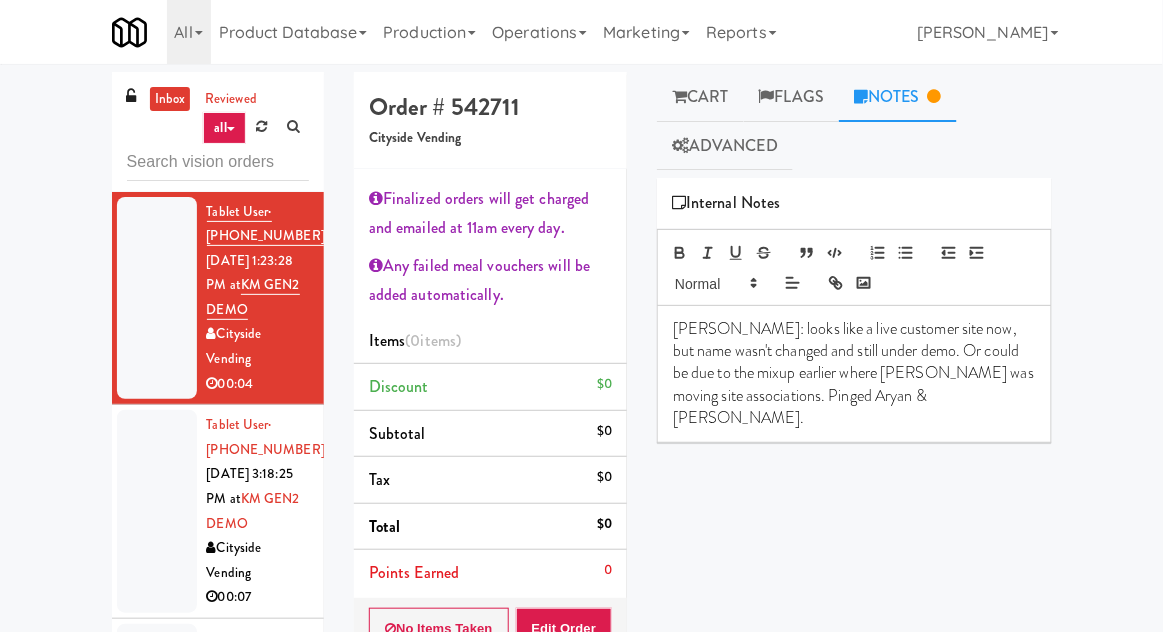click on "Flags" at bounding box center (792, 97) 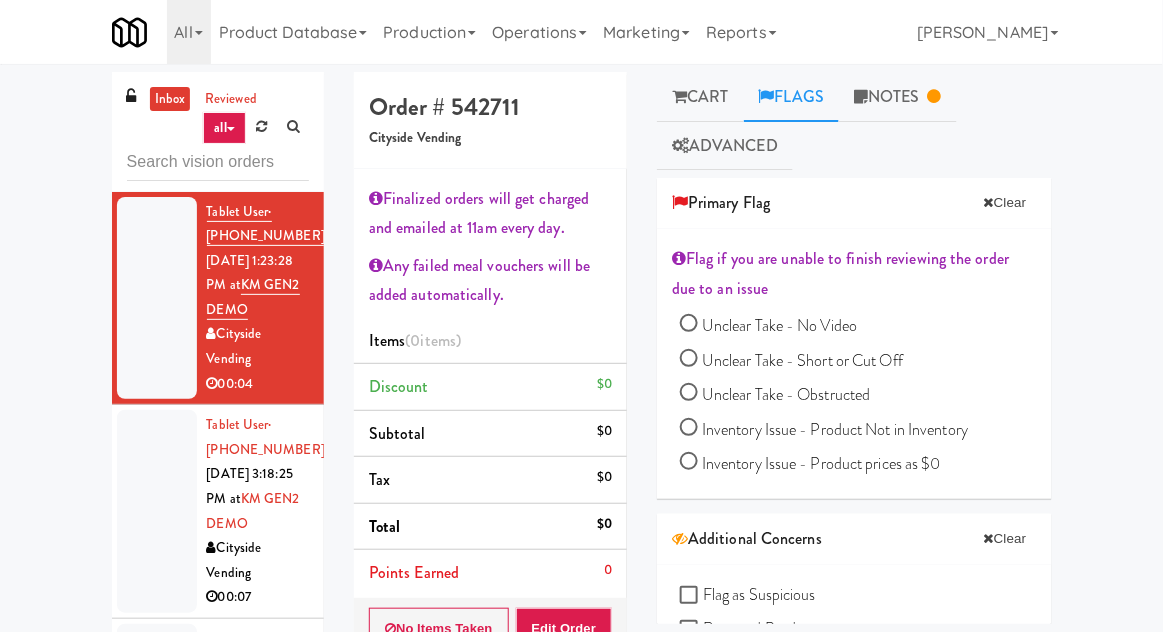 click on "Advanced" at bounding box center [725, 146] 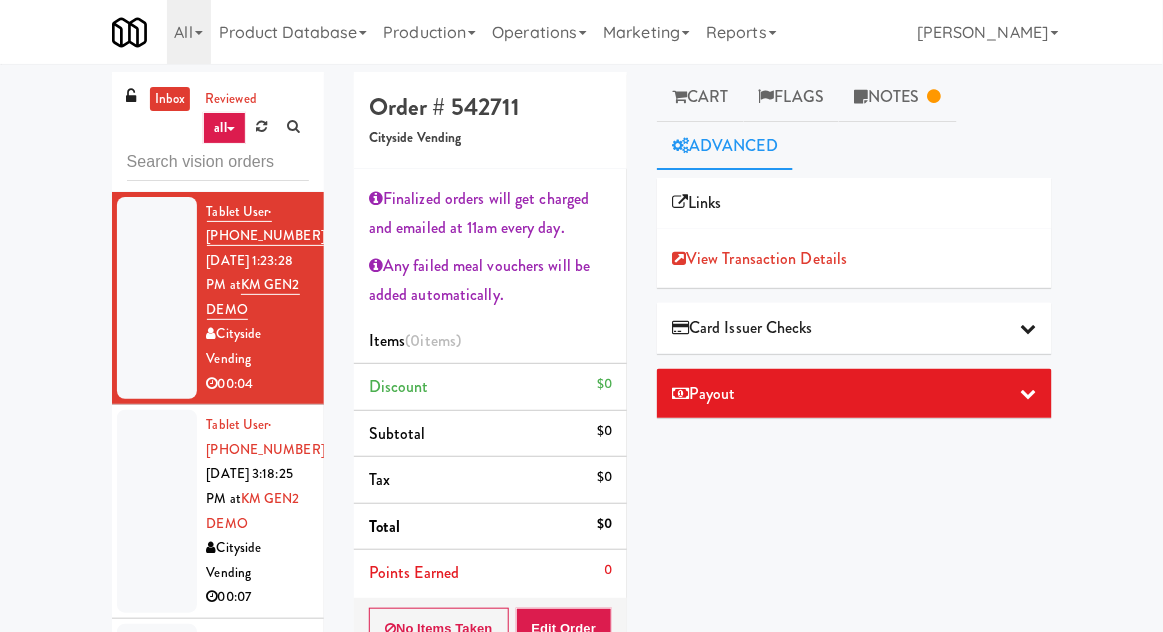 click on "Cart" at bounding box center [700, 97] 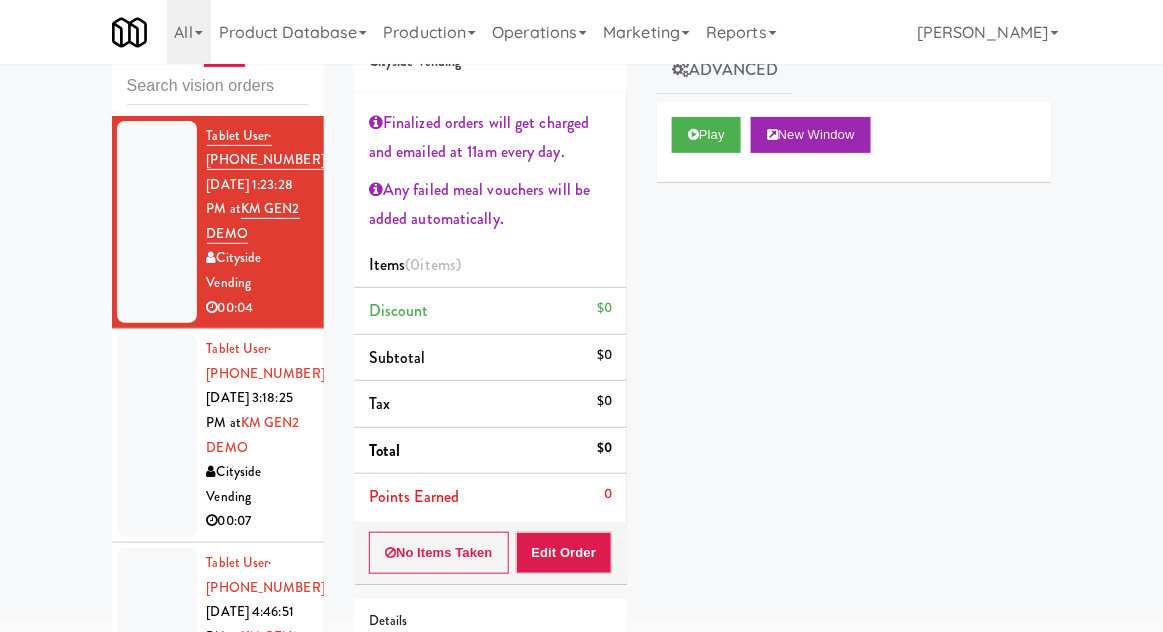 scroll, scrollTop: 0, scrollLeft: 0, axis: both 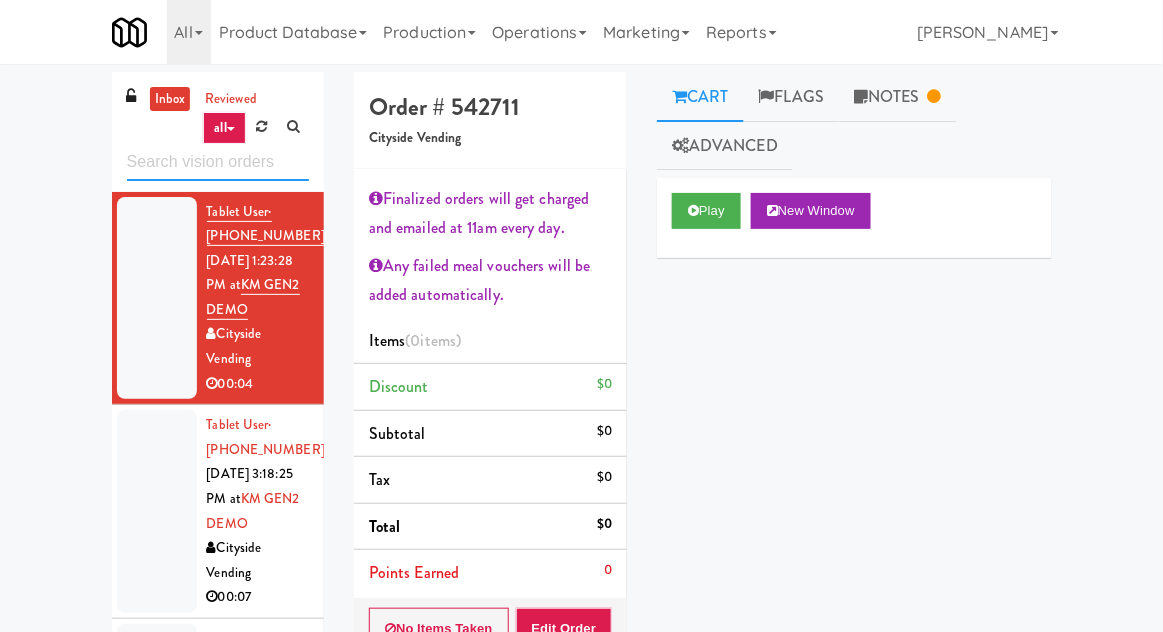 click at bounding box center [218, 162] 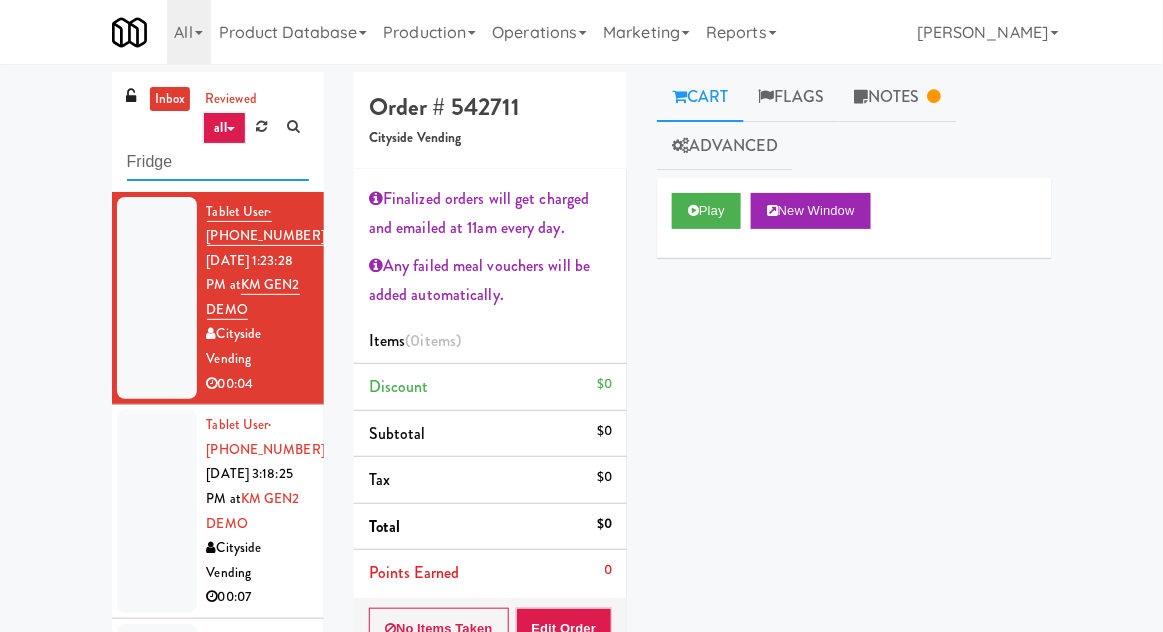 type on "Fridge" 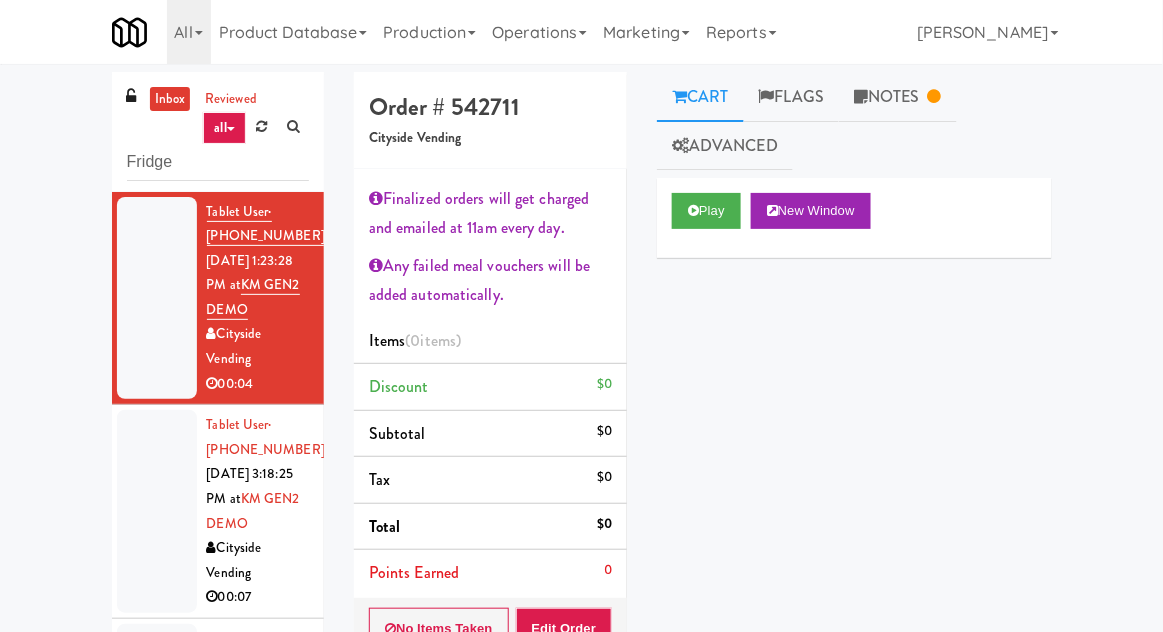 click on "inbox reviewed all    all     unclear take     inventory issue     suspicious     failed   Fridge Tablet User  · (516) 554-1766 May 29, 2025 1:23:28 PM at  KM GEN2 DEMO  Cityside Vending  00:04     Tablet User  · (516) 554-1766 May 29, 2025 3:18:25 PM at  KM GEN2 DEMO  Cityside Vending  00:07     Tablet User  · (718) 980-8298 Jun 30, 2025 4:46:51 PM at  KM GEN2 DEMO  Cityside Vending  Unknown     Tablet User  · (240) 515-0801 Jul 2, 2025 12:07:59 AM at  KM GEN2 DEMO  Cityside Vending  00:03     Tablet User  · (202) 867-5606 Jul 2, 2025 12:52:21 AM at  KM GEN2 DEMO  Cityside Vending  00:08     Tablet User  · (301) 399-6357 Jul 2, 2025 9:32:20 AM at  KM GEN2 DEMO  Cityside Vending  00:27     Tablet User  · (202) 790-8223 Jul 2, 2025 2:26:59 PM at  KM GEN2 DEMO  Cityside Vending  00:06     Tablet User  · (240) 696-9291 Jul 2, 2025 7:29:14 PM at  KM GEN2 DEMO  Cityside Vending  00:10     Tablet User  · (301) 755-8472 Jul 2, 2025 10:30:58 PM at  KM GEN2 DEMO  Cityside Vending  00:04" at bounding box center [581, 468] 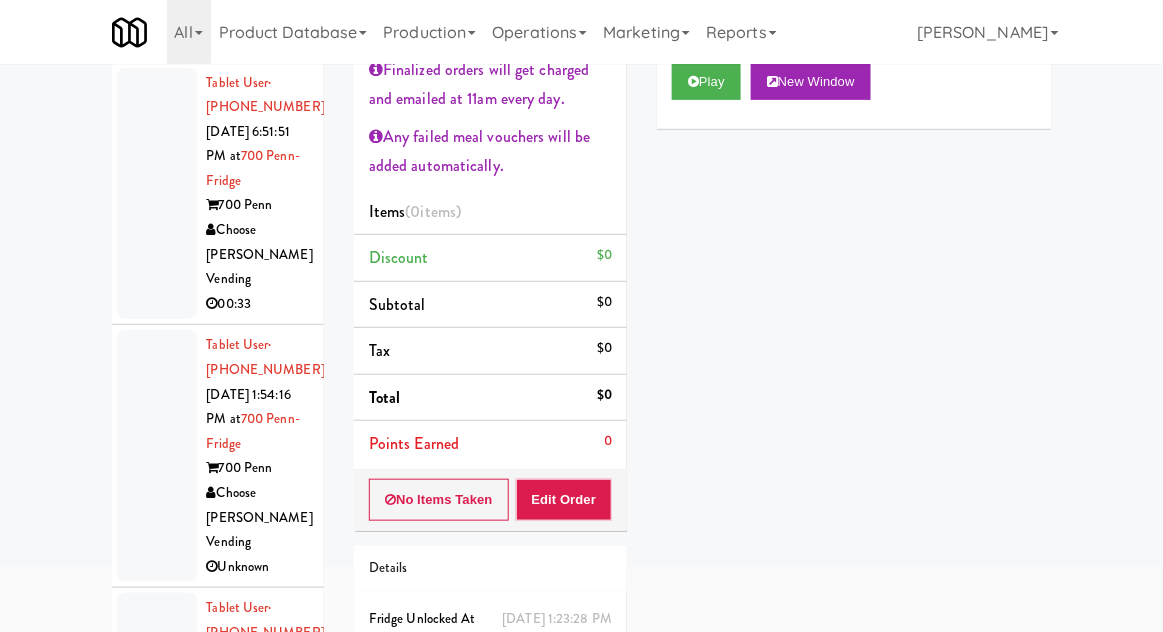 scroll, scrollTop: 0, scrollLeft: 0, axis: both 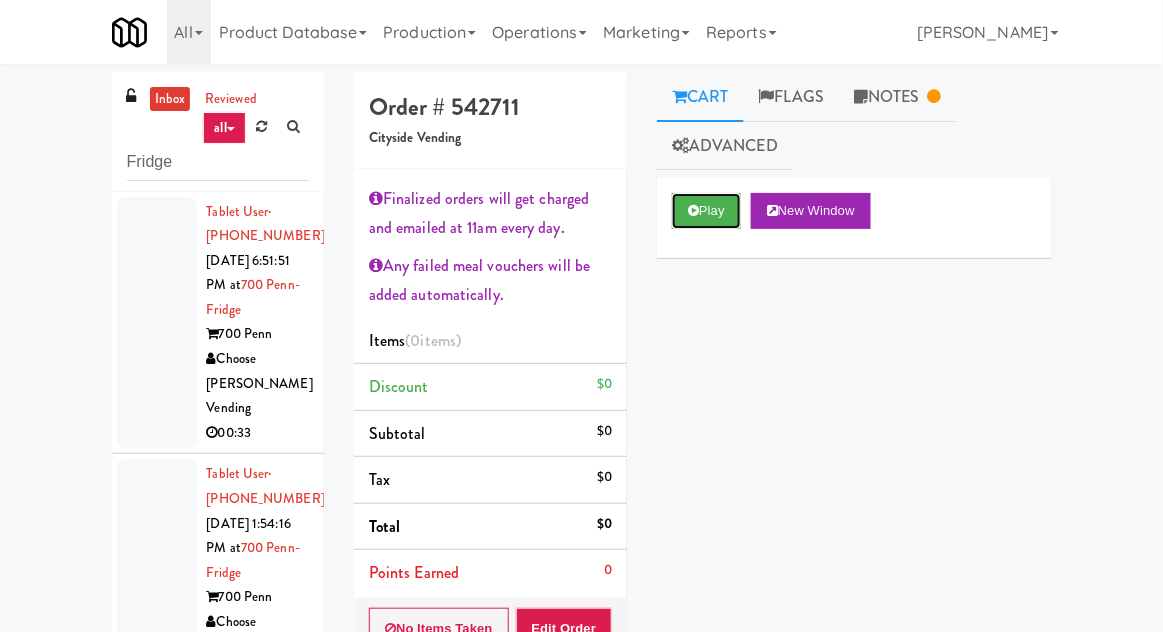 click on "Play" at bounding box center (706, 211) 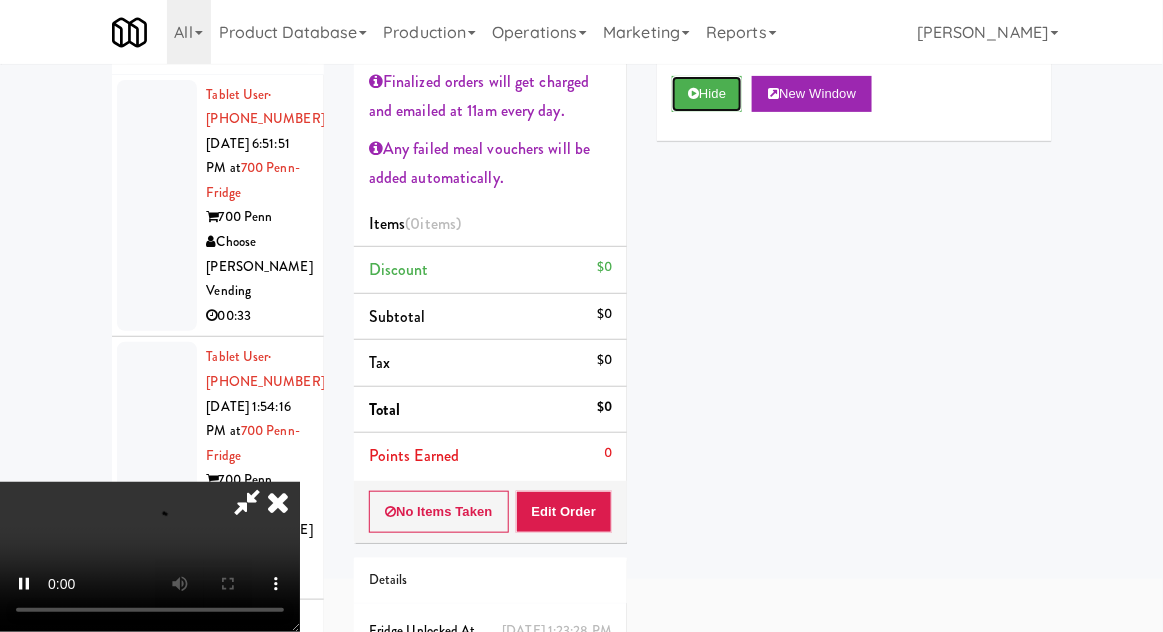 scroll, scrollTop: 125, scrollLeft: 0, axis: vertical 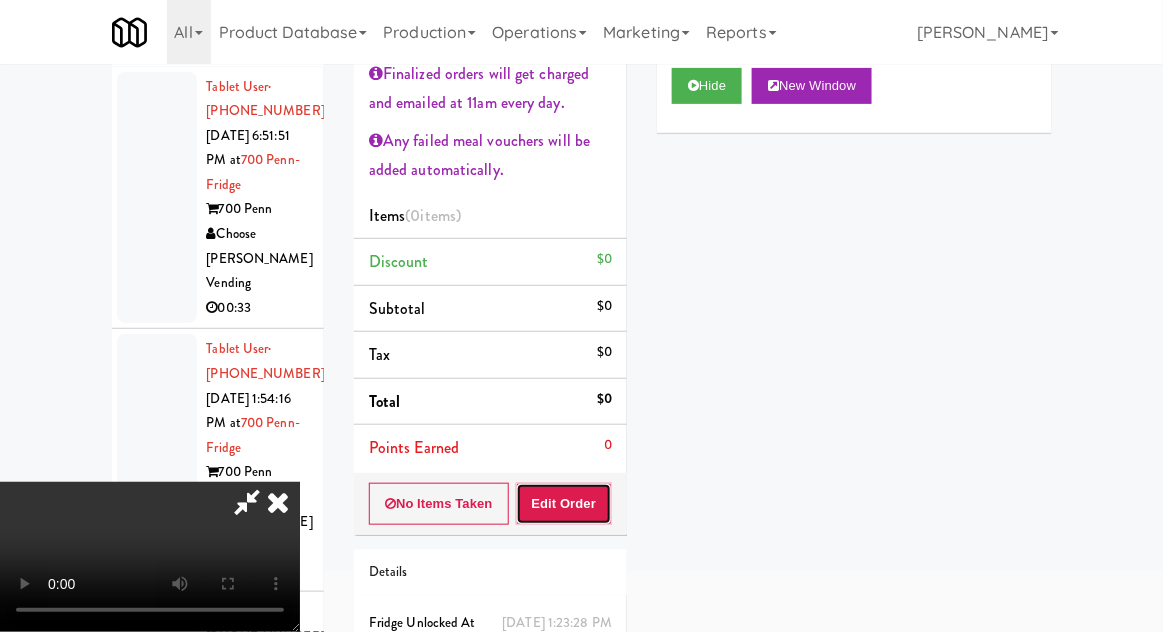 click on "Edit Order" at bounding box center [564, 504] 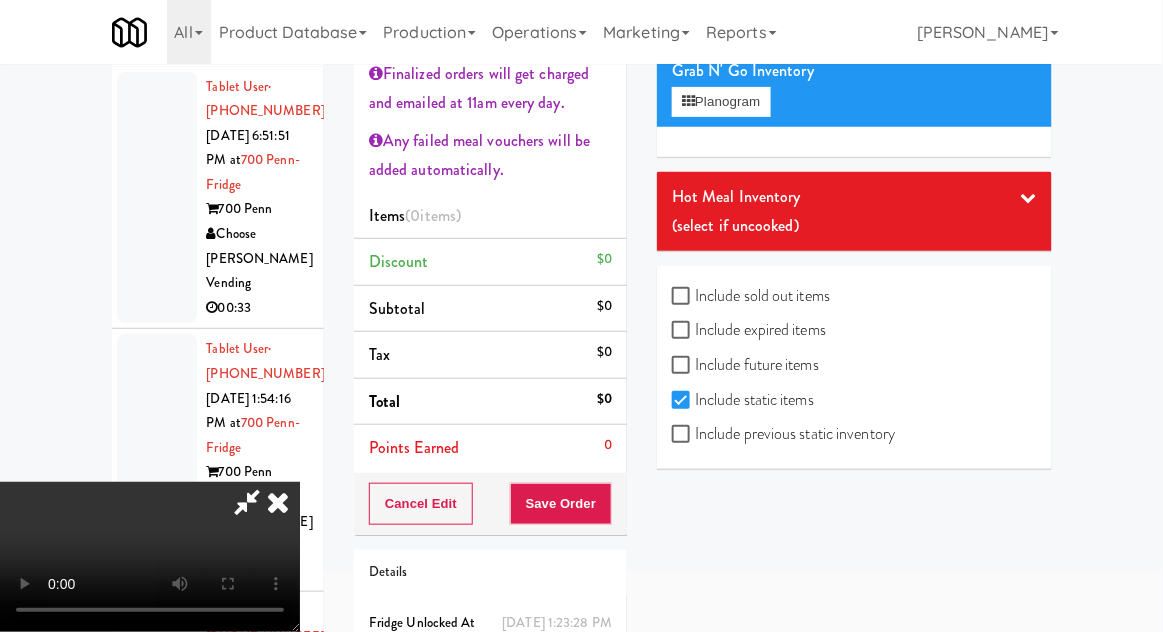 scroll, scrollTop: 207, scrollLeft: 0, axis: vertical 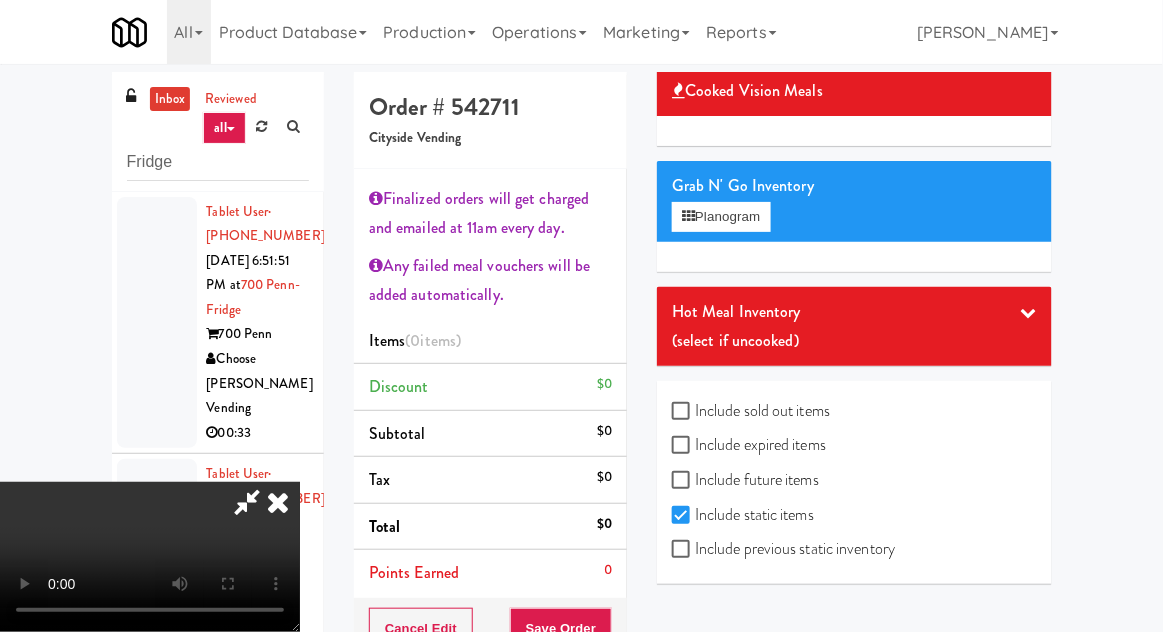 click on "Include sold out items" at bounding box center (751, 411) 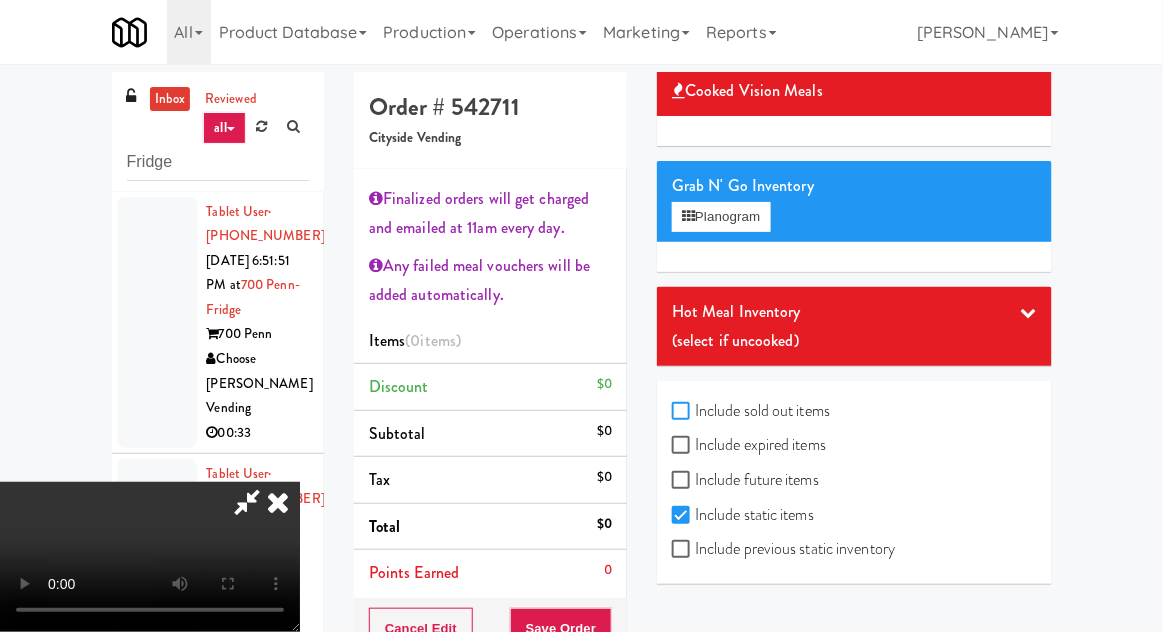 click on "Include sold out items" at bounding box center (683, 412) 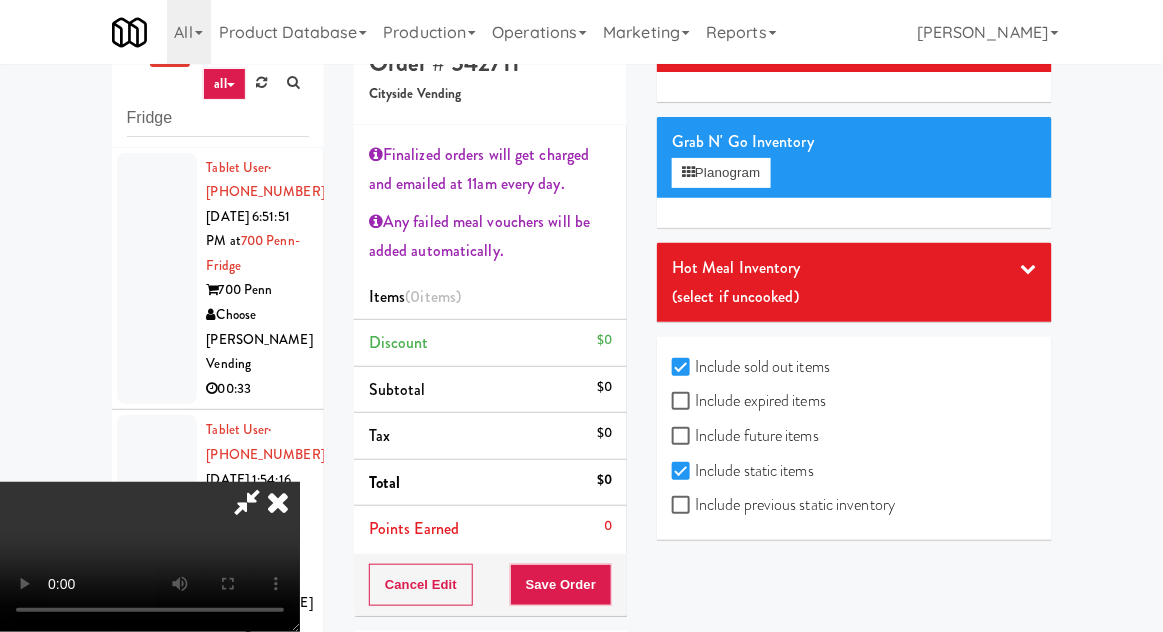 scroll, scrollTop: 46, scrollLeft: 0, axis: vertical 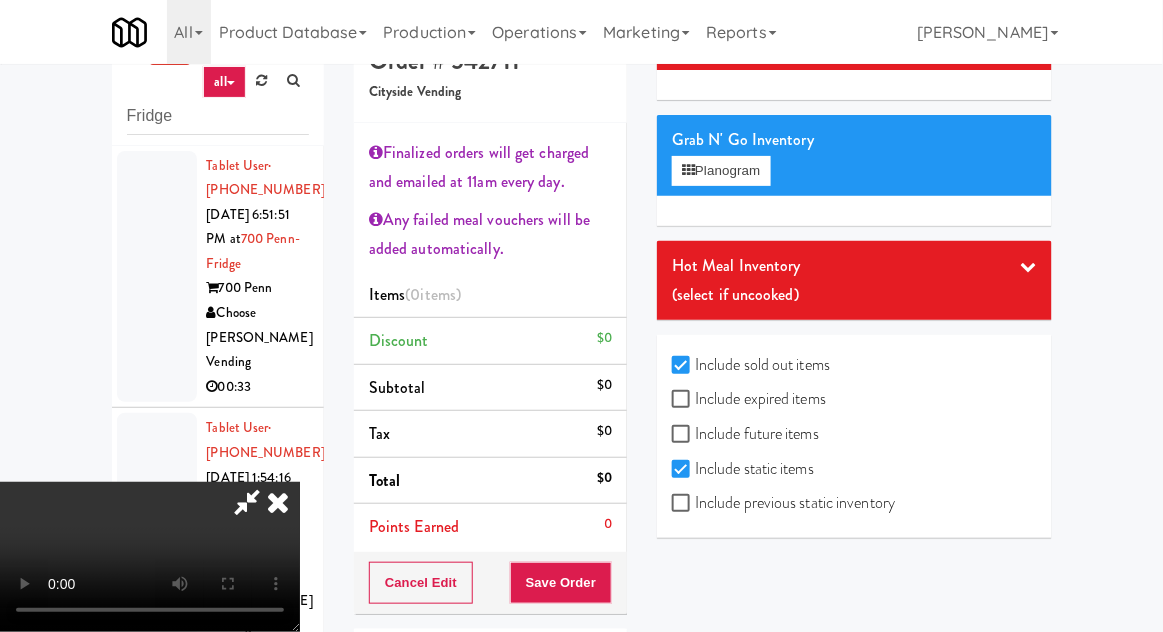type 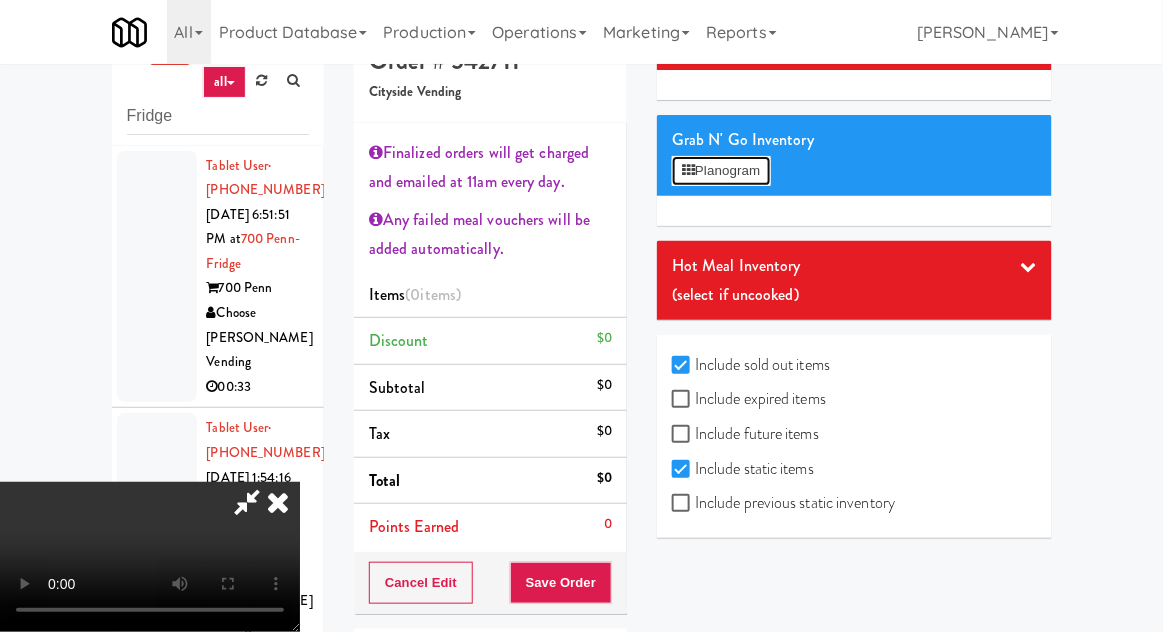 click on "Planogram" at bounding box center (721, 171) 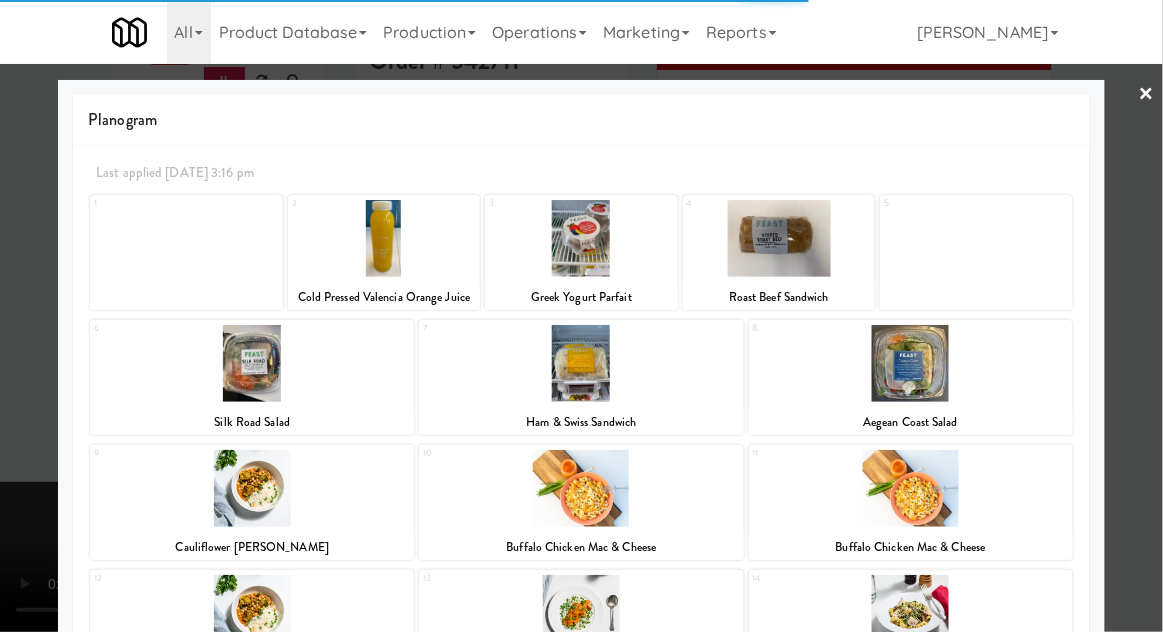 click at bounding box center [581, 316] 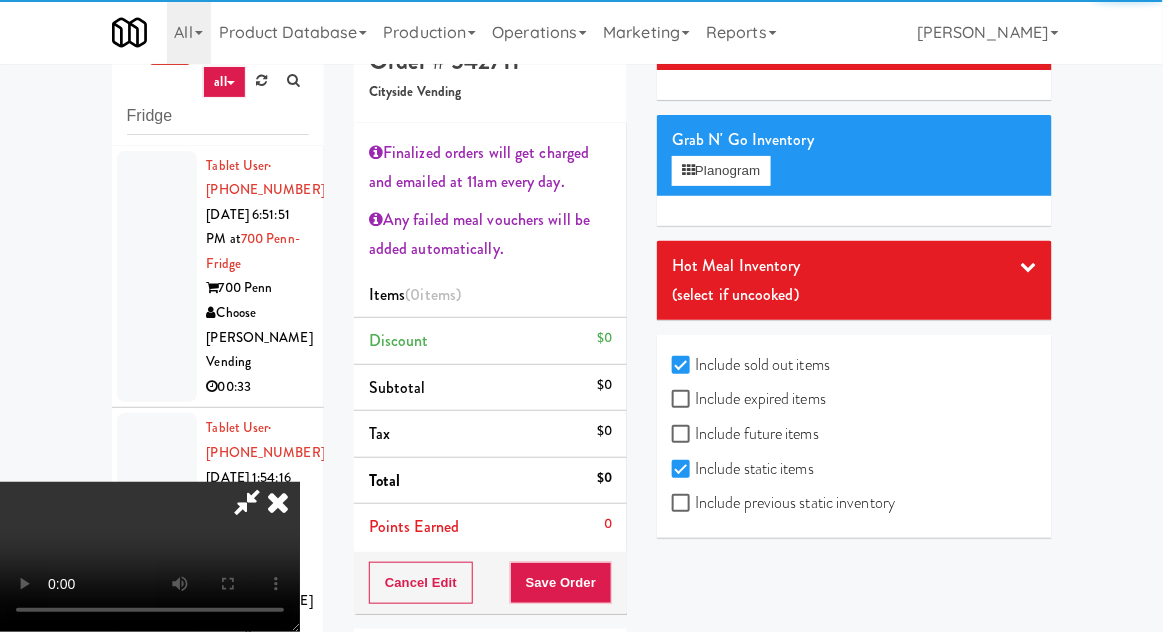 scroll, scrollTop: 0, scrollLeft: 0, axis: both 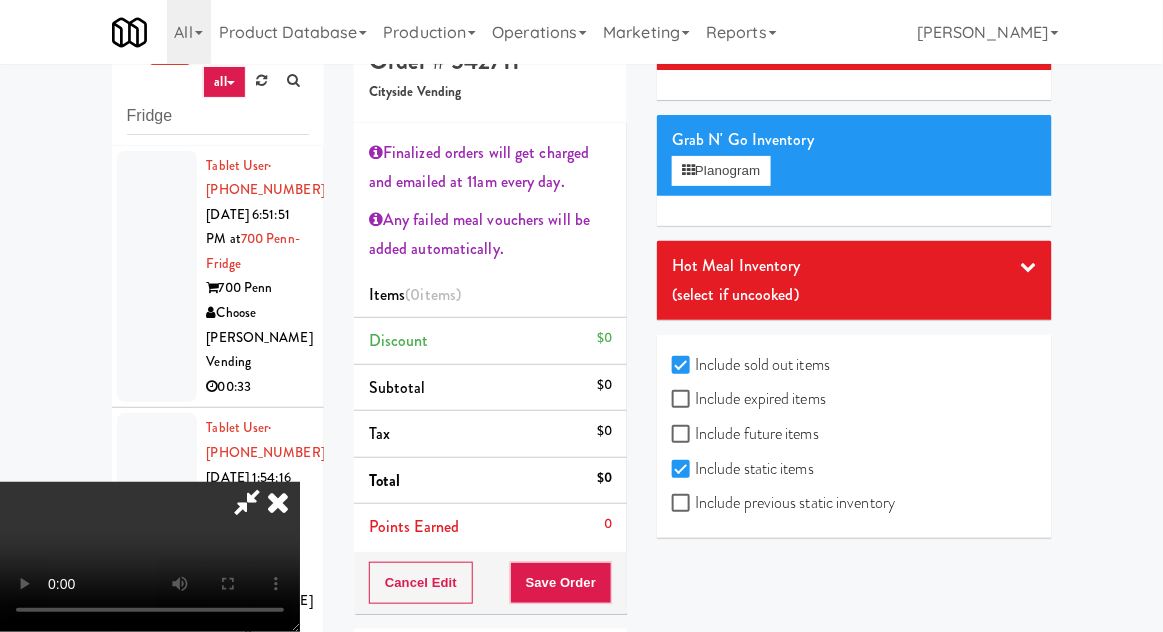 click at bounding box center (278, 502) 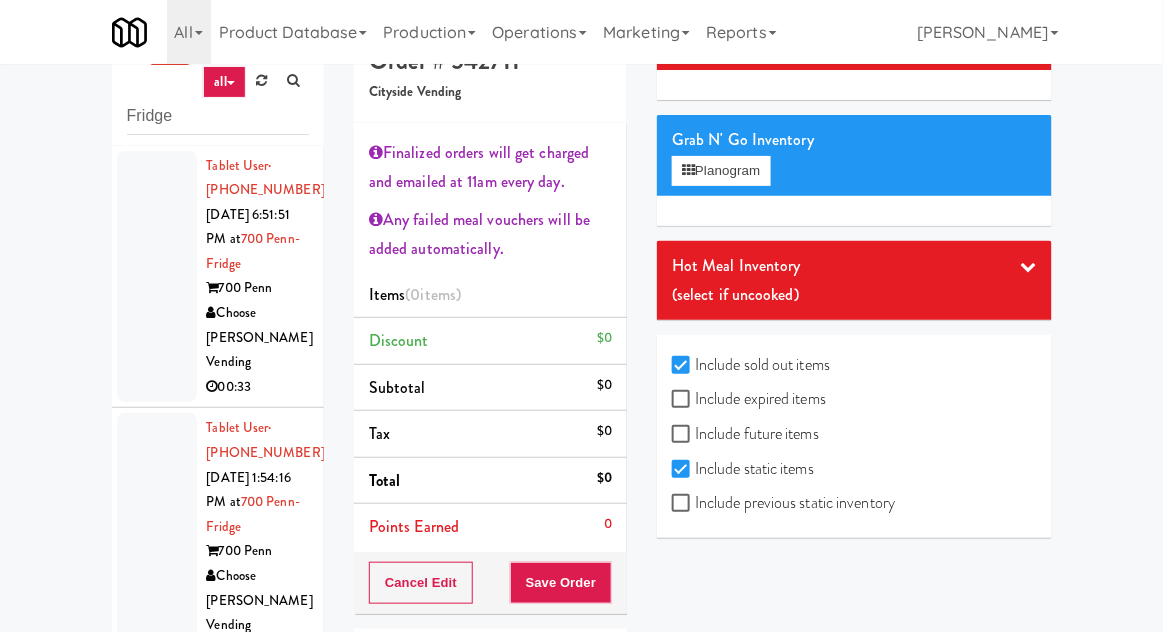 click at bounding box center [157, 277] 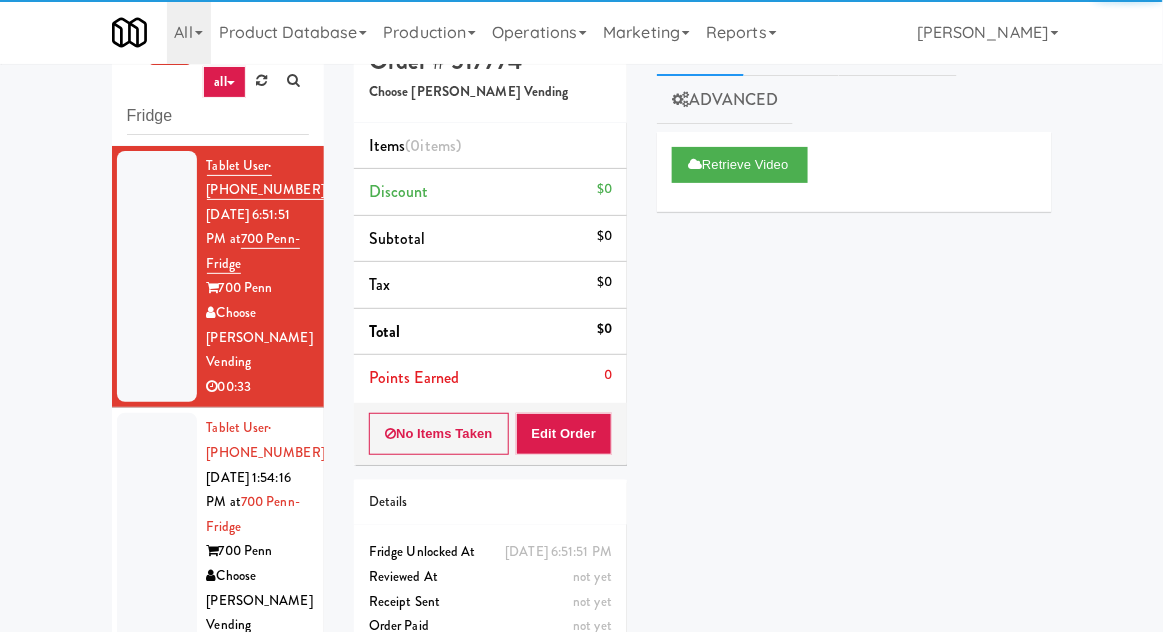 scroll, scrollTop: 0, scrollLeft: 0, axis: both 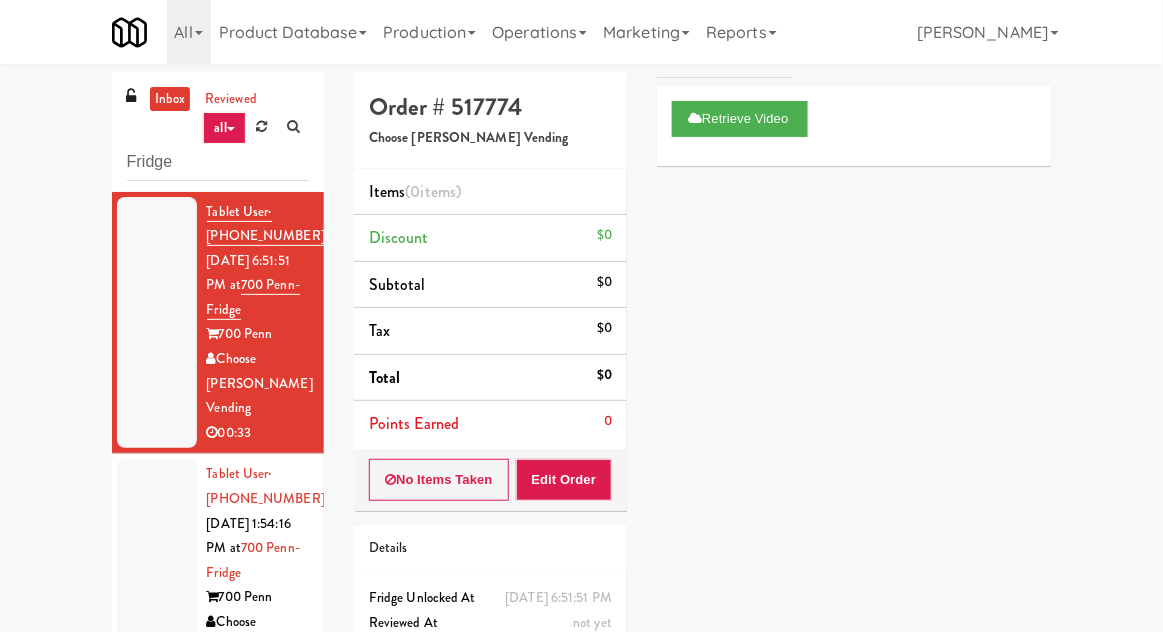 click at bounding box center [157, 585] 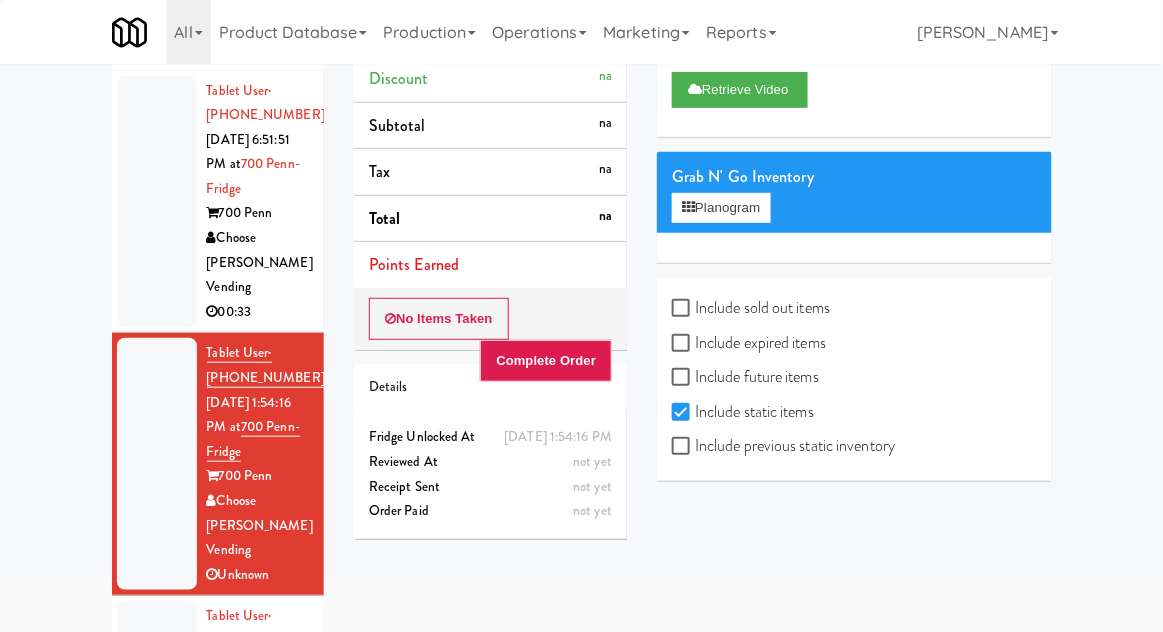 scroll, scrollTop: 122, scrollLeft: 0, axis: vertical 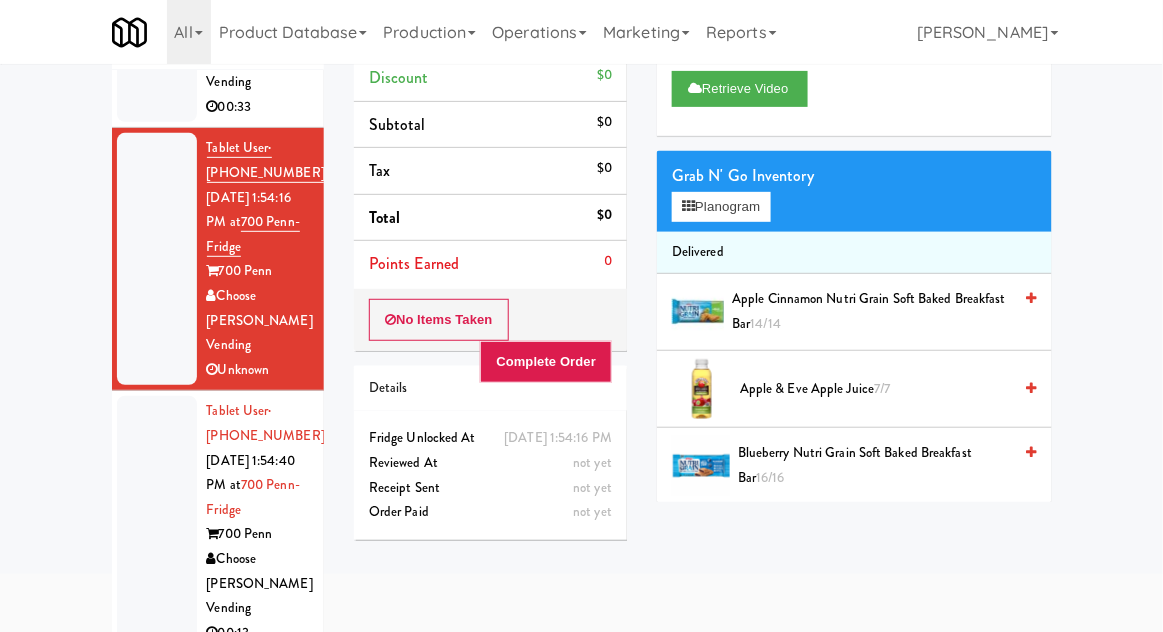 click at bounding box center (157, 522) 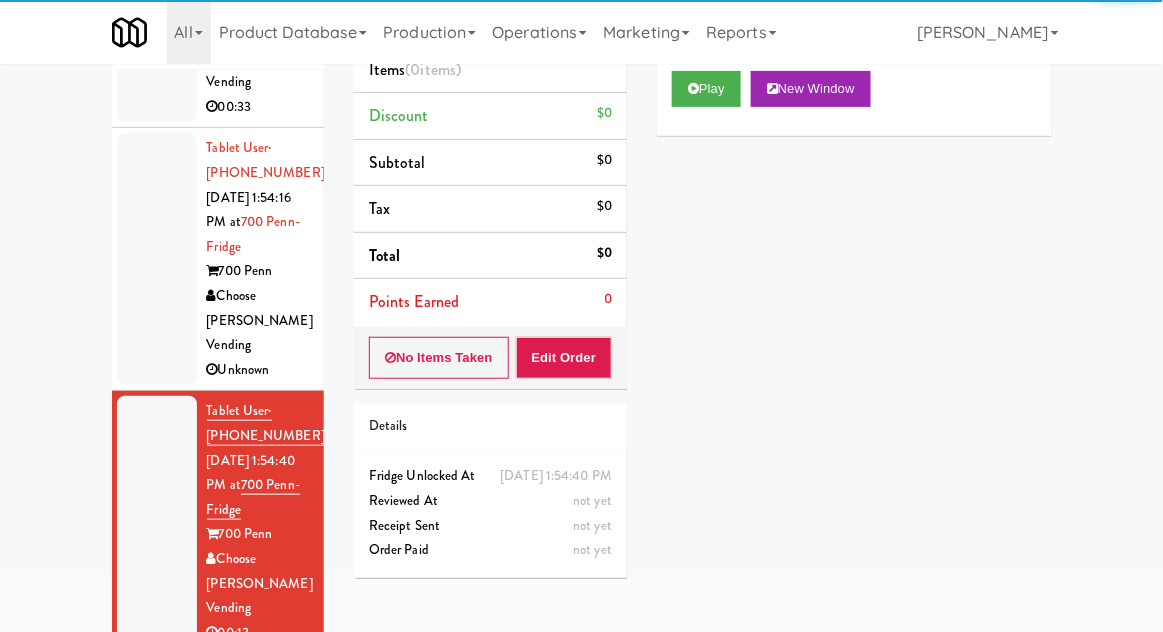scroll, scrollTop: 0, scrollLeft: 0, axis: both 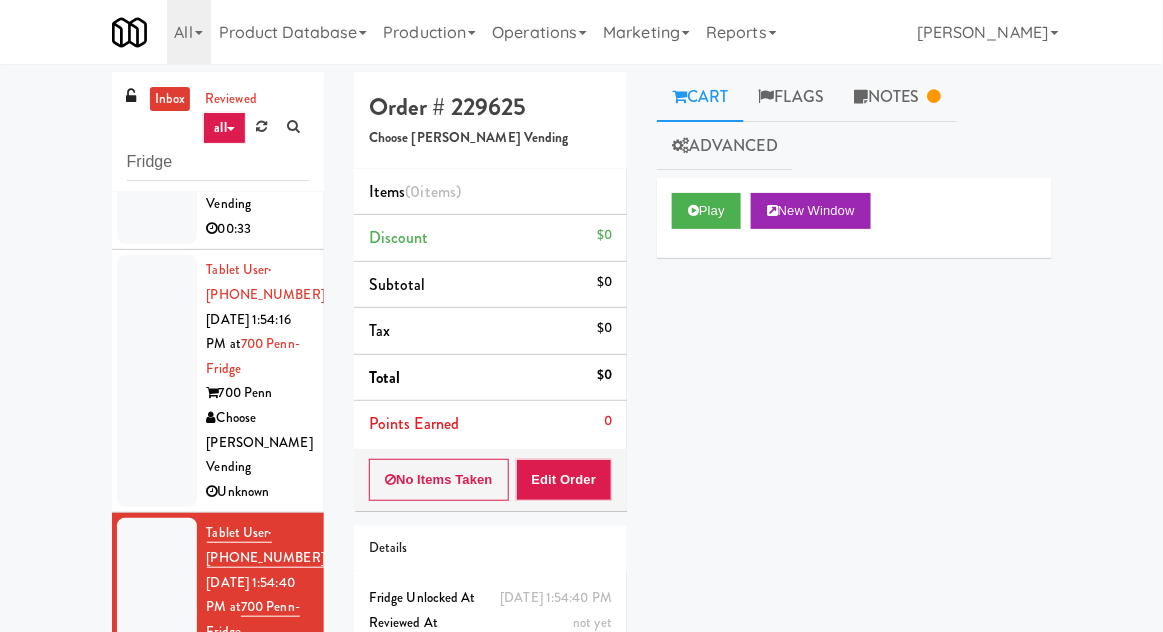 click at bounding box center (157, 381) 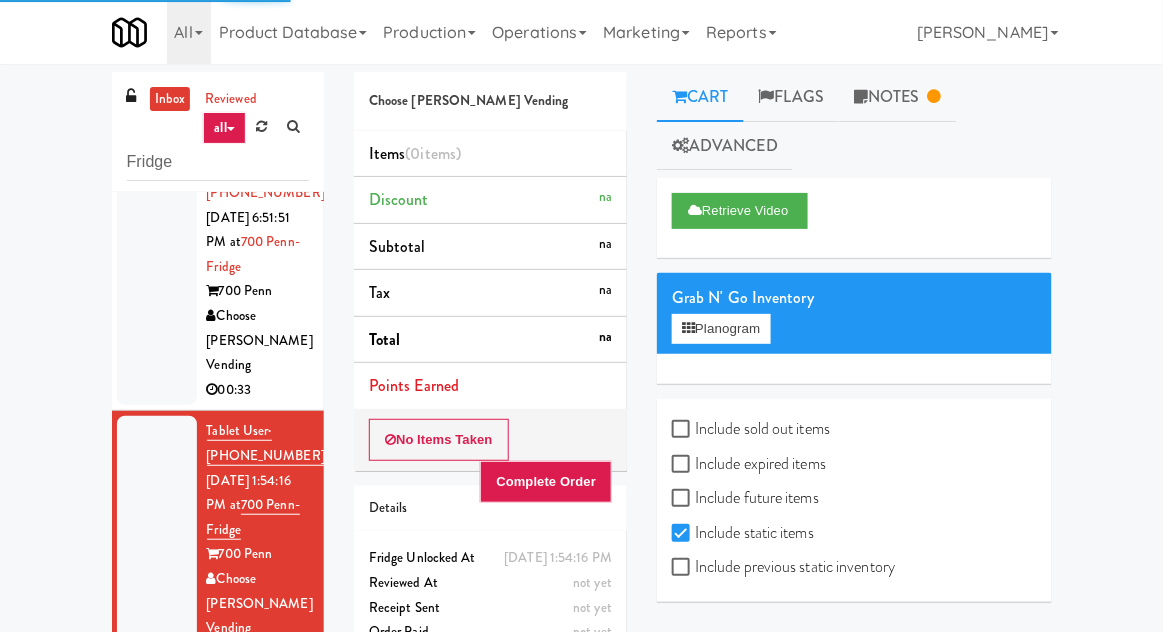 scroll, scrollTop: 41, scrollLeft: 0, axis: vertical 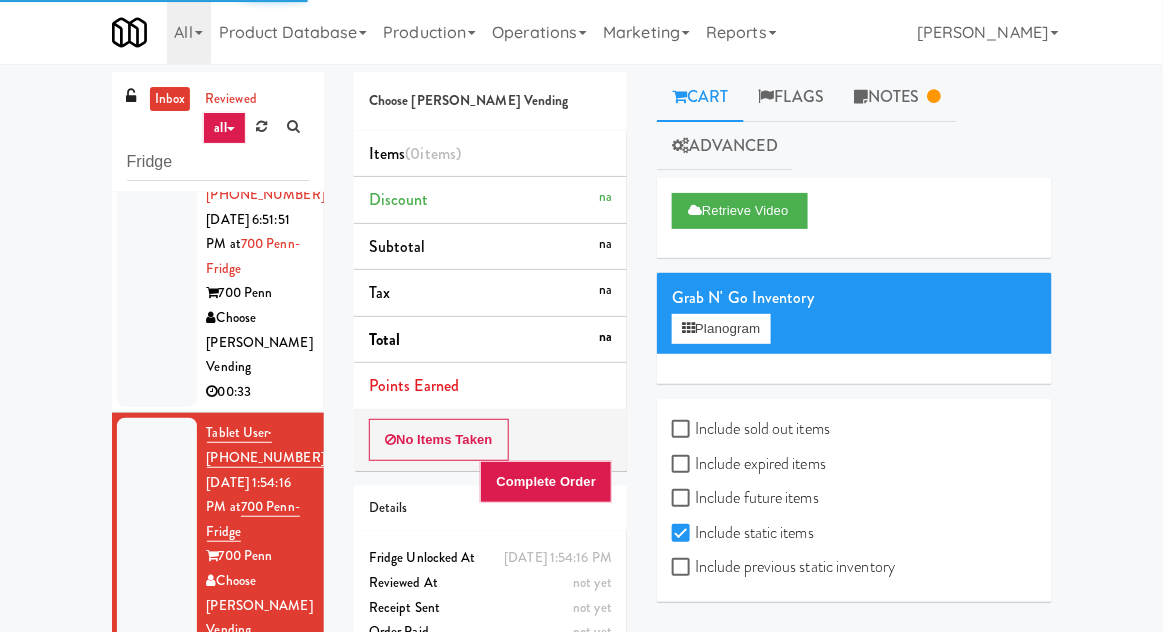 click at bounding box center [157, 282] 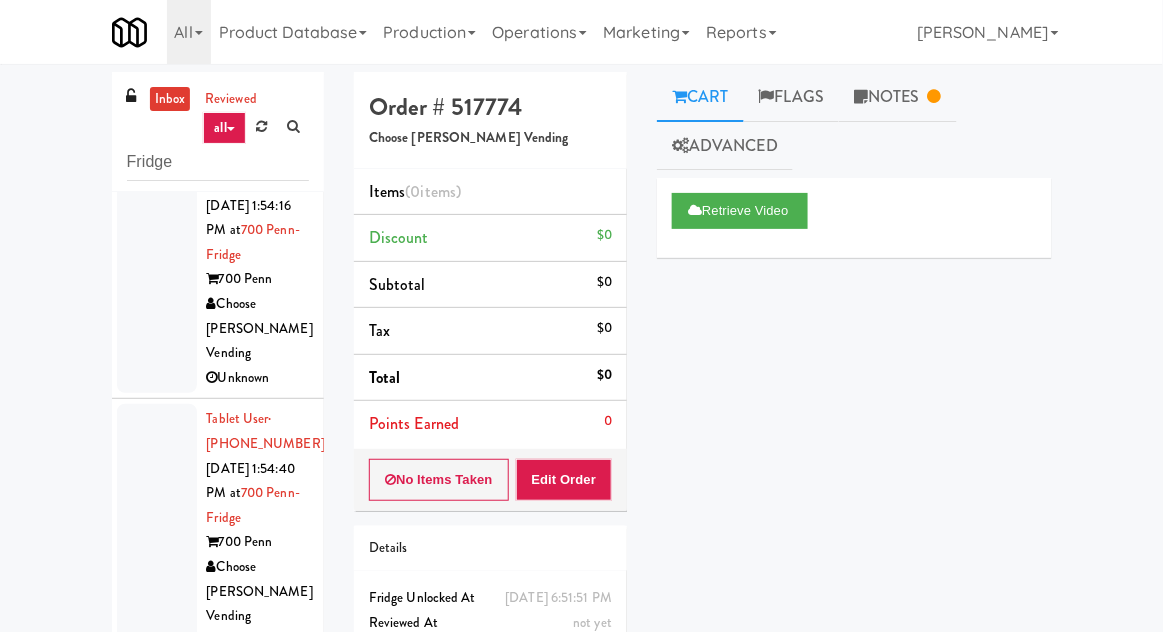 scroll, scrollTop: 320, scrollLeft: 0, axis: vertical 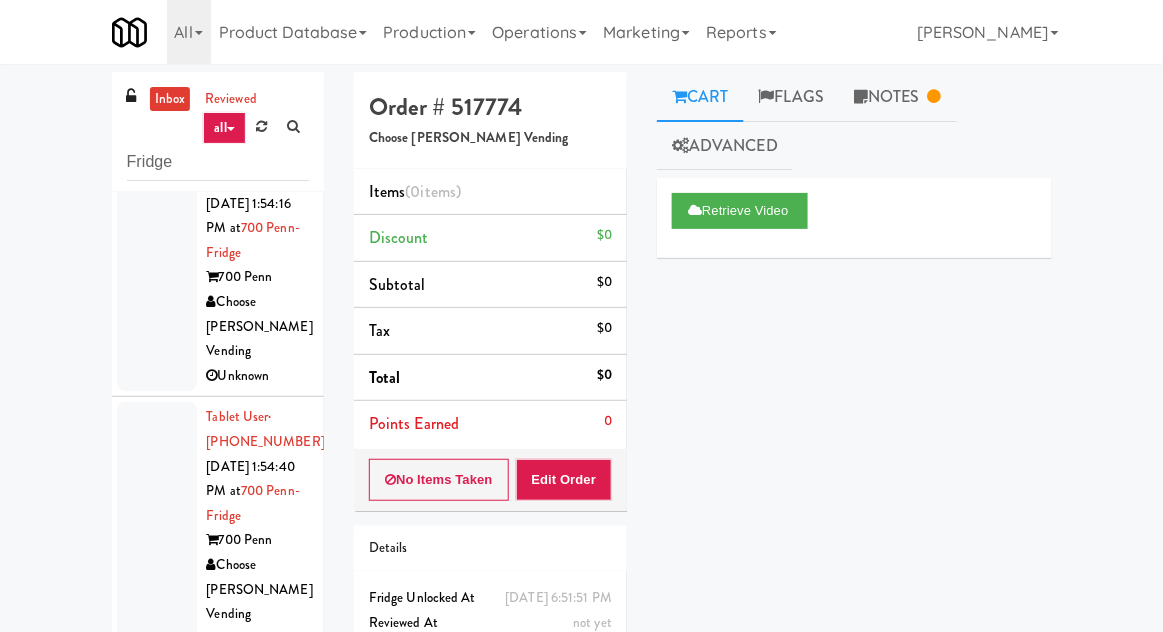 click at bounding box center (157, 265) 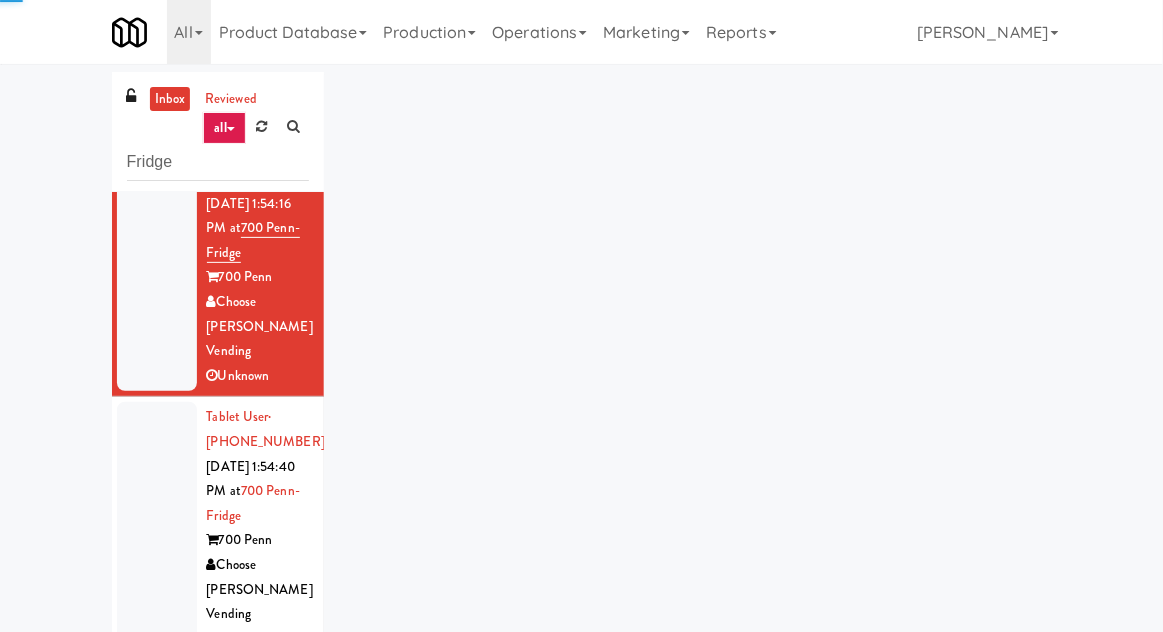 click at bounding box center (157, 528) 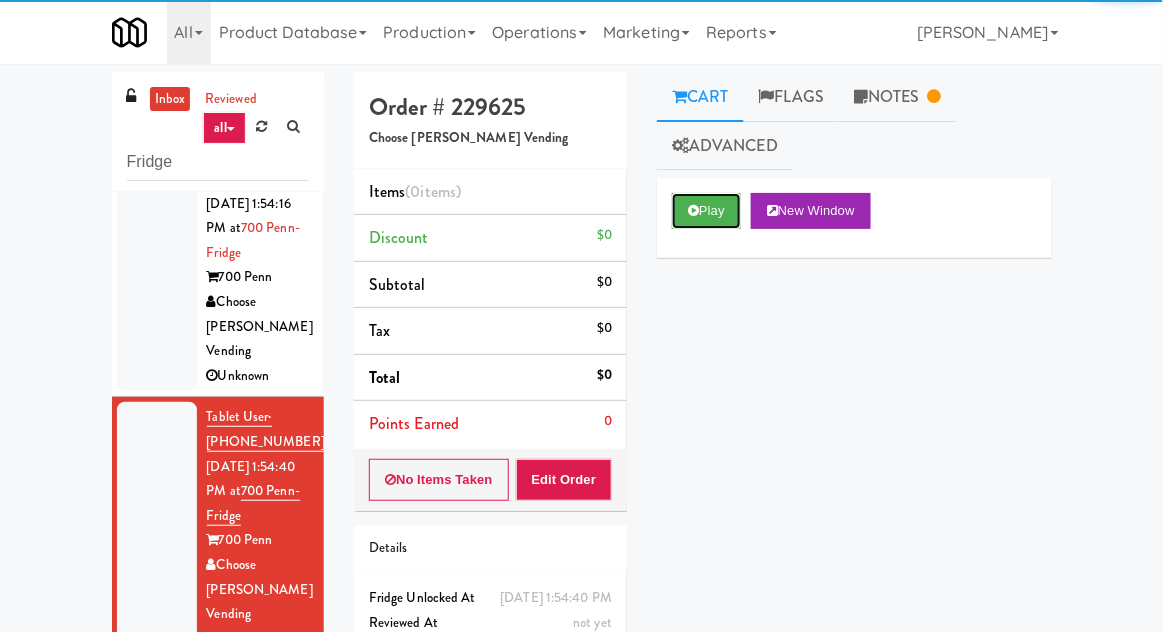 click on "Play" at bounding box center [706, 211] 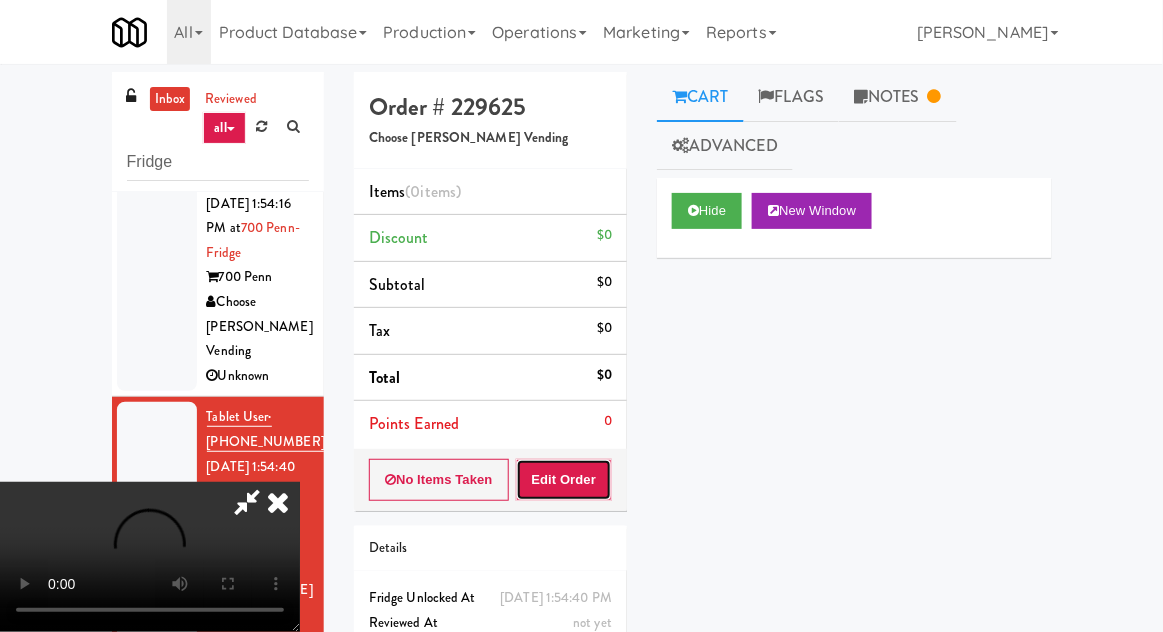 click on "Edit Order" at bounding box center (564, 480) 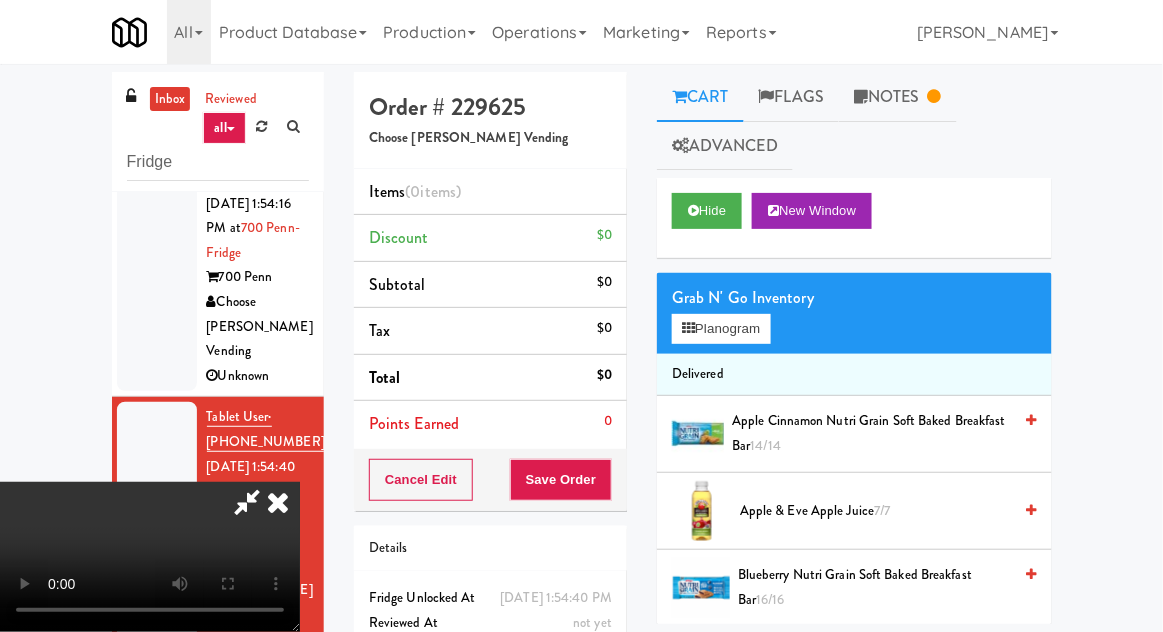 scroll, scrollTop: 73, scrollLeft: 0, axis: vertical 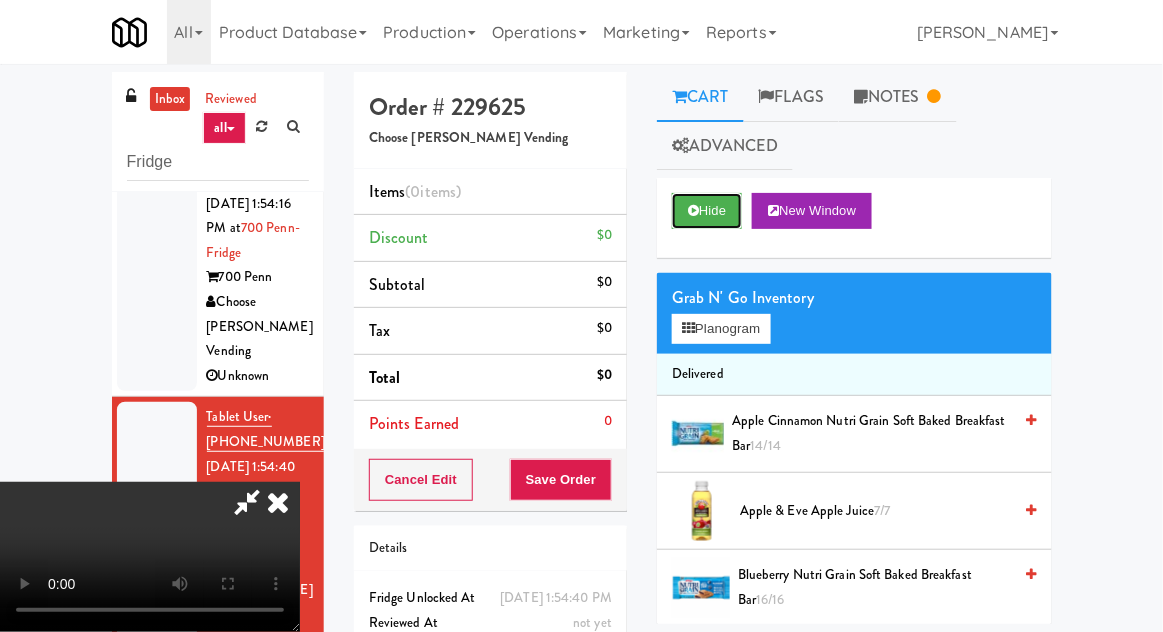 click on "Hide" at bounding box center [707, 211] 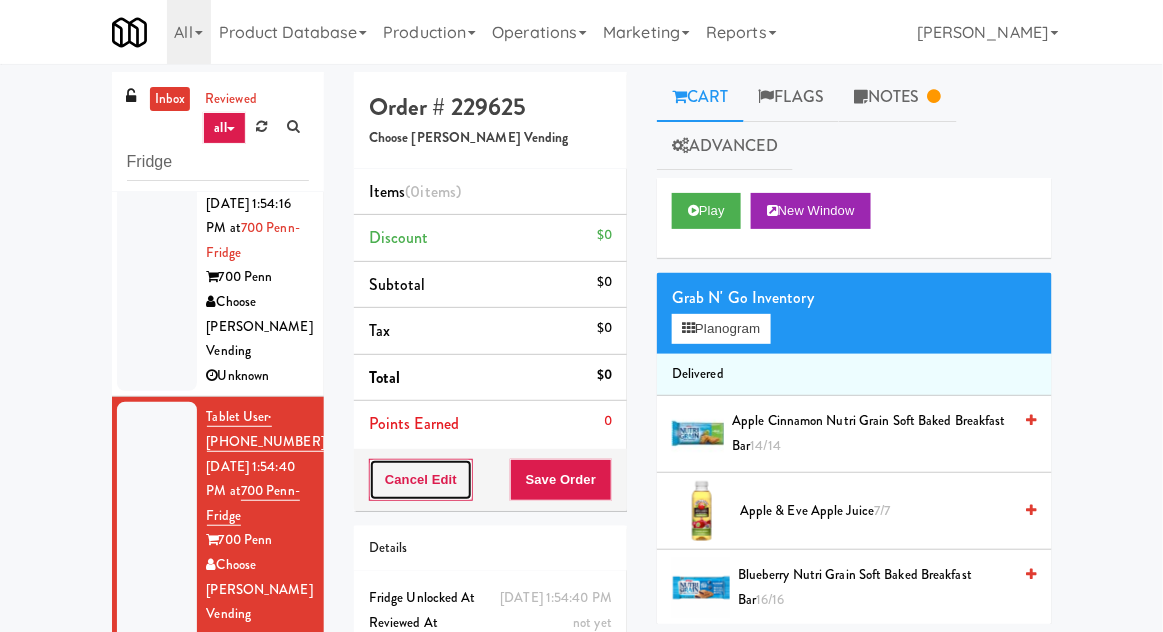 click on "Cancel Edit" at bounding box center [421, 480] 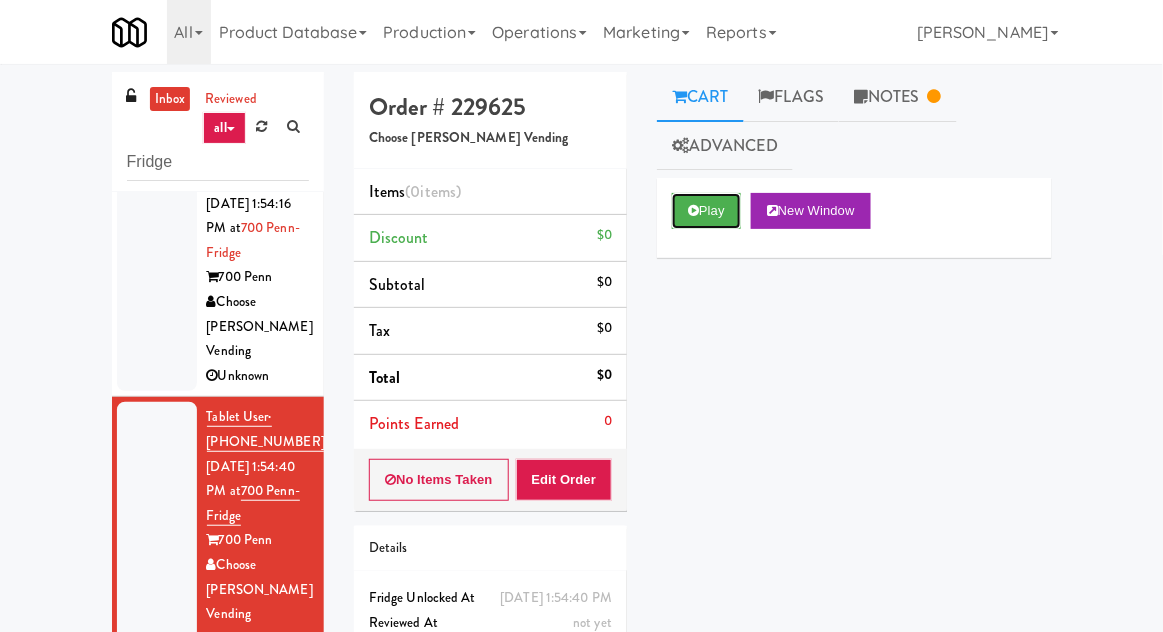 click on "Play" at bounding box center [706, 211] 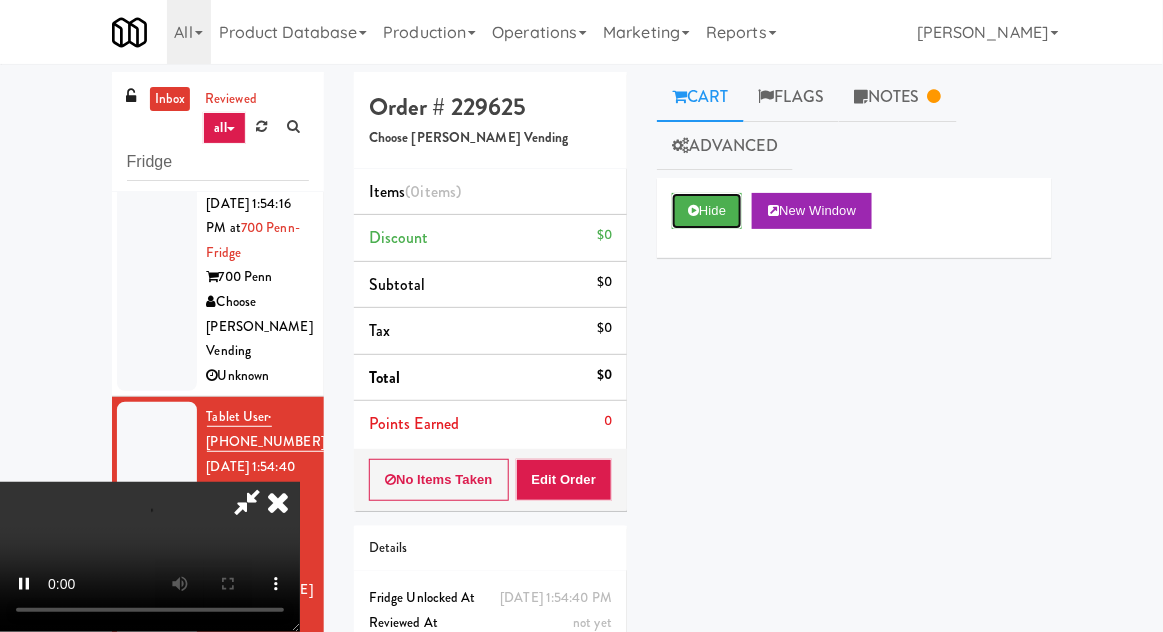 scroll, scrollTop: 73, scrollLeft: 0, axis: vertical 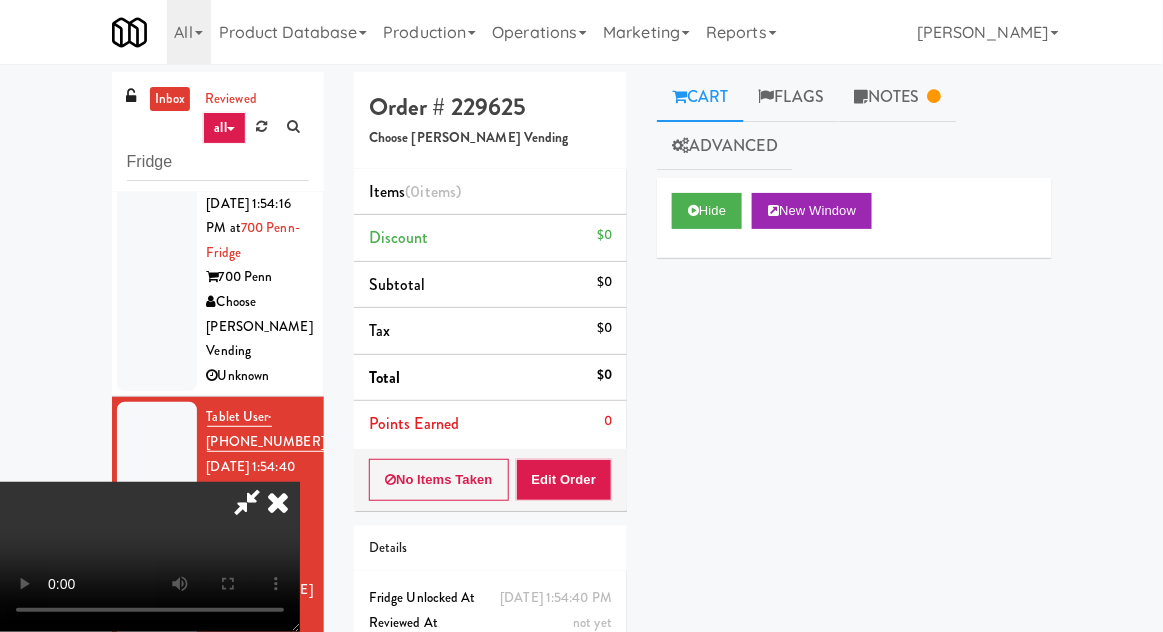 type 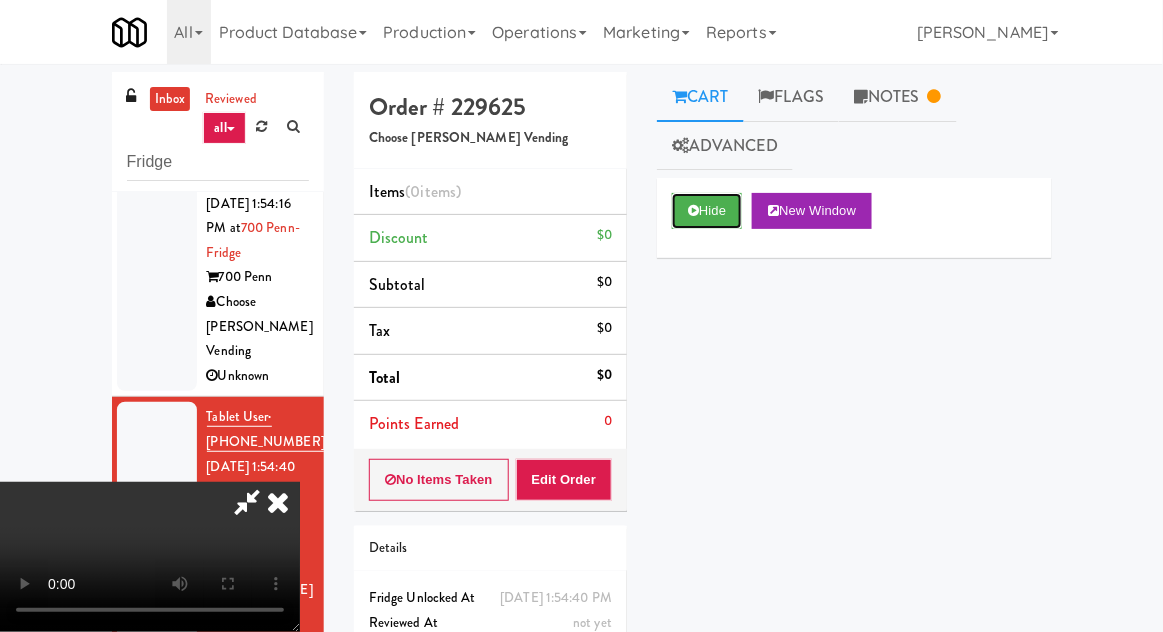 click on "Hide" at bounding box center [707, 211] 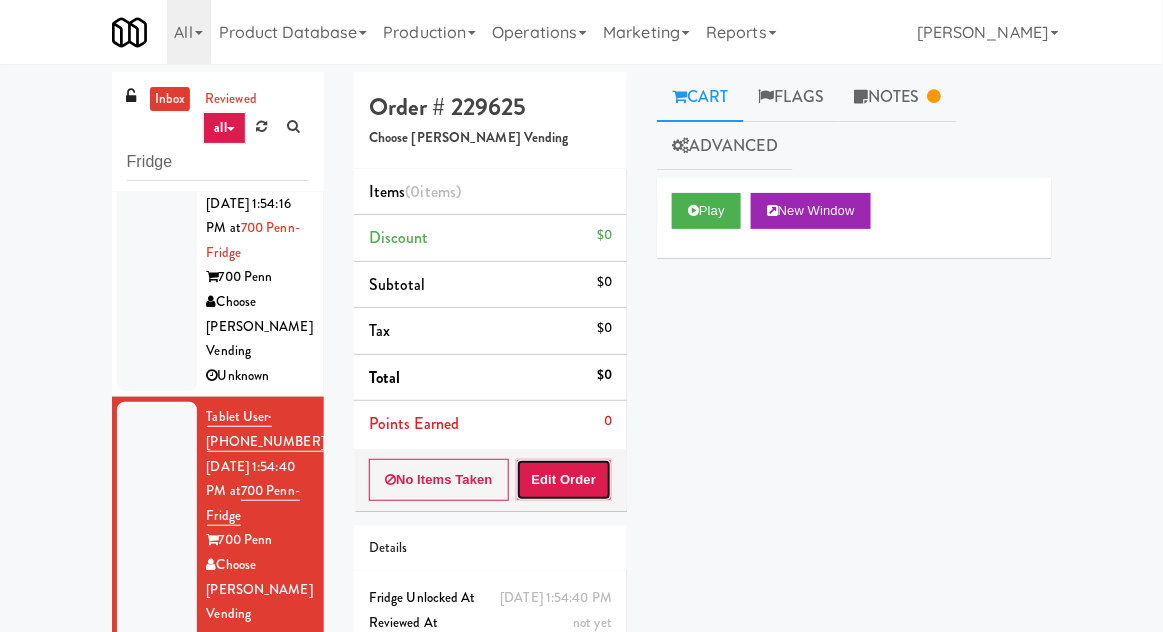 click on "Edit Order" at bounding box center (564, 480) 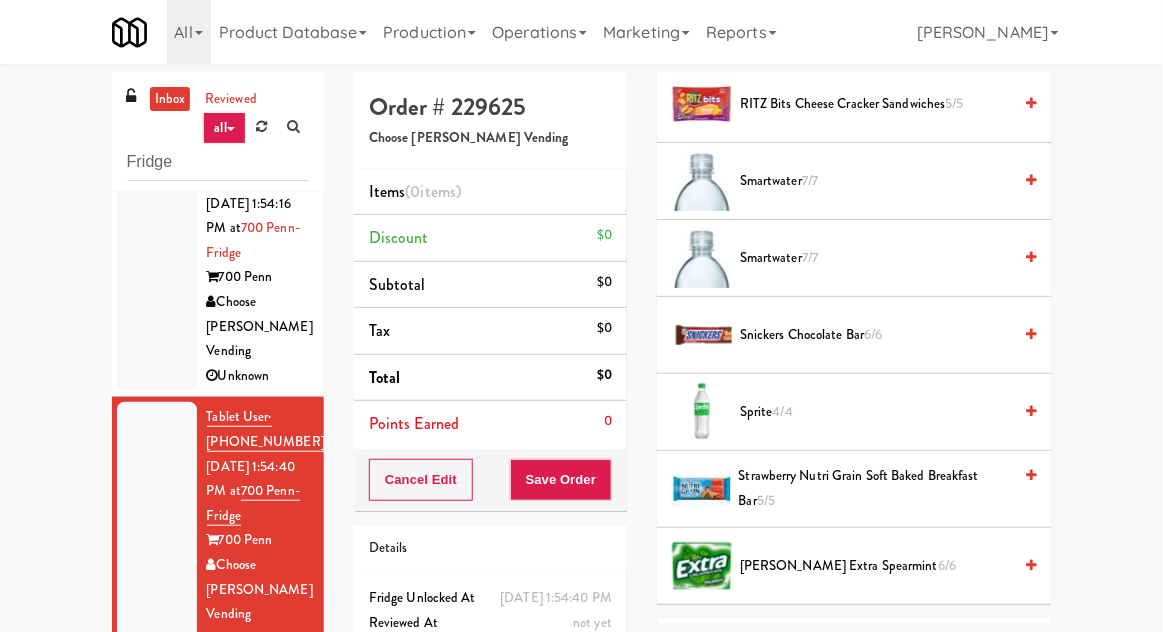 scroll, scrollTop: 2331, scrollLeft: 0, axis: vertical 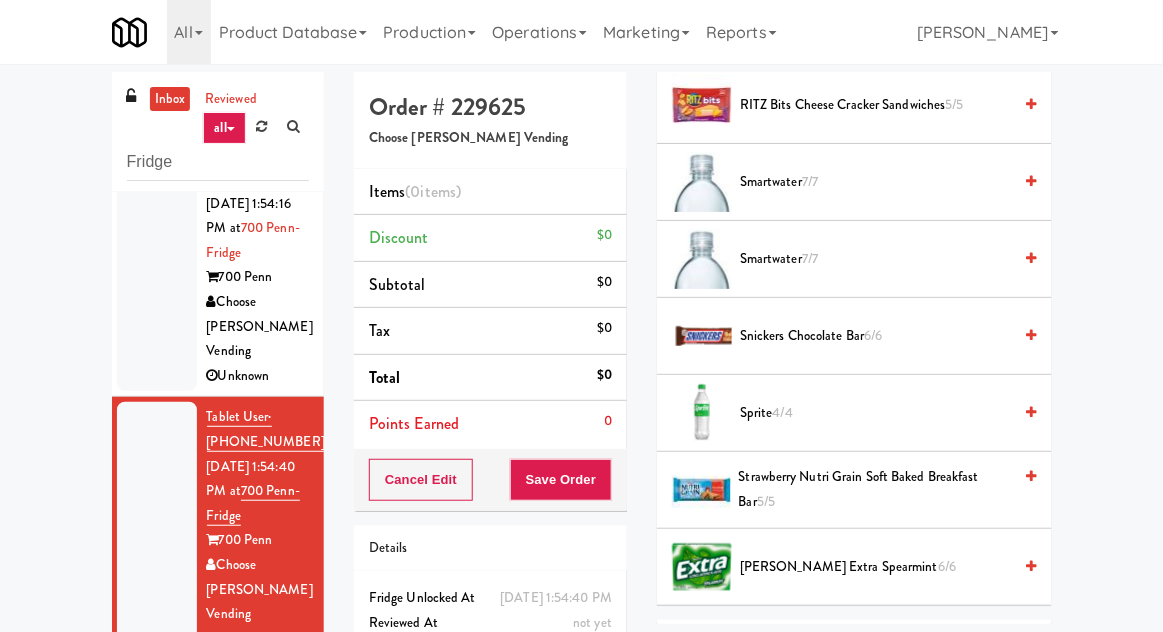 click on "Sprite  4/4" at bounding box center [875, 413] 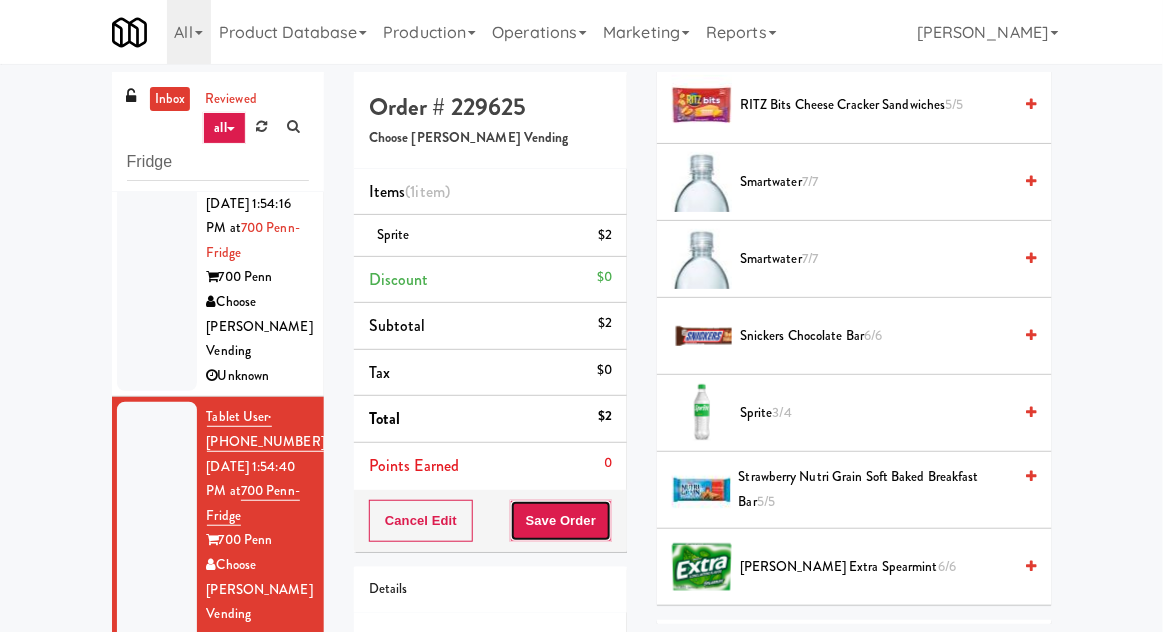 click on "Save Order" at bounding box center (561, 521) 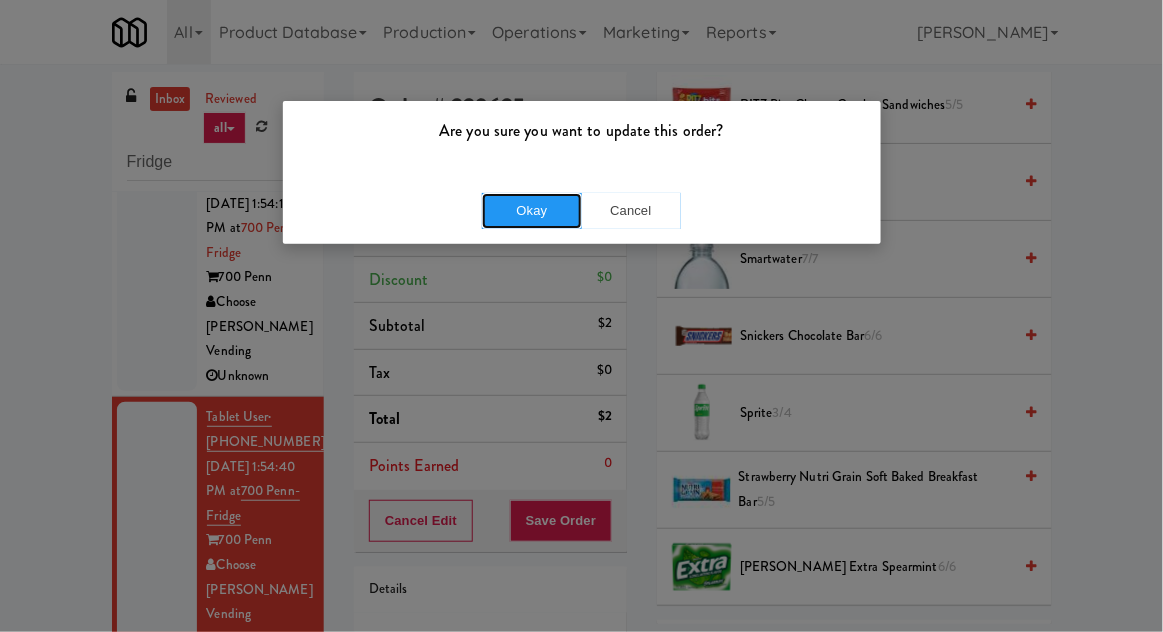 click on "Okay" at bounding box center (532, 211) 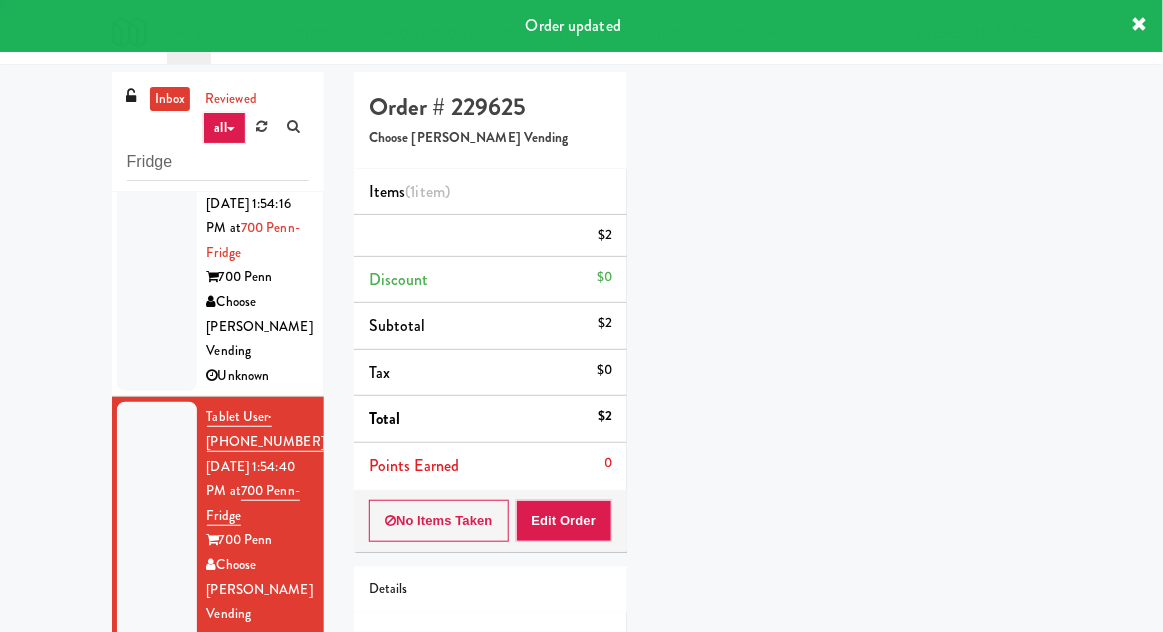 scroll, scrollTop: 207, scrollLeft: 0, axis: vertical 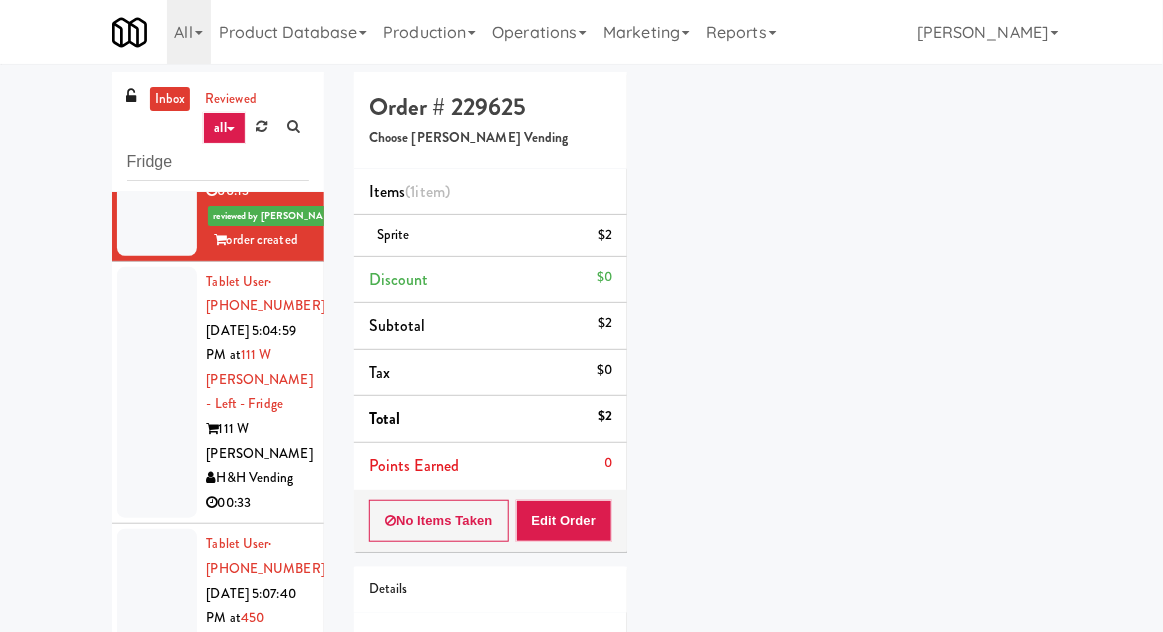 click at bounding box center [157, 393] 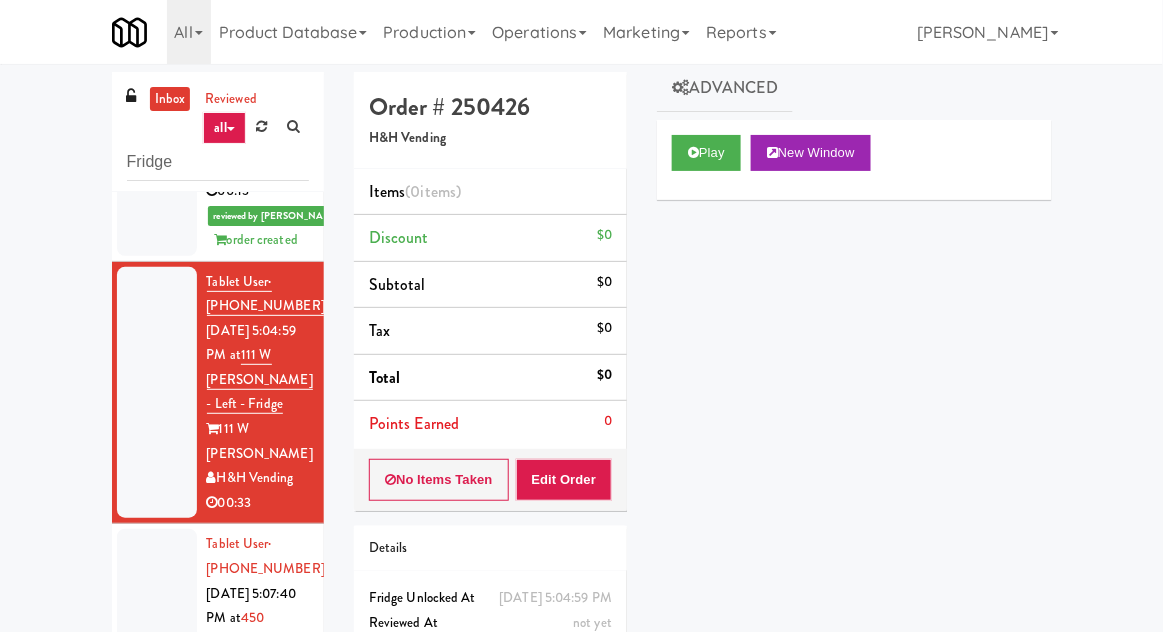 scroll, scrollTop: 0, scrollLeft: 0, axis: both 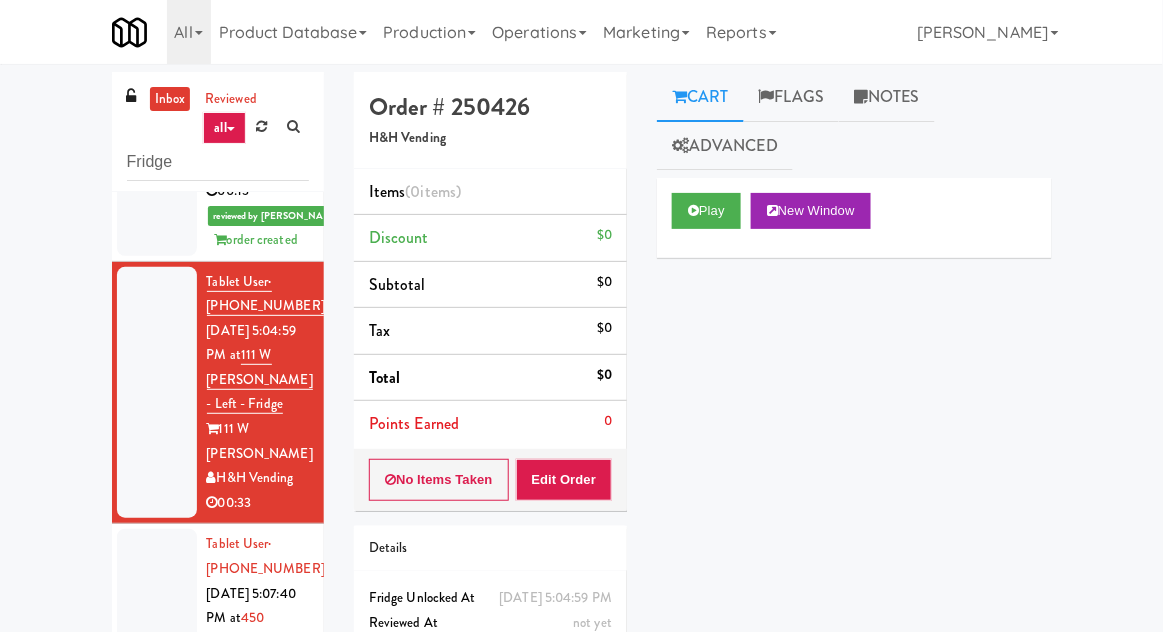 click on "Cart  Flags  Notes  Advanced  Play  New Window  Primary Flag  Clear    Flag if you are unable to finish reviewing the order due to an issue Unclear Take - No Video Unclear Take - Short or Cut Off Unclear Take - Obstructed Inventory Issue - Product Not in Inventory Inventory Issue - Product prices as $0  Additional Concerns  Clear Flag as Suspicious Returned Product Place a foreign product in  Internal Notes                                                                                                                                                                Links  View Transaction Details  Card Issuer Checks  Payout" at bounding box center [854, 348] 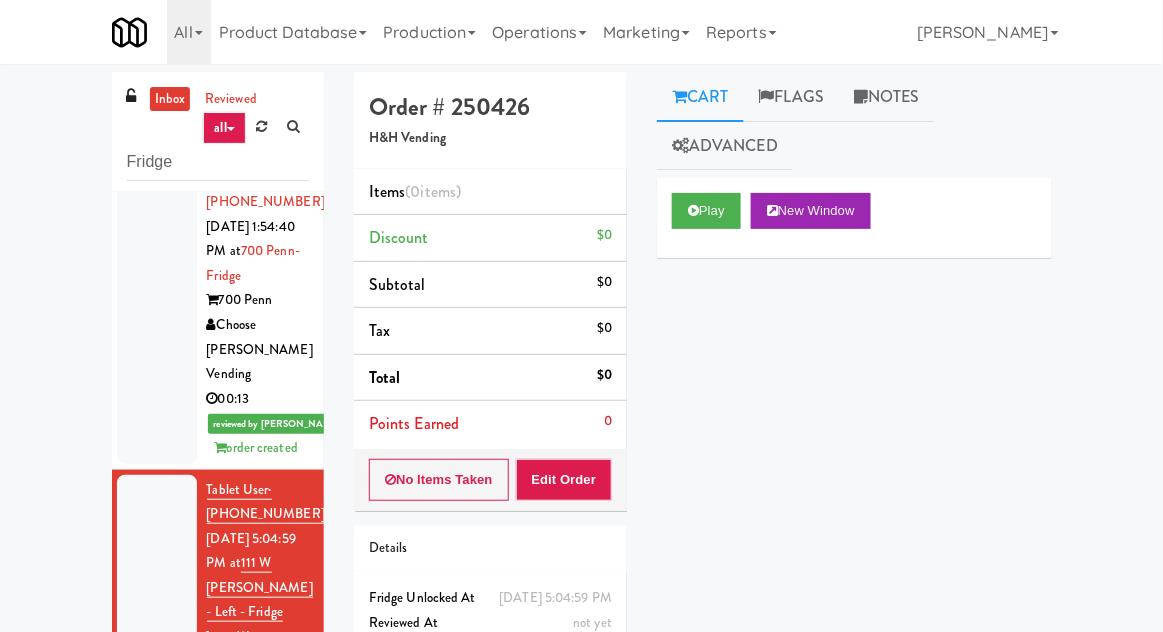 scroll, scrollTop: 554, scrollLeft: 0, axis: vertical 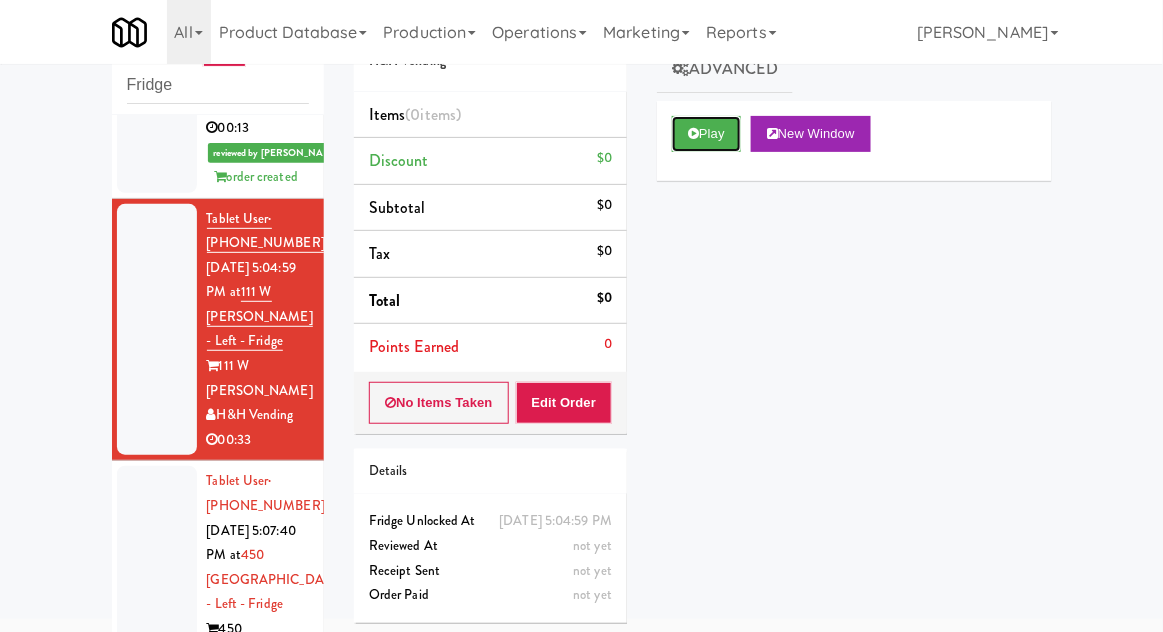 click on "Play" at bounding box center (706, 134) 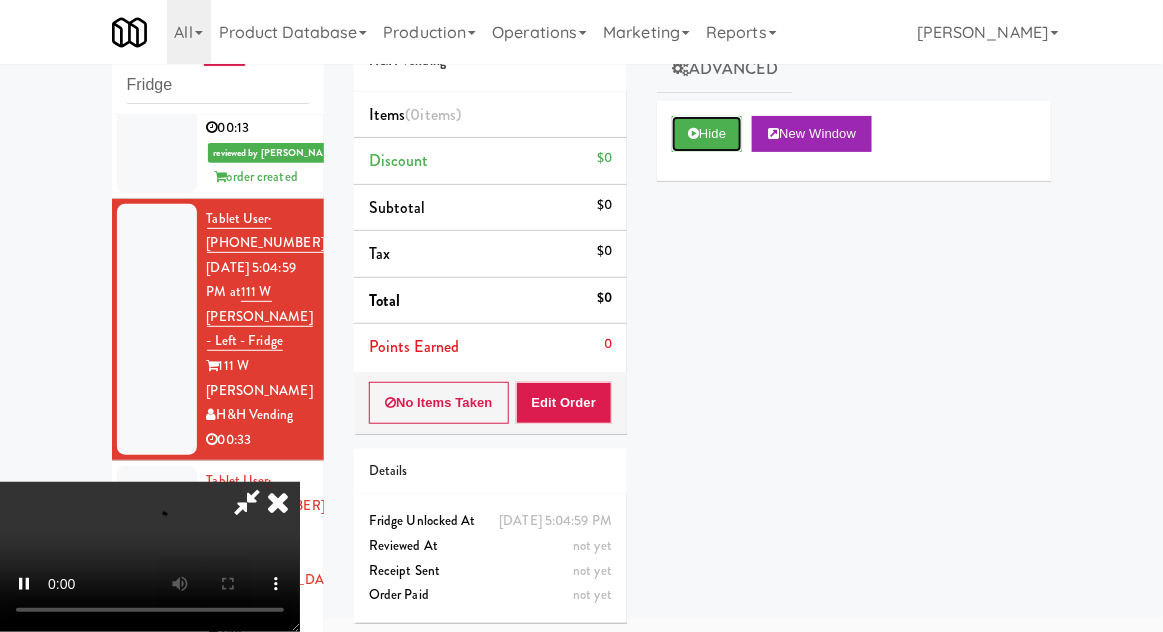 scroll, scrollTop: 73, scrollLeft: 0, axis: vertical 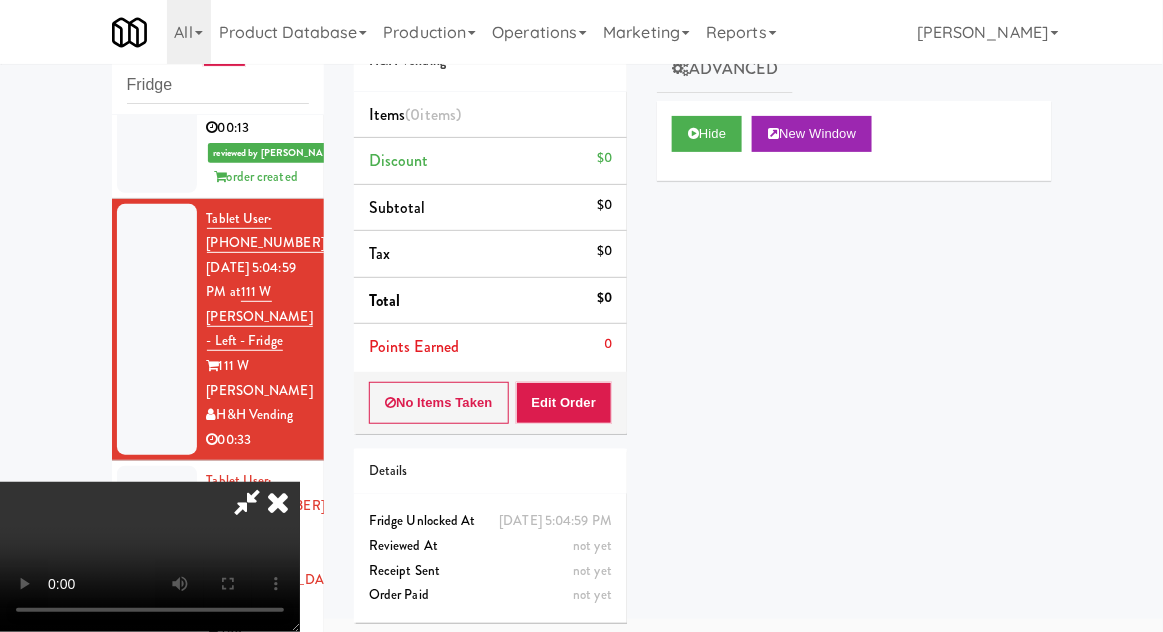 type 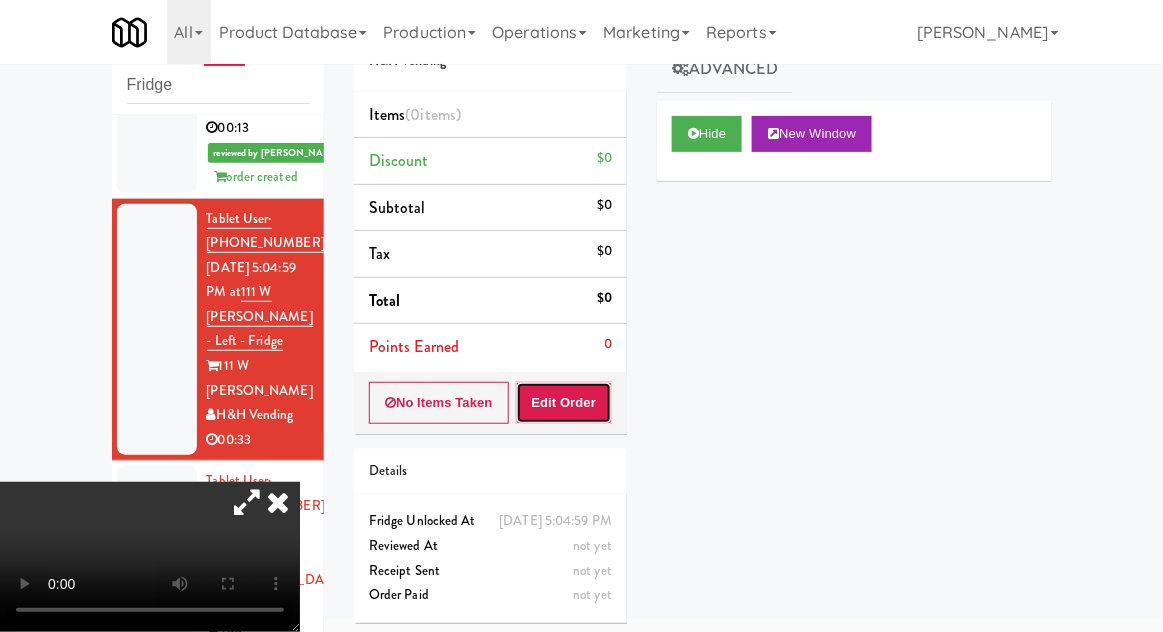 click on "Edit Order" at bounding box center (564, 403) 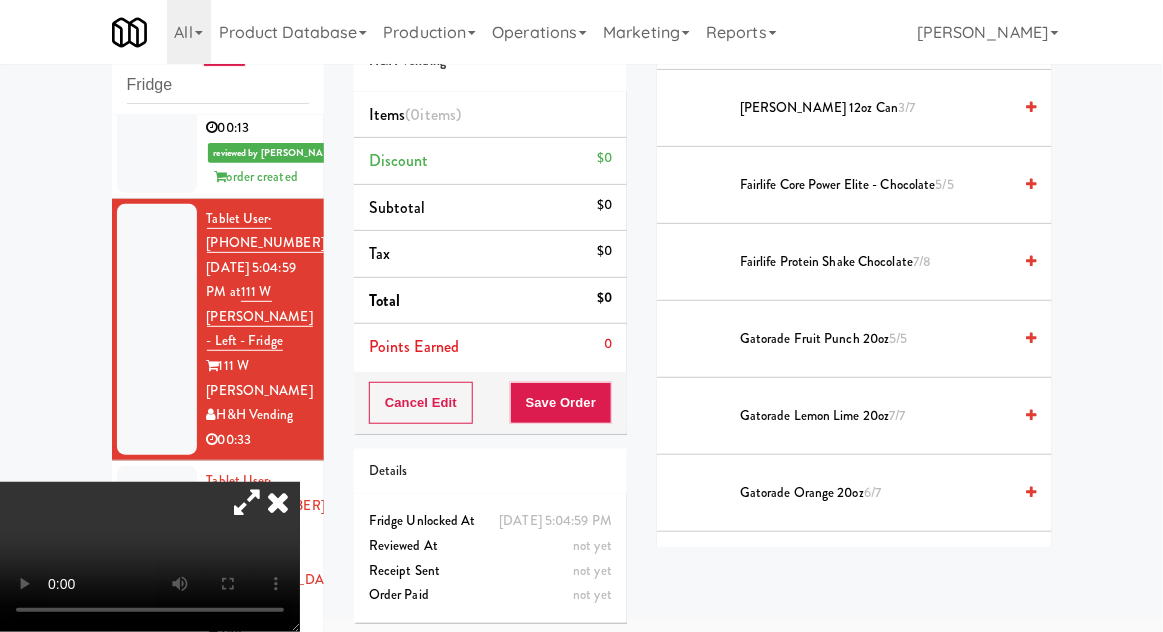 scroll, scrollTop: 1170, scrollLeft: 0, axis: vertical 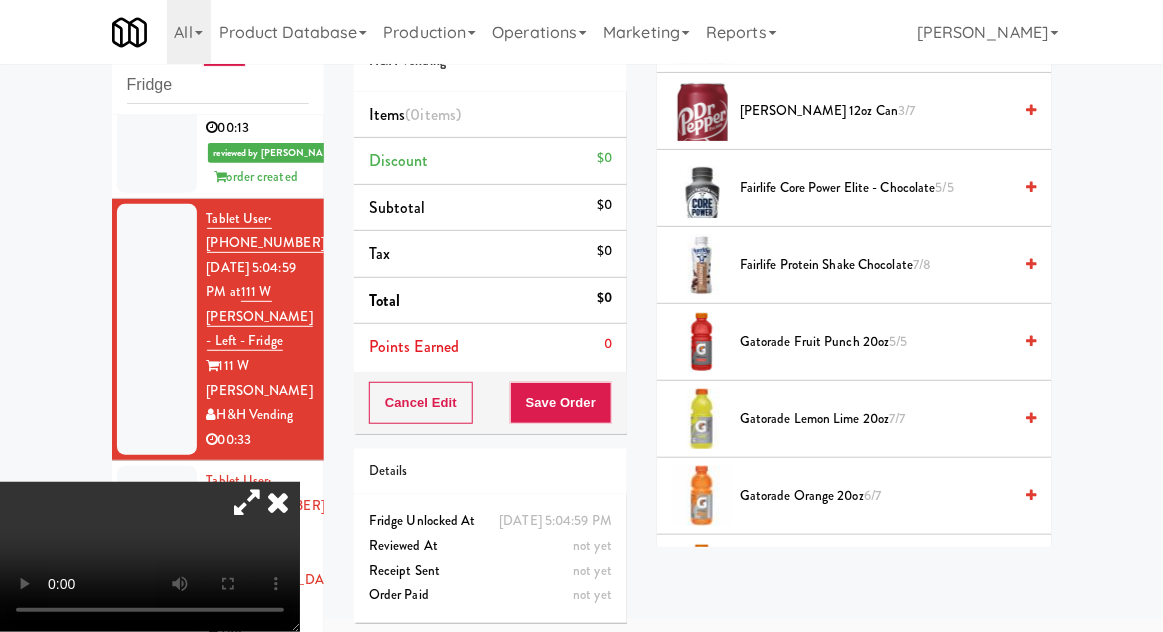 click on "Gatorade Fruit Punch 20oz  5/5" at bounding box center [875, 342] 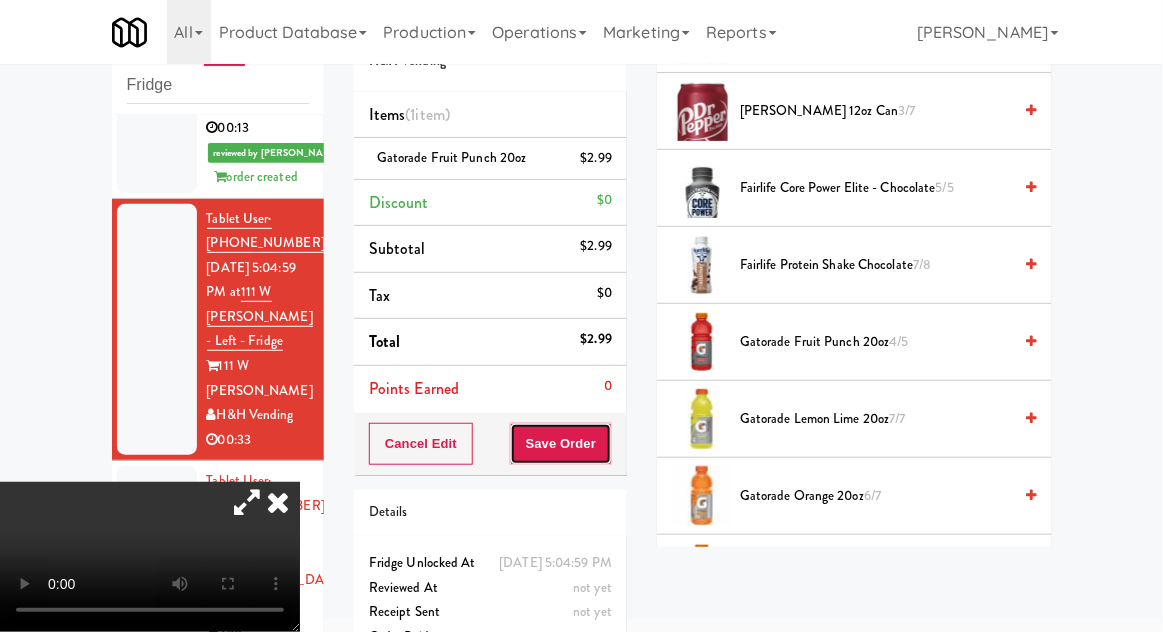 click on "Save Order" at bounding box center [561, 444] 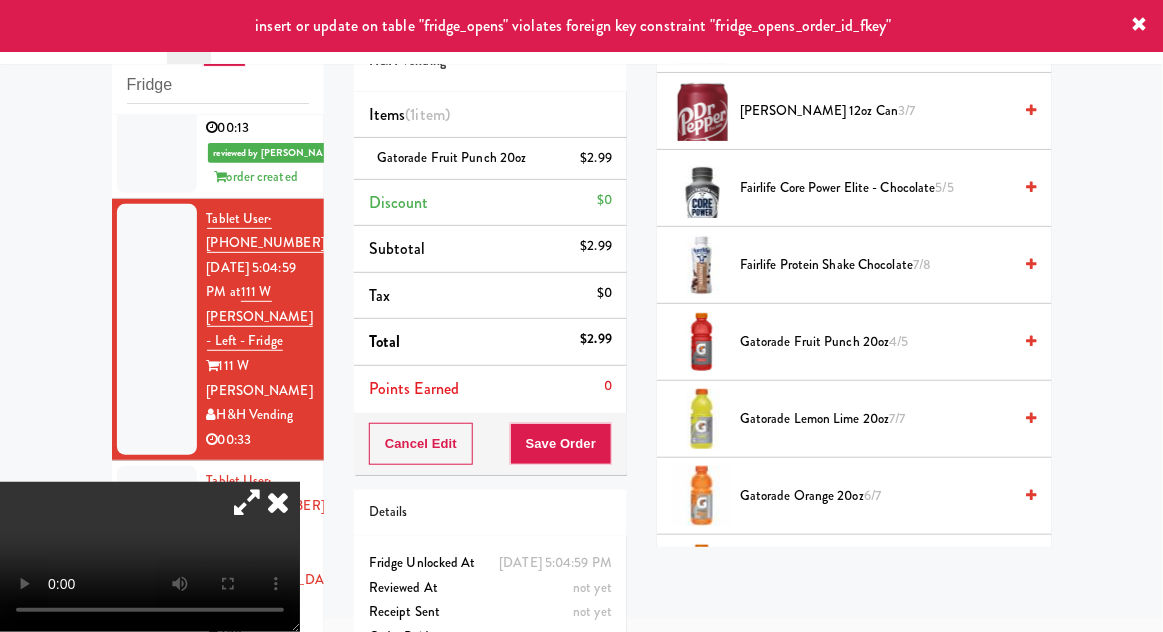 click at bounding box center (278, 502) 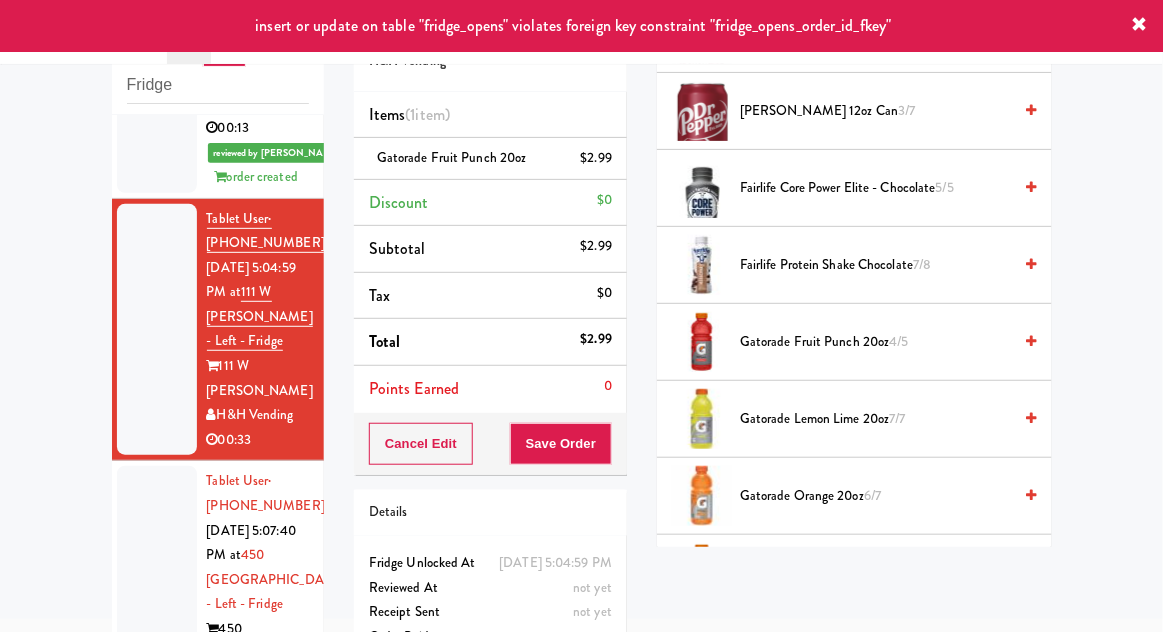 click at bounding box center [157, 592] 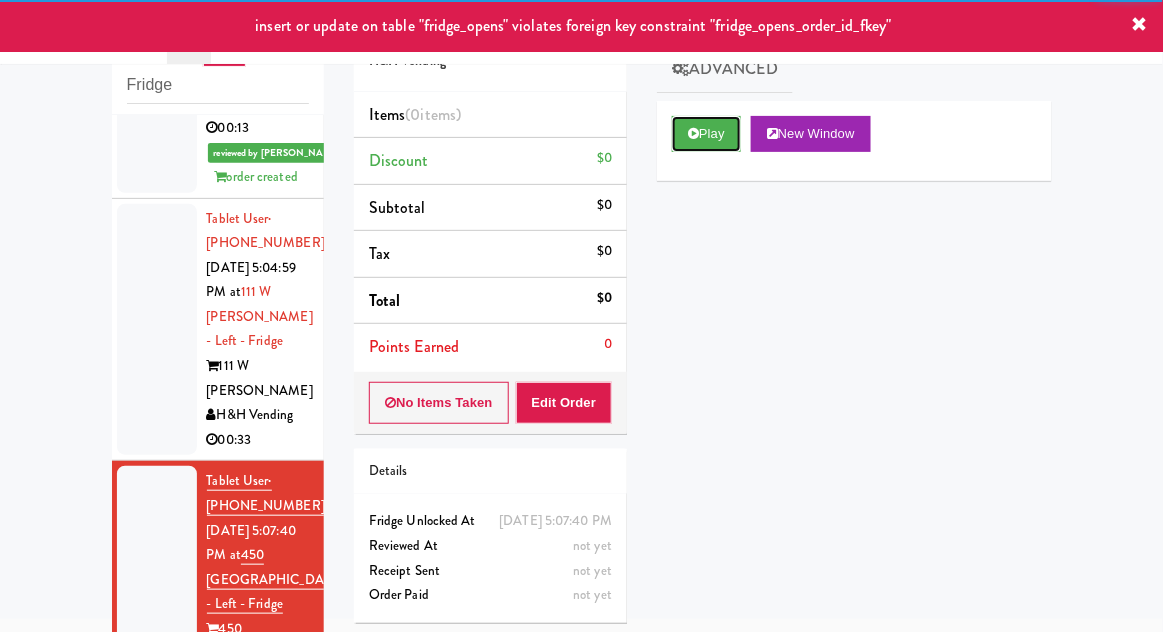 click on "Play" at bounding box center (706, 134) 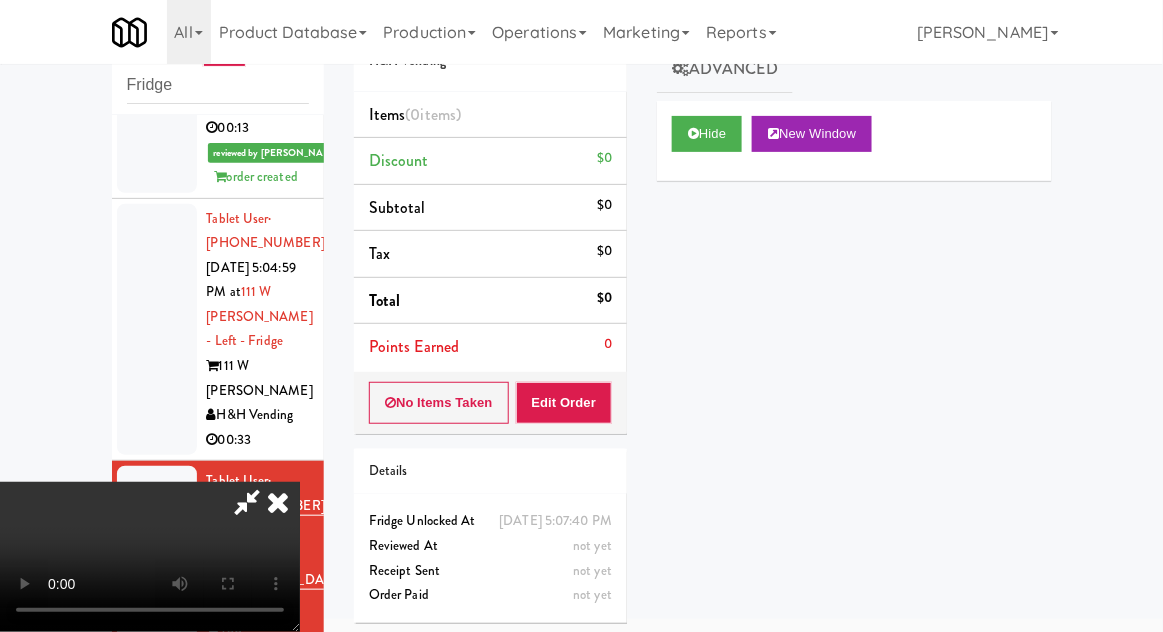 click at bounding box center [247, 502] 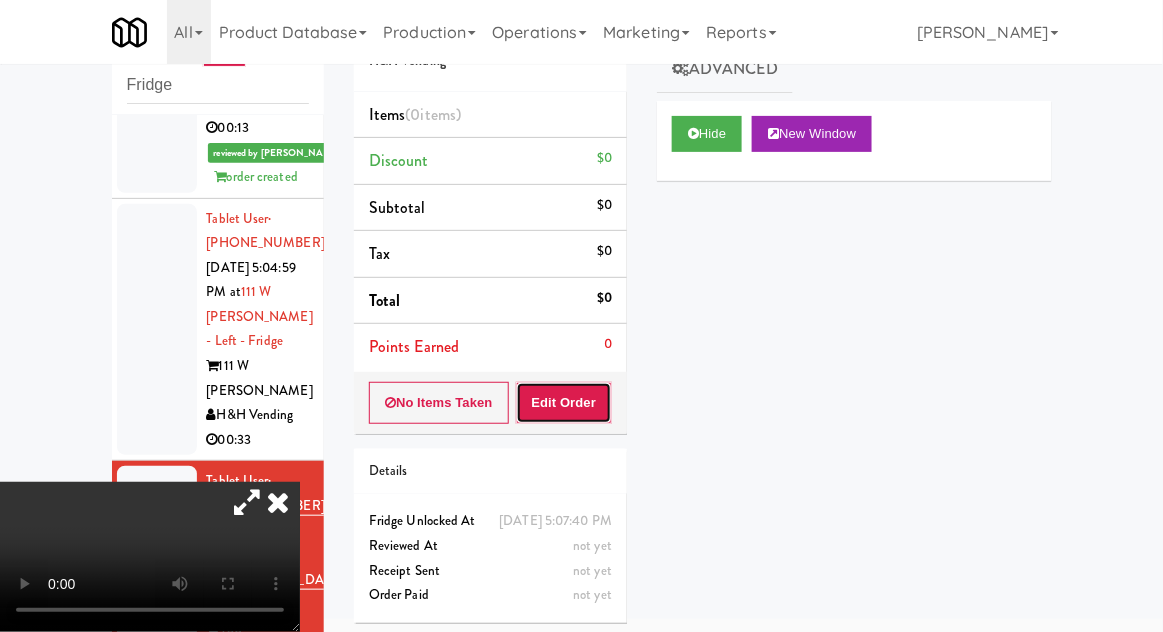 click on "Edit Order" at bounding box center [564, 403] 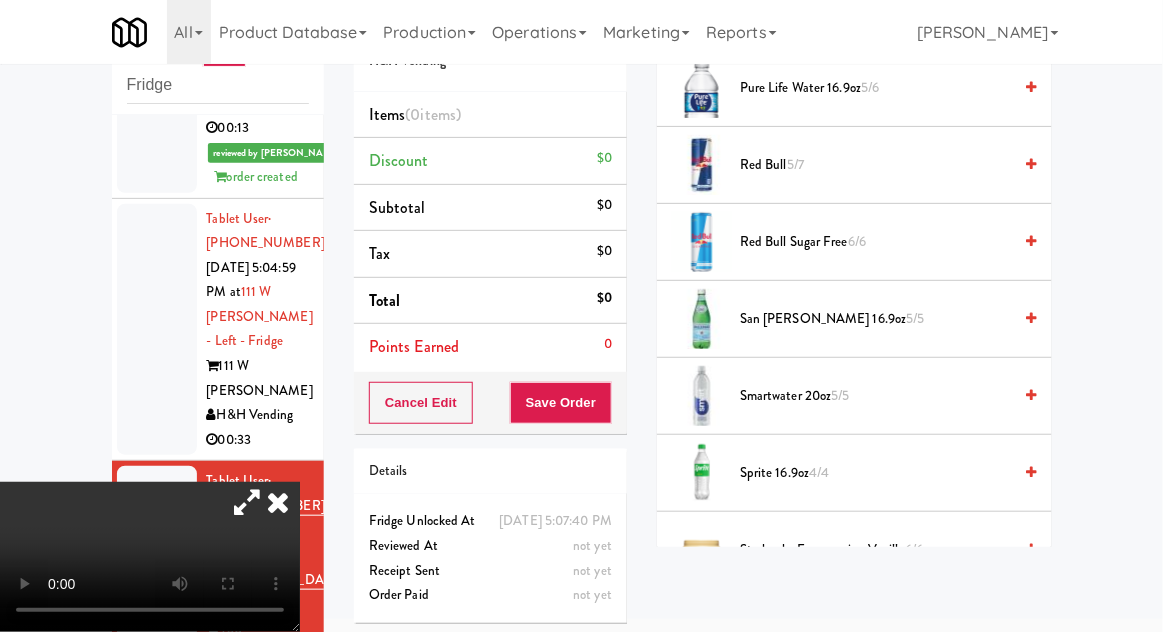 scroll, scrollTop: 2349, scrollLeft: 0, axis: vertical 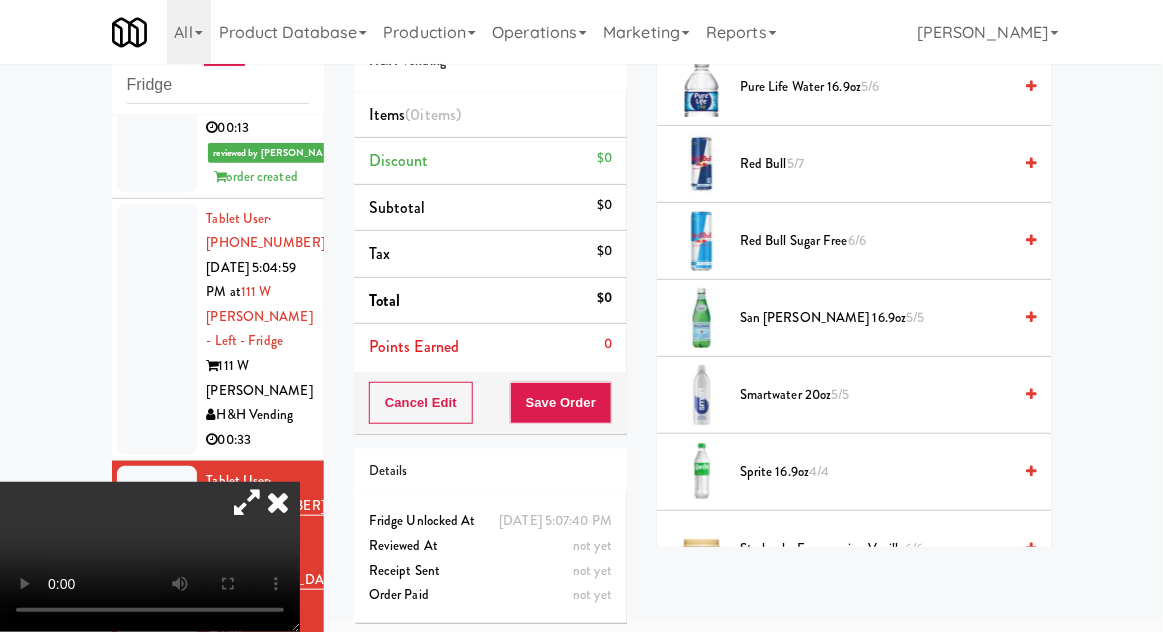 click on "Sprite 16.9oz  4/4" at bounding box center [875, 472] 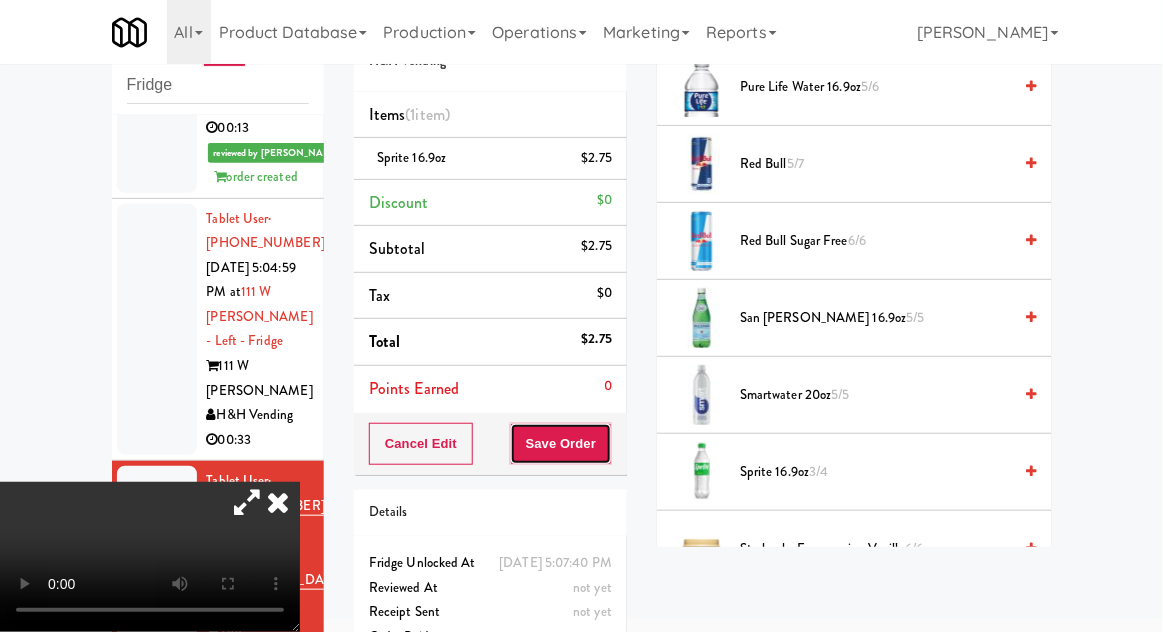 click on "Save Order" at bounding box center [561, 444] 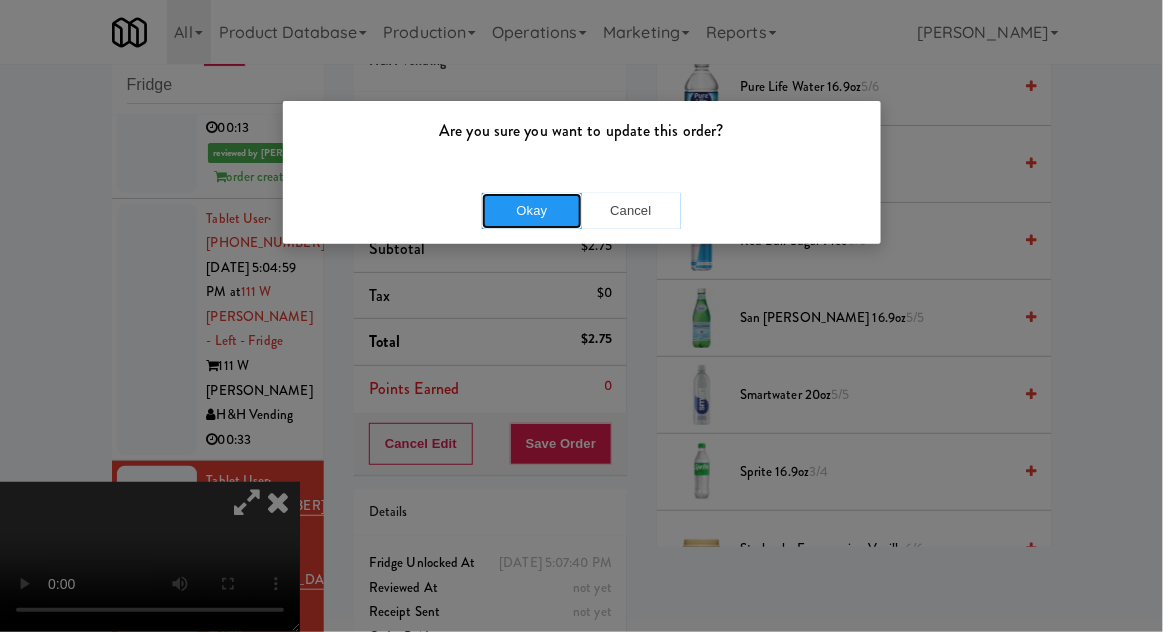 click on "Okay" at bounding box center [532, 211] 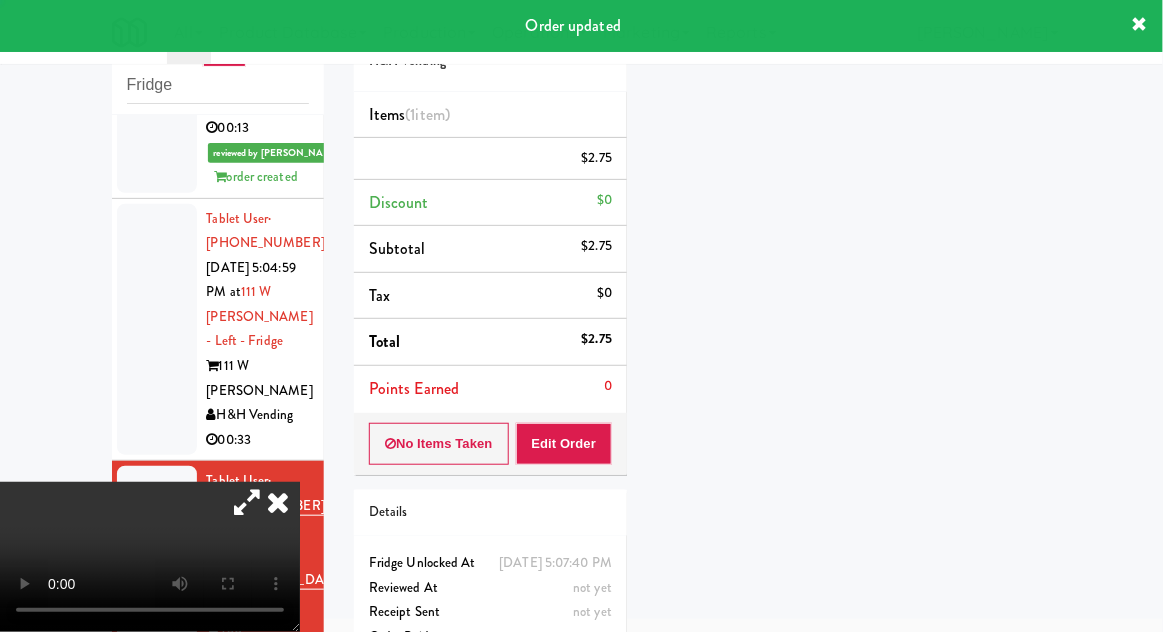 scroll, scrollTop: 207, scrollLeft: 0, axis: vertical 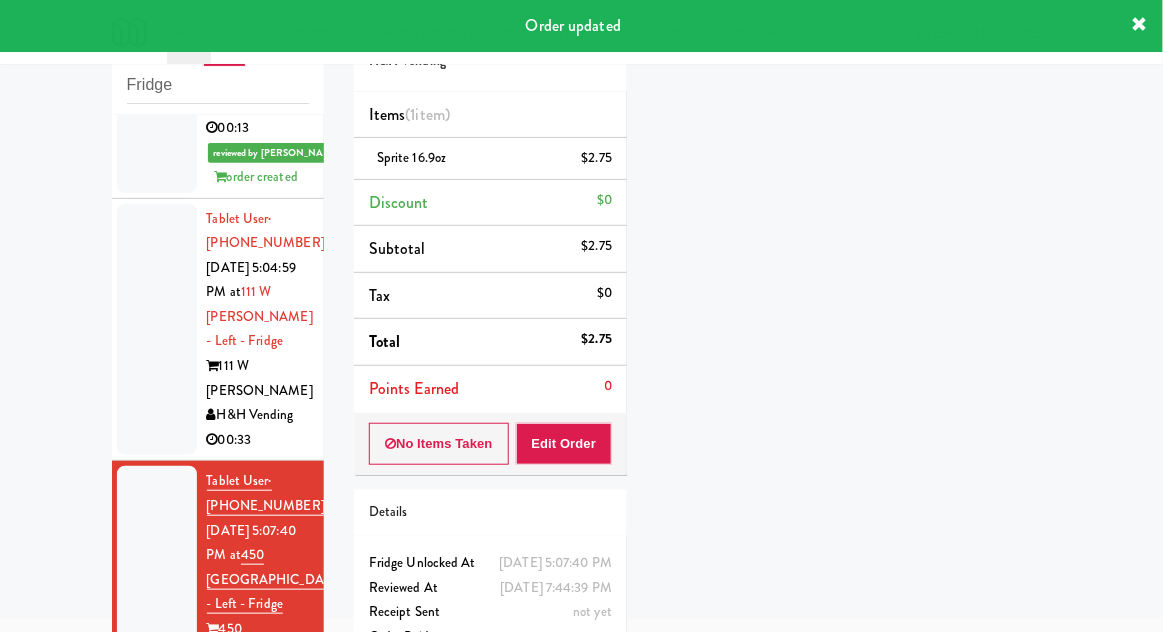 click at bounding box center (157, 330) 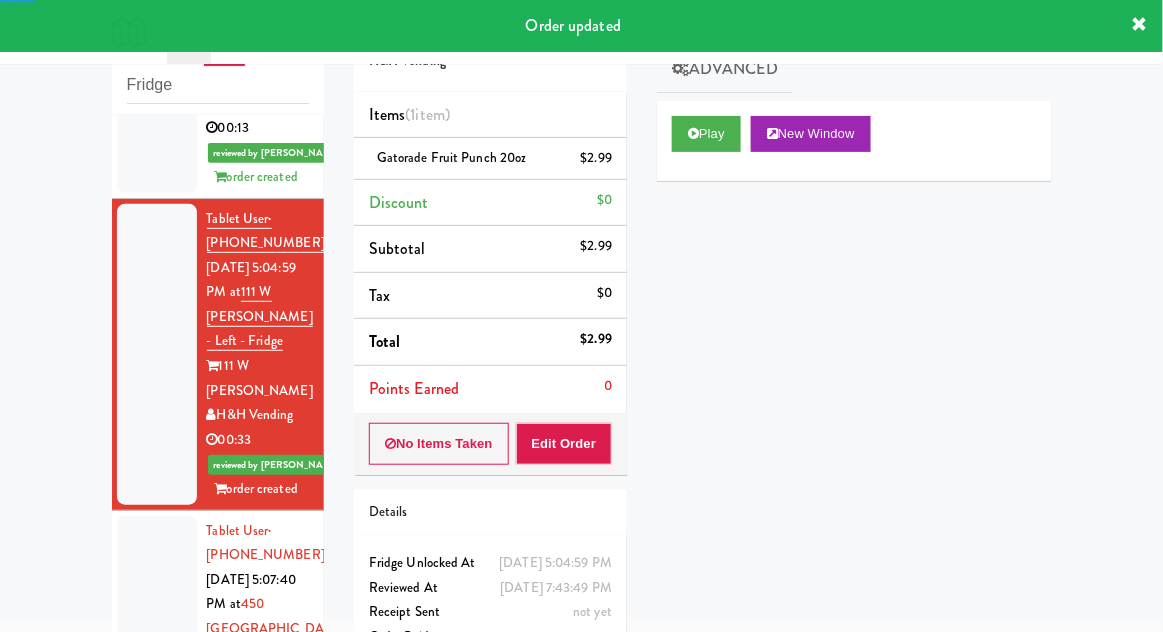 click at bounding box center (157, 666) 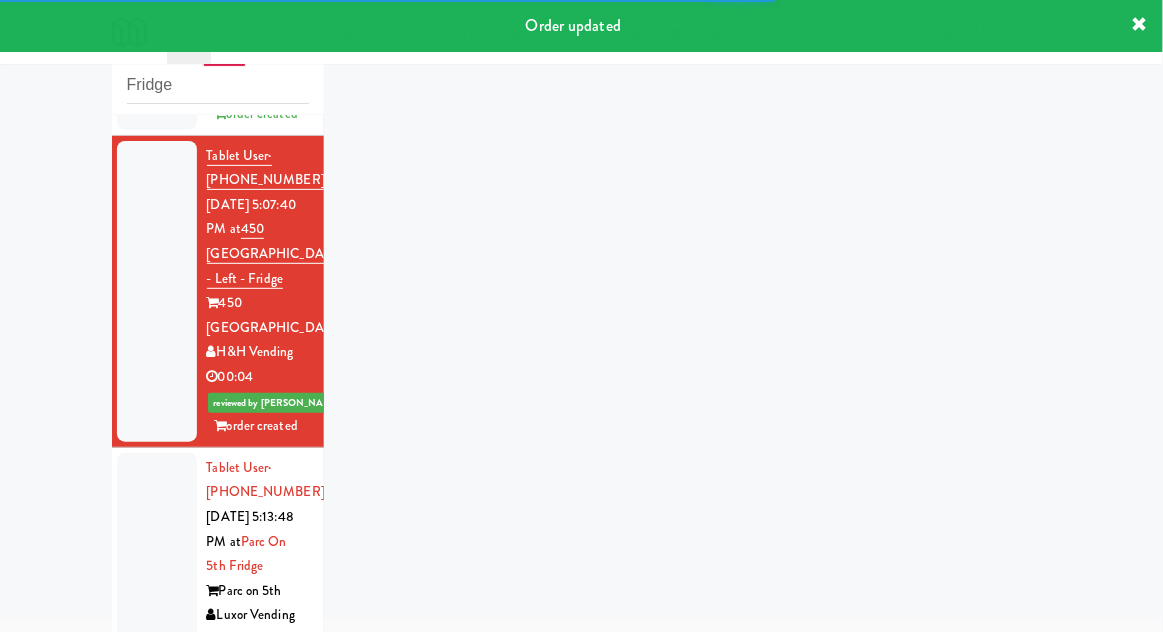 scroll, scrollTop: 1226, scrollLeft: 0, axis: vertical 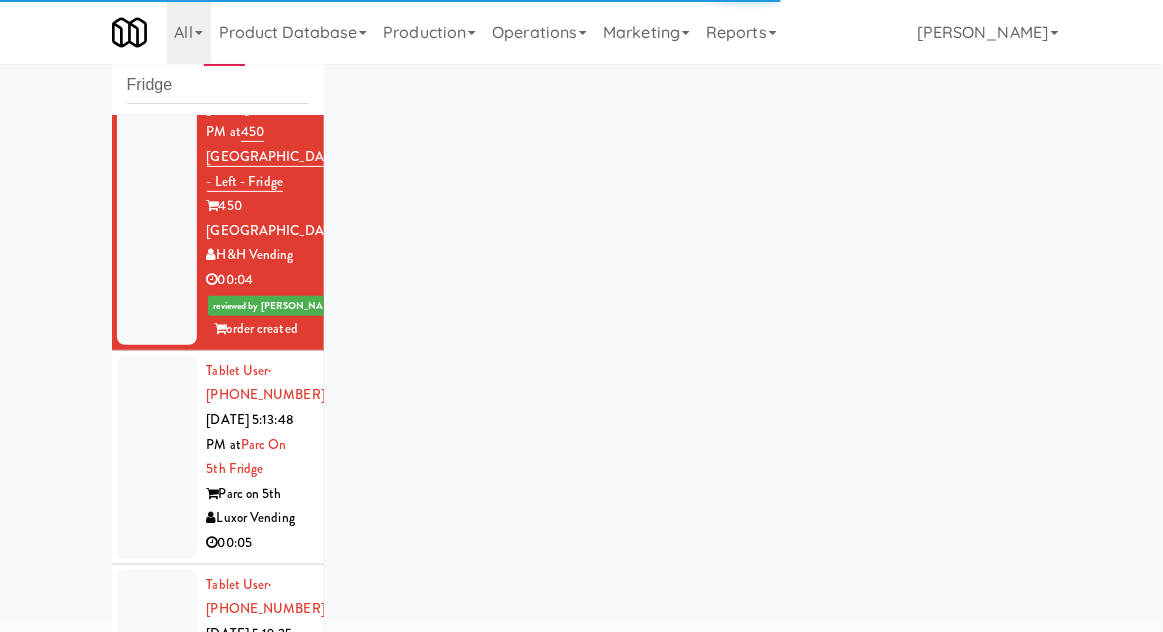 click at bounding box center (157, 457) 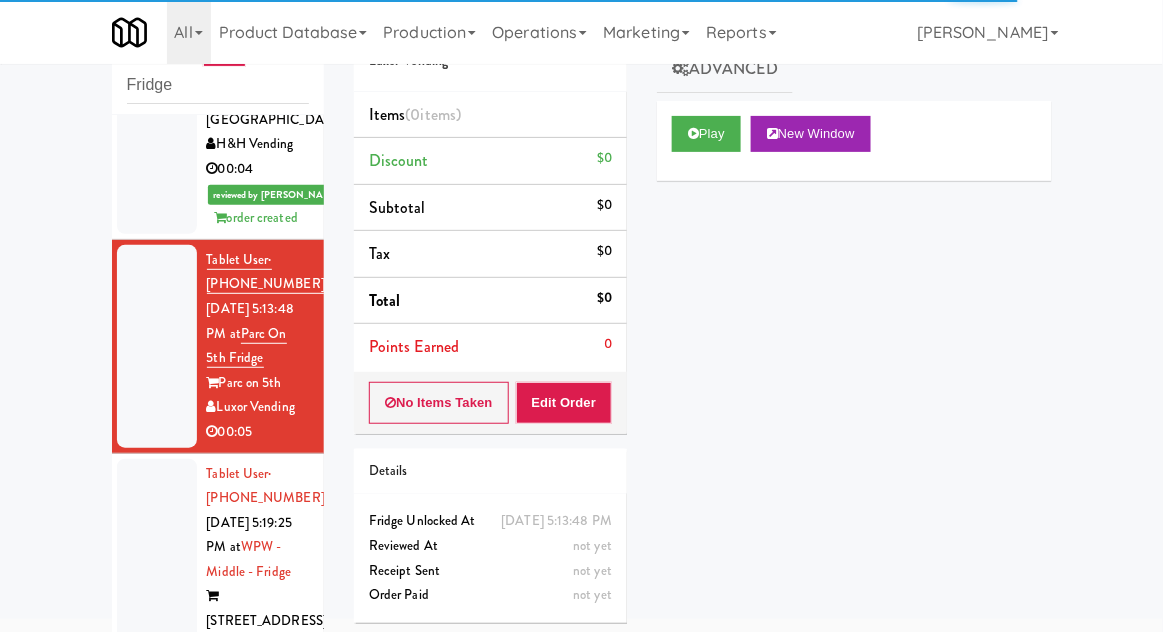 scroll, scrollTop: 1336, scrollLeft: 0, axis: vertical 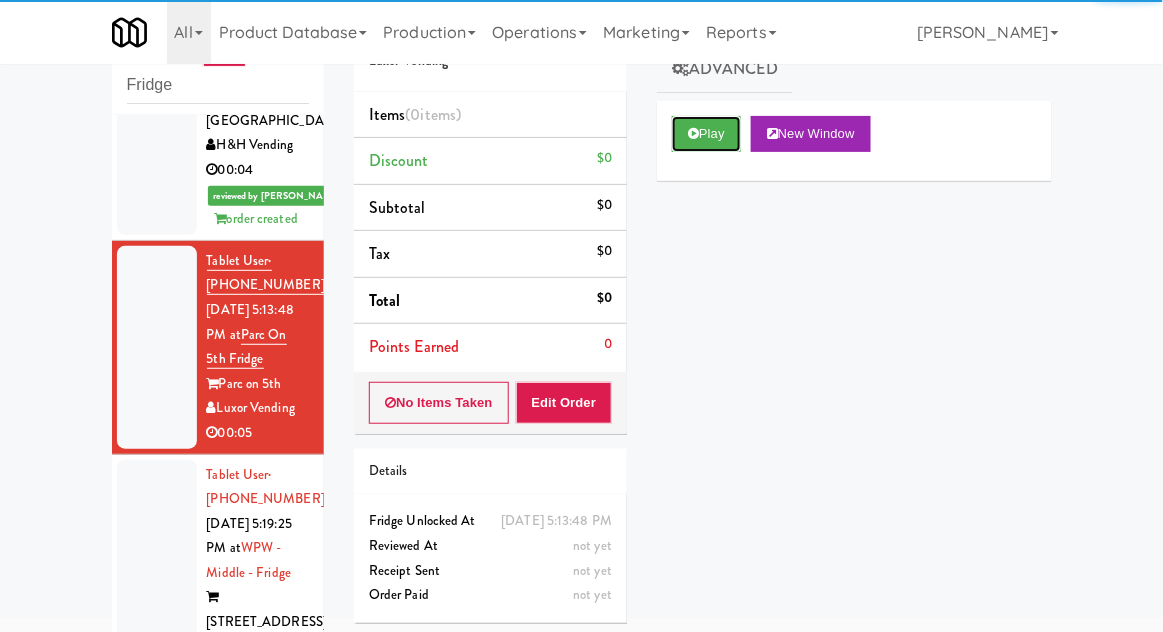 click on "Play" at bounding box center [706, 134] 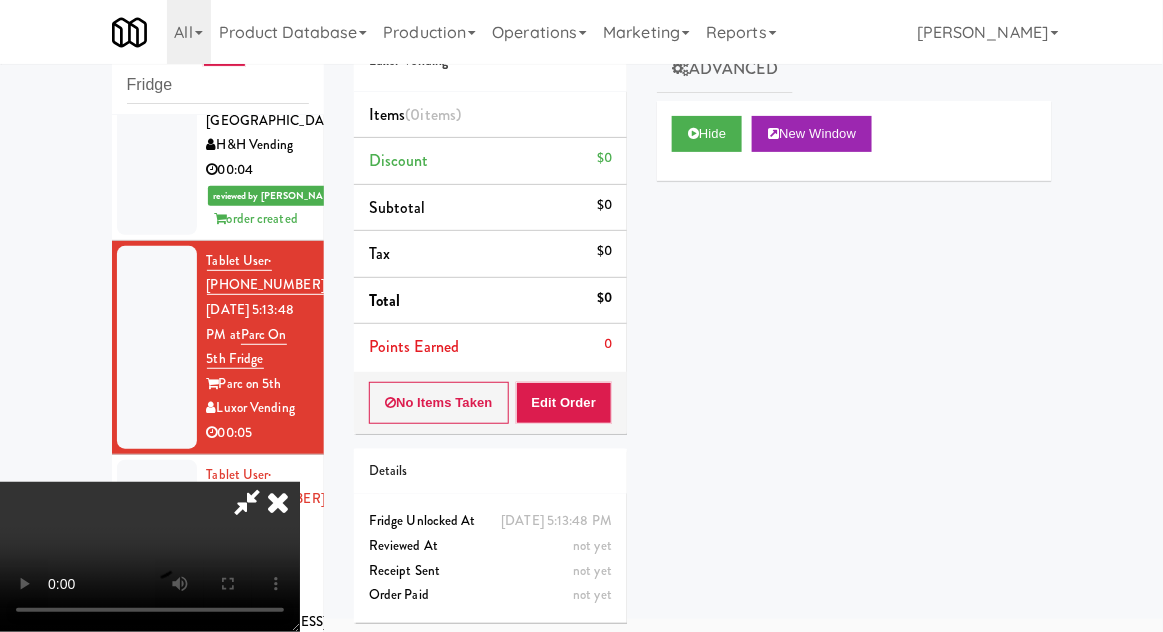 click at bounding box center (247, 502) 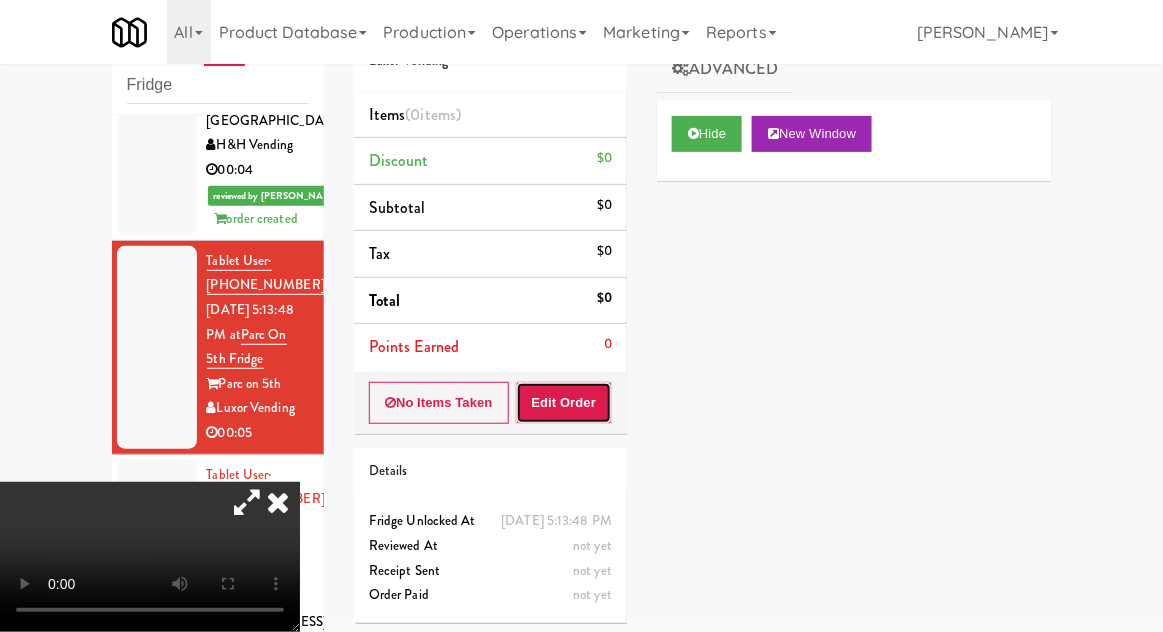 click on "Edit Order" at bounding box center (564, 403) 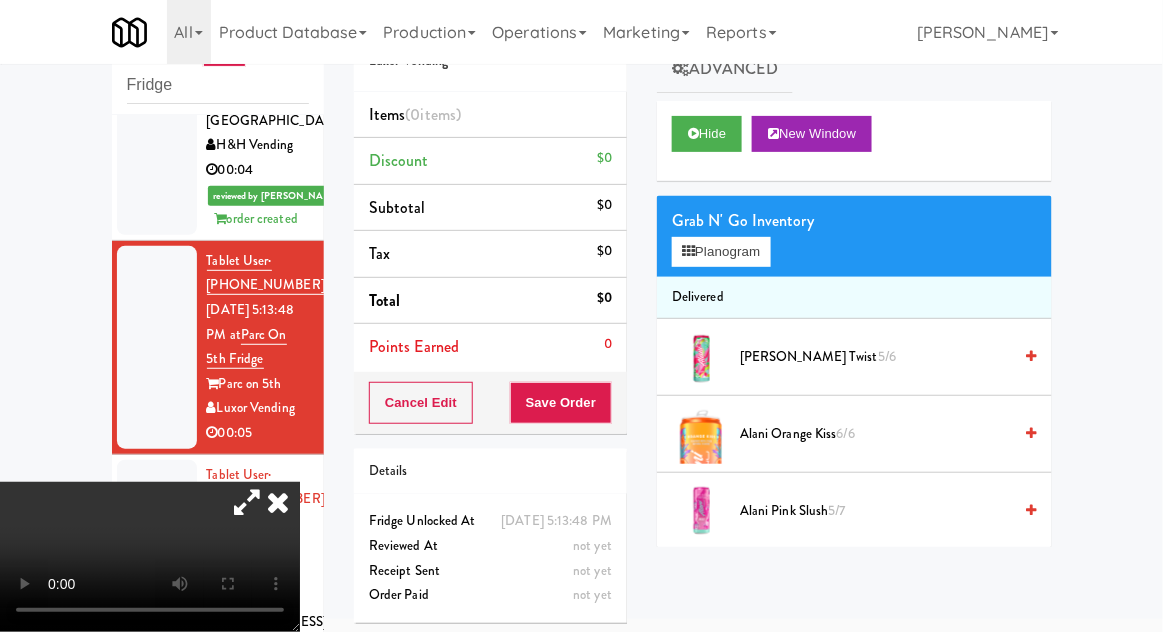 type 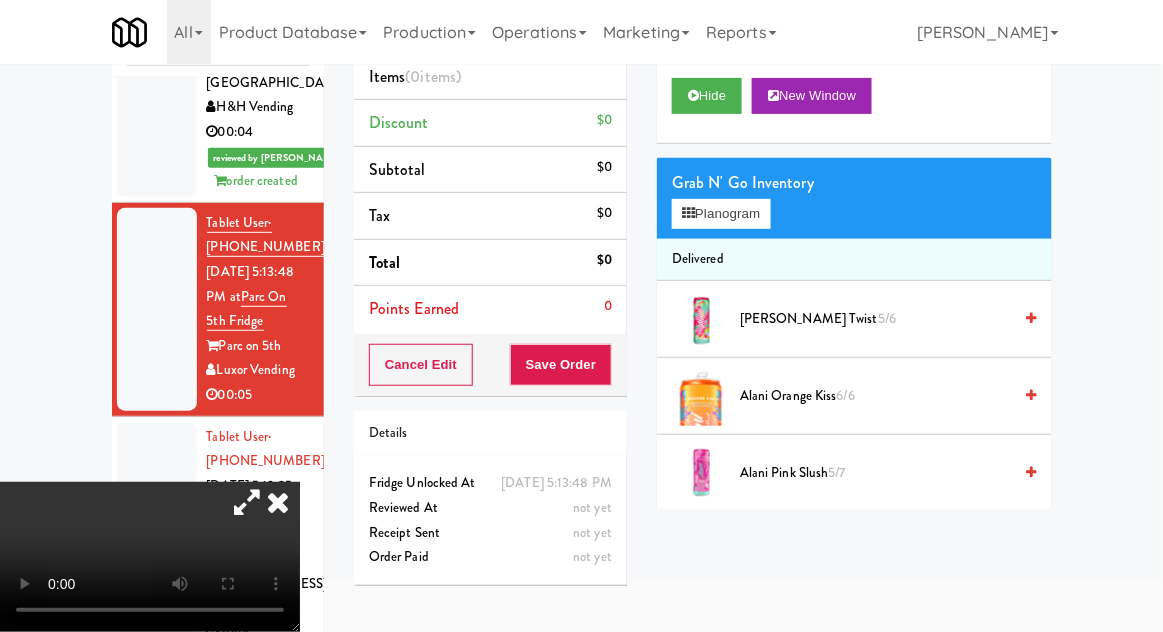 scroll, scrollTop: 116, scrollLeft: 0, axis: vertical 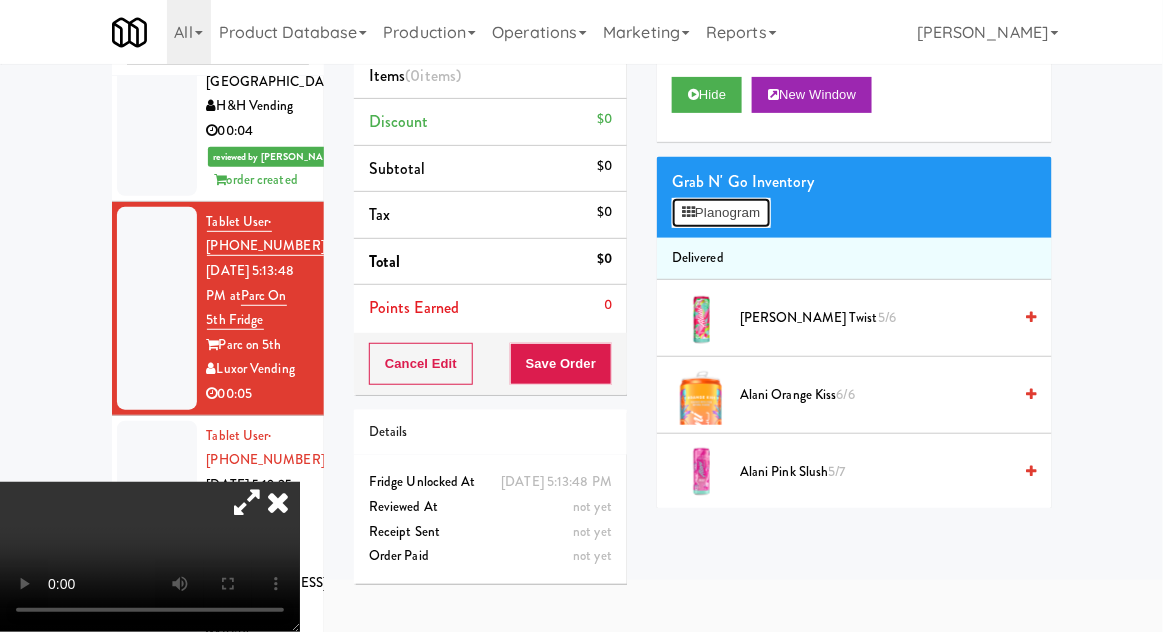 click on "Planogram" at bounding box center (721, 213) 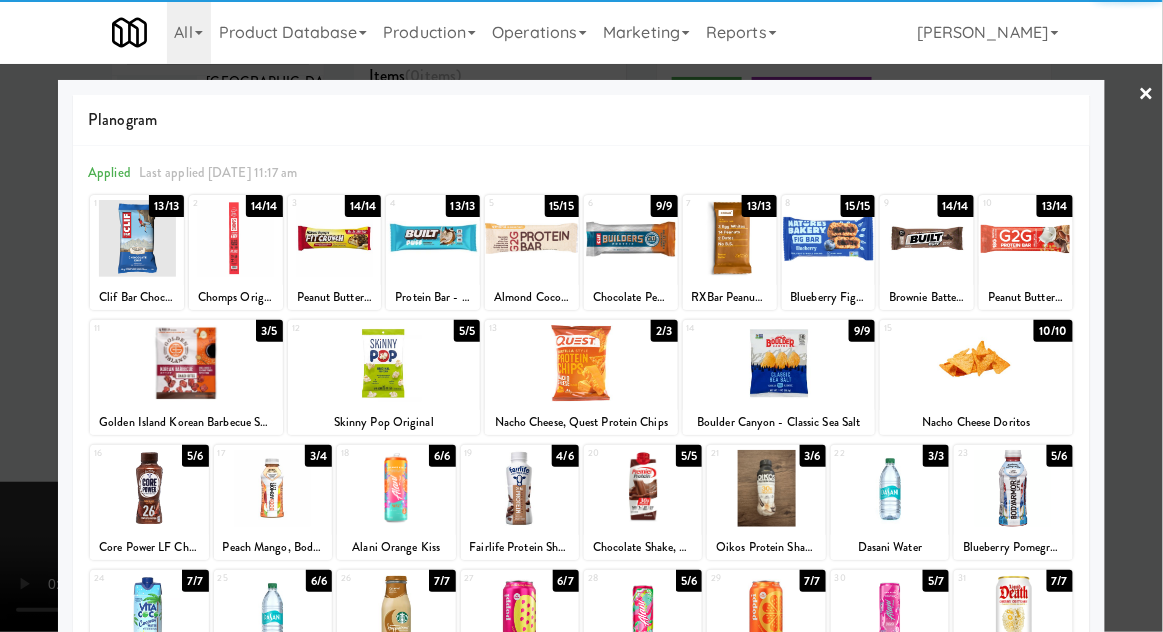 click at bounding box center [186, 363] 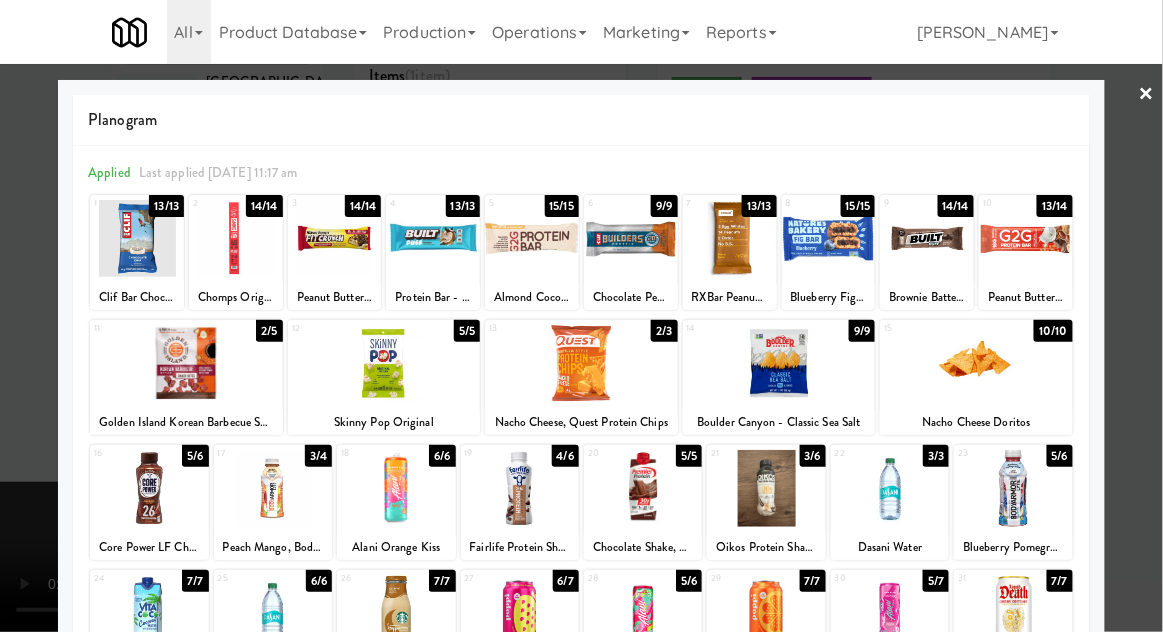 click at bounding box center (581, 316) 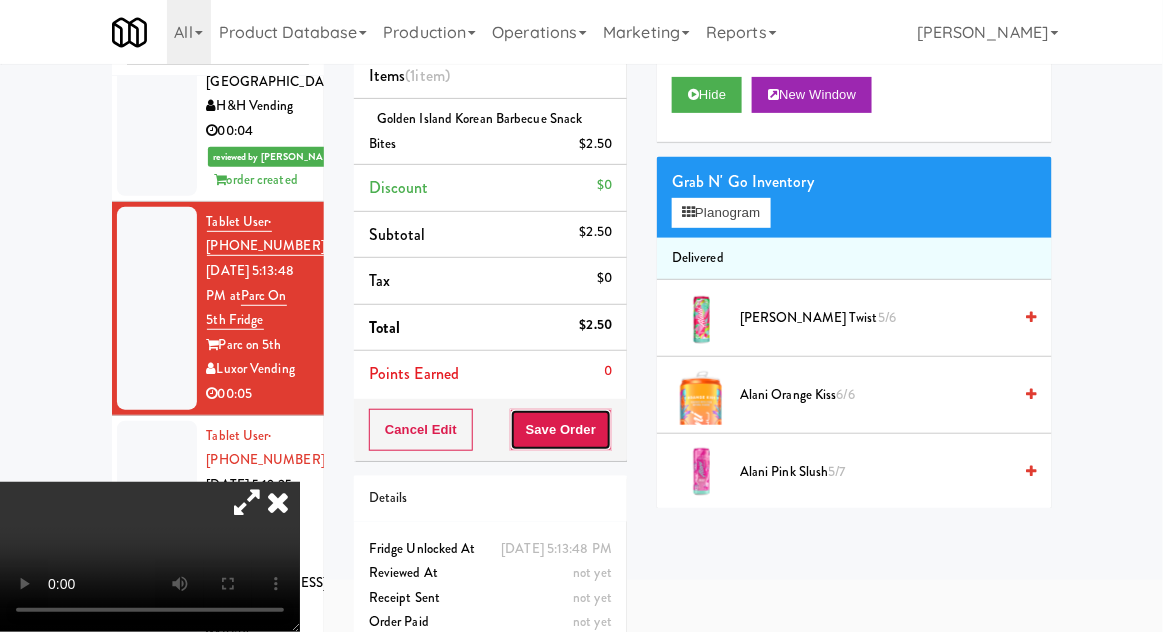 click on "Save Order" at bounding box center (561, 430) 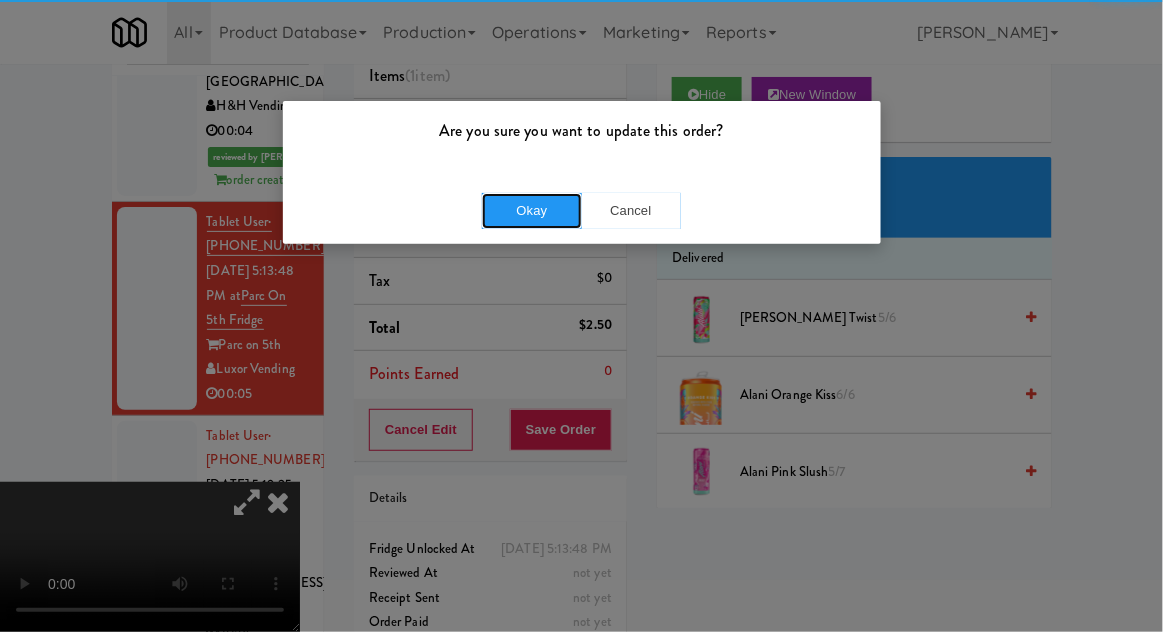 click on "Okay" at bounding box center (532, 211) 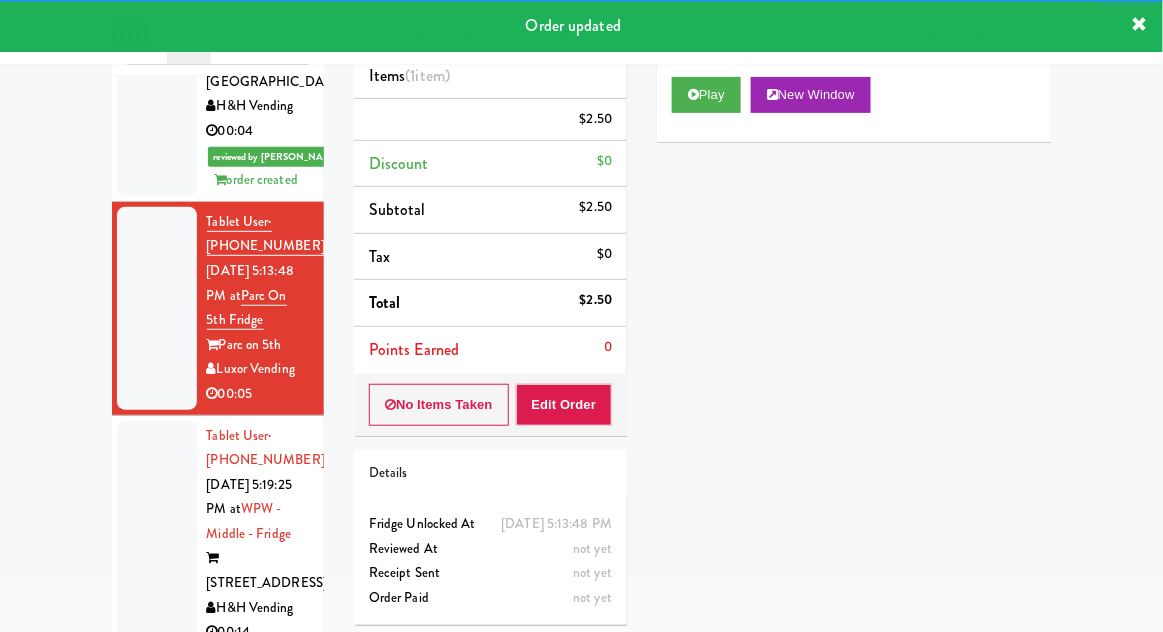 click at bounding box center (157, 534) 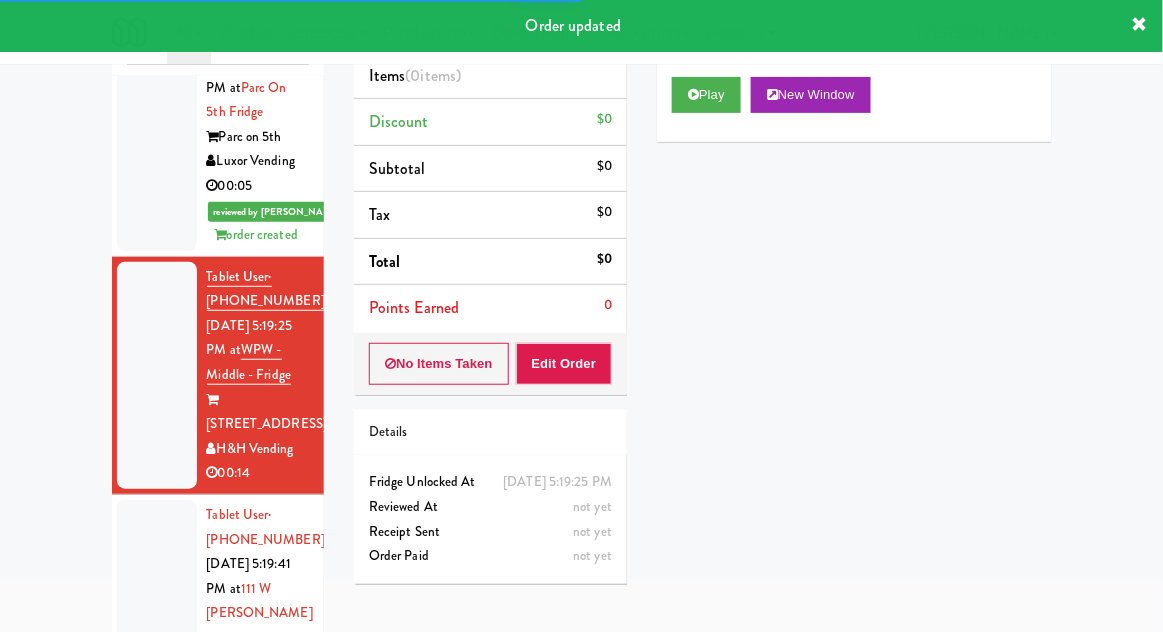 scroll, scrollTop: 1553, scrollLeft: 0, axis: vertical 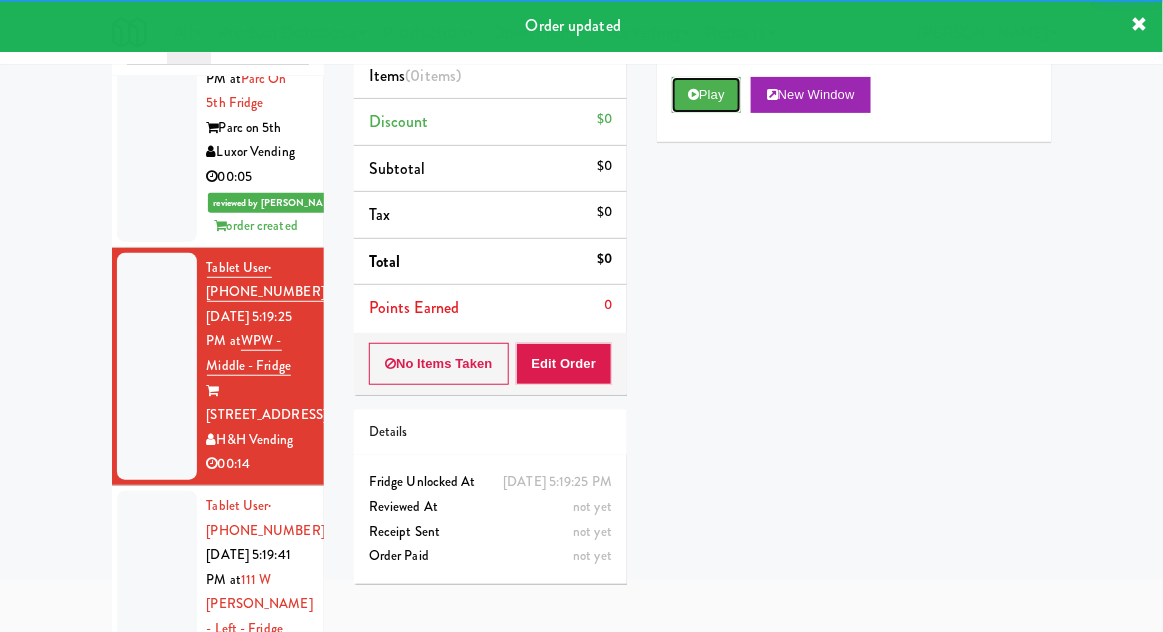 click on "Play" at bounding box center (706, 95) 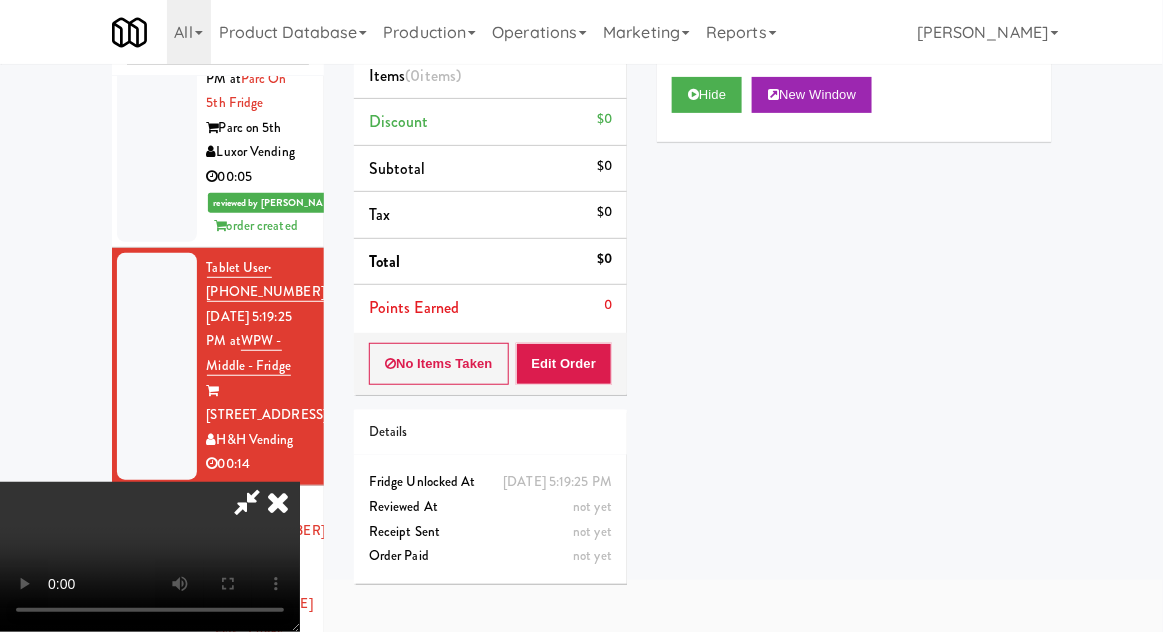 click at bounding box center [247, 502] 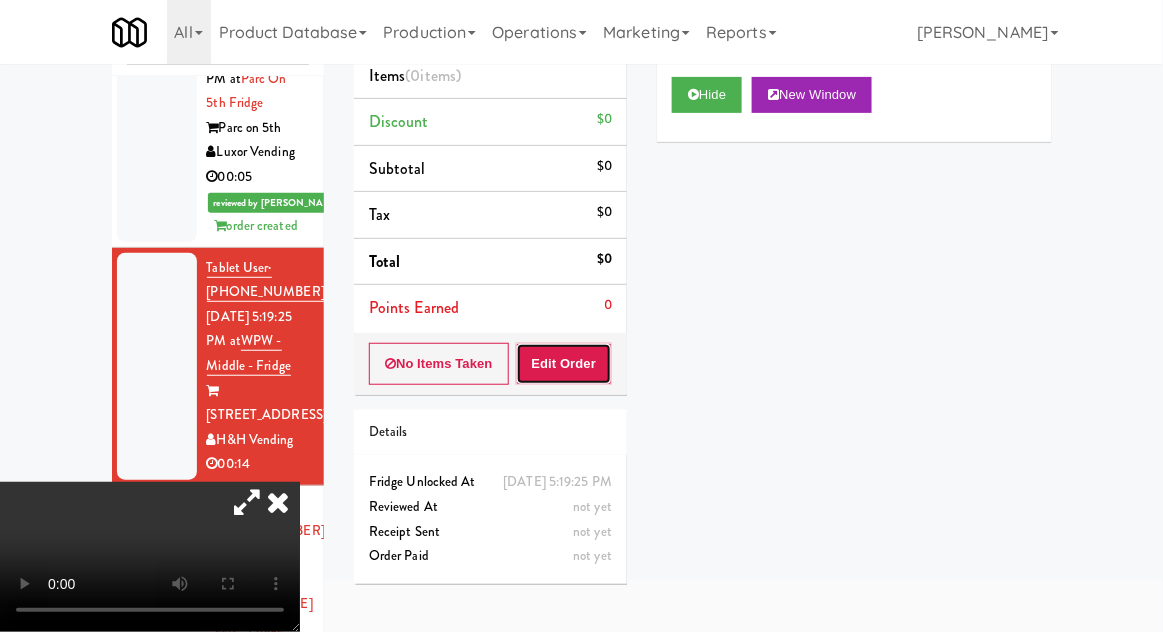 click on "Edit Order" at bounding box center (564, 364) 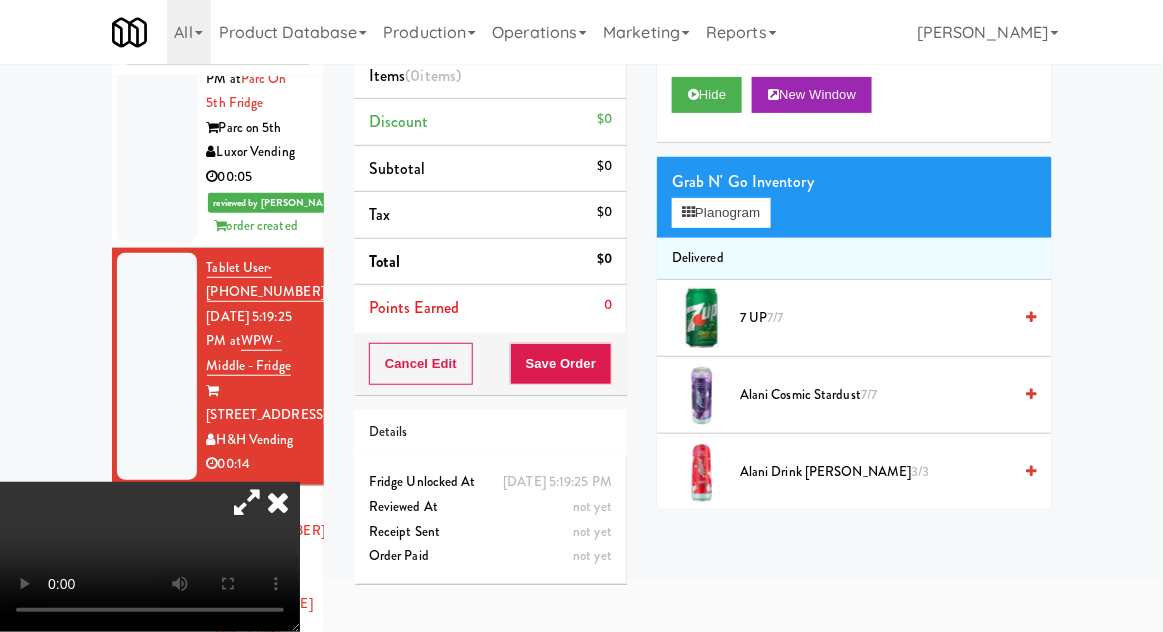 type 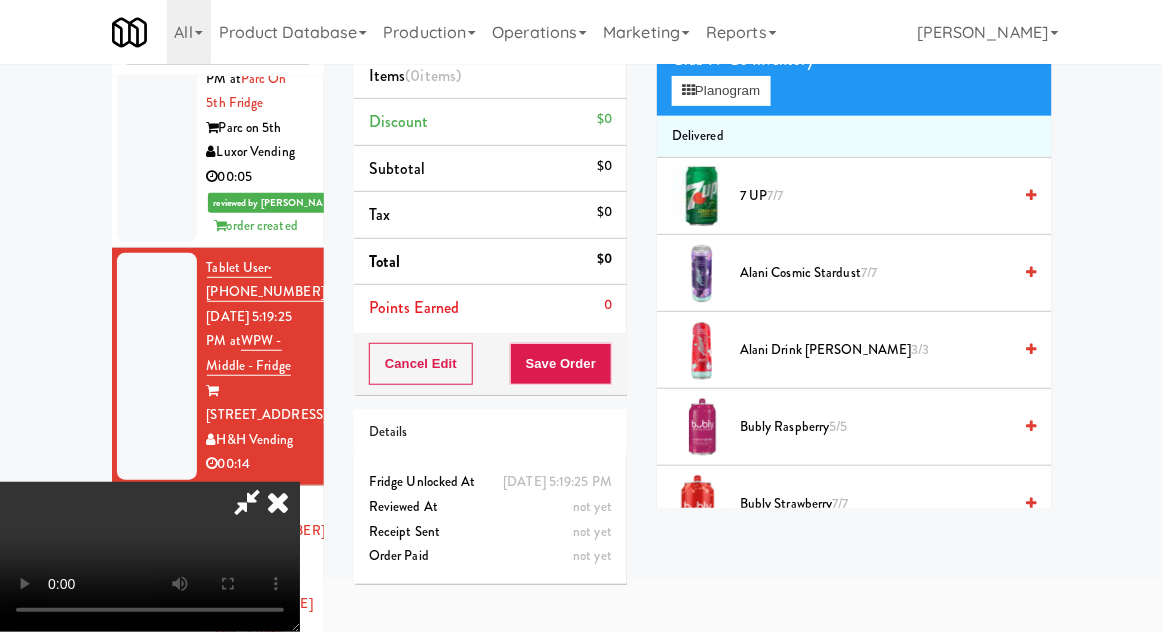 scroll, scrollTop: 0, scrollLeft: 0, axis: both 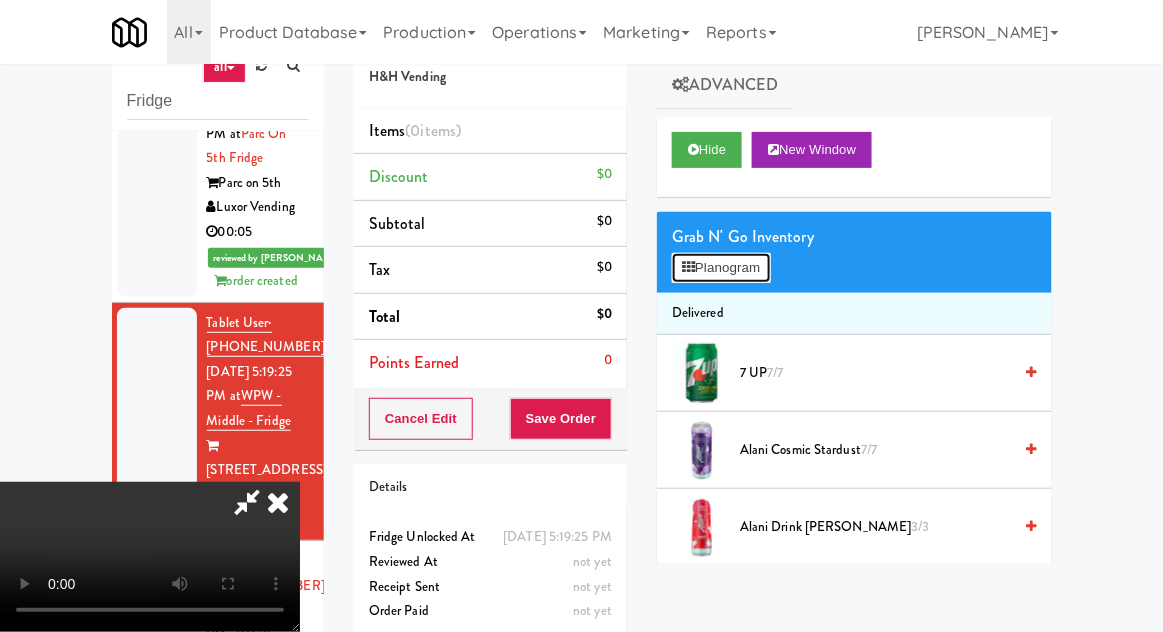 click on "Planogram" at bounding box center [721, 268] 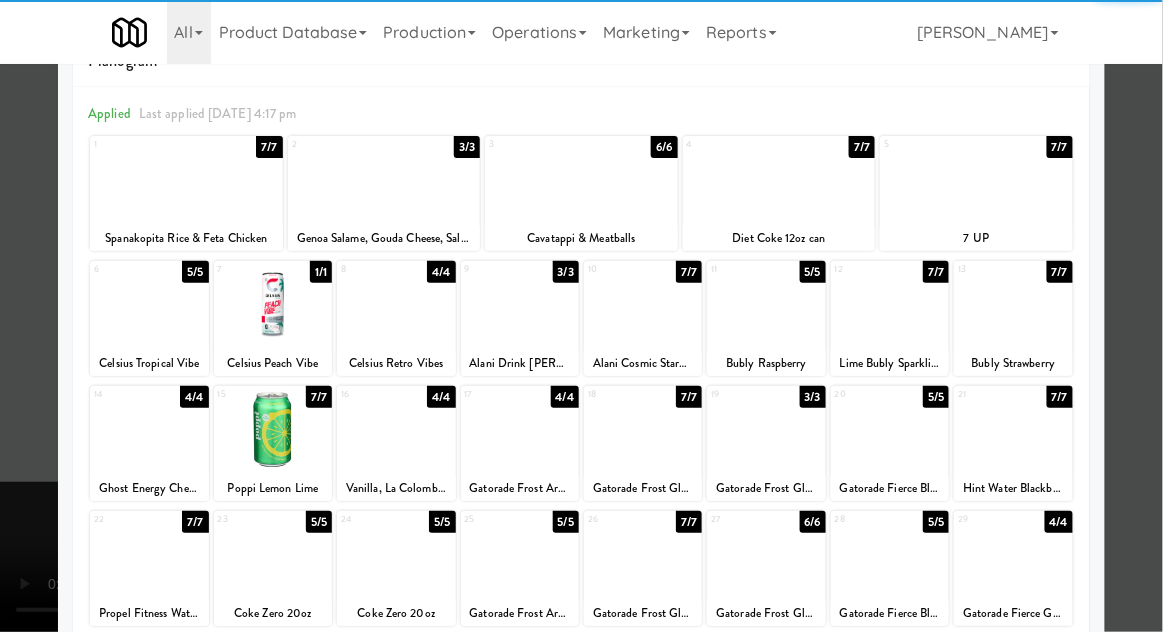 scroll, scrollTop: 68, scrollLeft: 0, axis: vertical 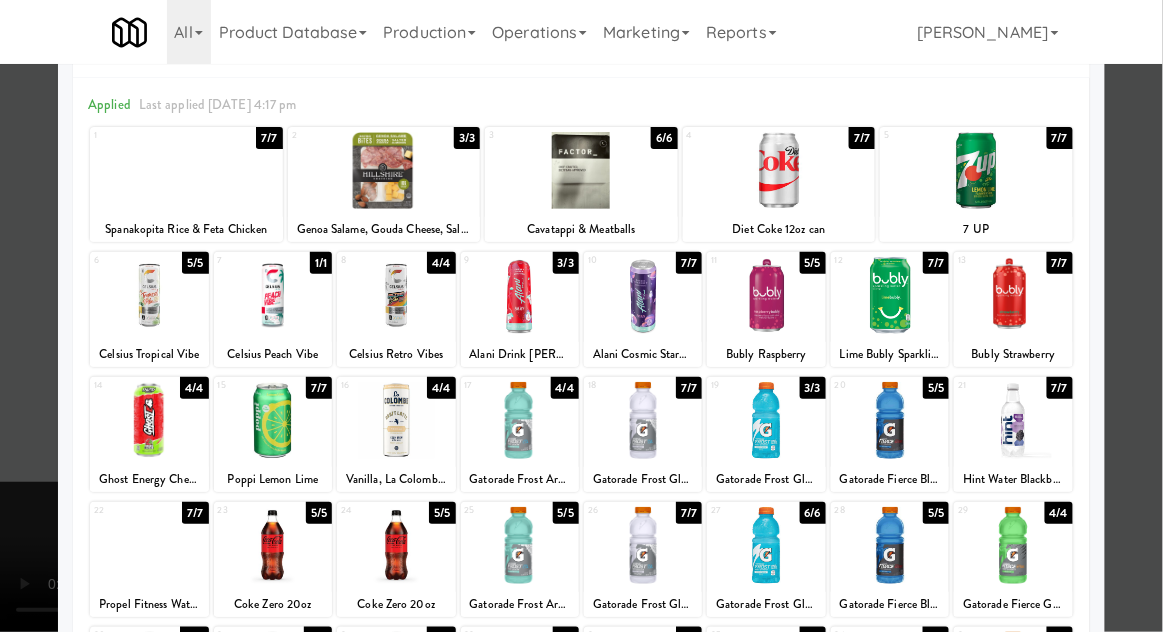 click at bounding box center (890, 420) 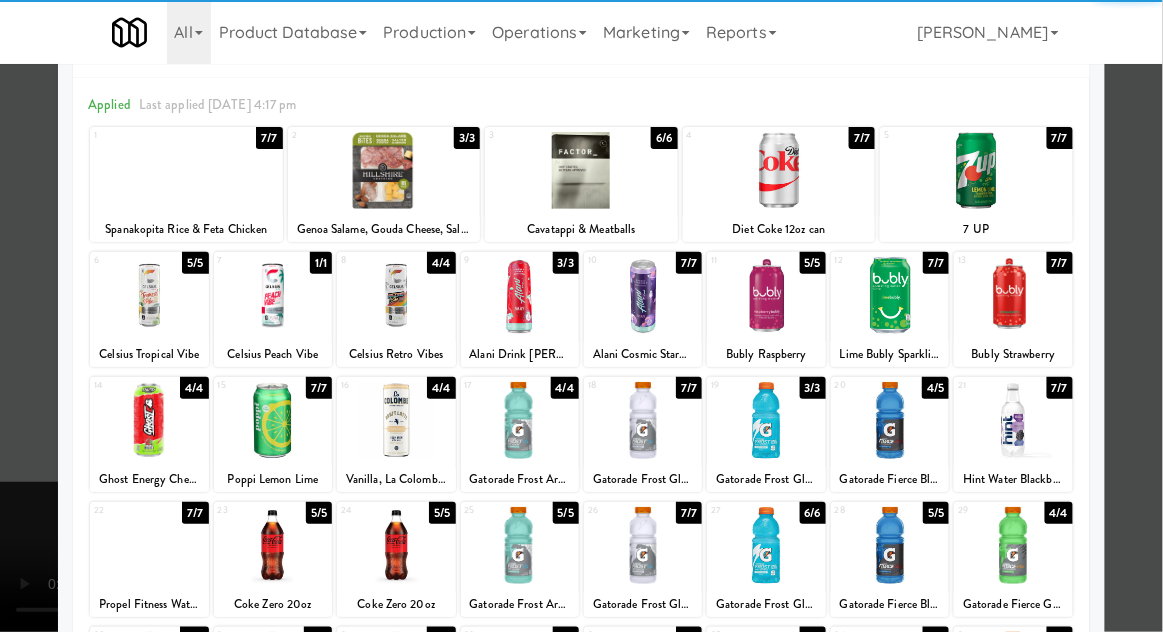 click at bounding box center (581, 316) 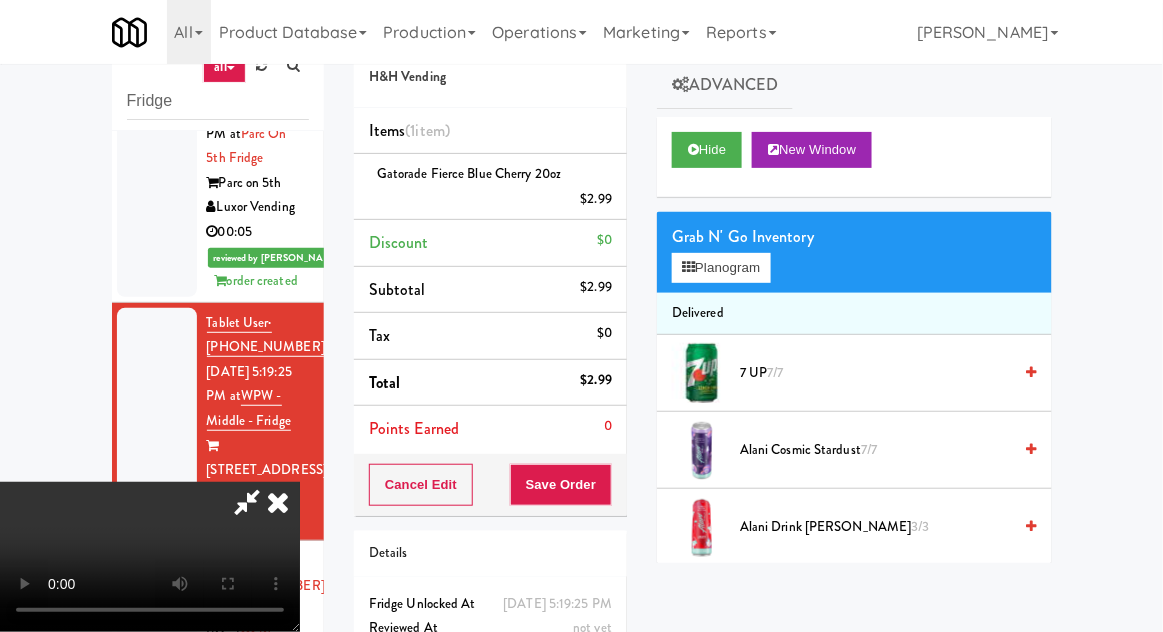 click at bounding box center [247, 502] 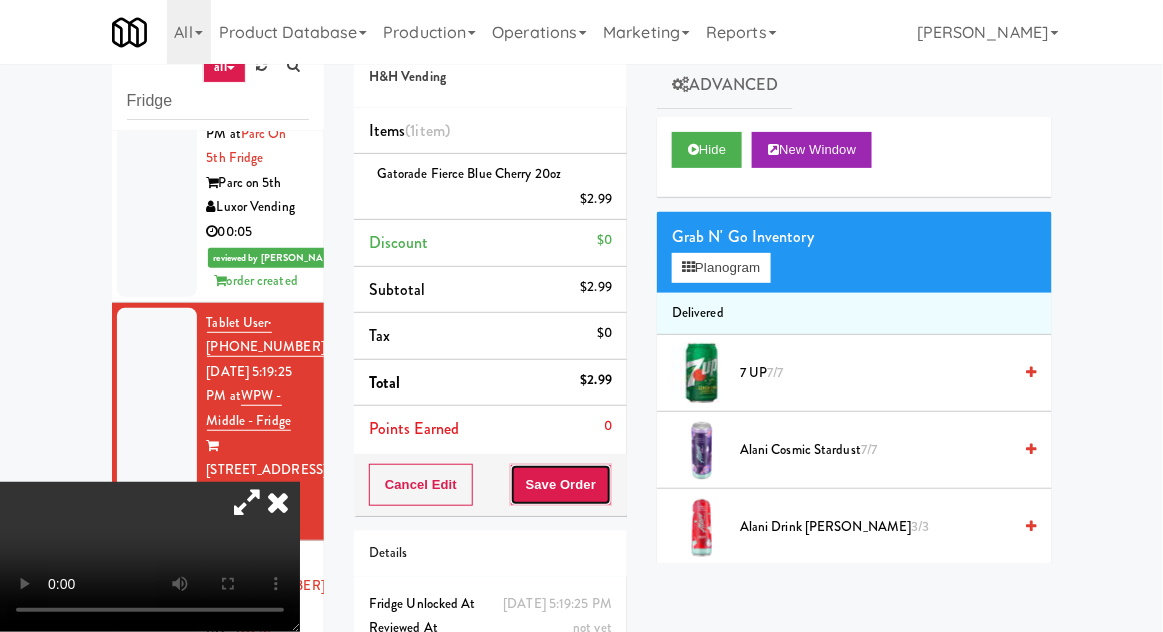click on "Save Order" at bounding box center (561, 485) 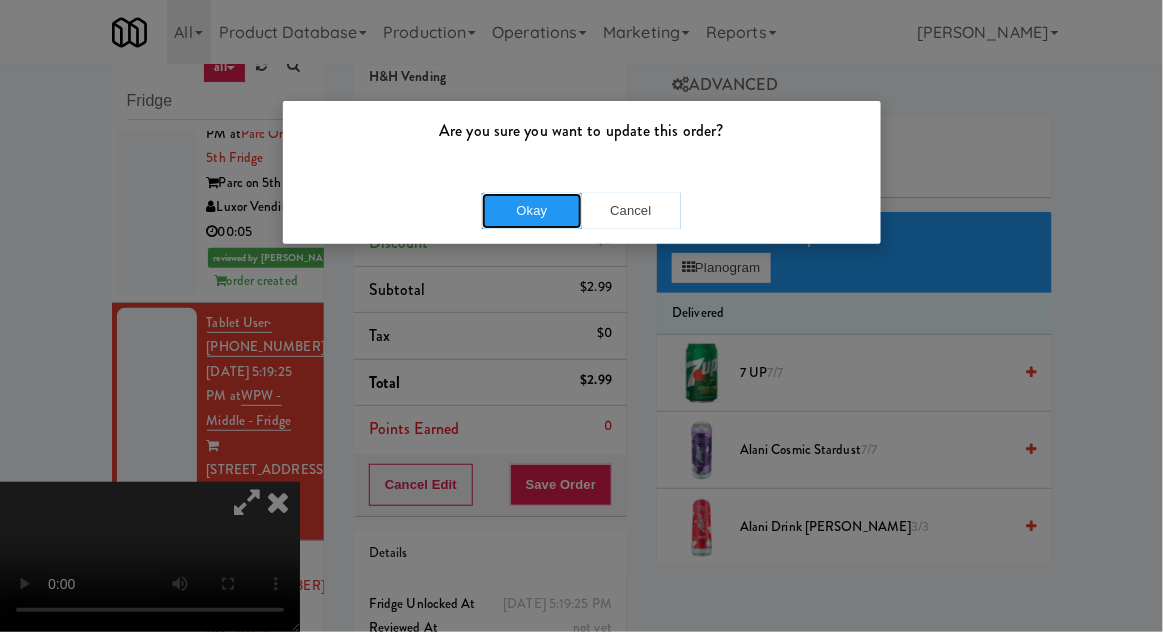 click on "Okay" at bounding box center [532, 211] 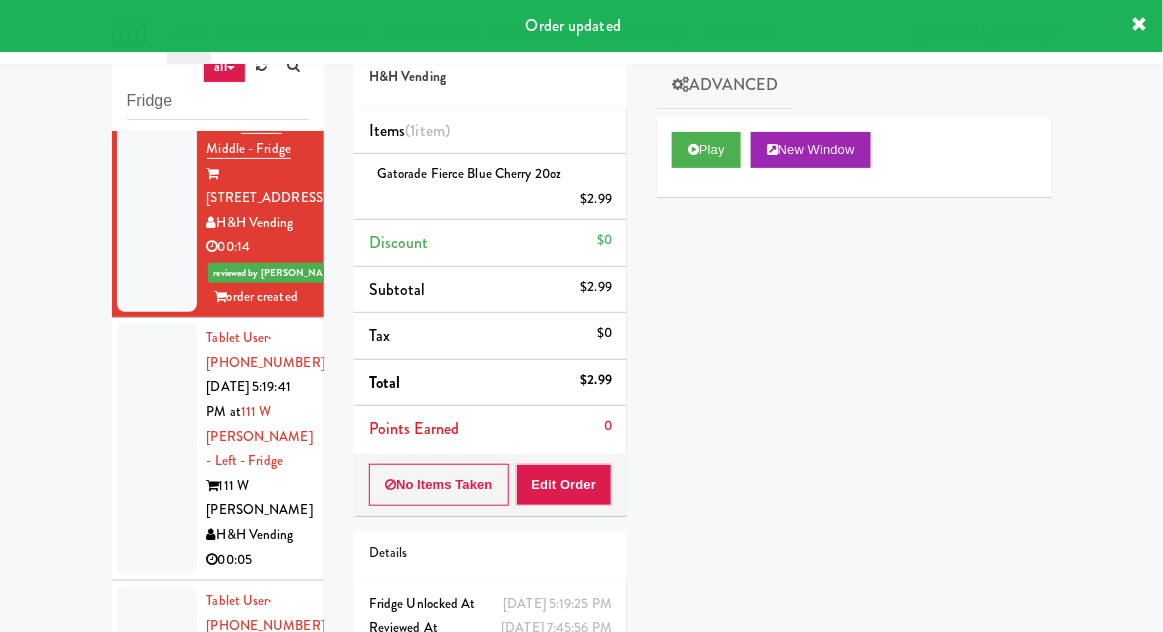 scroll, scrollTop: 1890, scrollLeft: 0, axis: vertical 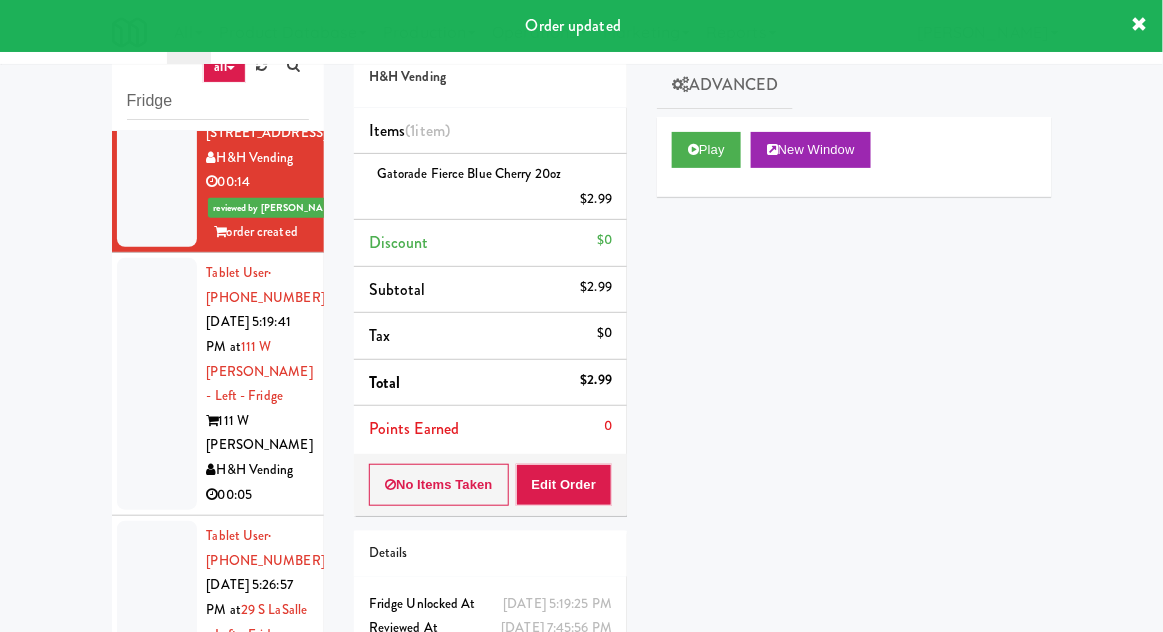 click at bounding box center [157, 384] 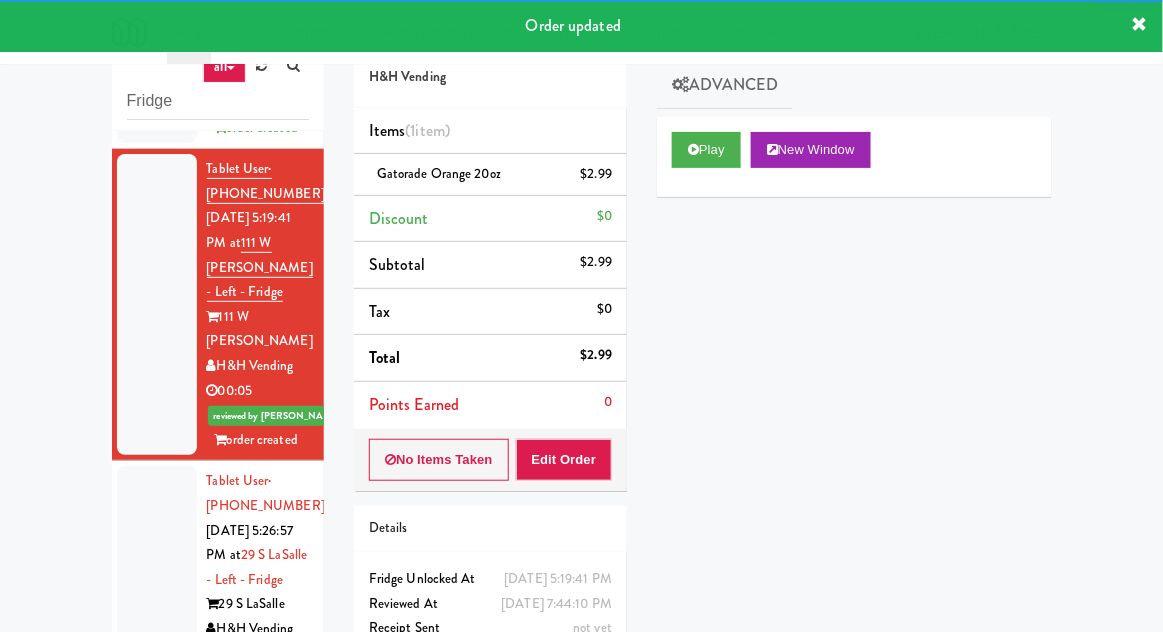 scroll, scrollTop: 2097, scrollLeft: 0, axis: vertical 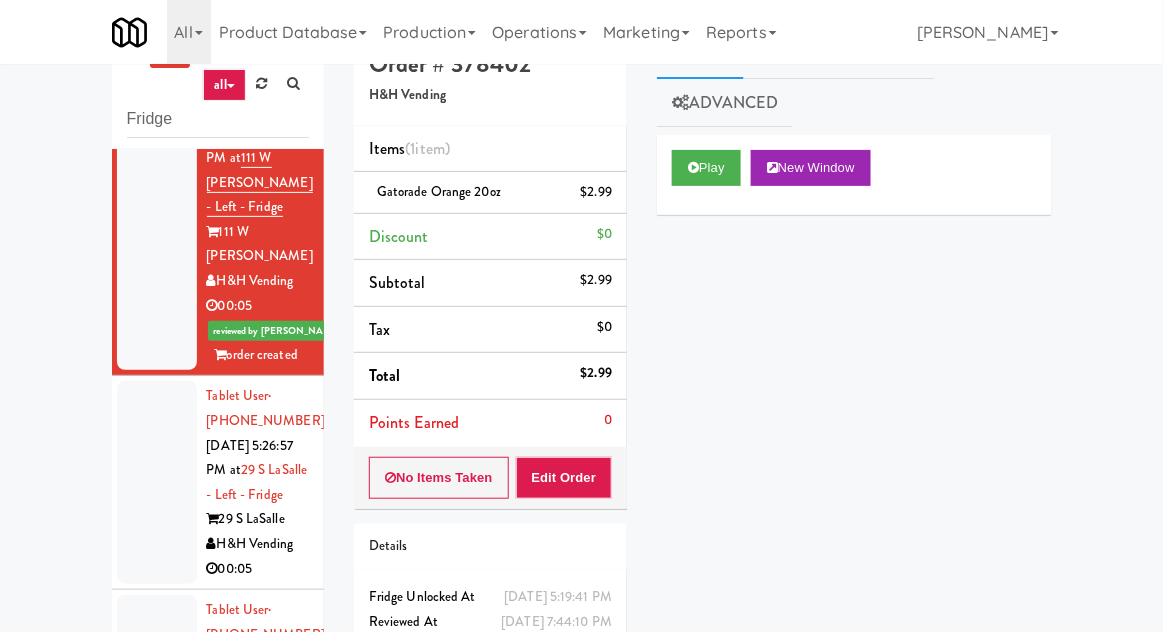 click at bounding box center [157, 482] 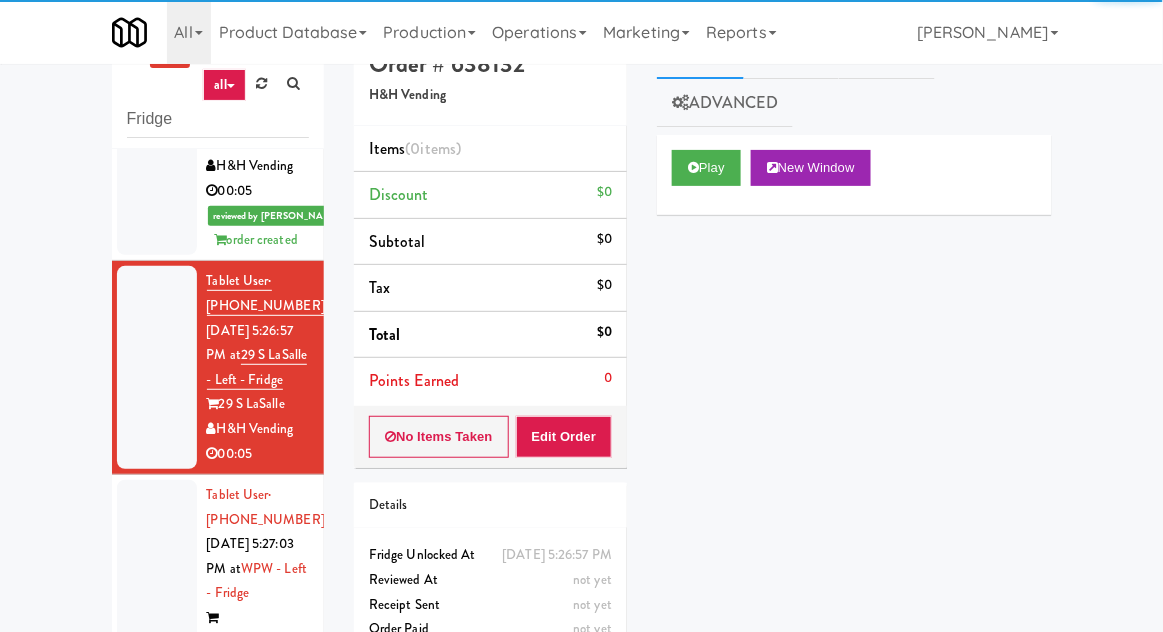scroll, scrollTop: 2222, scrollLeft: 0, axis: vertical 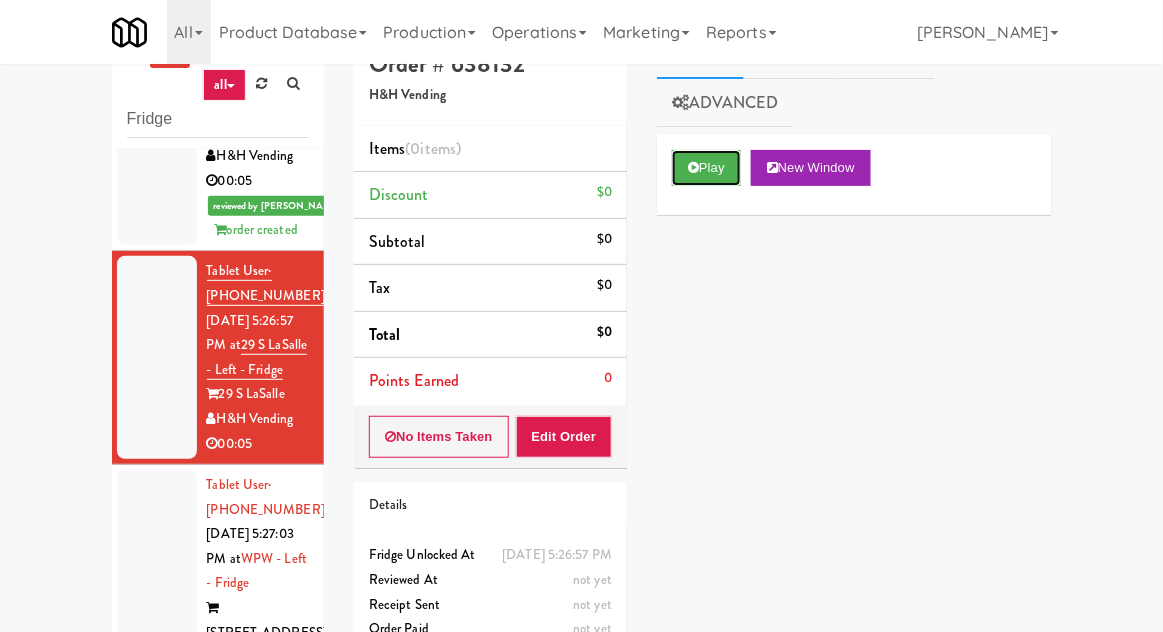 click on "Play" at bounding box center [706, 168] 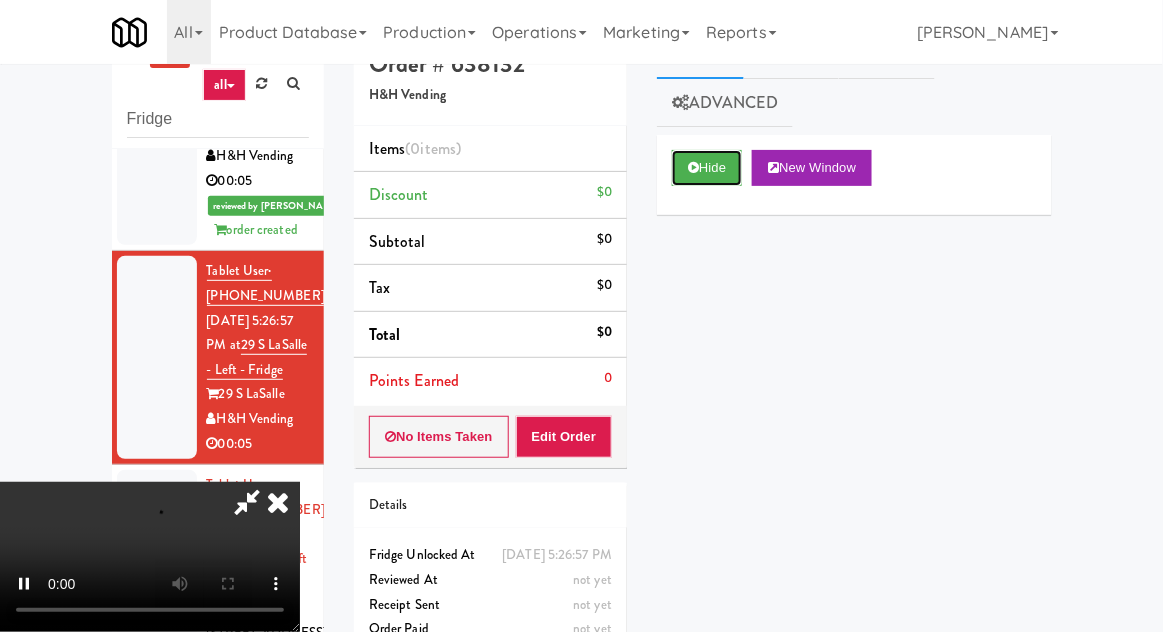scroll, scrollTop: 0, scrollLeft: 0, axis: both 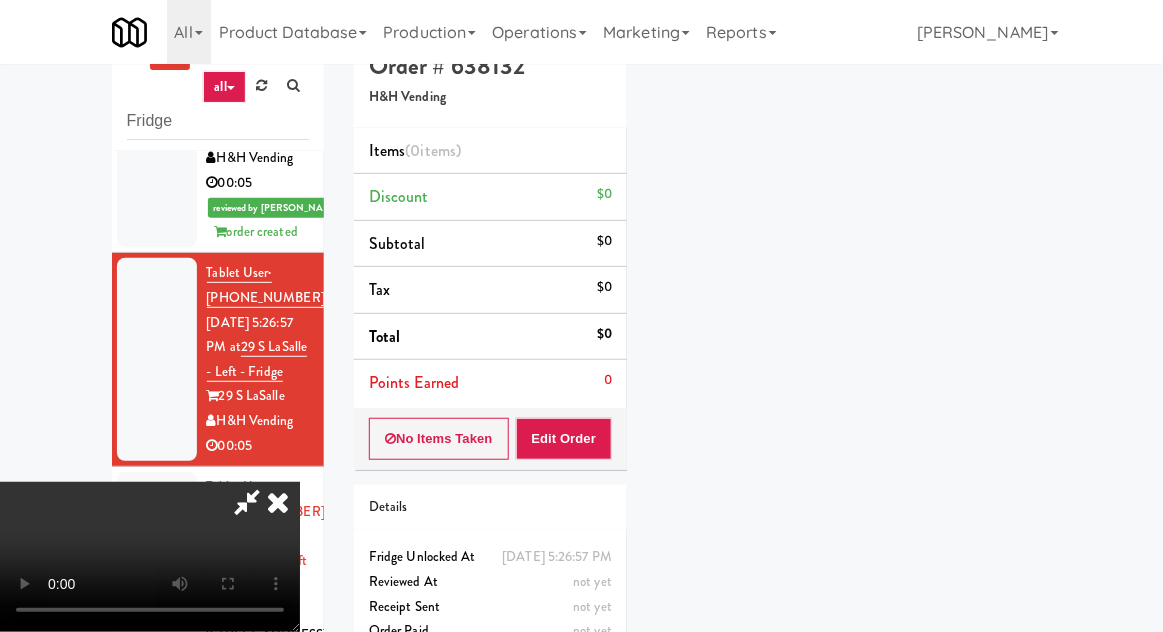 click at bounding box center [247, 502] 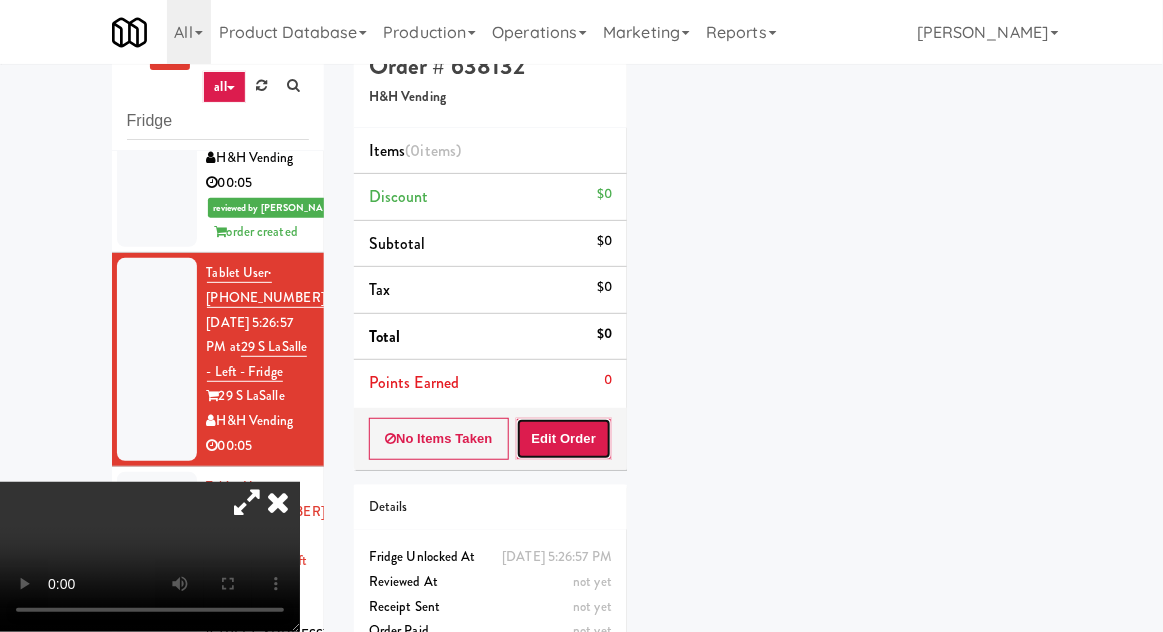 click on "Edit Order" at bounding box center (564, 439) 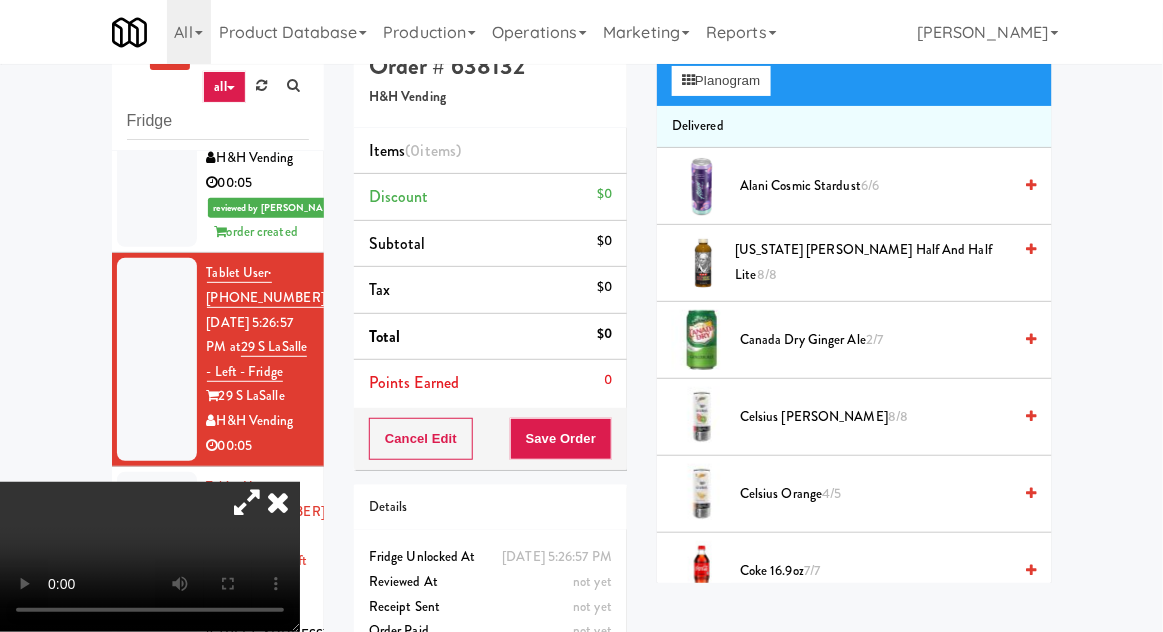 type 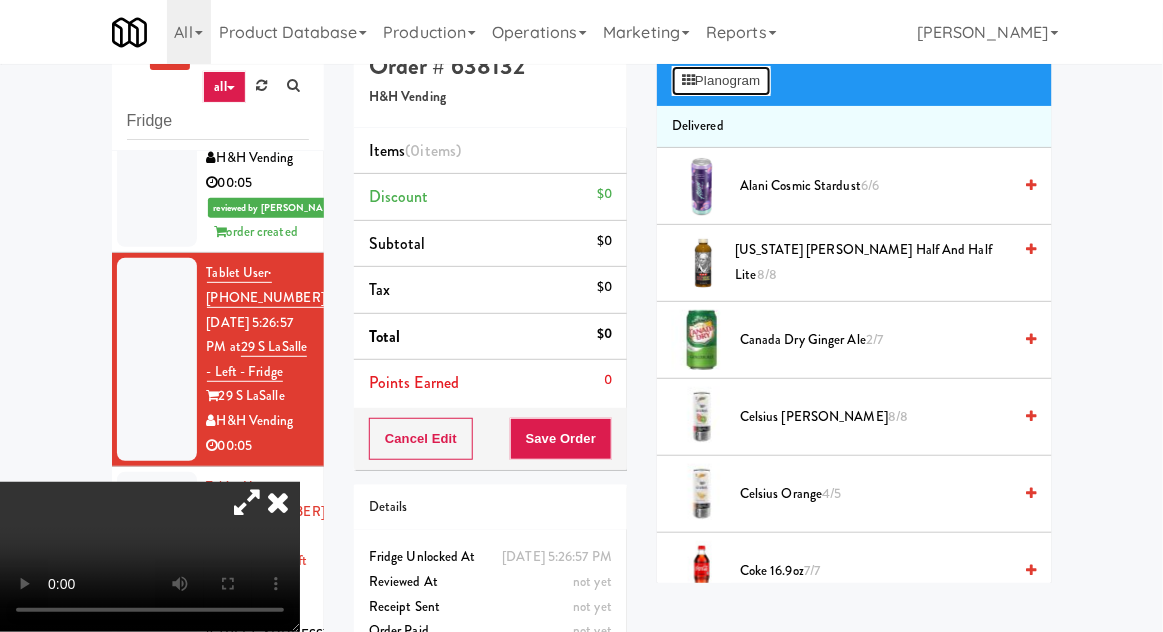 click on "Planogram" at bounding box center (721, 81) 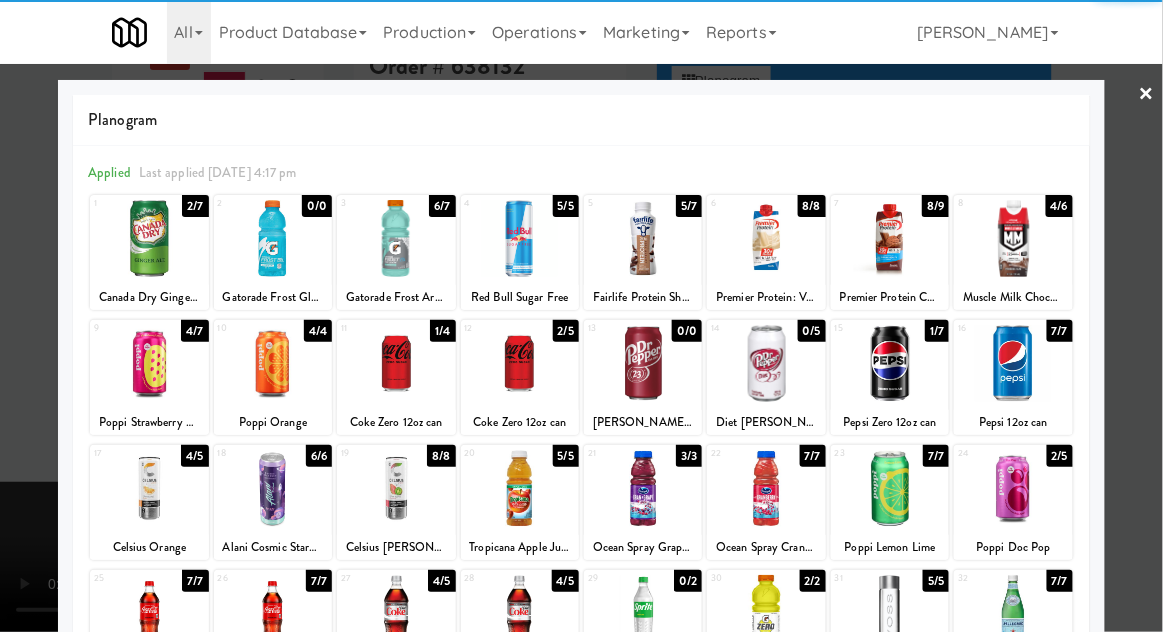click at bounding box center (890, 238) 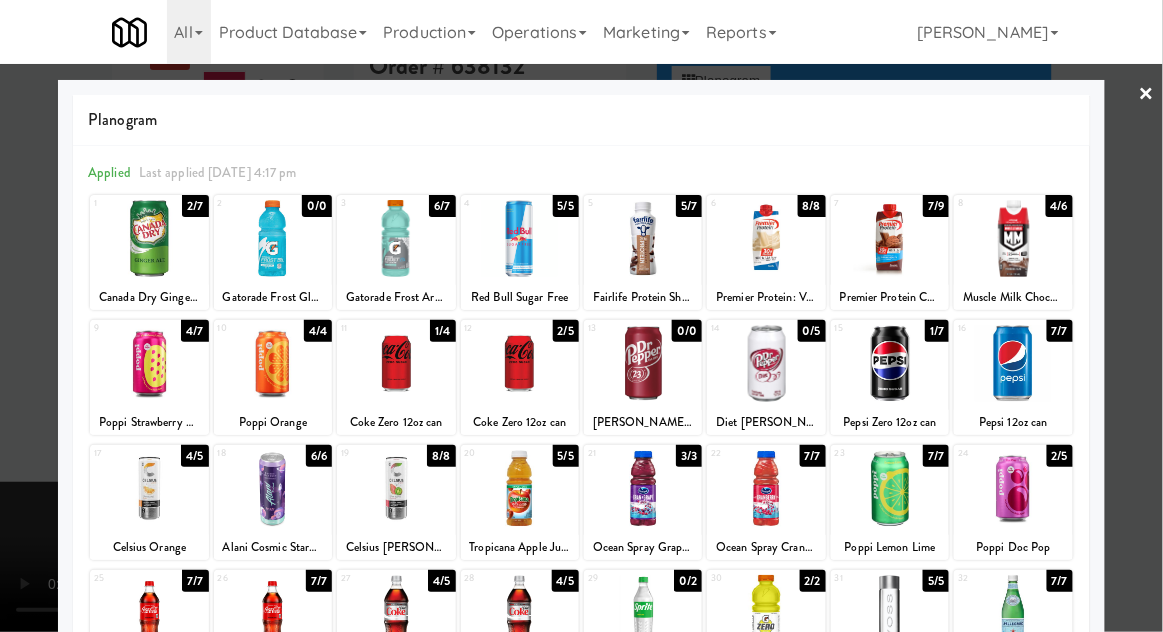 click at bounding box center (581, 316) 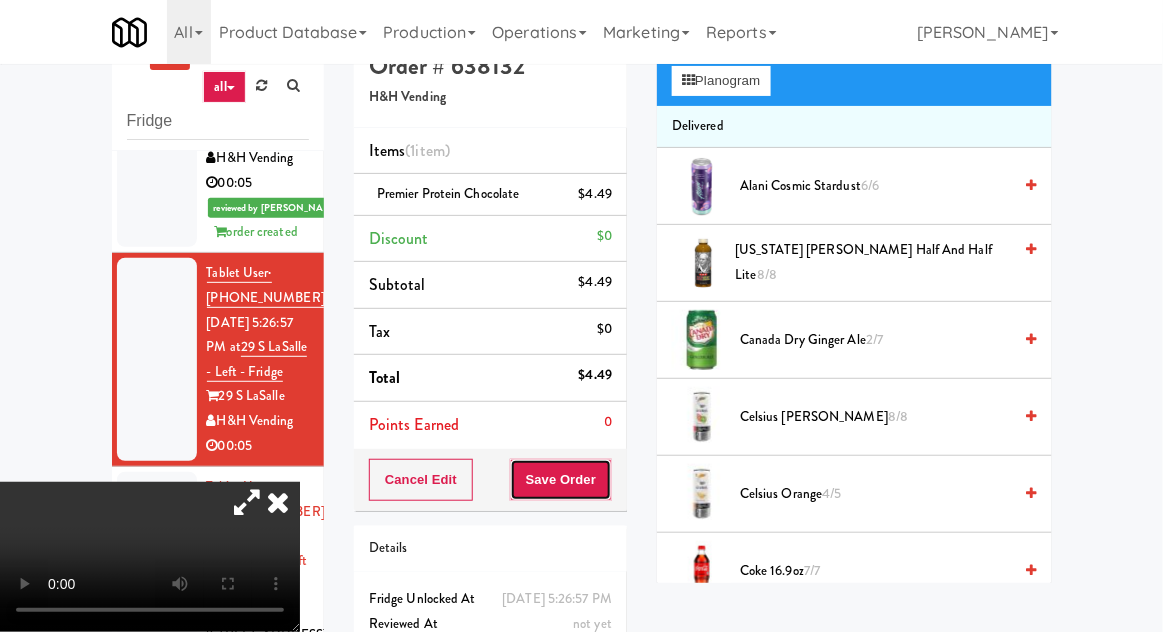 click on "Save Order" at bounding box center [561, 480] 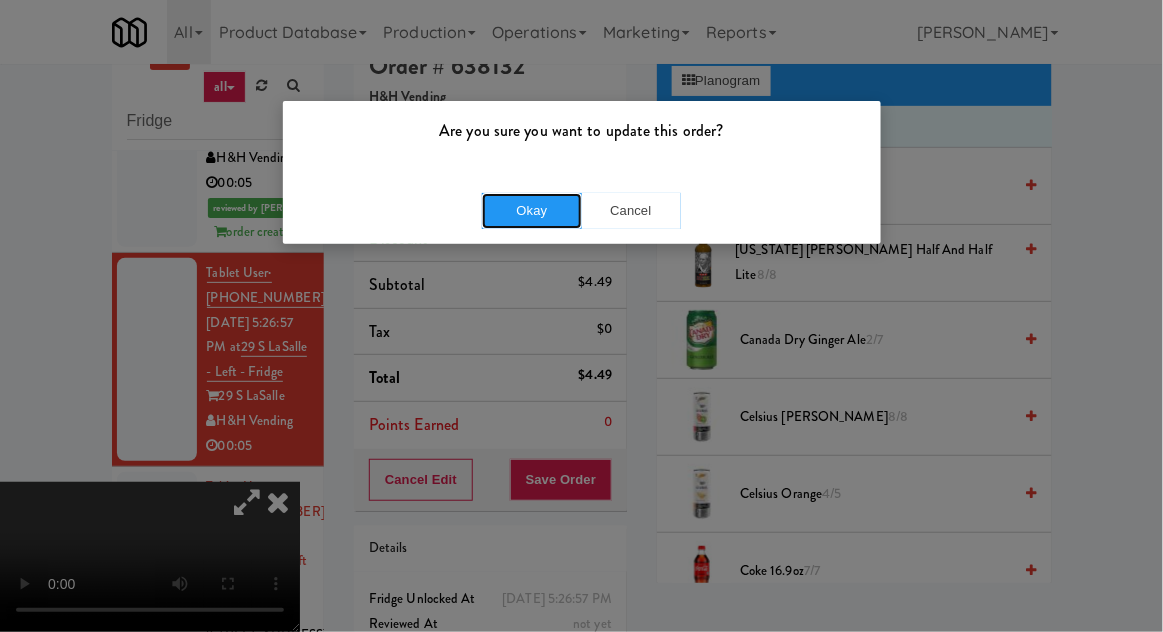 click on "Okay" at bounding box center (532, 211) 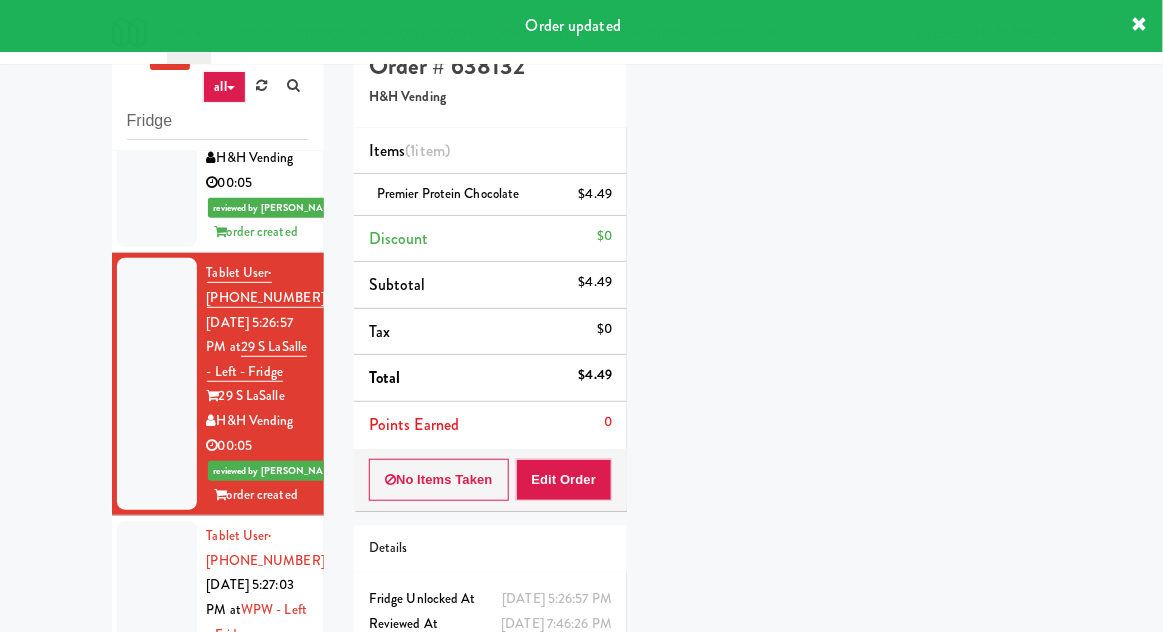 click at bounding box center (157, 634) 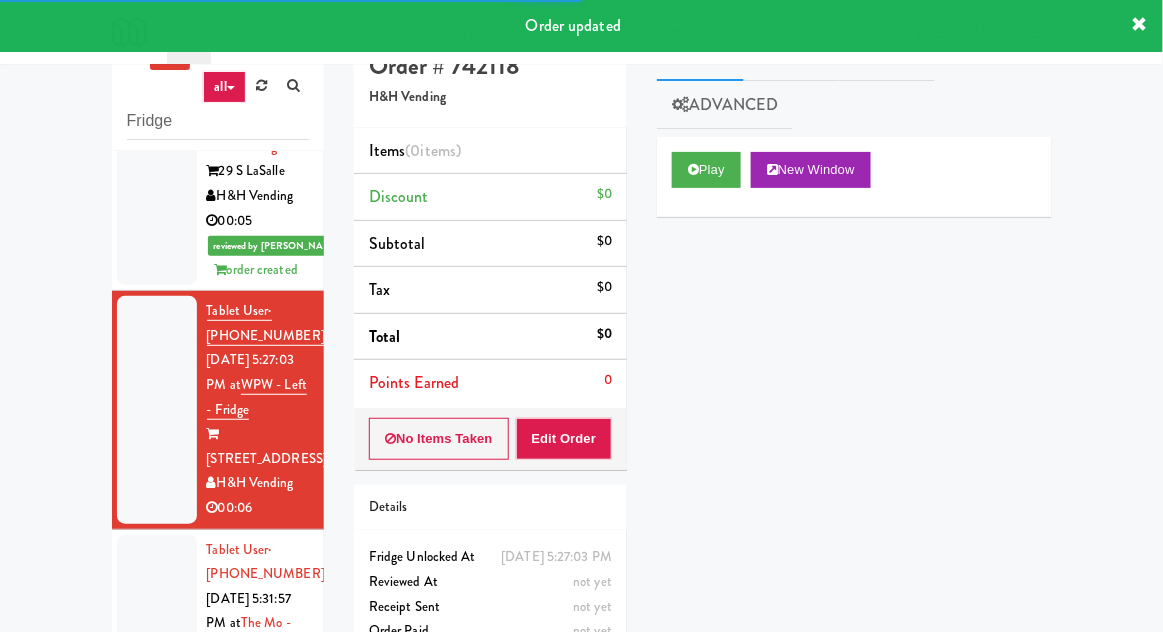 scroll, scrollTop: 2455, scrollLeft: 0, axis: vertical 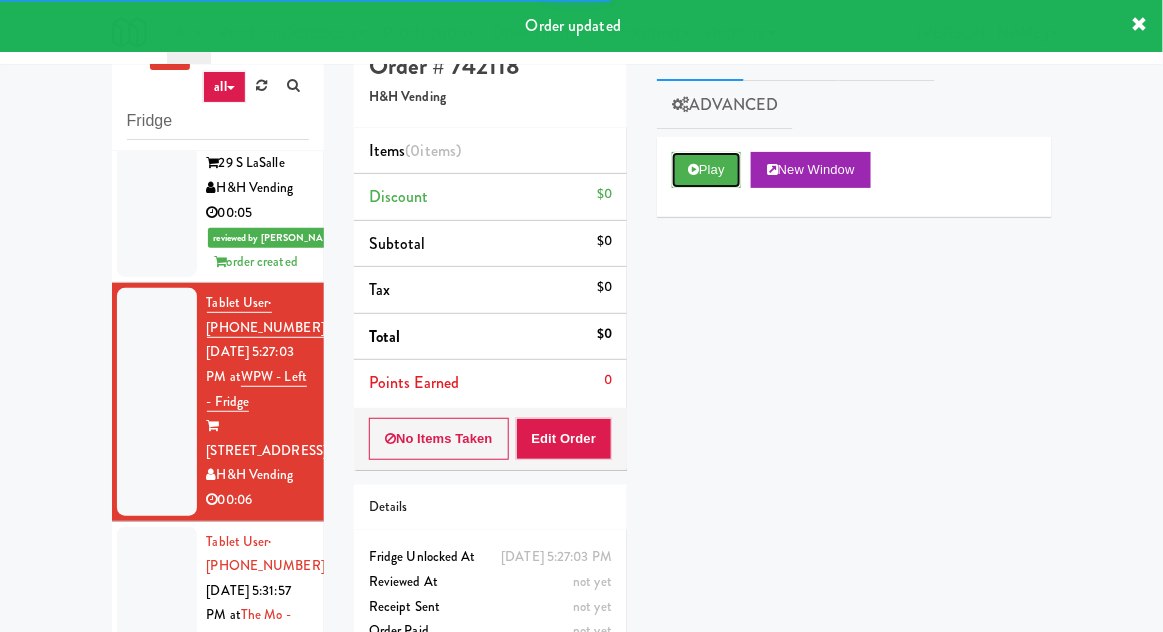 click at bounding box center (693, 169) 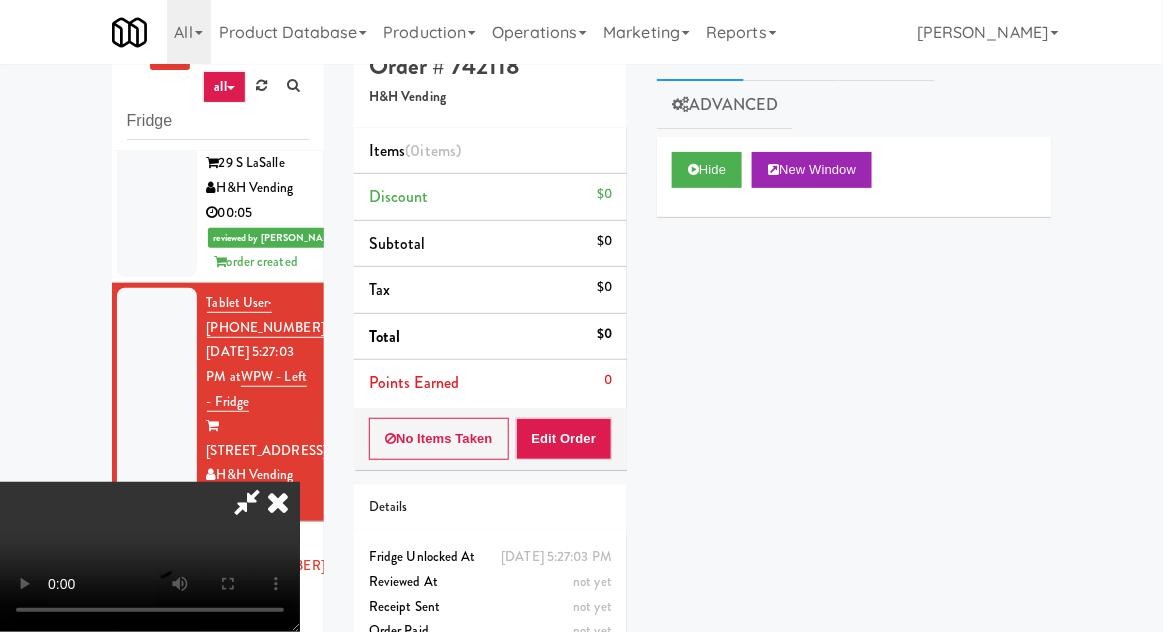 type 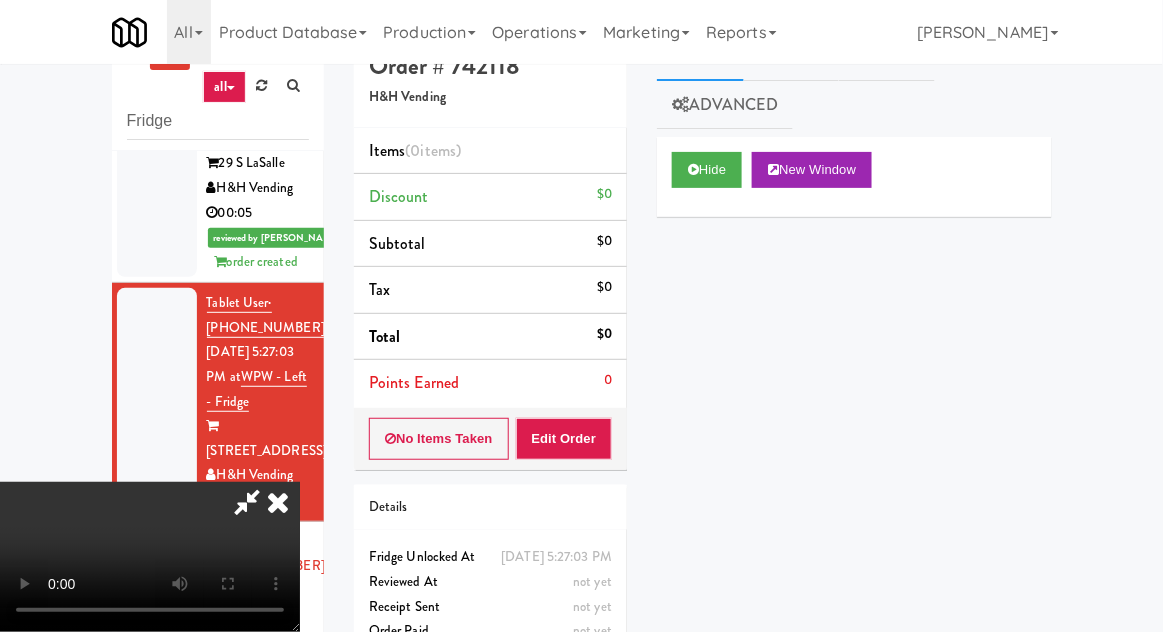 click at bounding box center [247, 502] 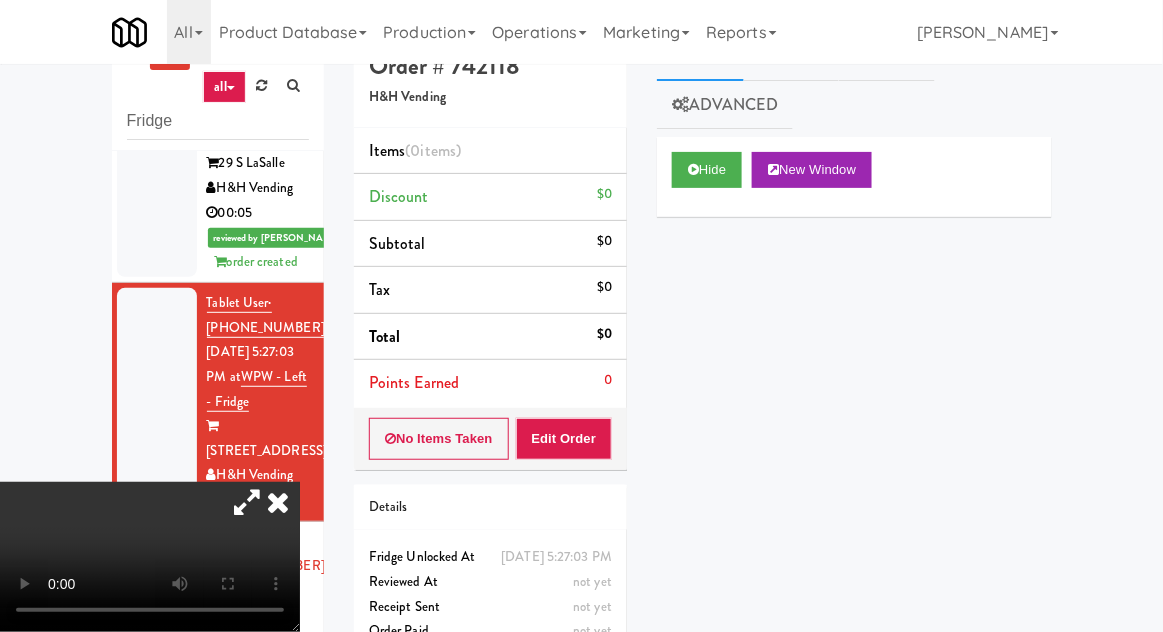 click at bounding box center (247, 502) 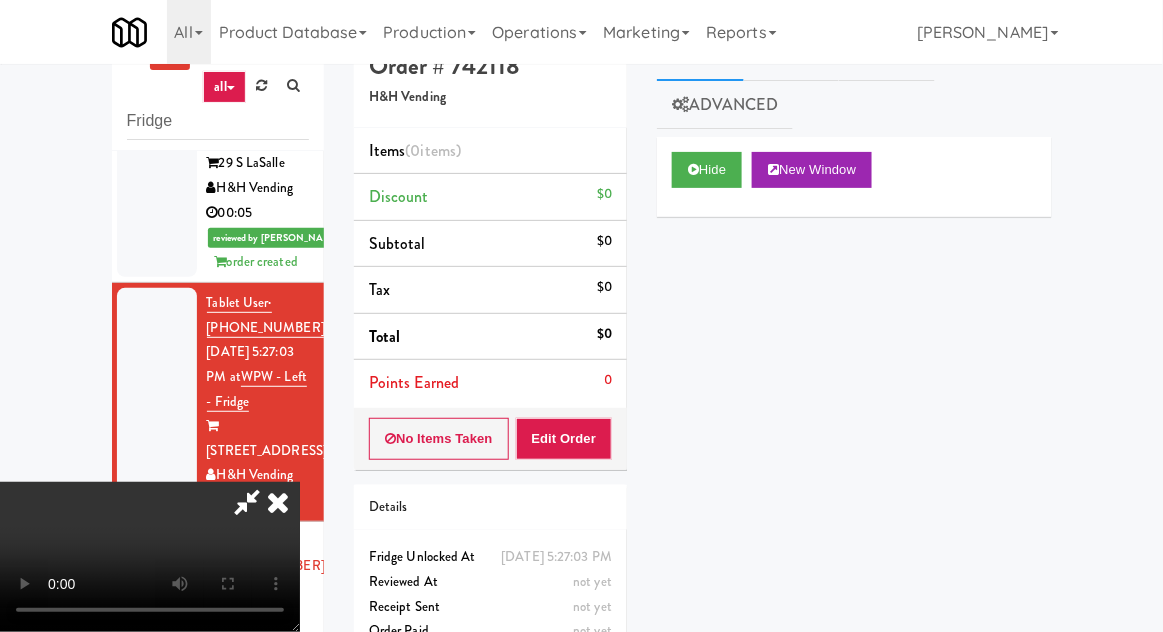 click at bounding box center [247, 502] 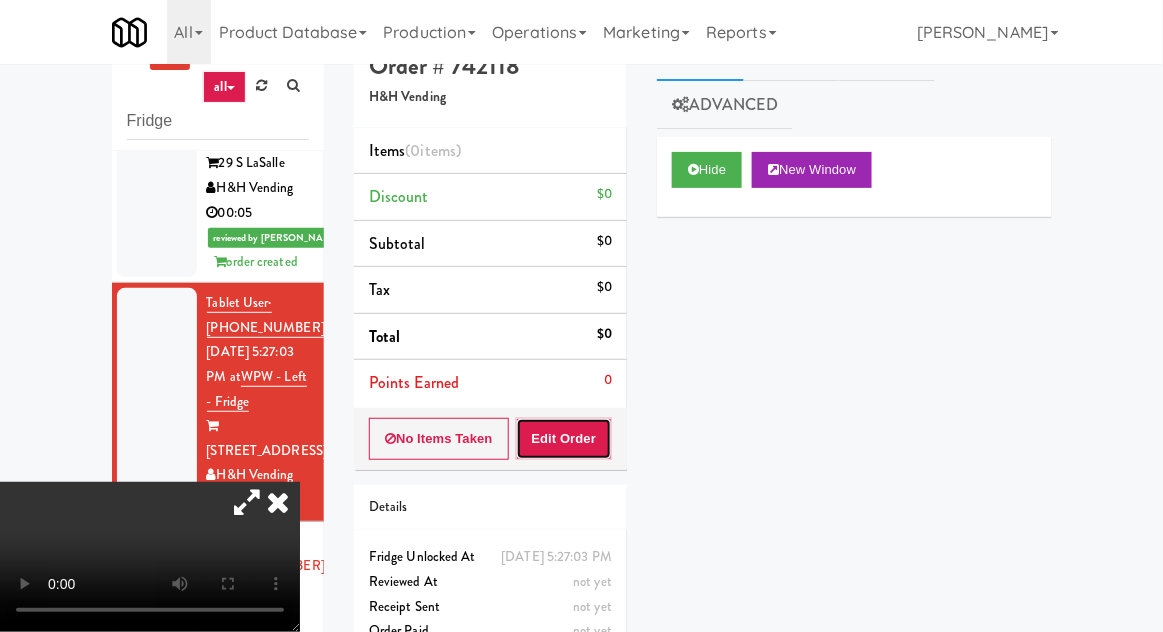 click on "Edit Order" at bounding box center (564, 439) 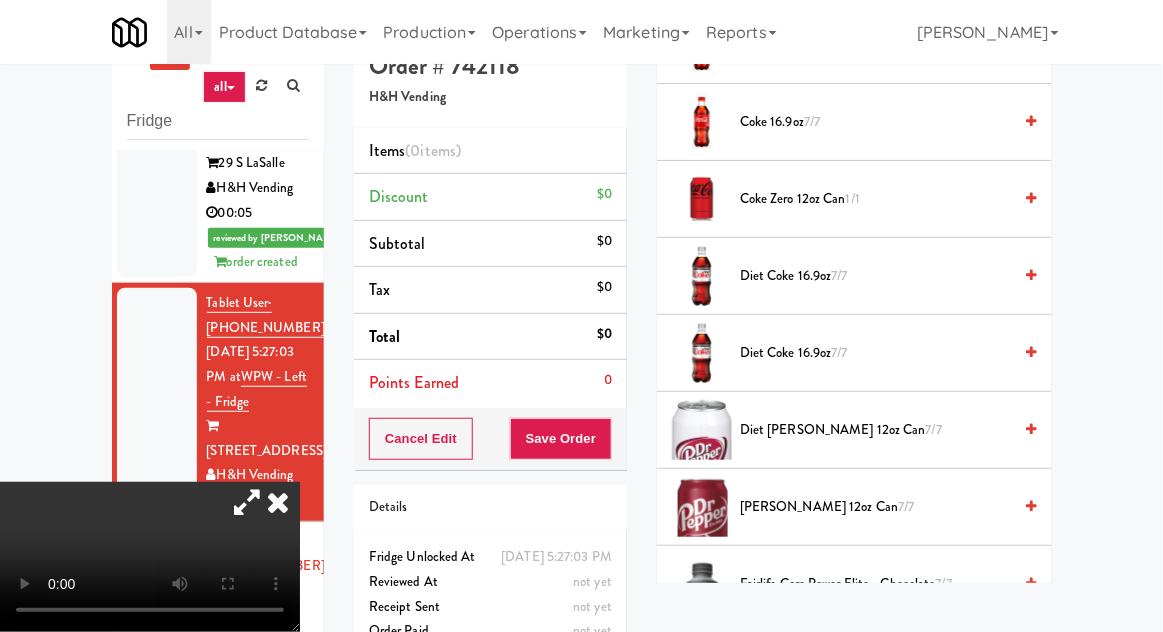 scroll, scrollTop: 728, scrollLeft: 0, axis: vertical 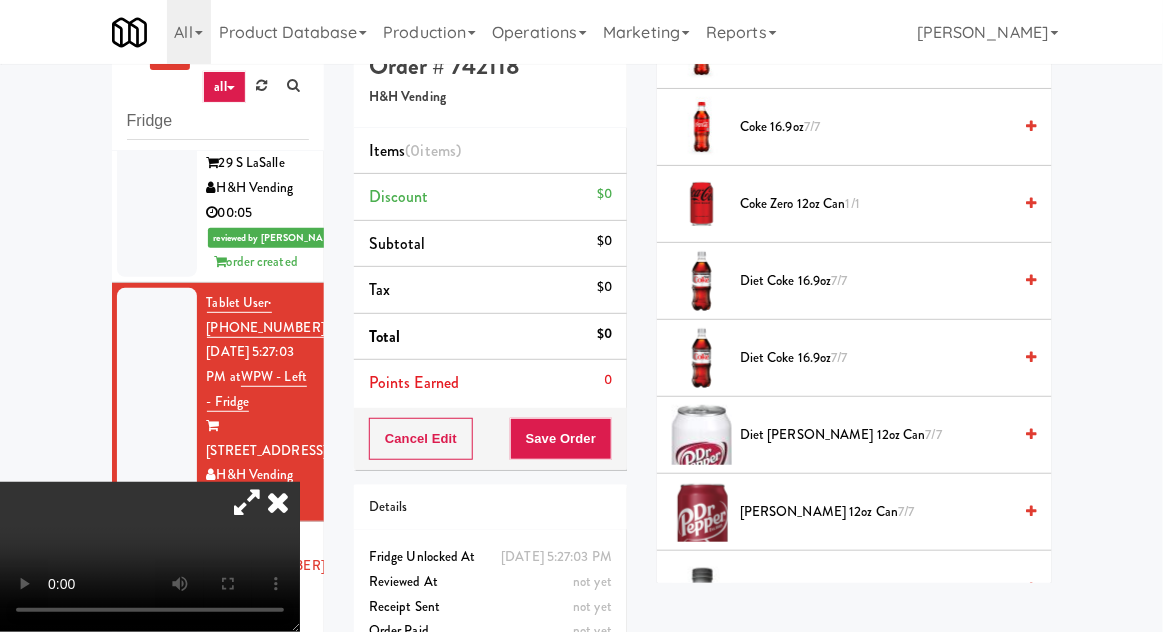 click on "Diet Dr Pepper 12oz can  7/7" at bounding box center [875, 435] 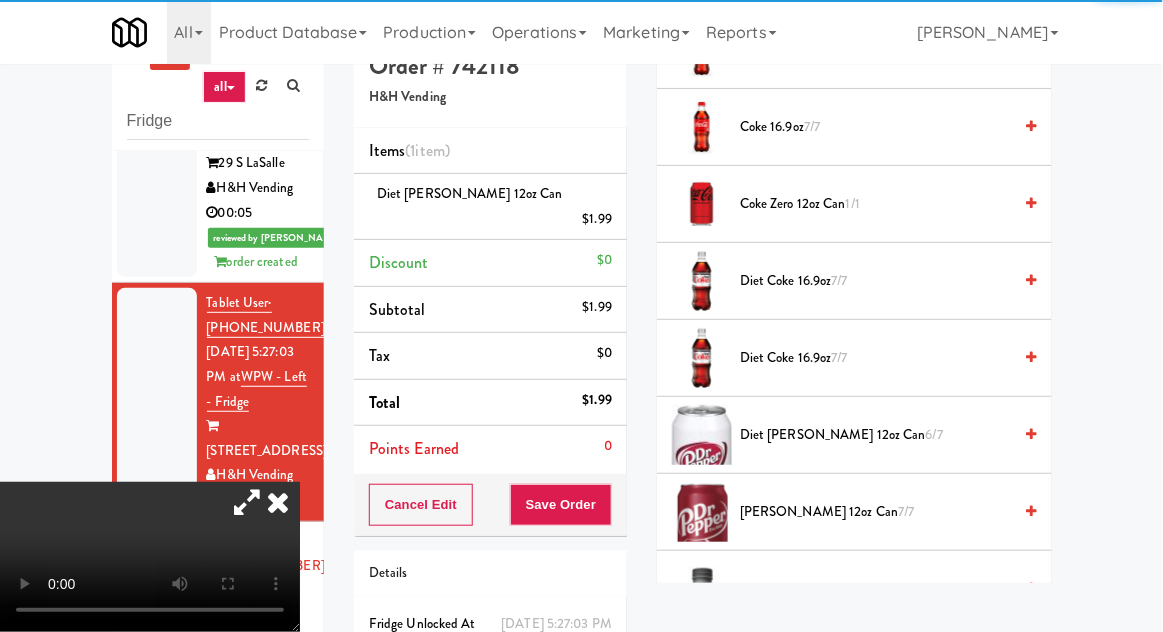 scroll, scrollTop: 77, scrollLeft: 0, axis: vertical 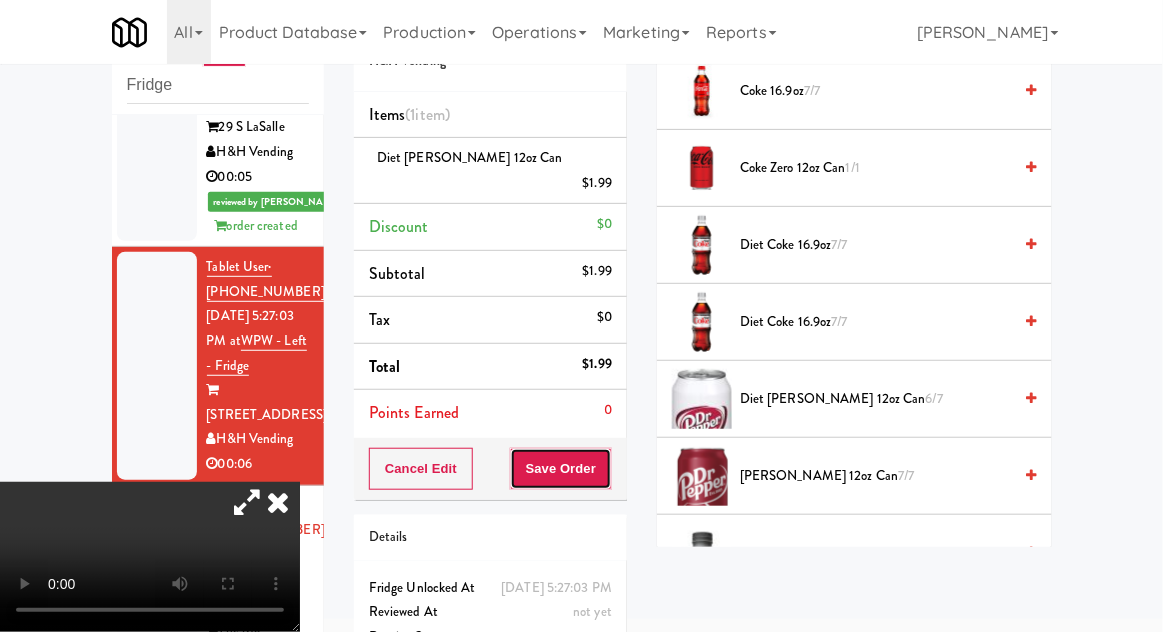 click on "Save Order" at bounding box center (561, 469) 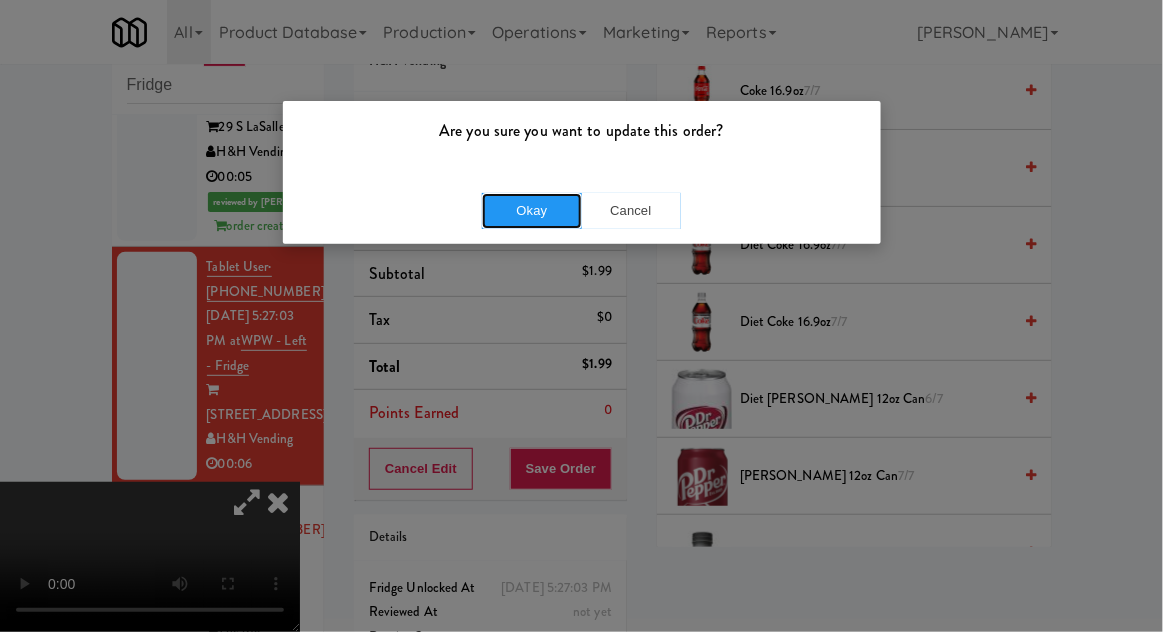 click on "Okay" at bounding box center (532, 211) 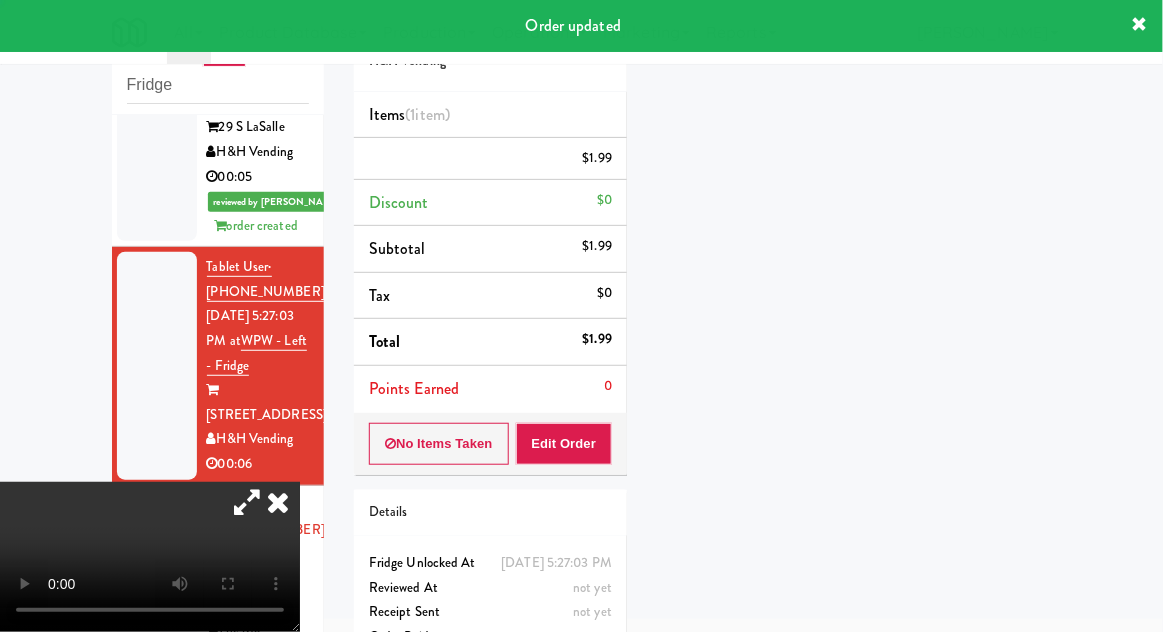 scroll, scrollTop: 207, scrollLeft: 0, axis: vertical 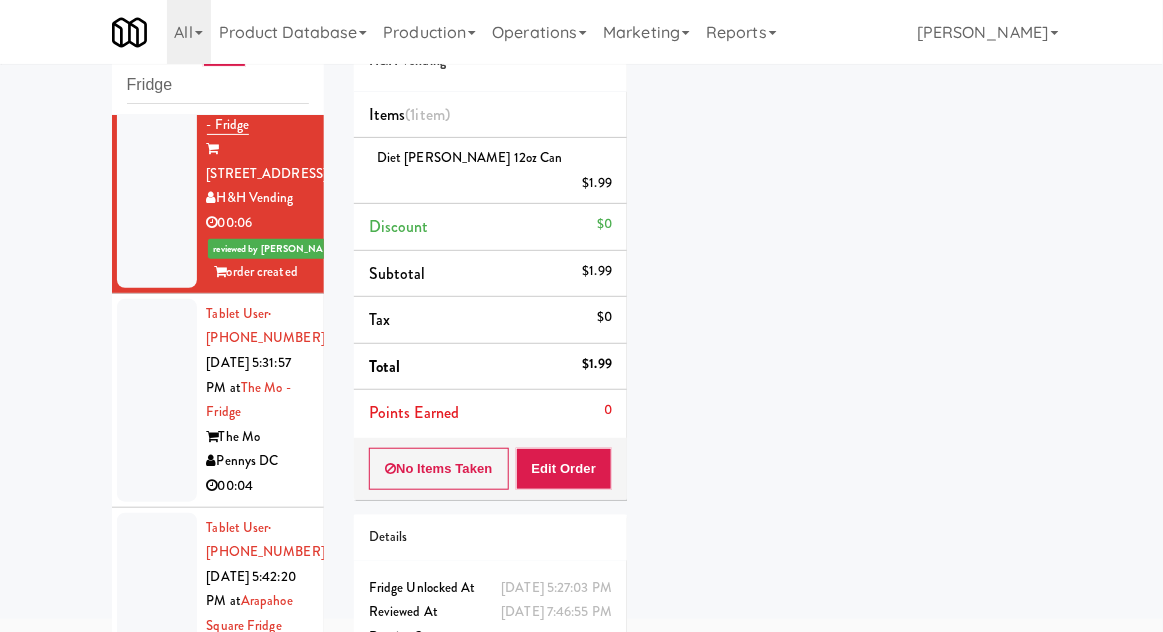 click at bounding box center [157, 400] 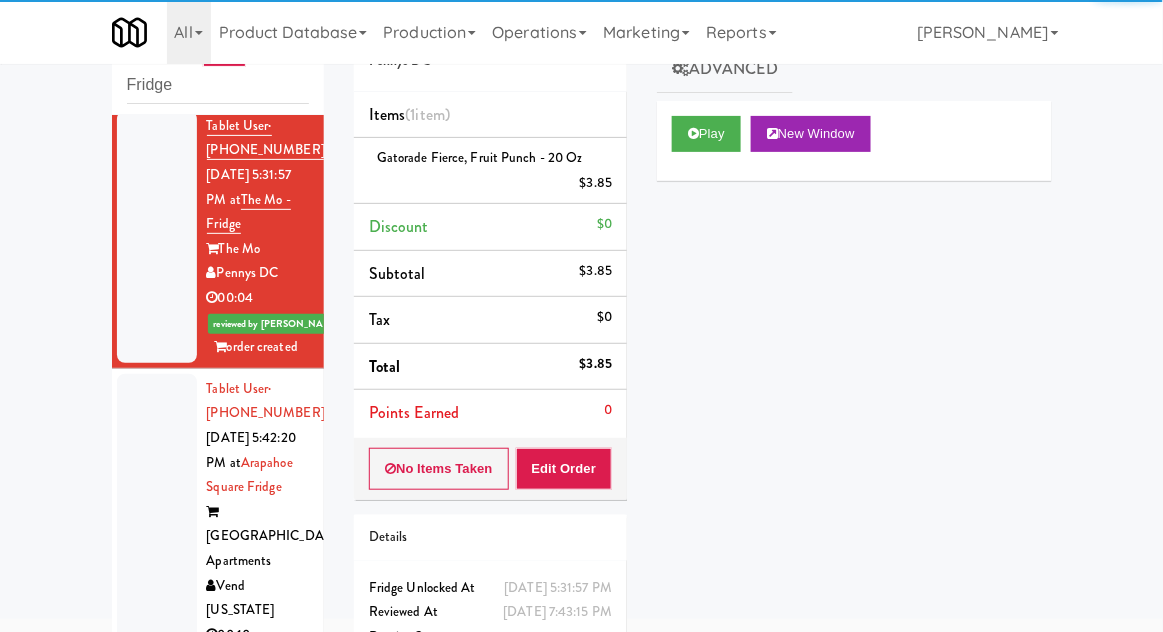 click at bounding box center (157, 512) 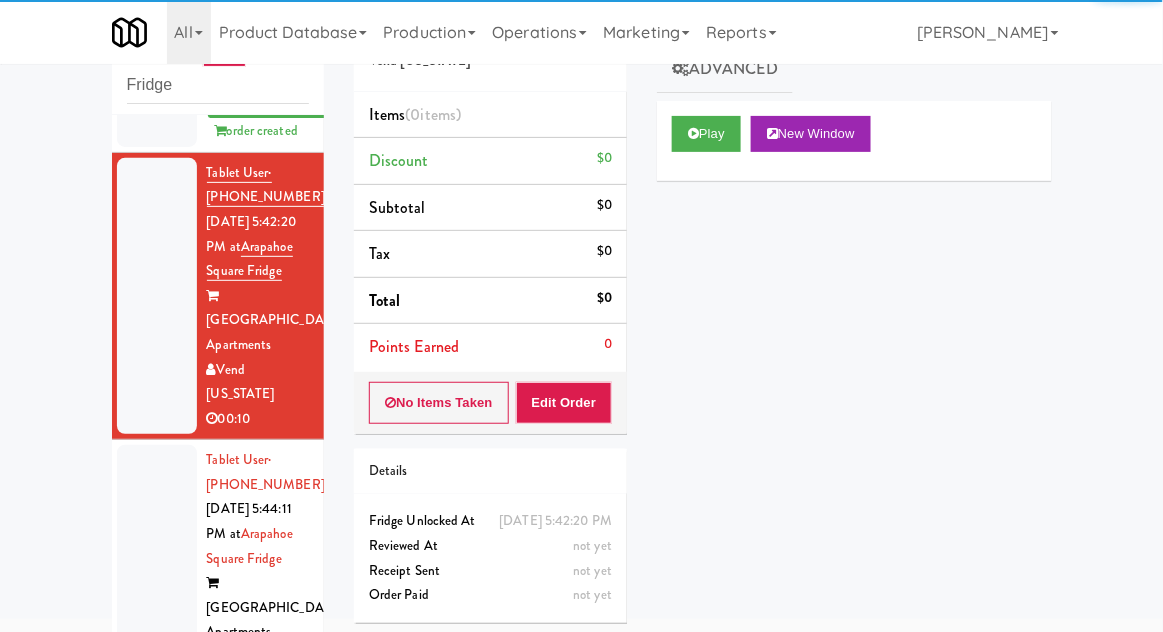 scroll, scrollTop: 3101, scrollLeft: 0, axis: vertical 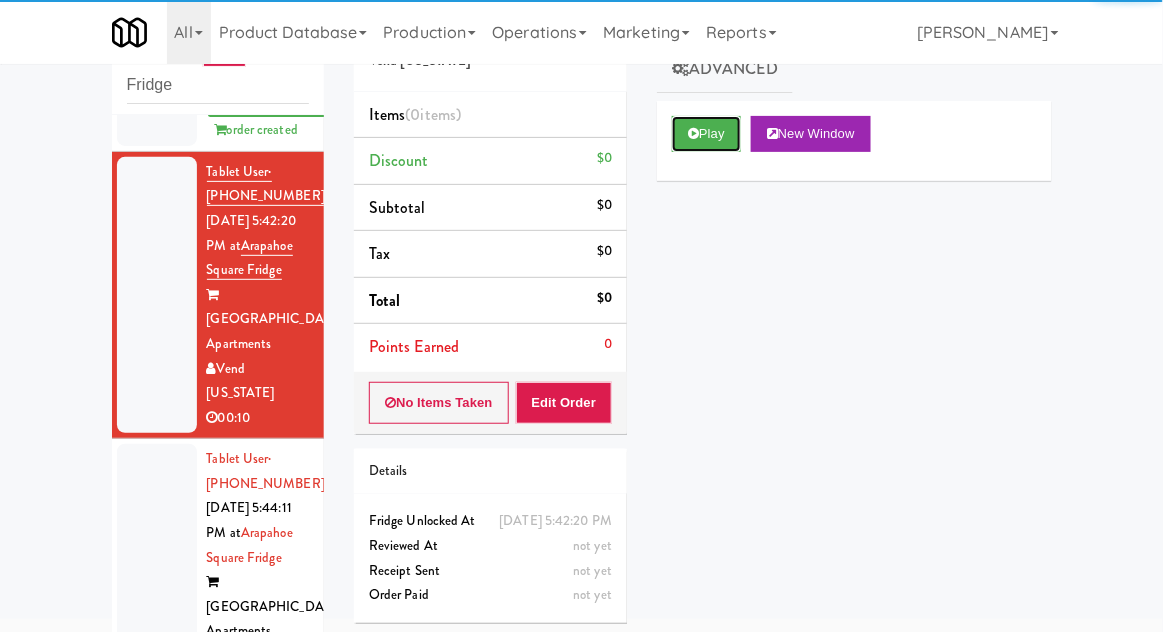 click on "Play" at bounding box center (706, 134) 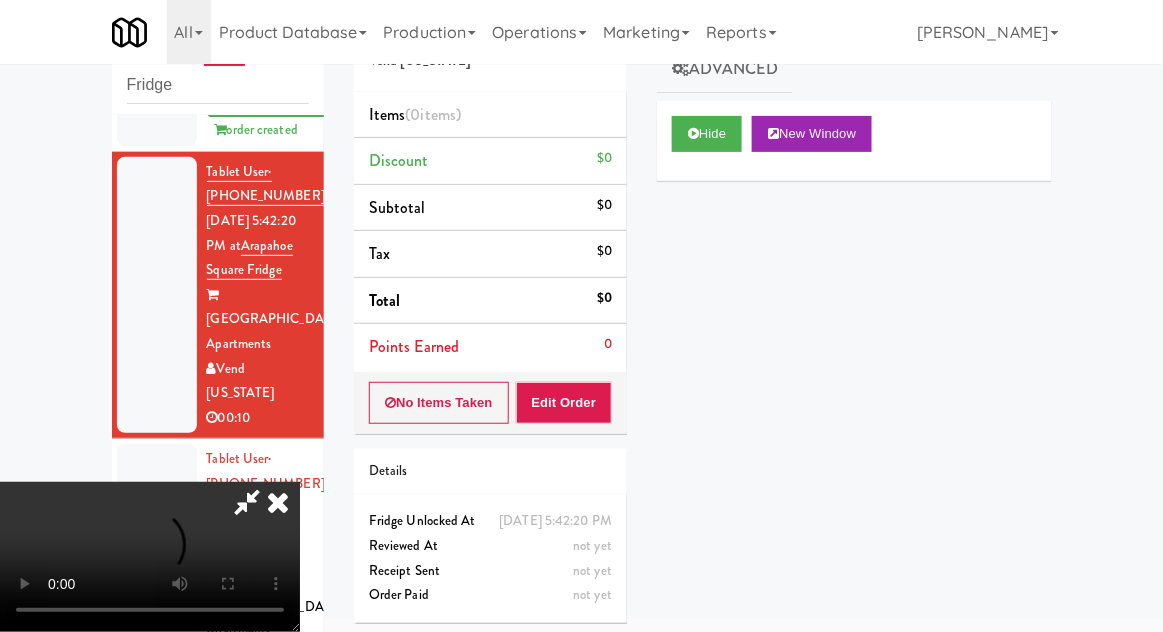 click at bounding box center [247, 502] 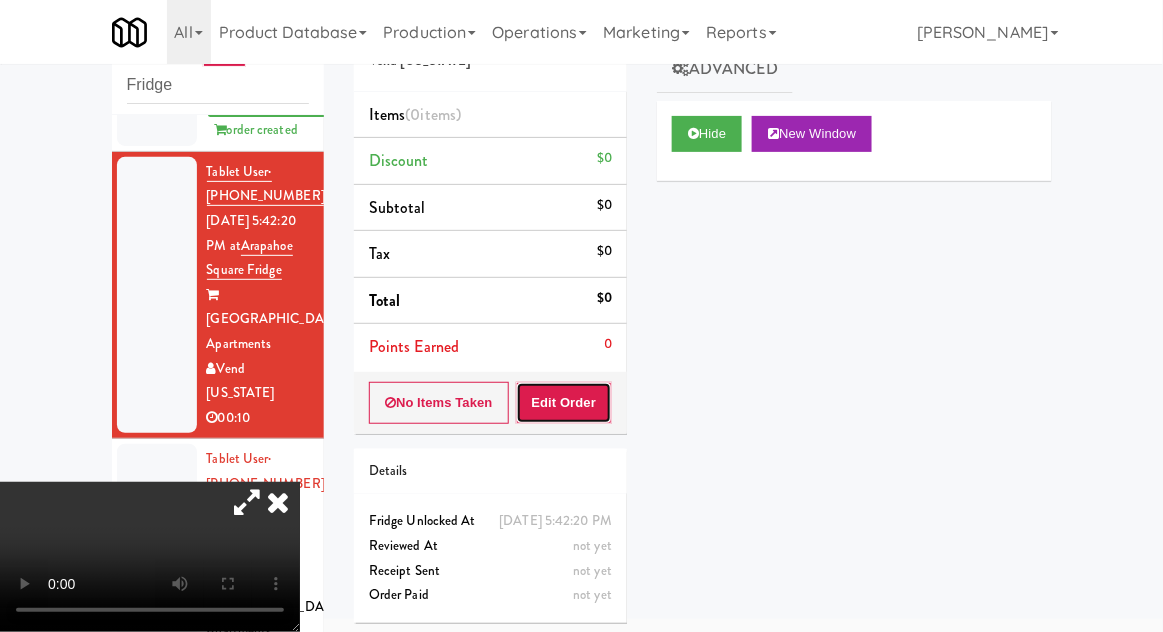 click on "Edit Order" at bounding box center [564, 403] 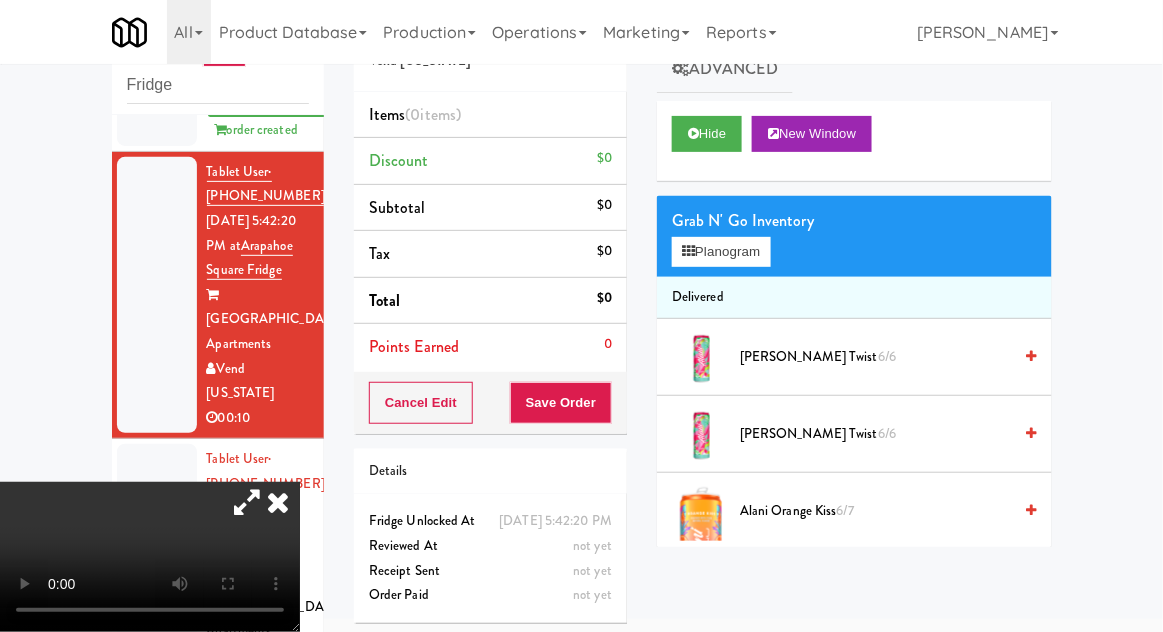 type 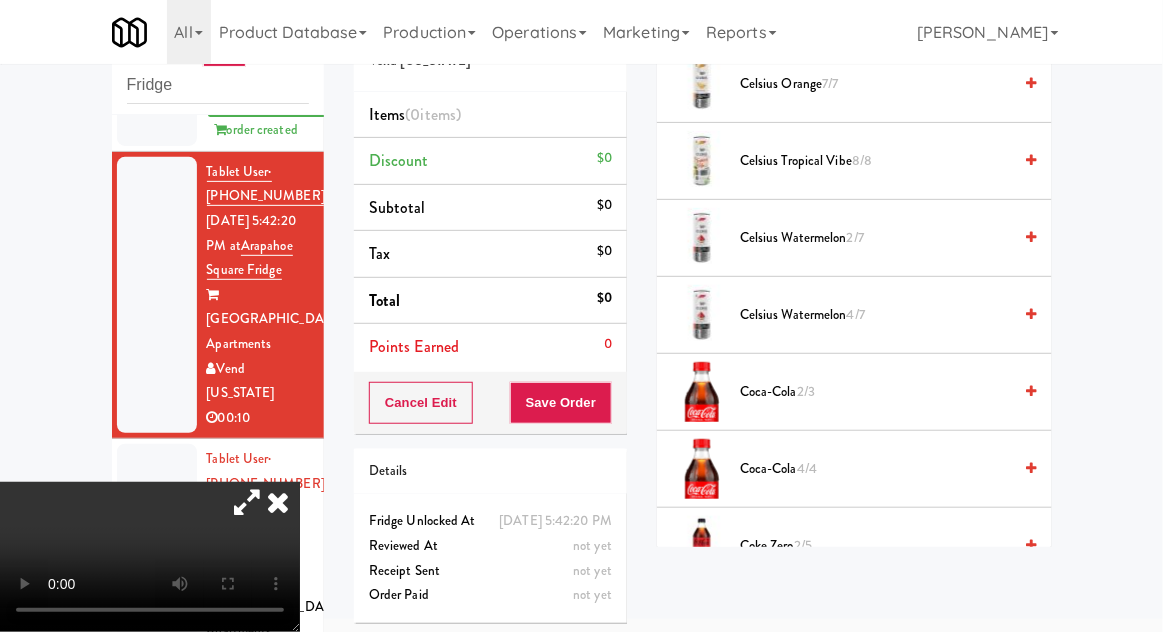 scroll, scrollTop: 661, scrollLeft: 0, axis: vertical 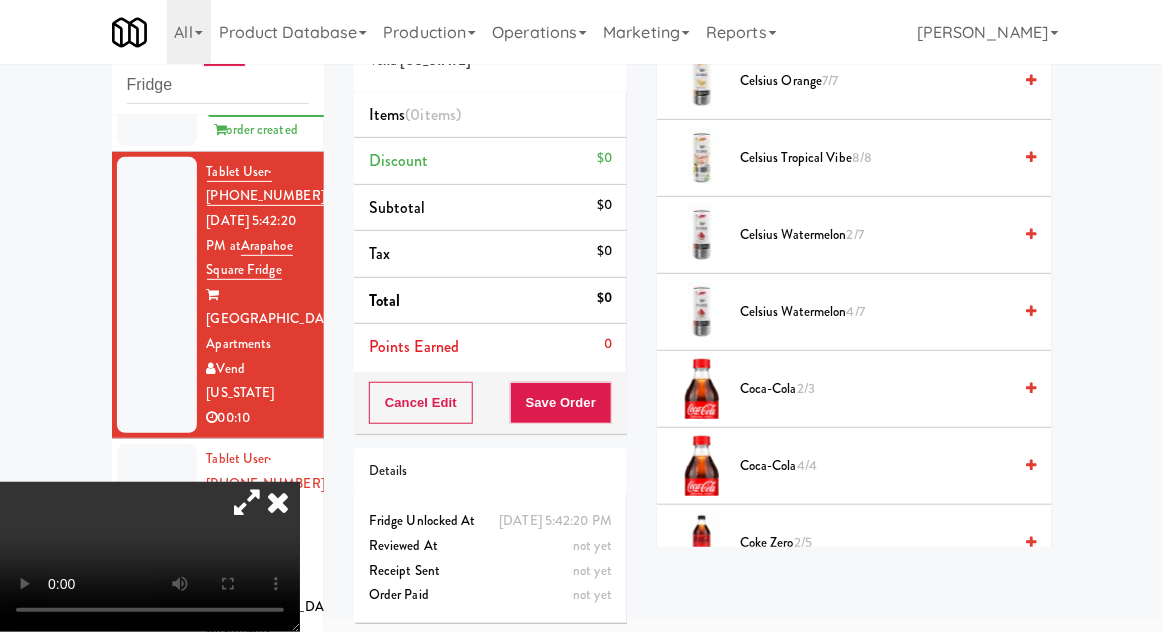 click on "Coca-Cola  2/3" at bounding box center (875, 389) 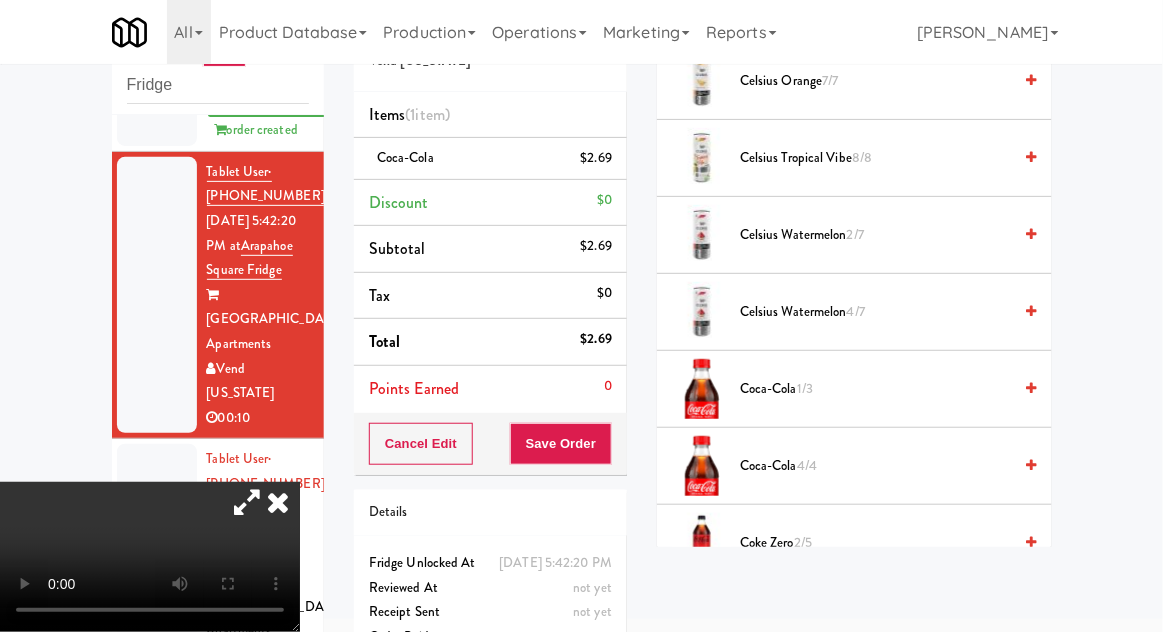 click at bounding box center [610, 166] 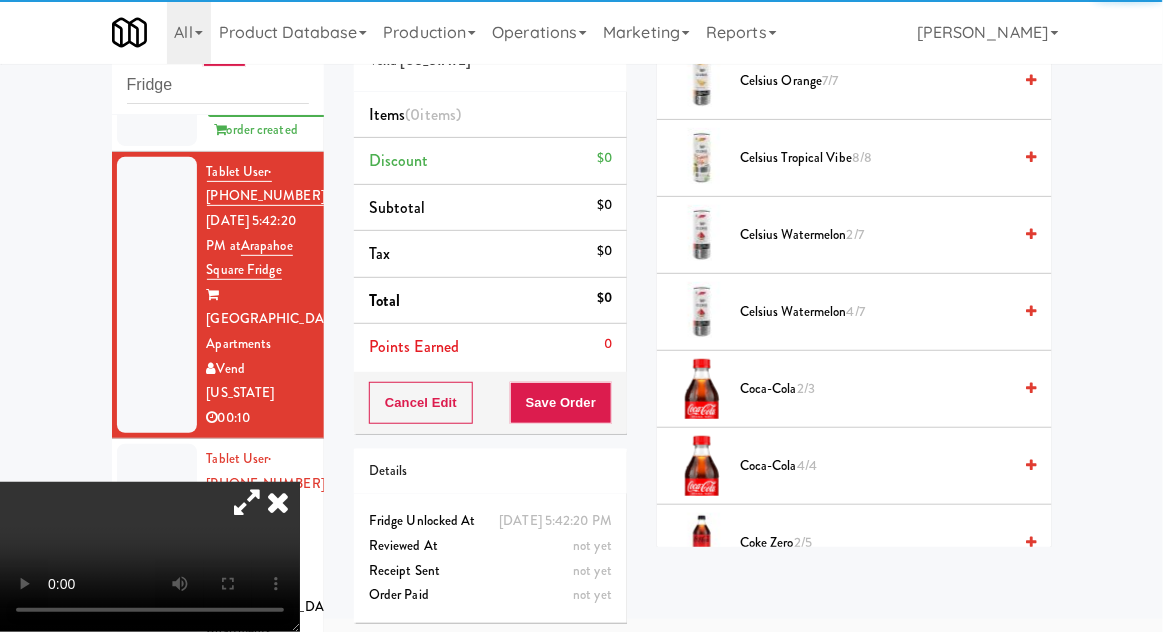 click on "Coca-Cola  4/4" at bounding box center [875, 466] 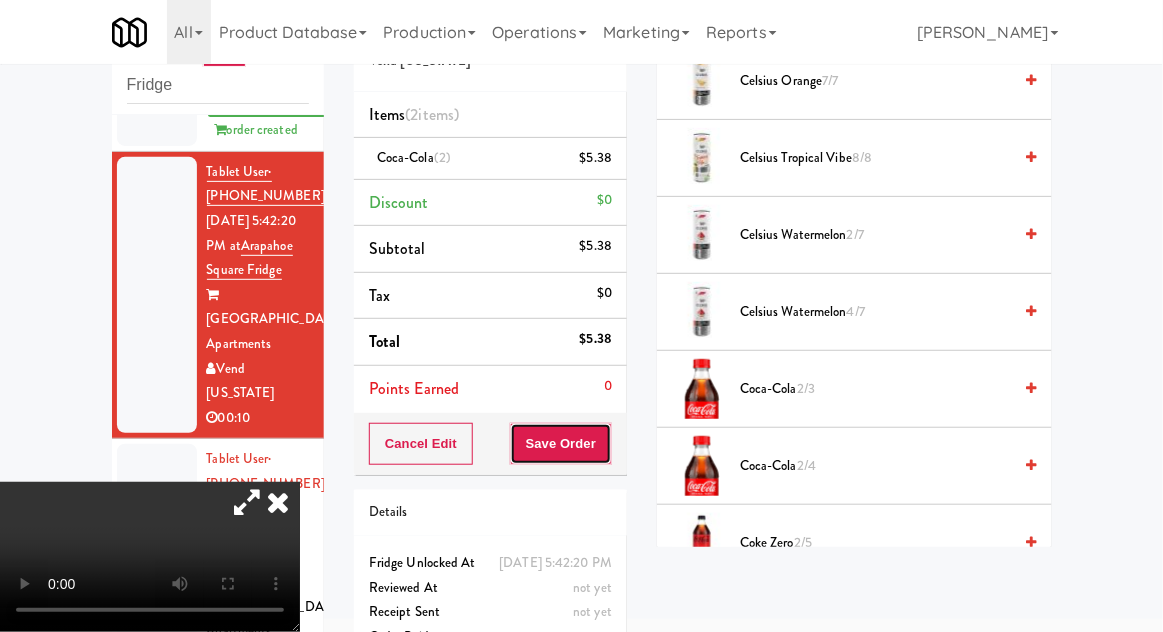 click on "Save Order" at bounding box center [561, 444] 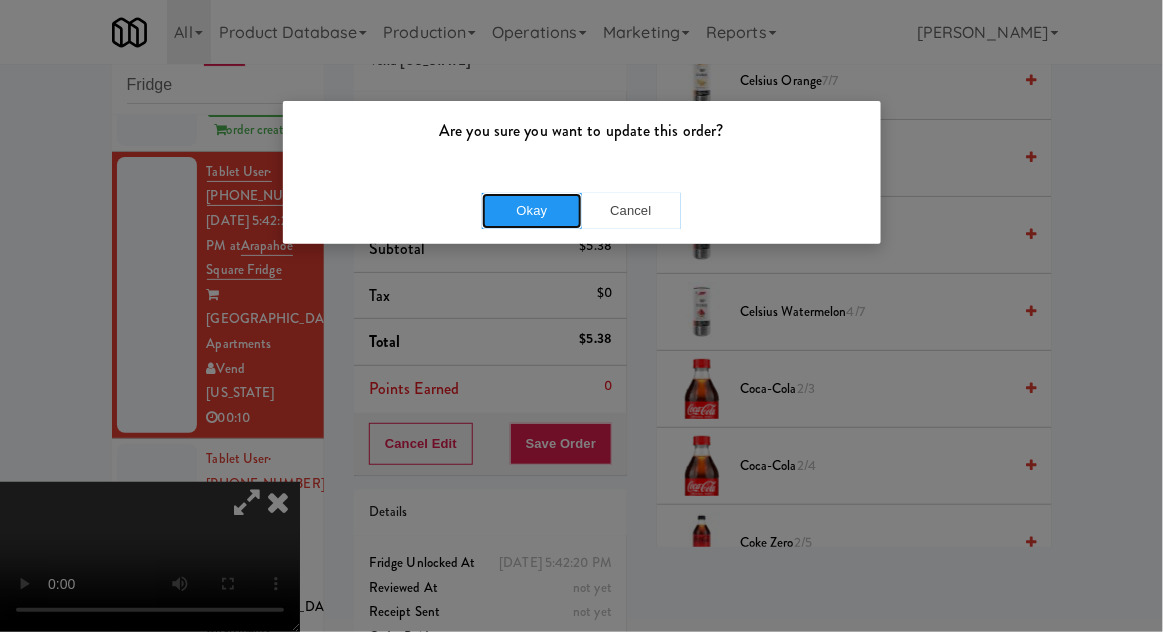 click on "Okay" at bounding box center [532, 211] 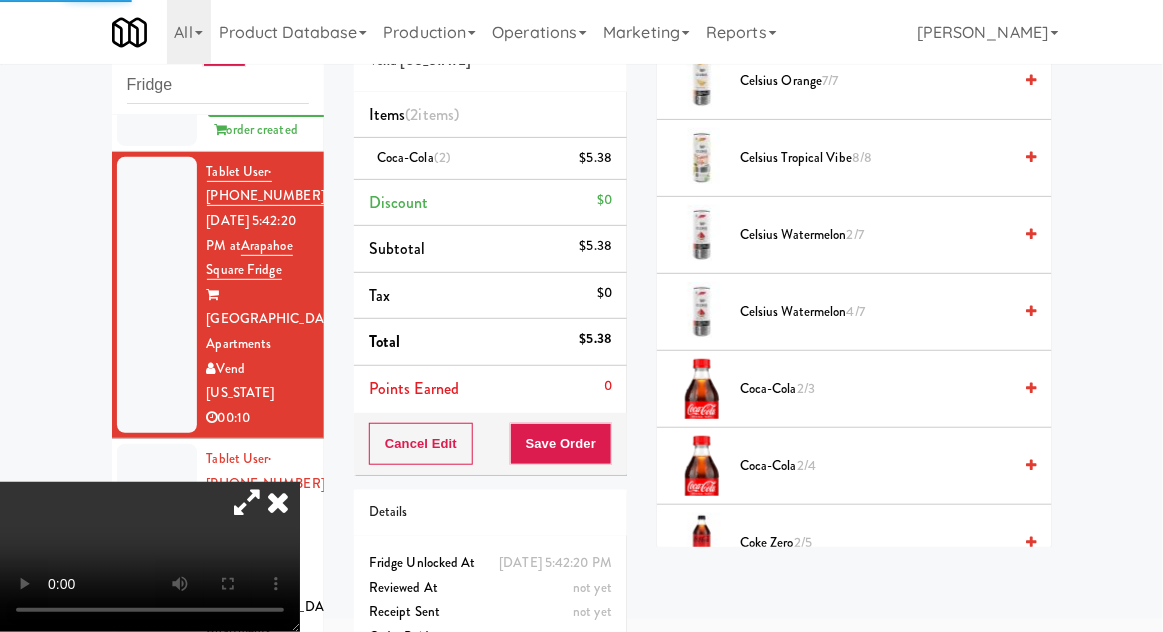 scroll, scrollTop: 207, scrollLeft: 0, axis: vertical 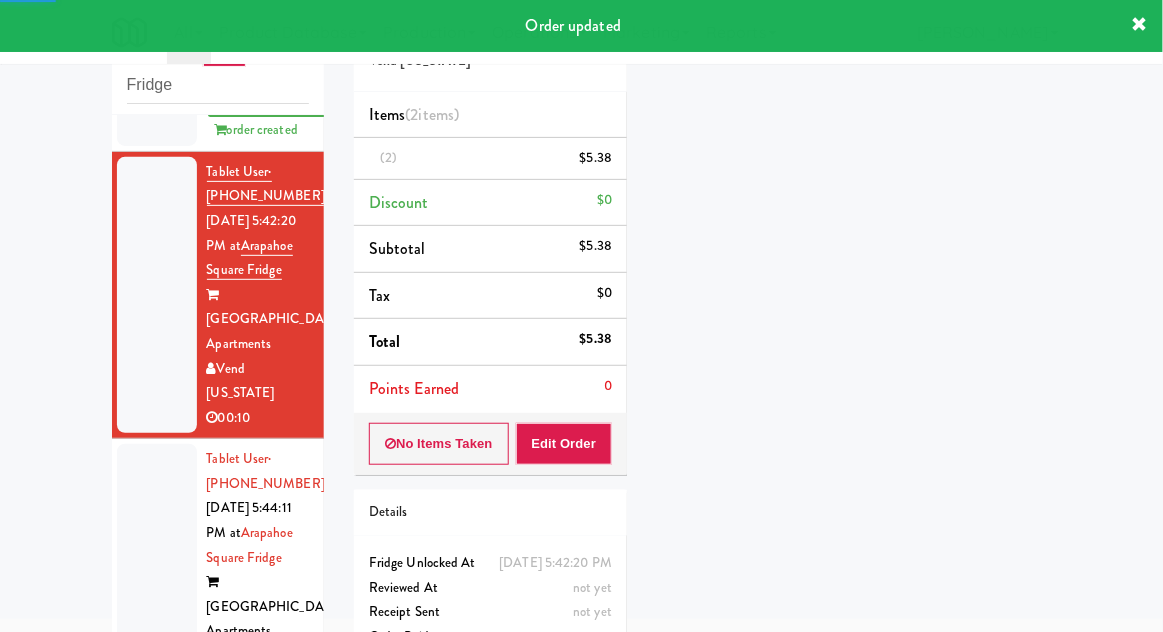 click at bounding box center [157, 582] 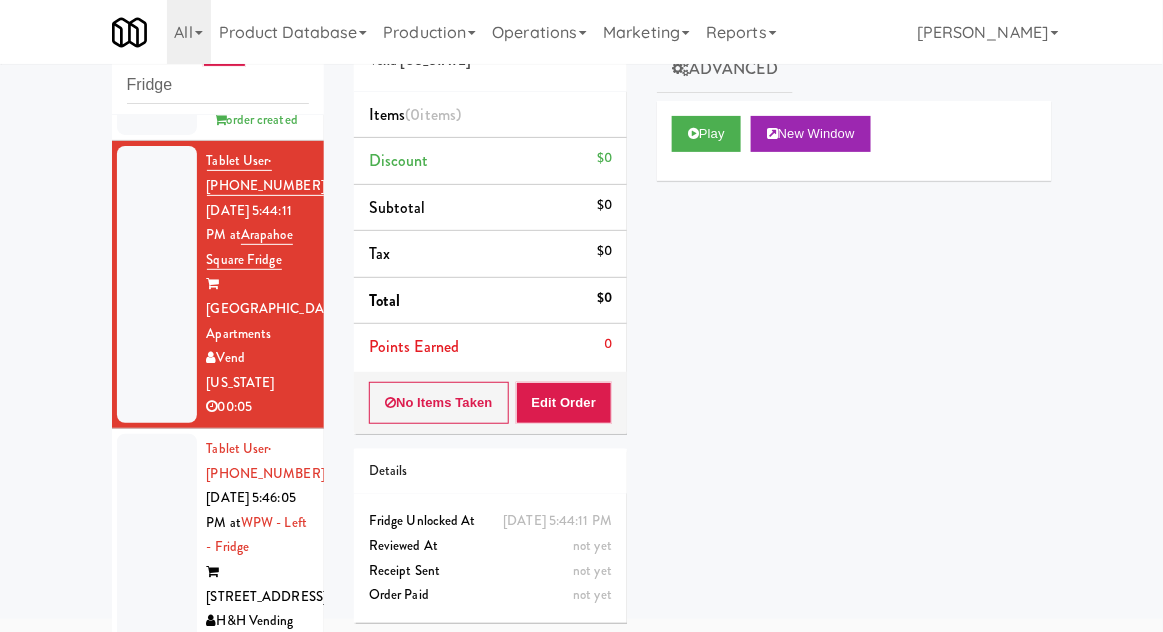 scroll, scrollTop: 3450, scrollLeft: 0, axis: vertical 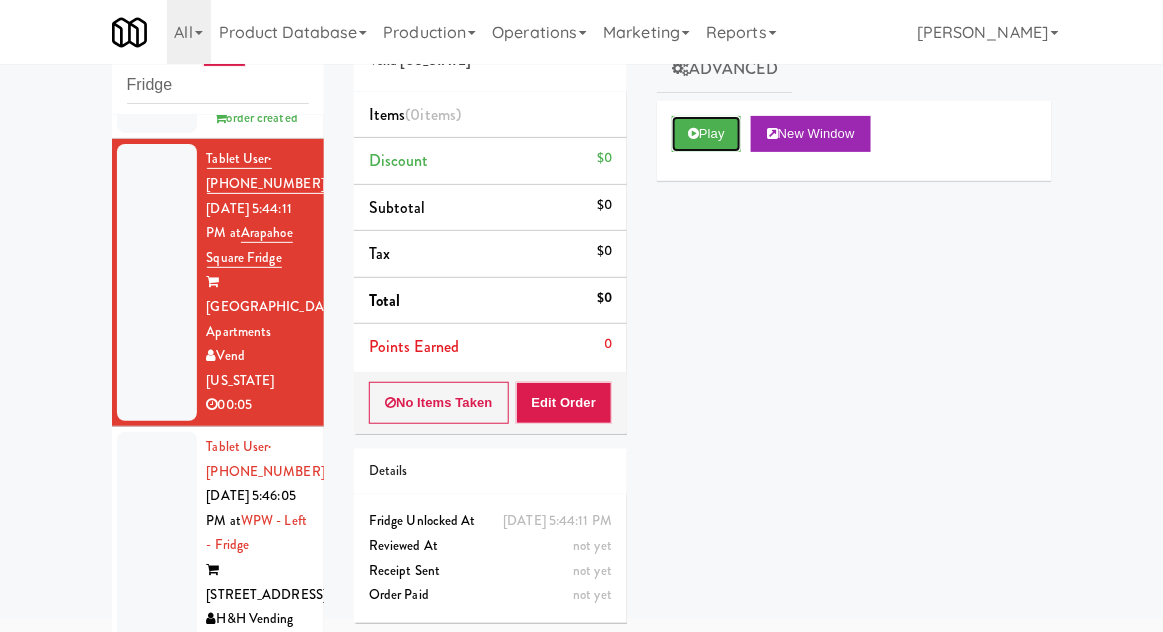 click on "Play" at bounding box center [706, 134] 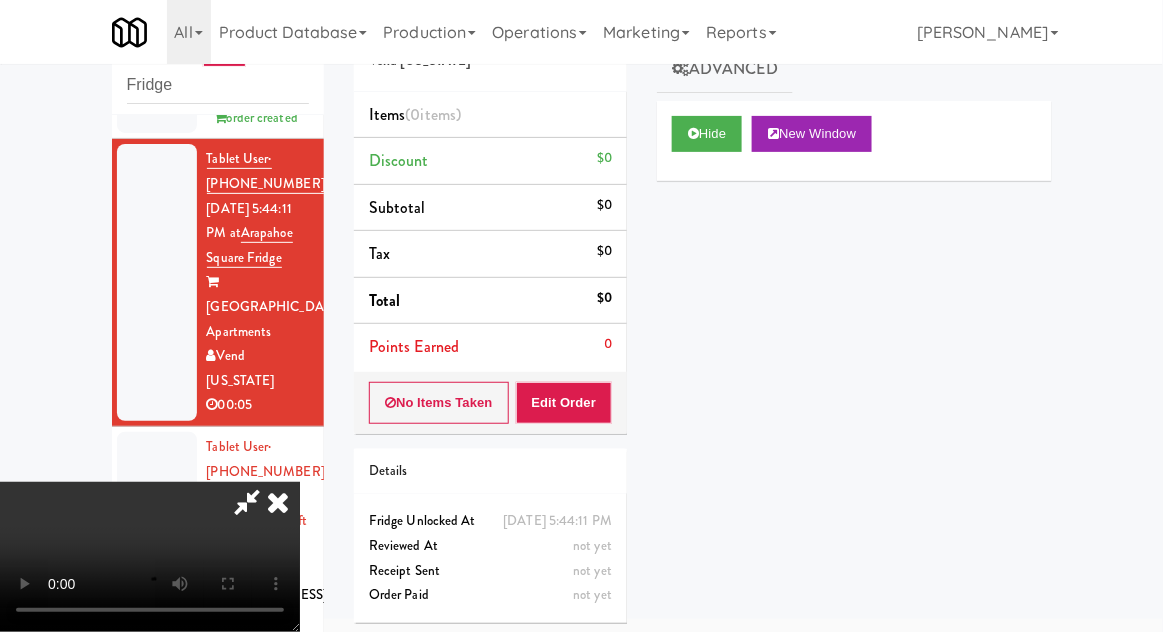 click at bounding box center (247, 502) 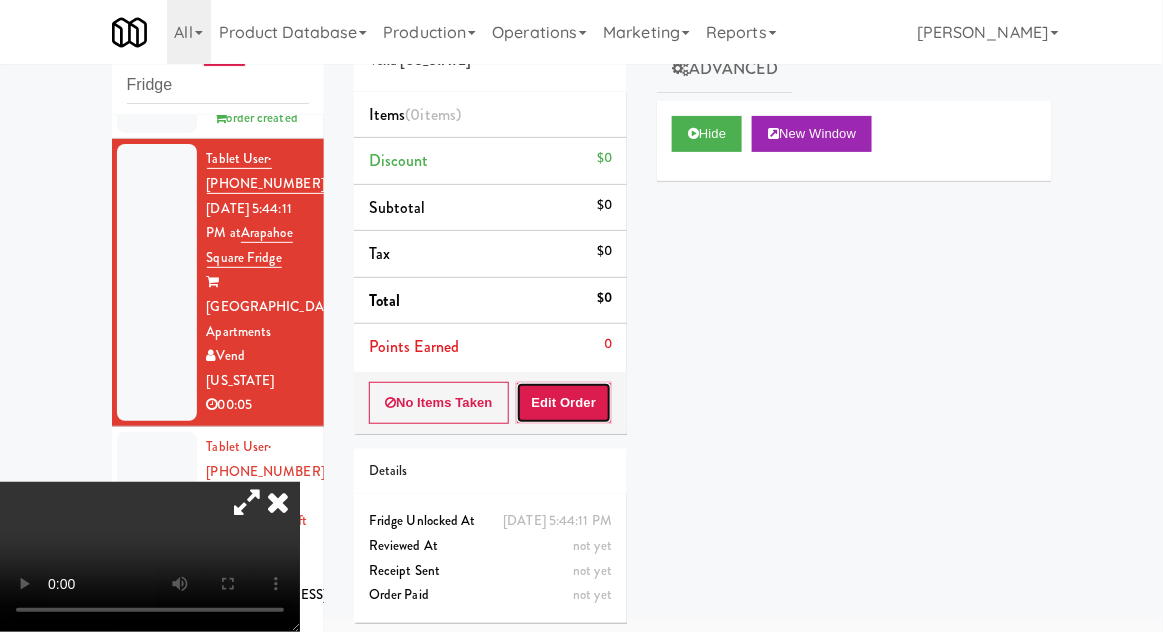 click on "Edit Order" at bounding box center (564, 403) 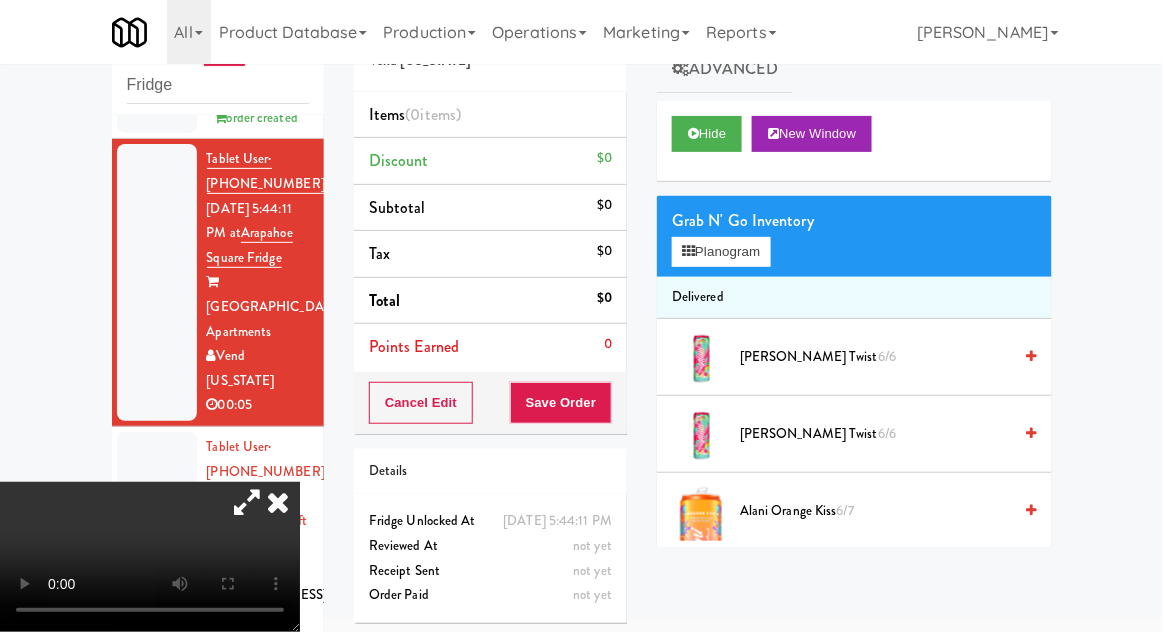 type 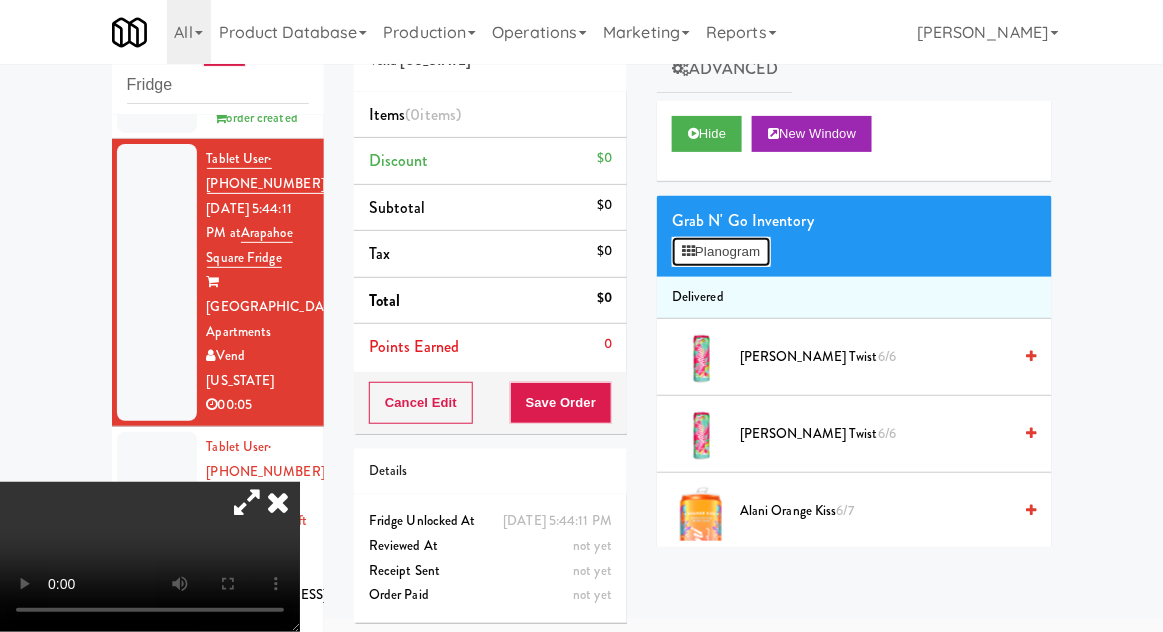 click on "Planogram" at bounding box center [721, 252] 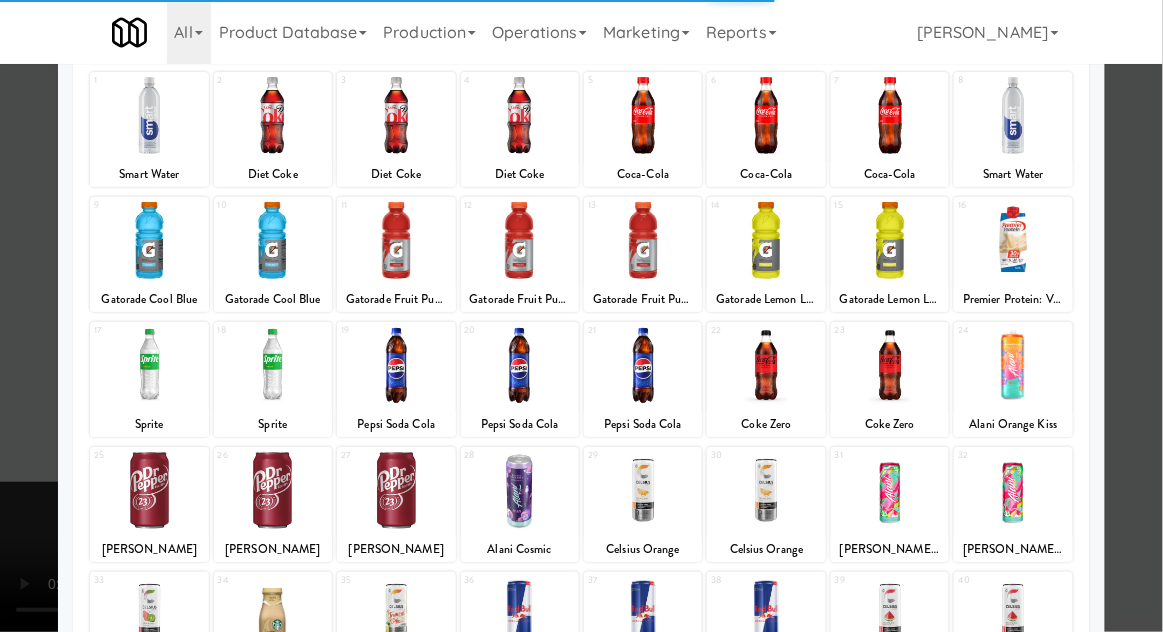 scroll, scrollTop: 253, scrollLeft: 0, axis: vertical 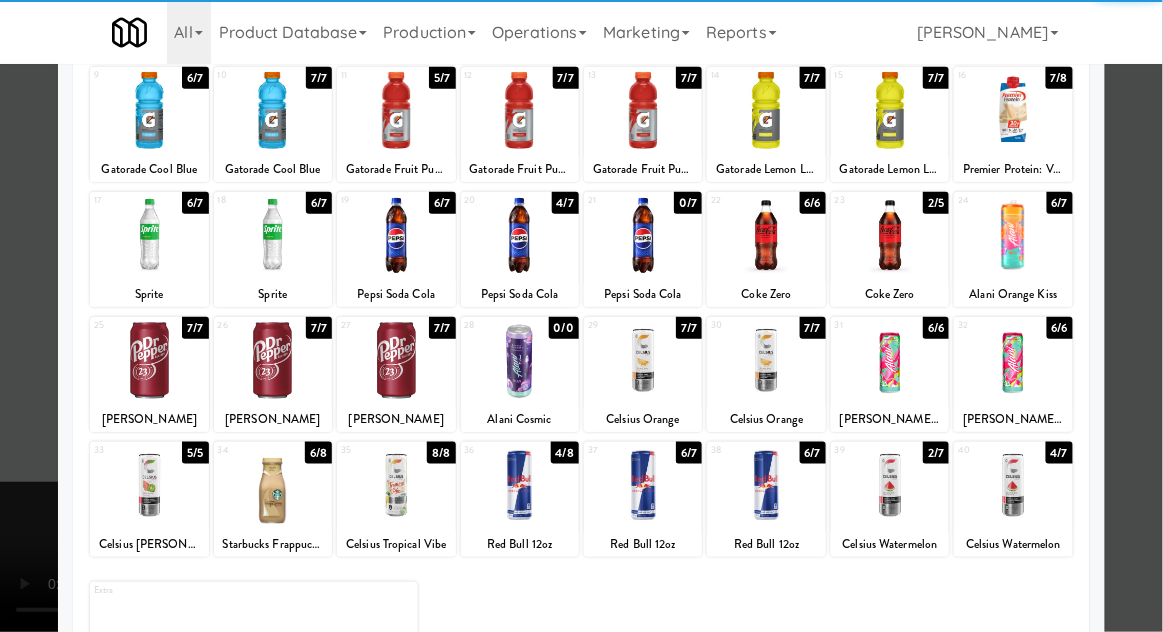 click at bounding box center (1013, 485) 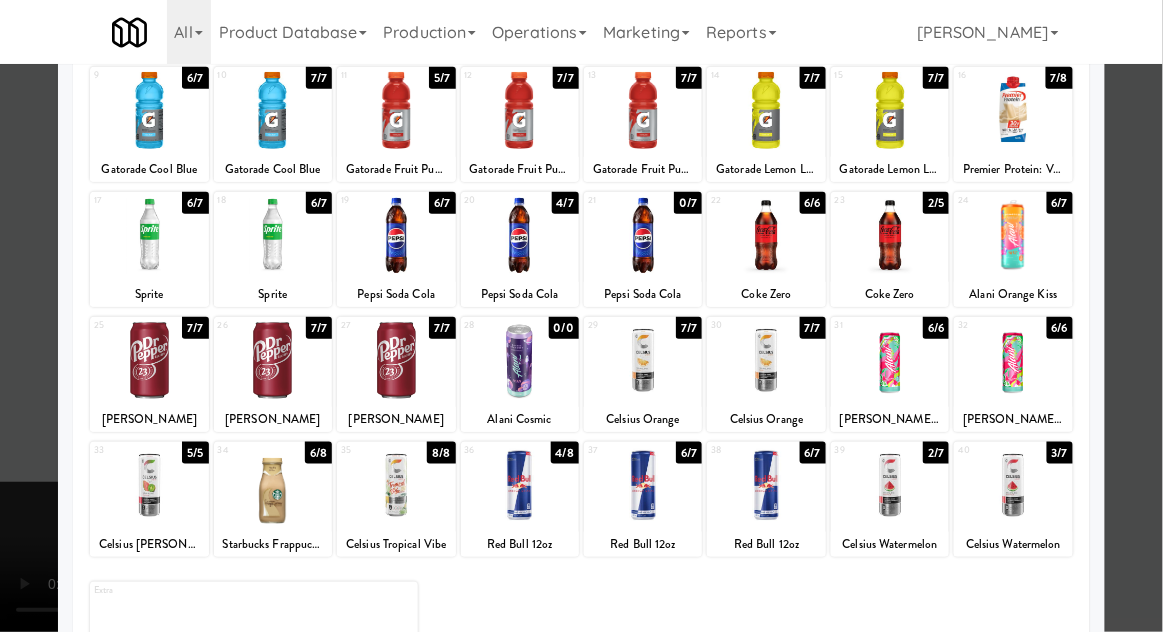 click at bounding box center (581, 316) 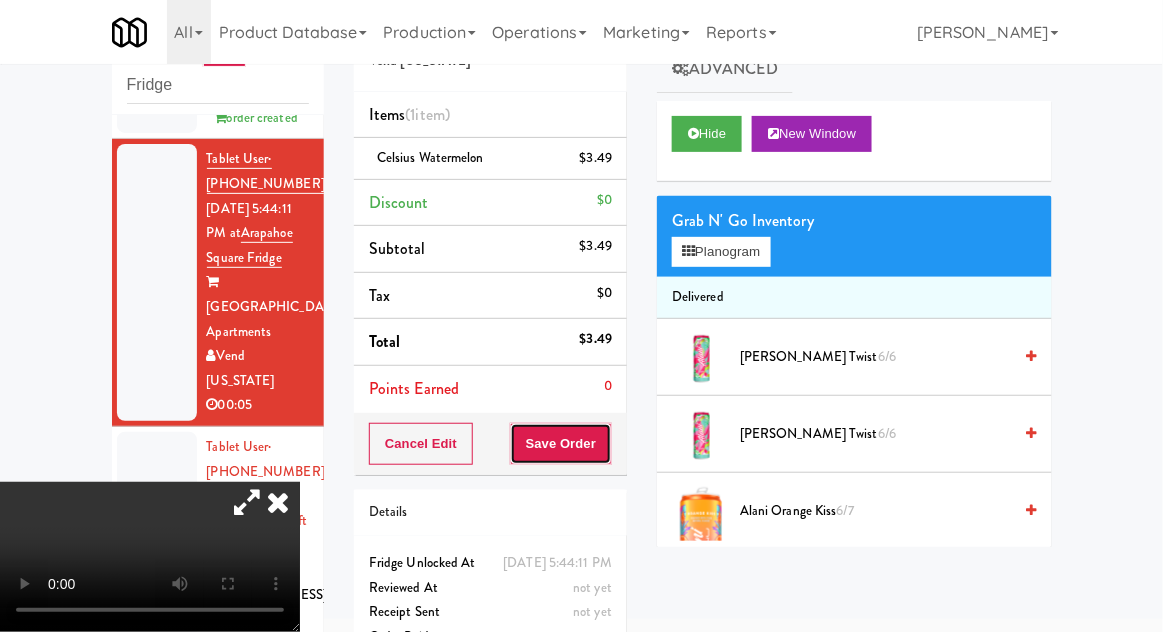 click on "Save Order" at bounding box center [561, 444] 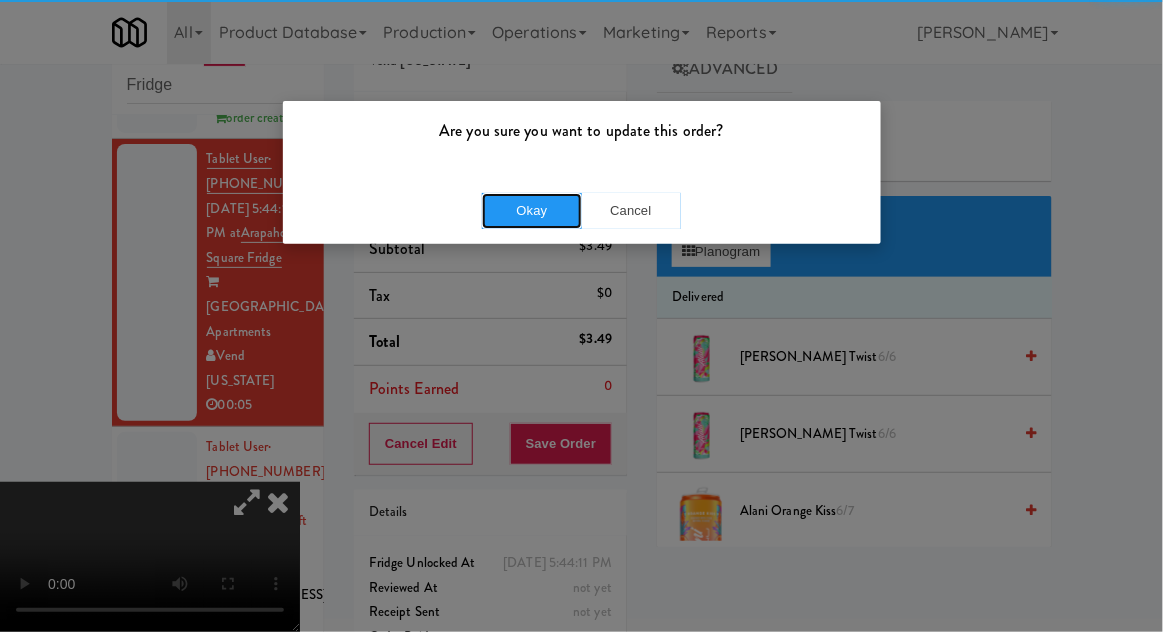 click on "Okay" at bounding box center [532, 211] 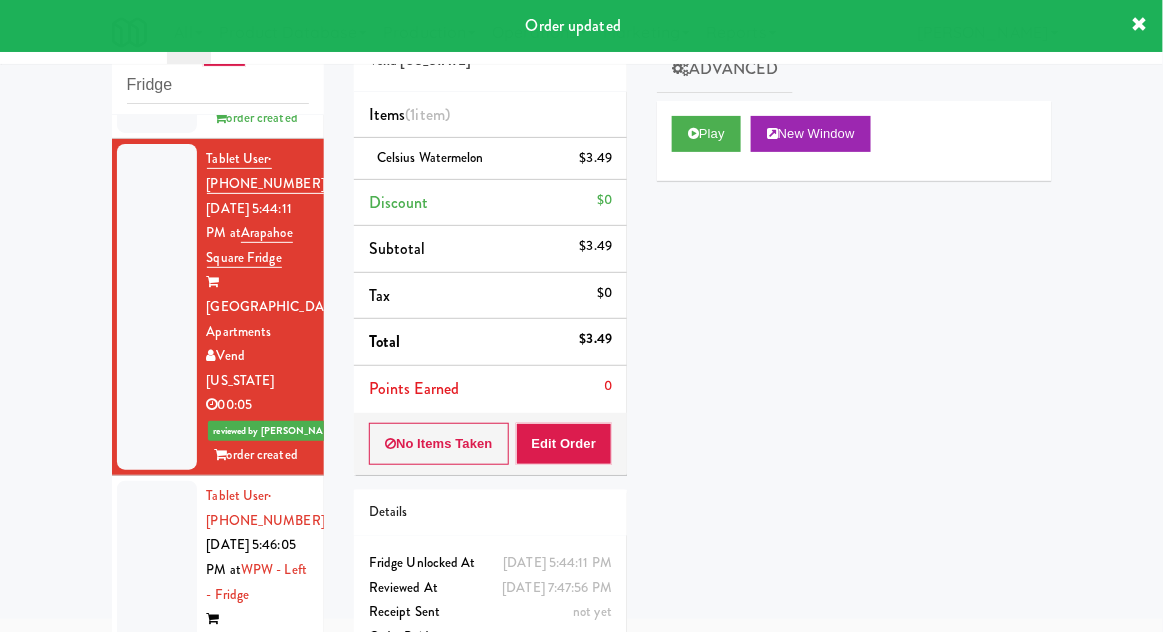 click at bounding box center [157, 594] 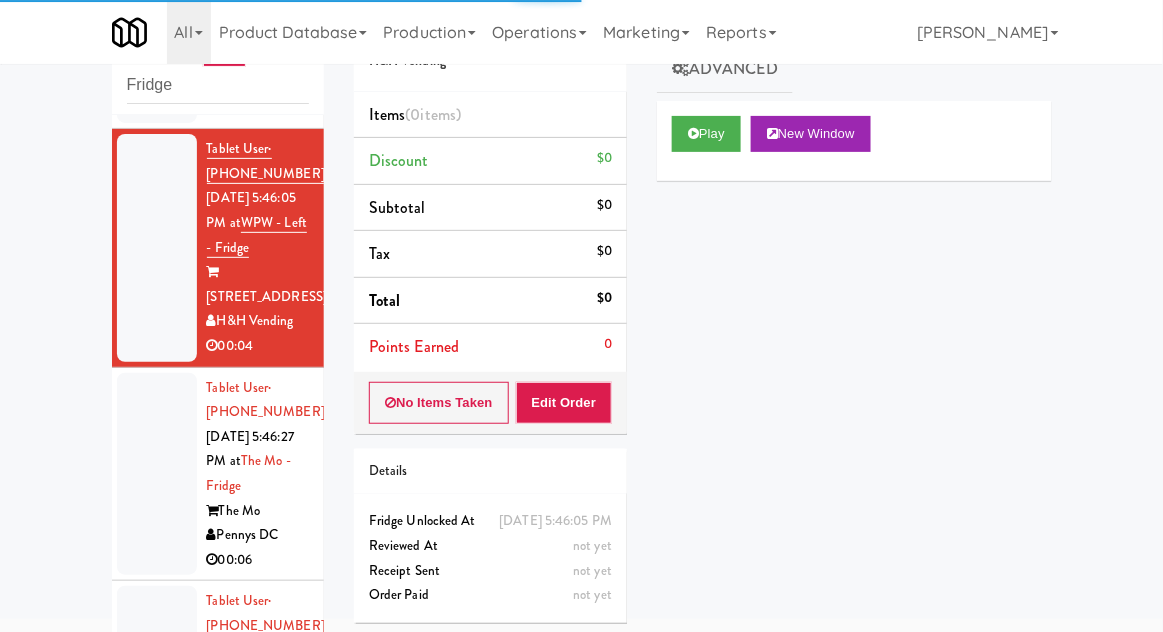scroll, scrollTop: 3752, scrollLeft: 0, axis: vertical 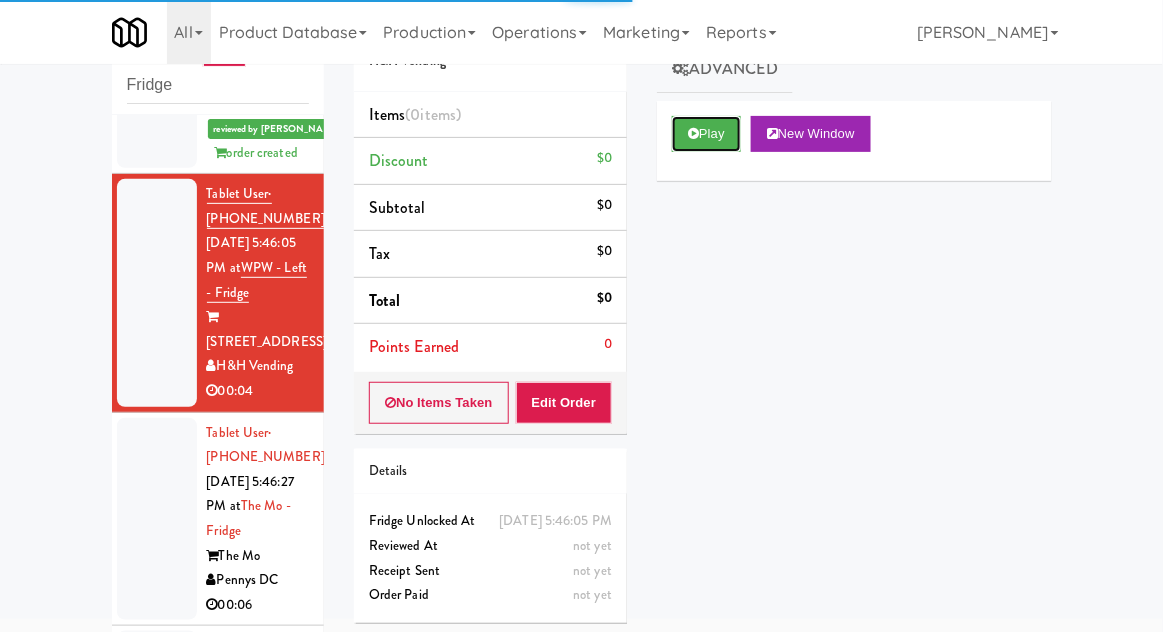 click on "Play" at bounding box center (706, 134) 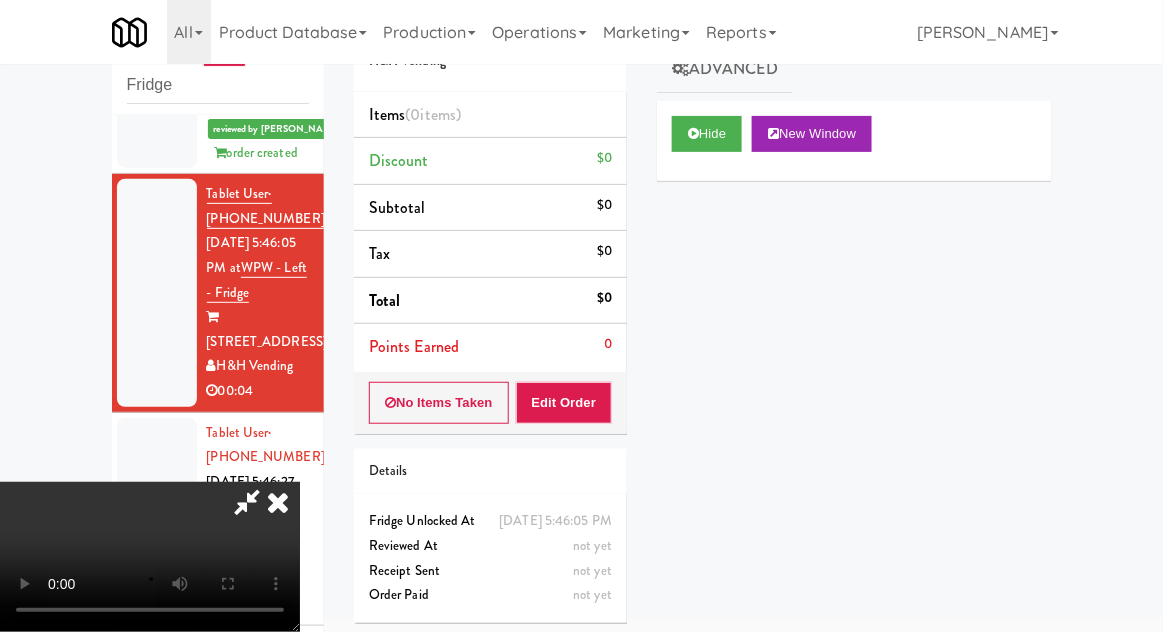 click at bounding box center [247, 502] 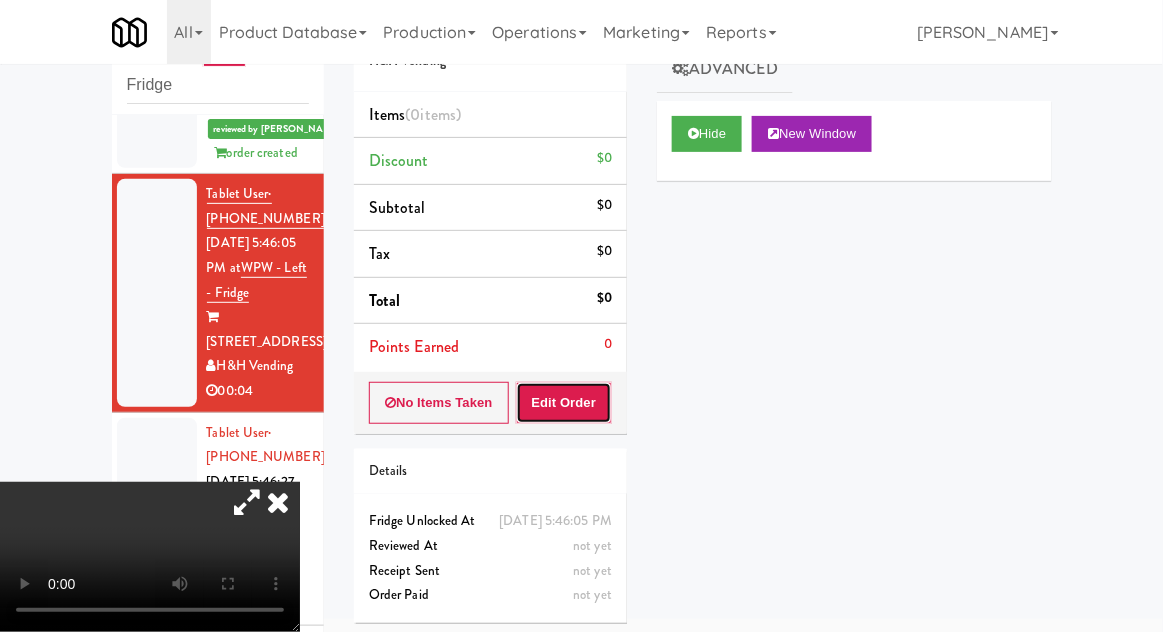 click on "Edit Order" at bounding box center (564, 403) 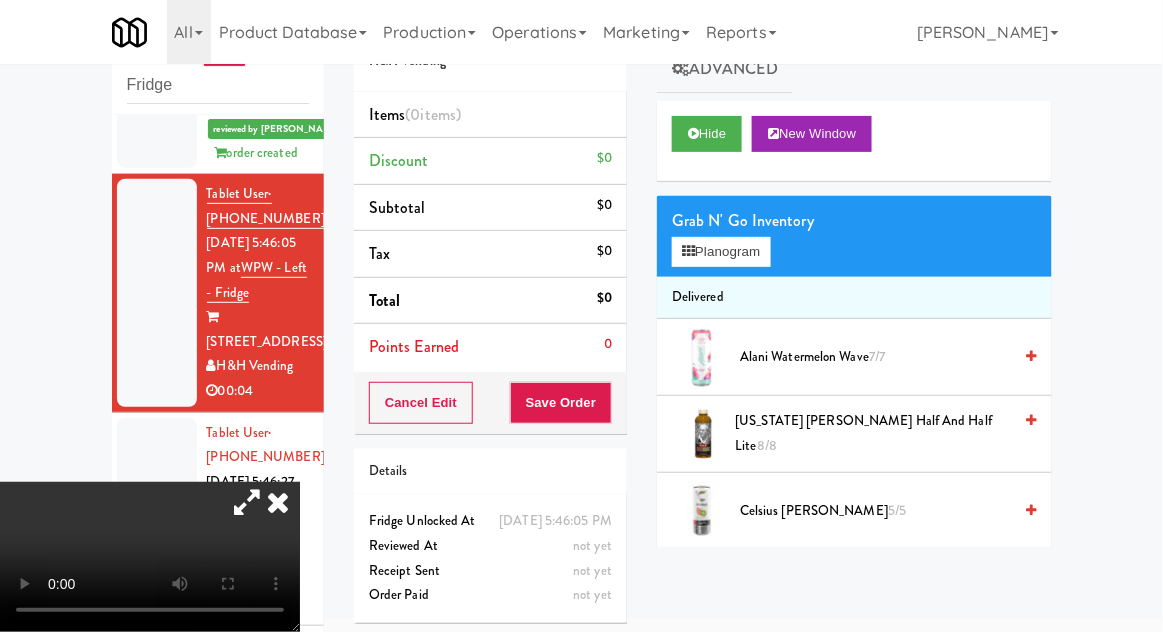 type 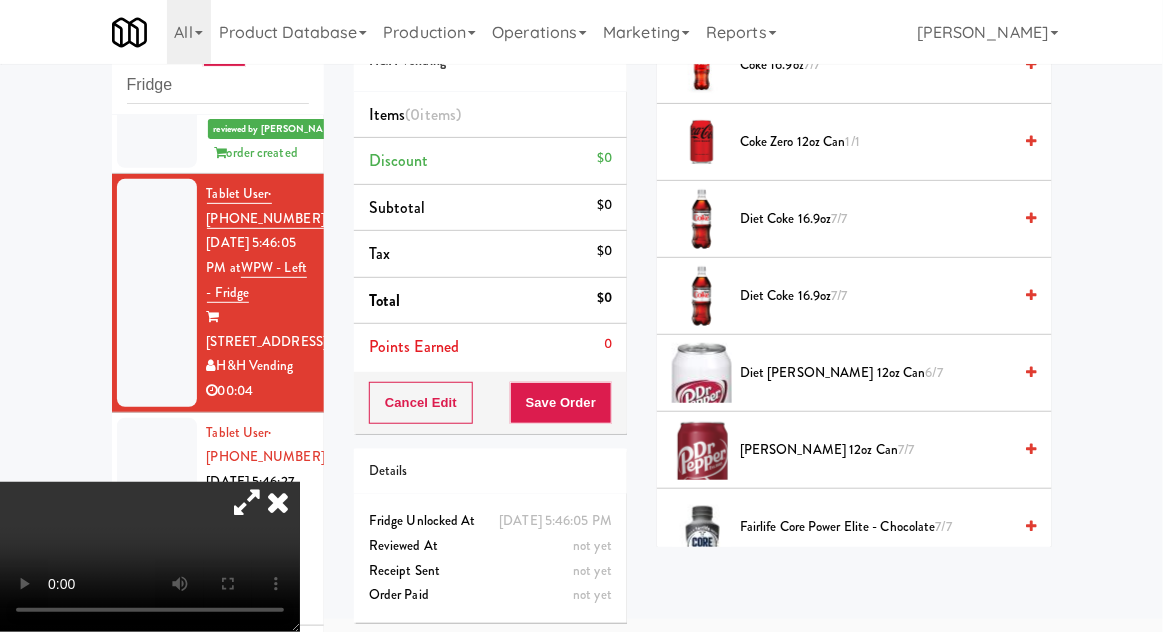 scroll, scrollTop: 741, scrollLeft: 0, axis: vertical 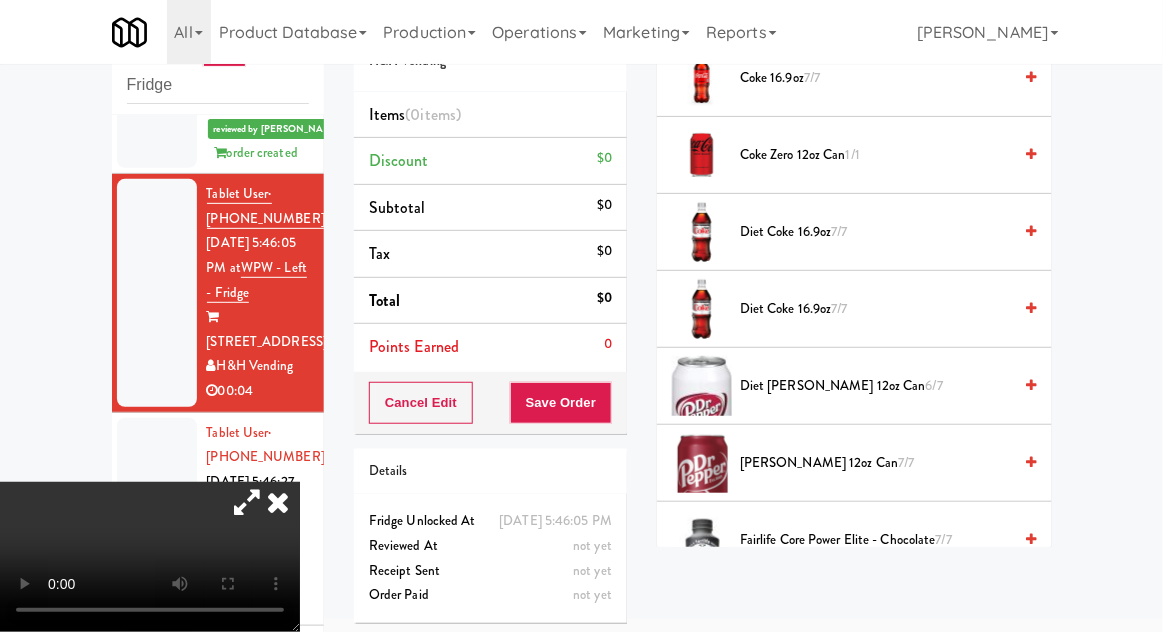 click on "Dr Pepper 12oz can  7/7" at bounding box center (875, 463) 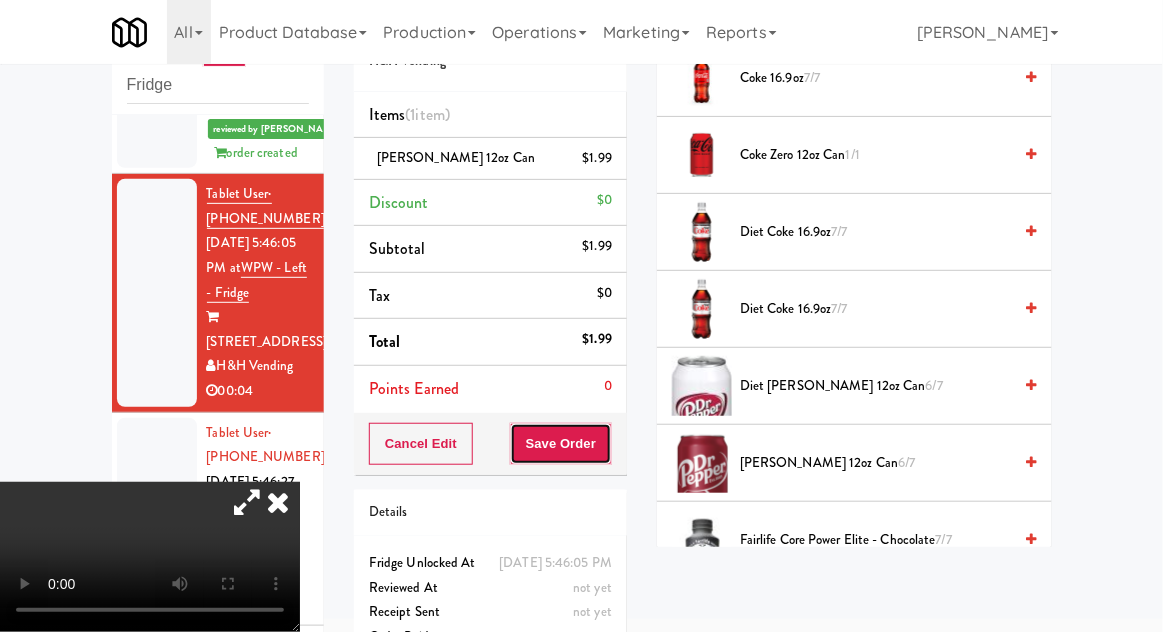 click on "Save Order" at bounding box center (561, 444) 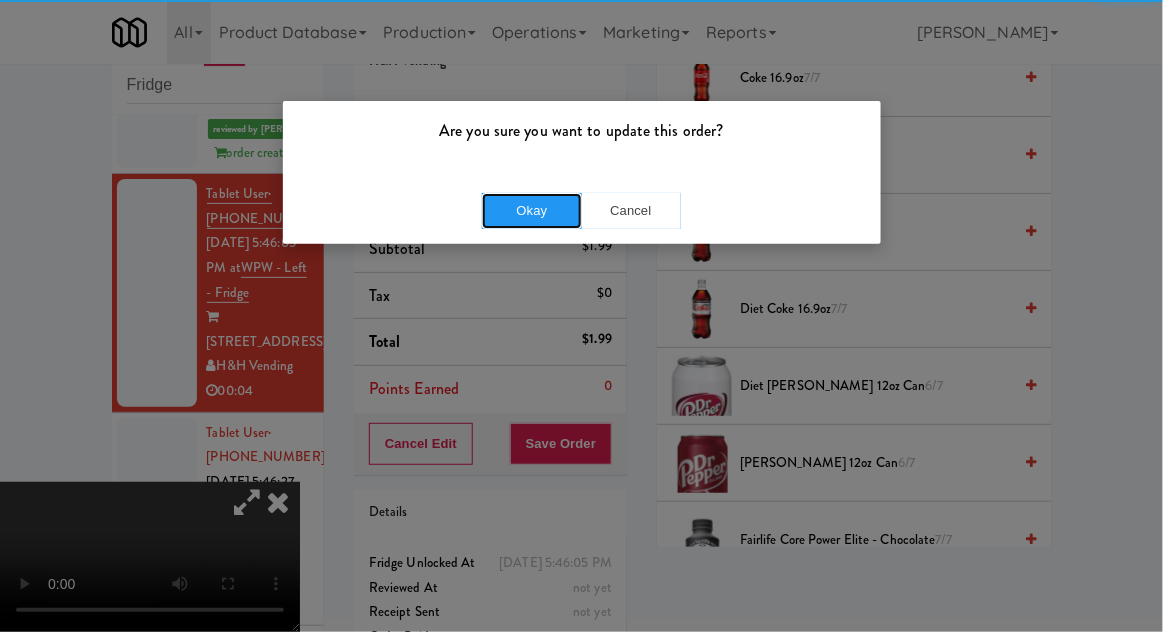 click on "Okay" at bounding box center (532, 211) 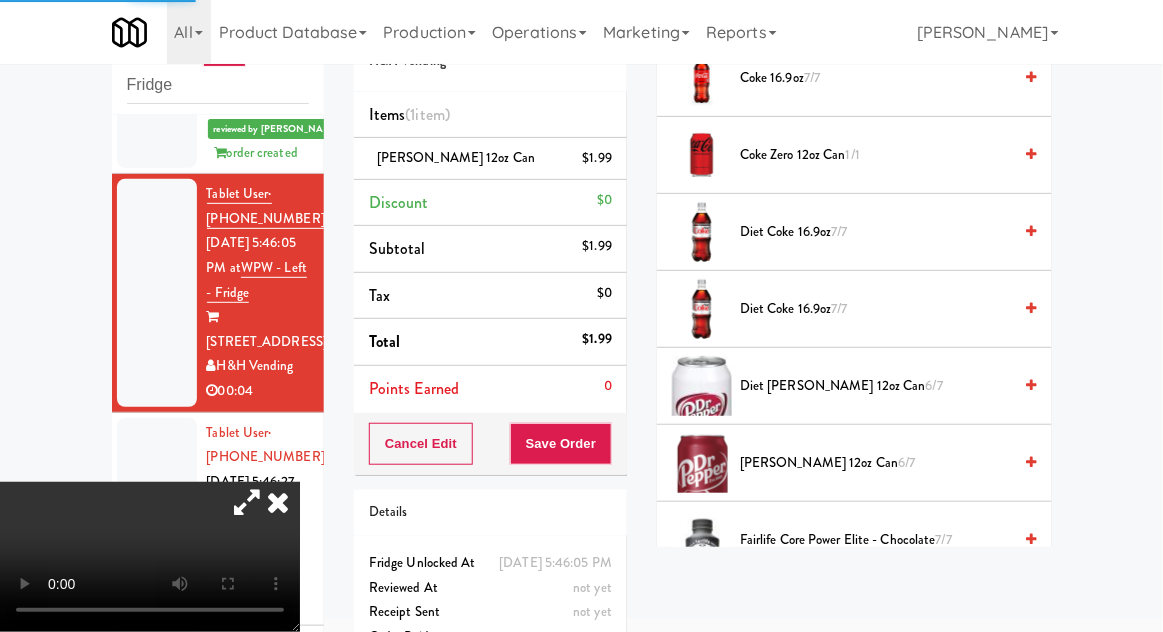 scroll, scrollTop: 207, scrollLeft: 0, axis: vertical 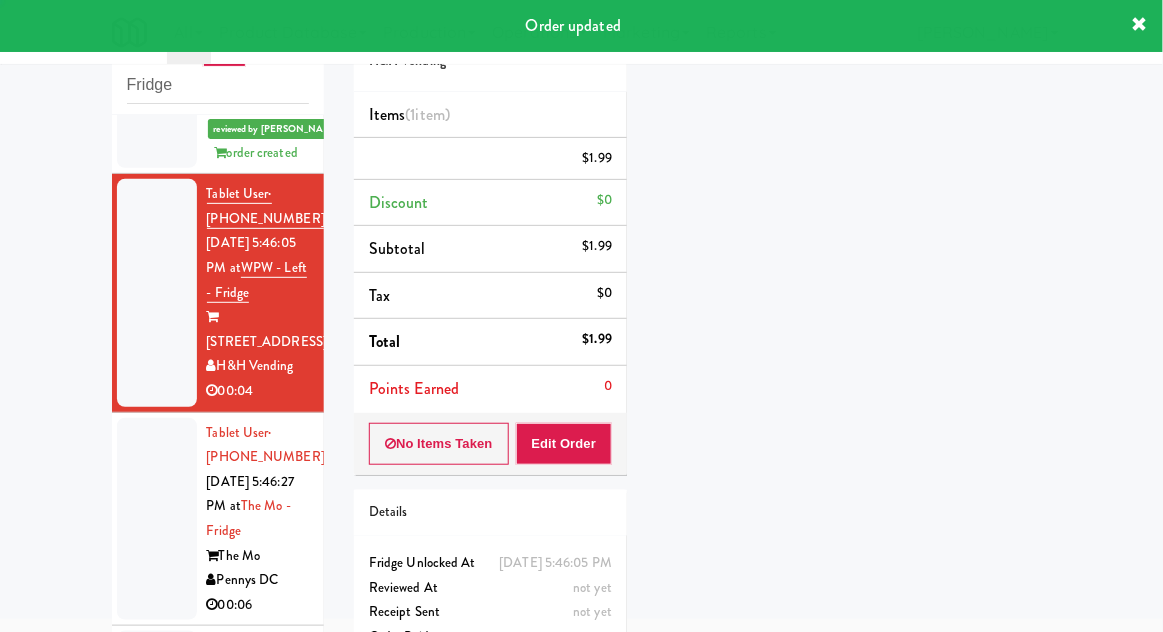 click at bounding box center (157, 519) 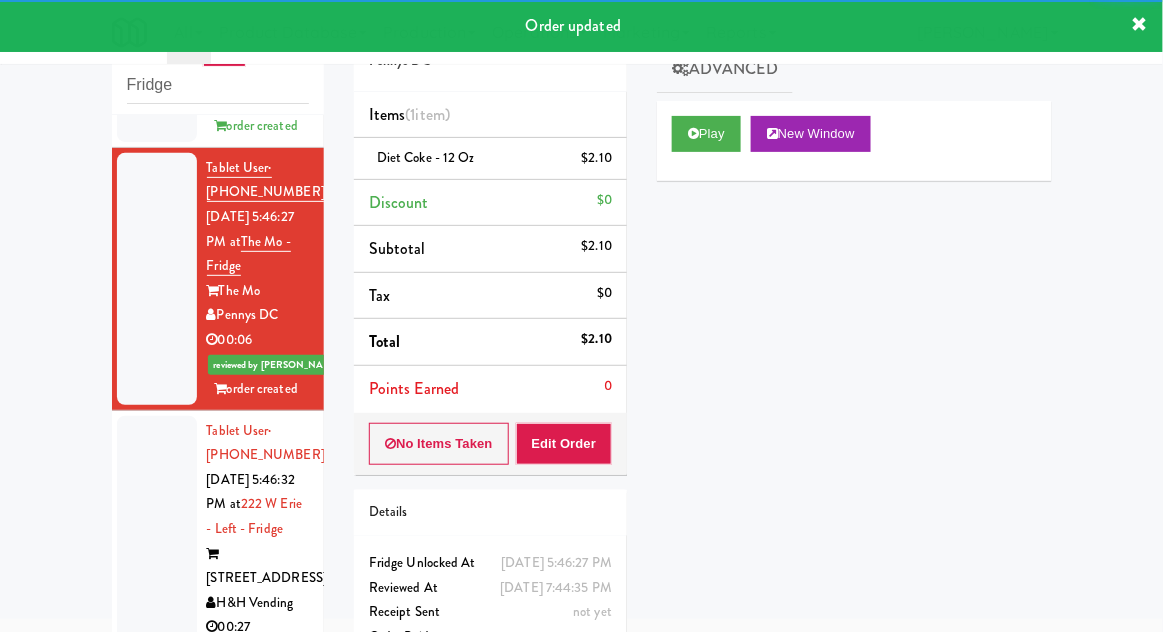 click at bounding box center [157, 529] 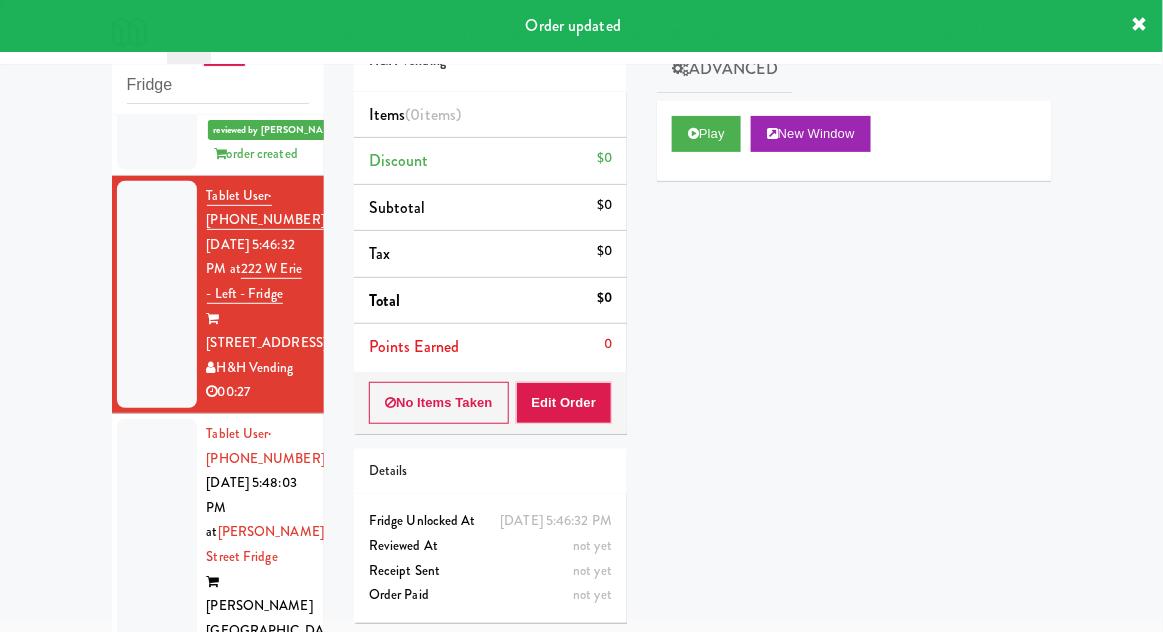 scroll, scrollTop: 4316, scrollLeft: 0, axis: vertical 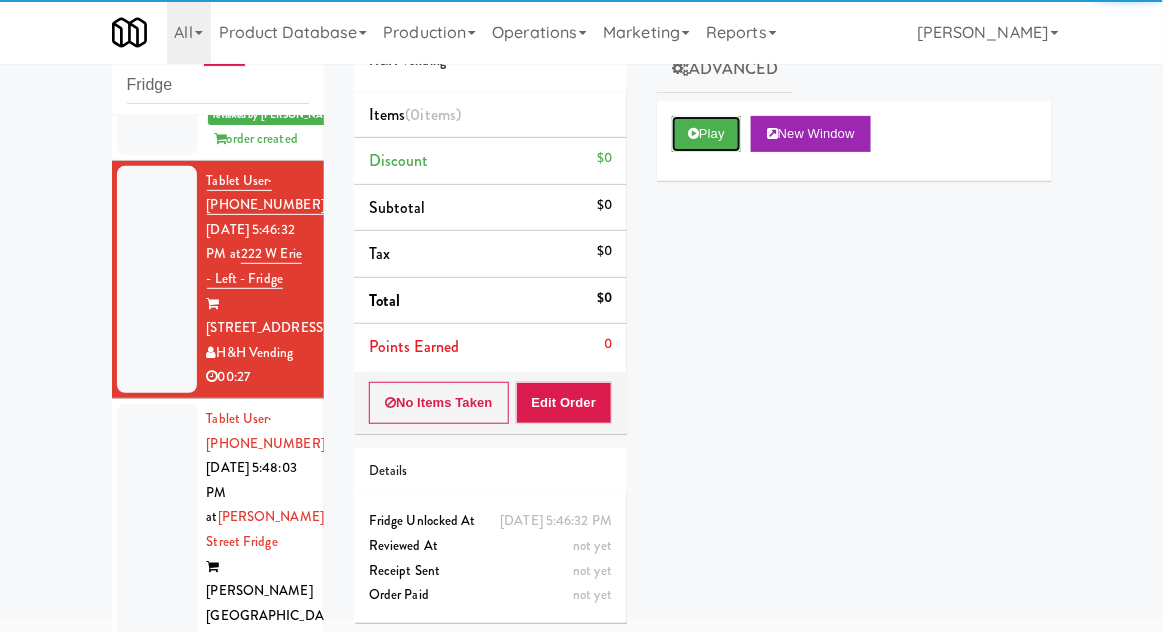 click on "Play" at bounding box center (706, 134) 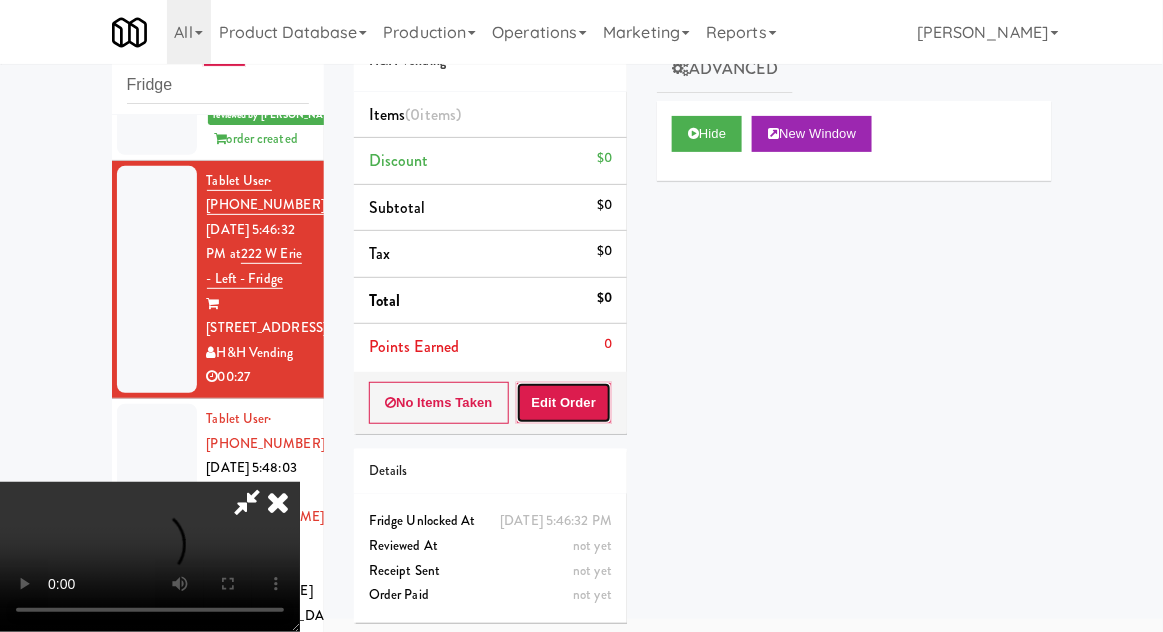 click on "Edit Order" at bounding box center [564, 403] 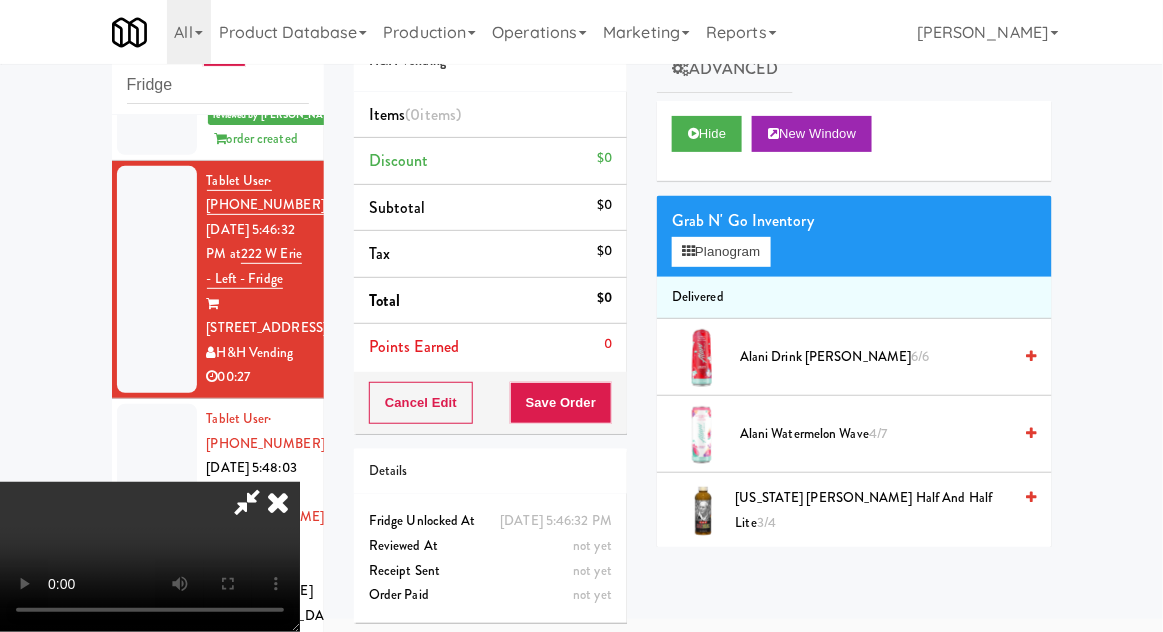 click at bounding box center [247, 502] 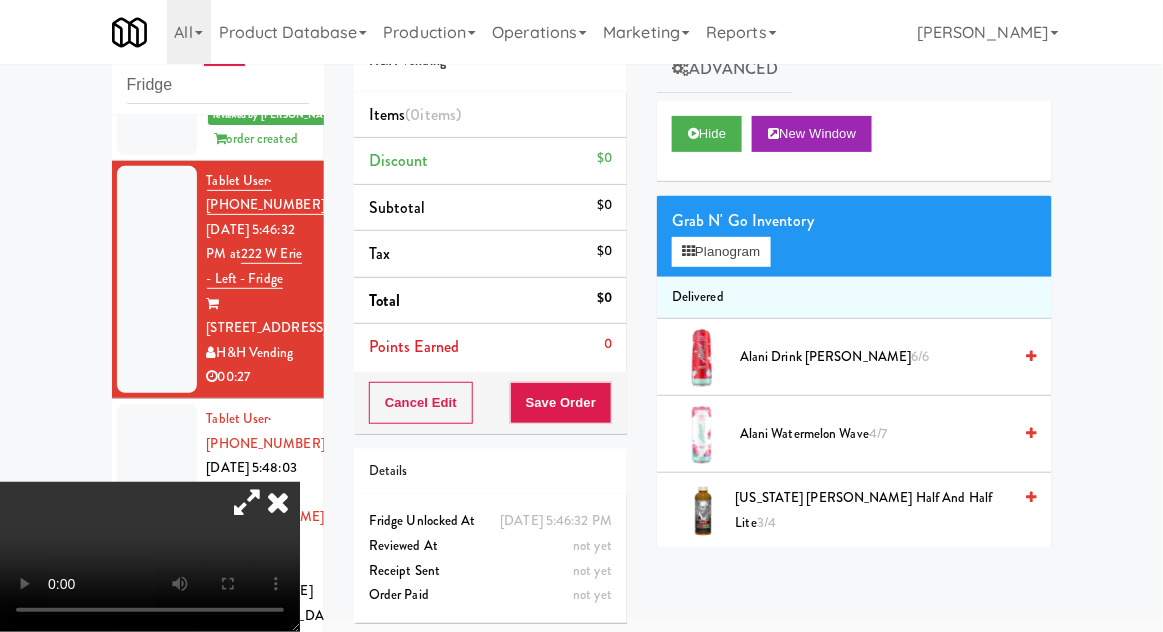 type 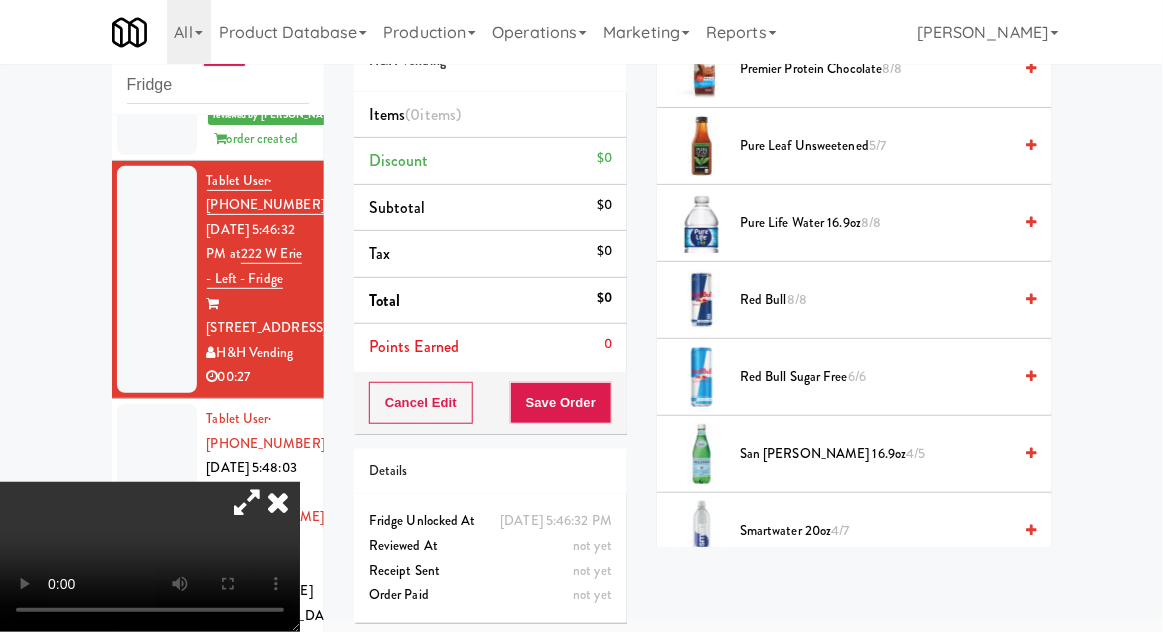 scroll, scrollTop: 2457, scrollLeft: 0, axis: vertical 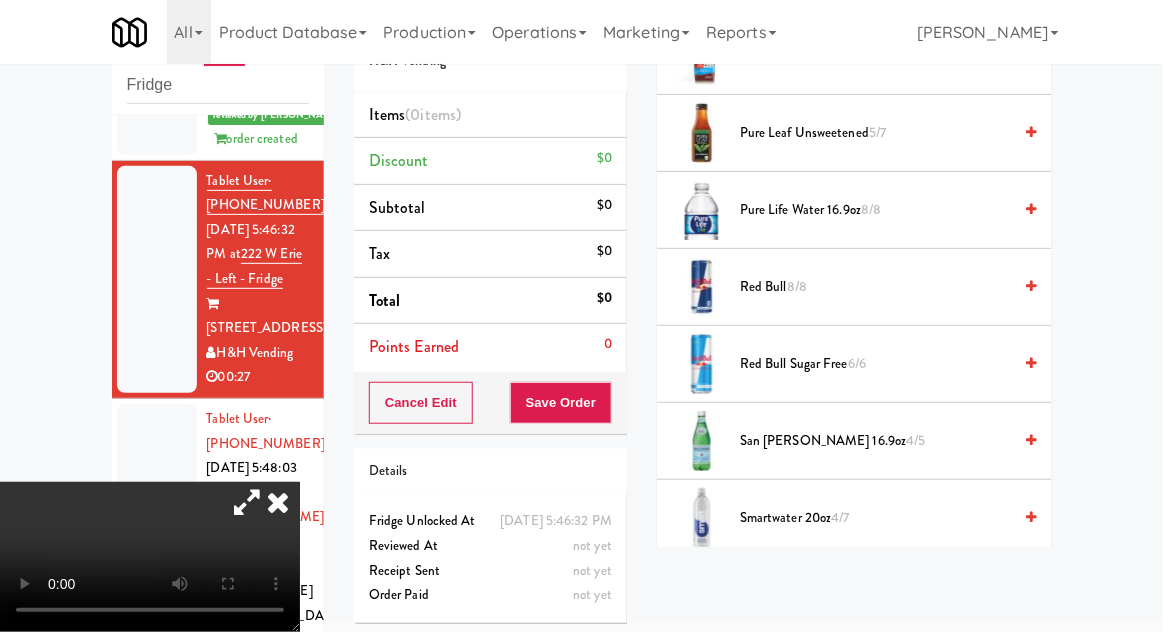 click on "4/7" at bounding box center [841, 517] 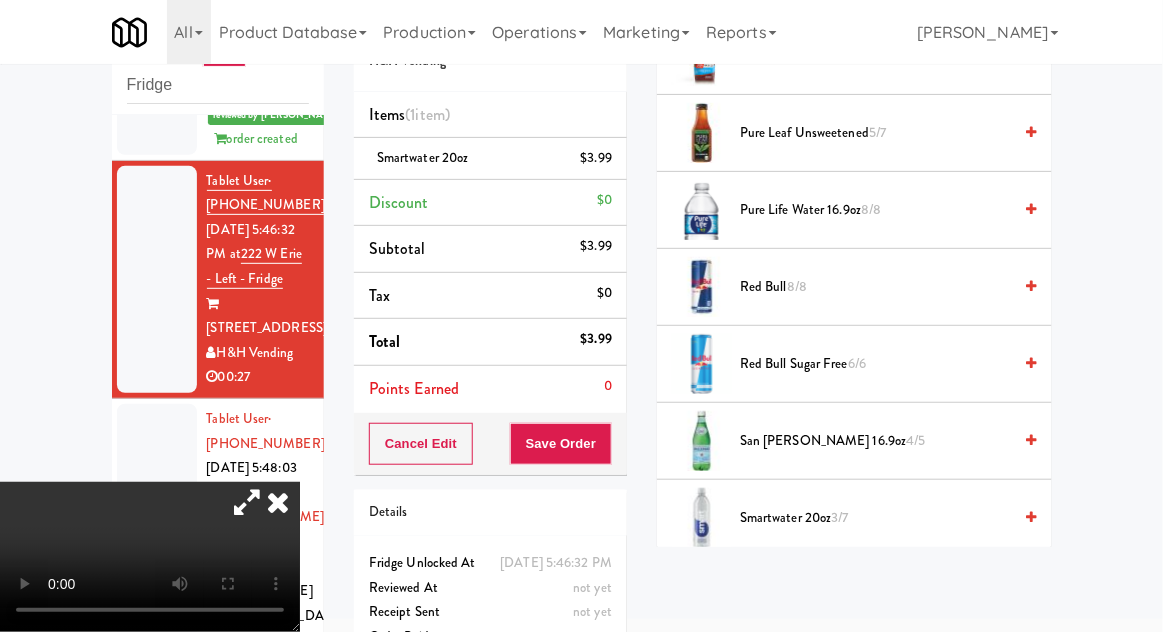 click on "3/7" at bounding box center [840, 517] 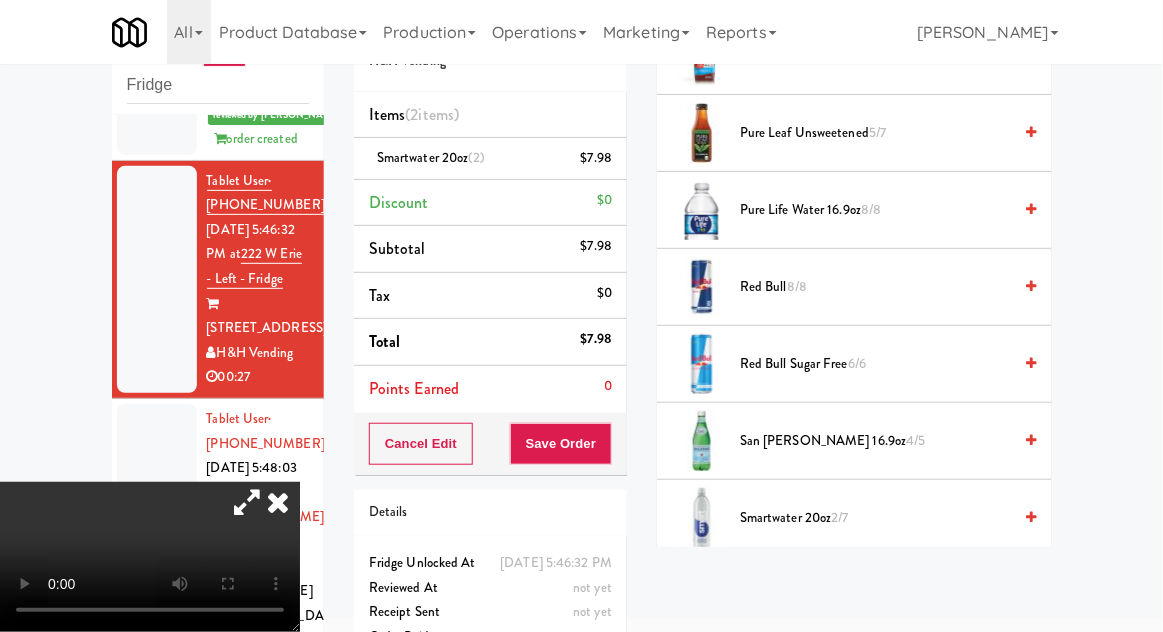 click on "2/7" at bounding box center [840, 517] 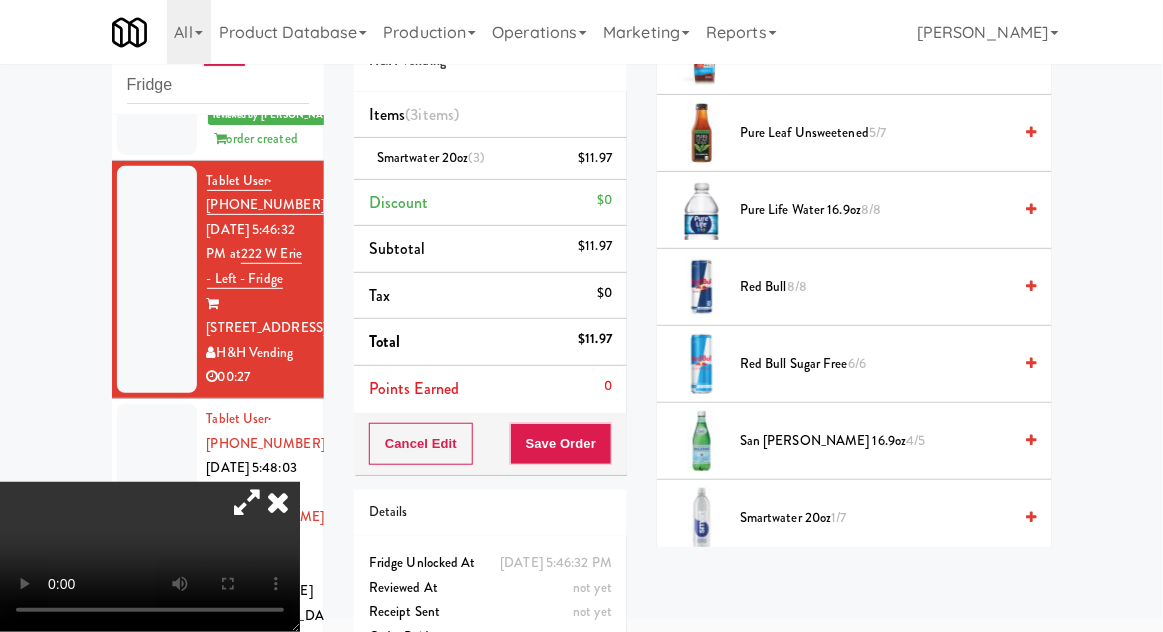 click on "1/7" at bounding box center (839, 517) 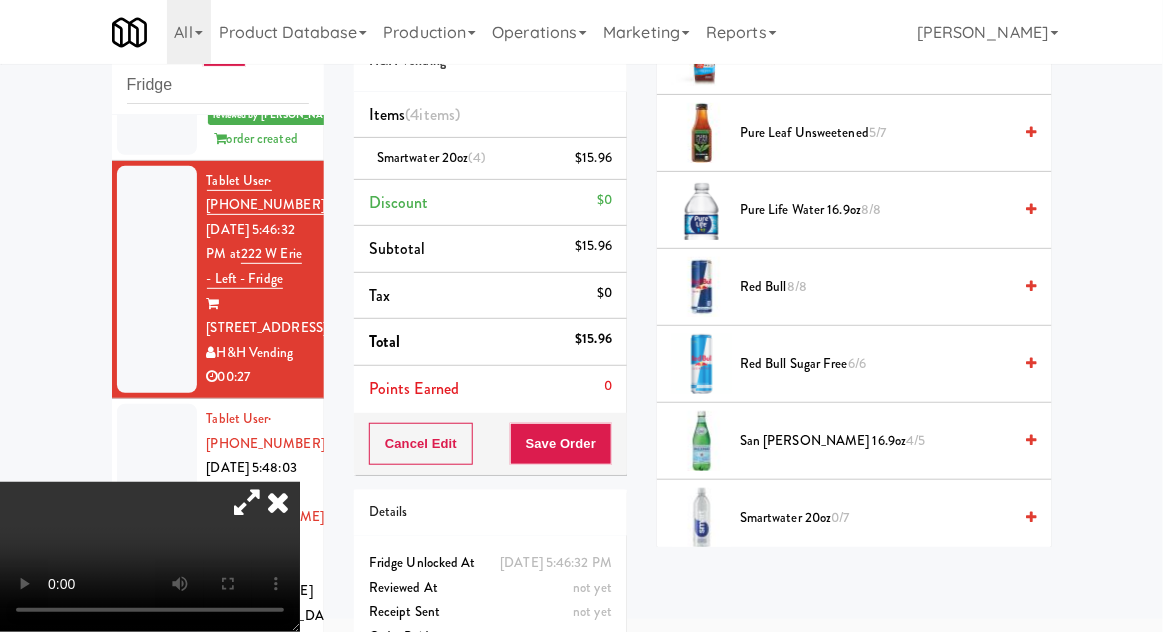 click on "$15.96" at bounding box center (594, 158) 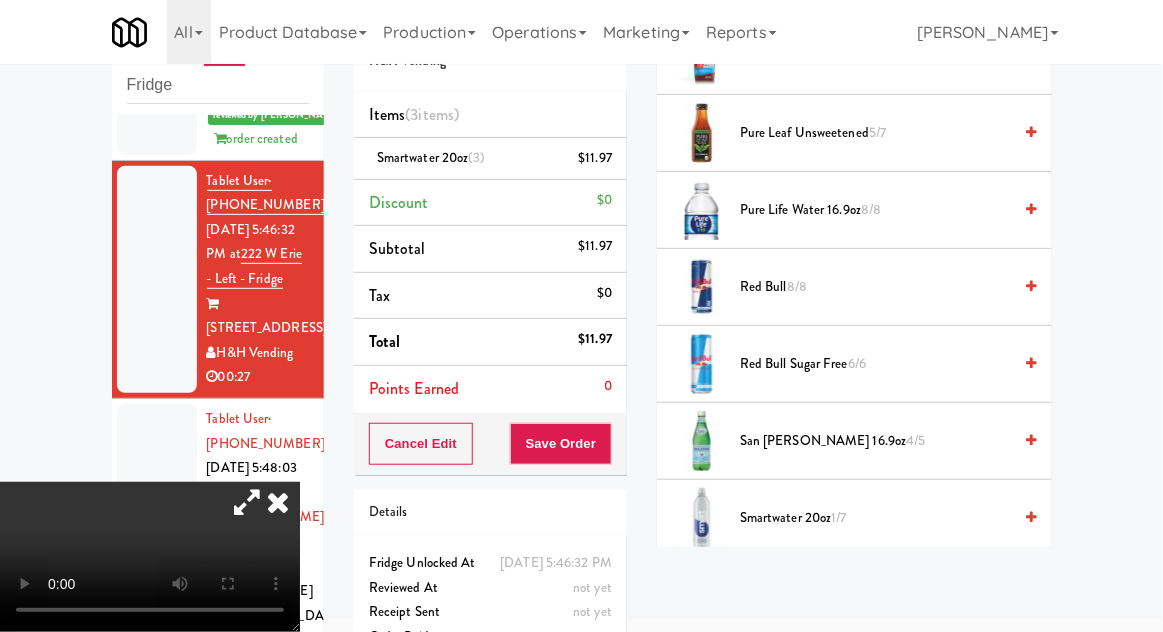 click on "$11.97" at bounding box center [596, 158] 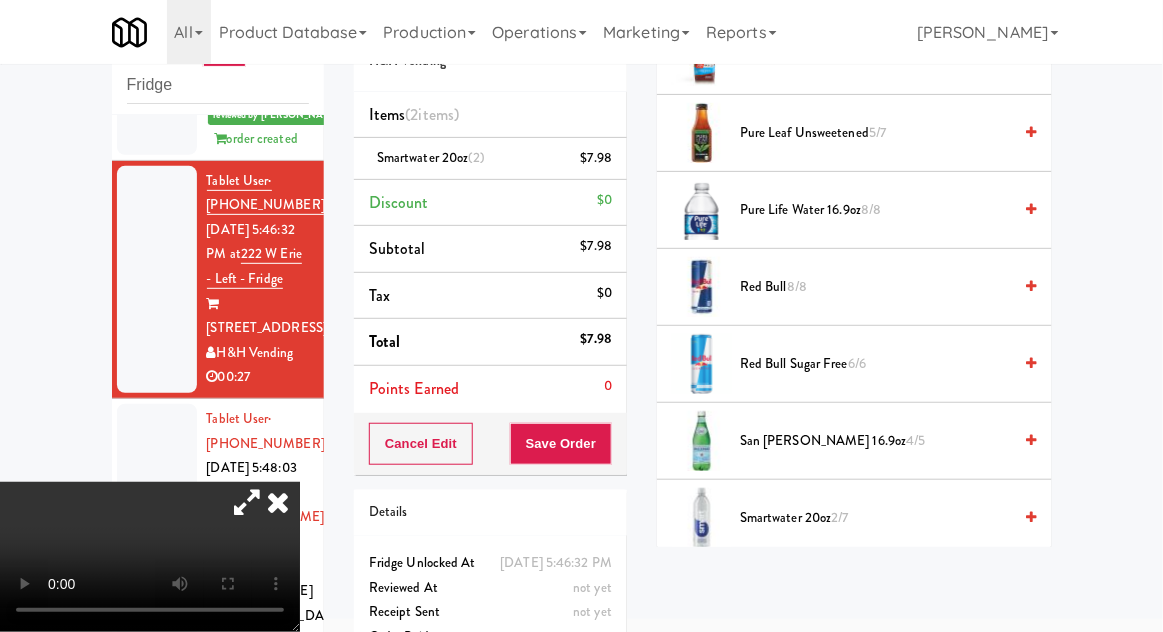 click on "$7.98" at bounding box center [597, 158] 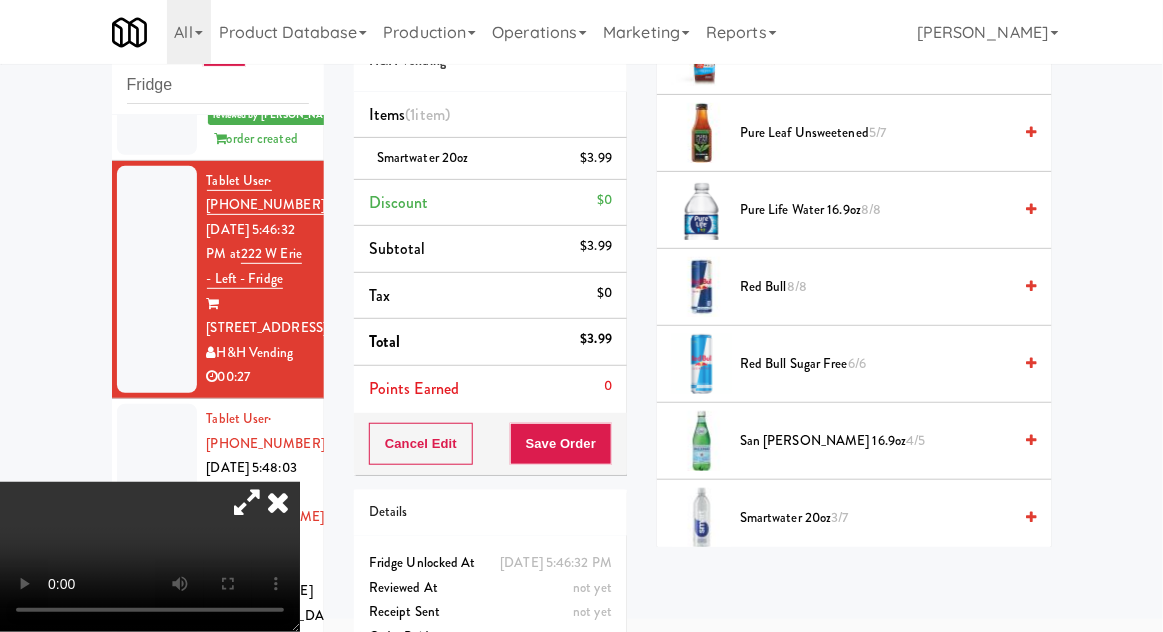 click on "$3.99" at bounding box center [597, 158] 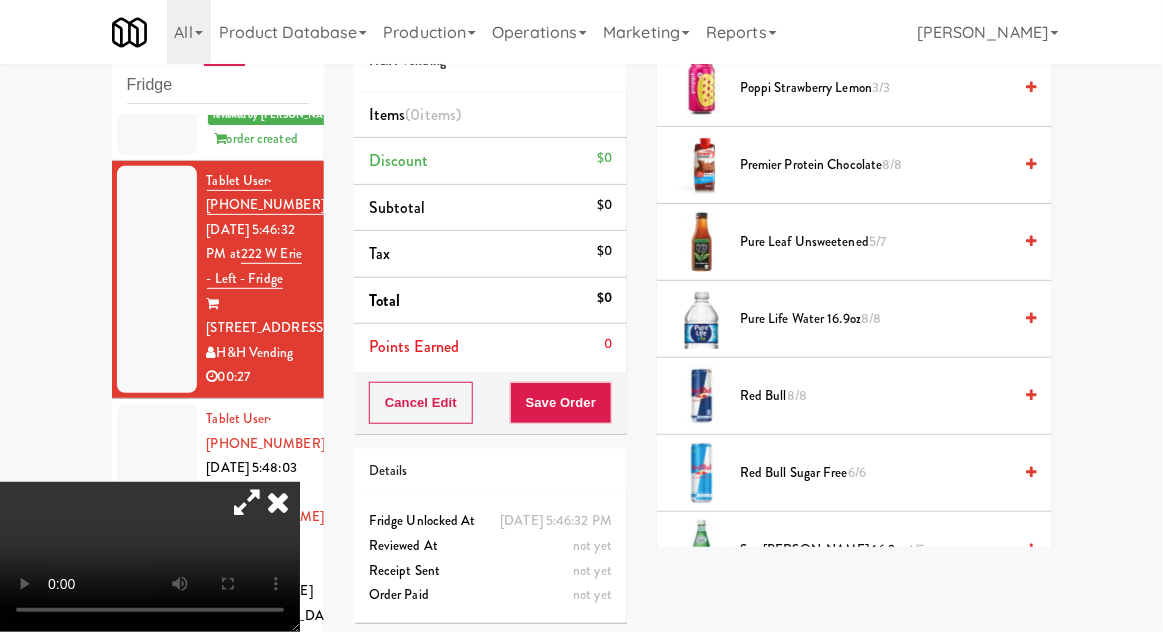 scroll, scrollTop: 2342, scrollLeft: 0, axis: vertical 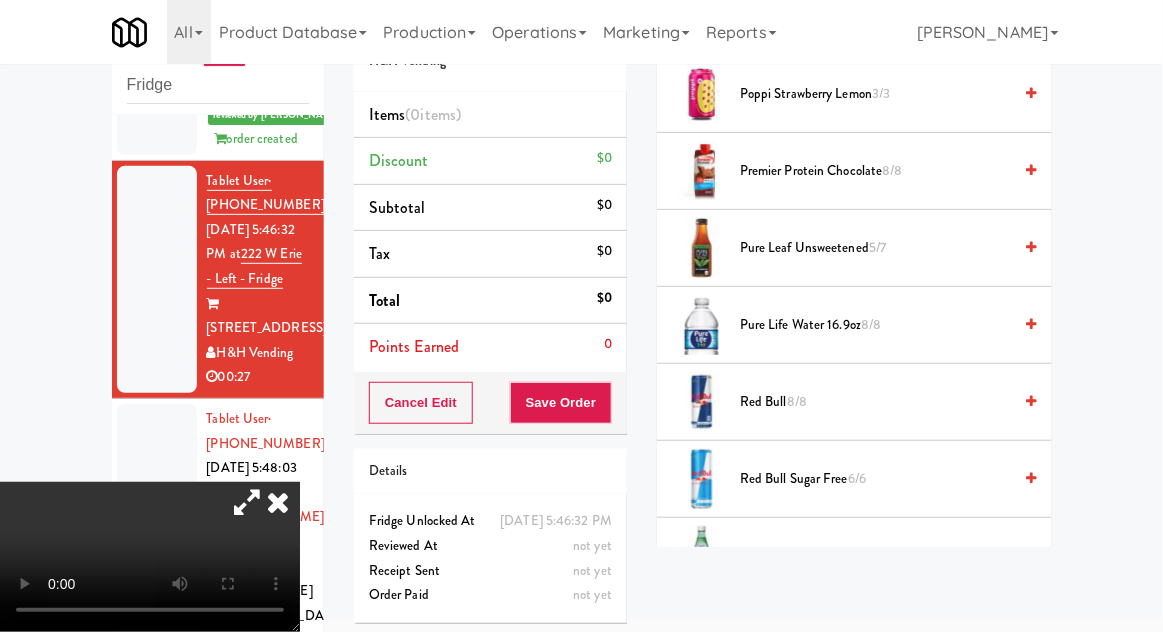 click on "Pure Life Water 16.9oz  8/8" at bounding box center (875, 325) 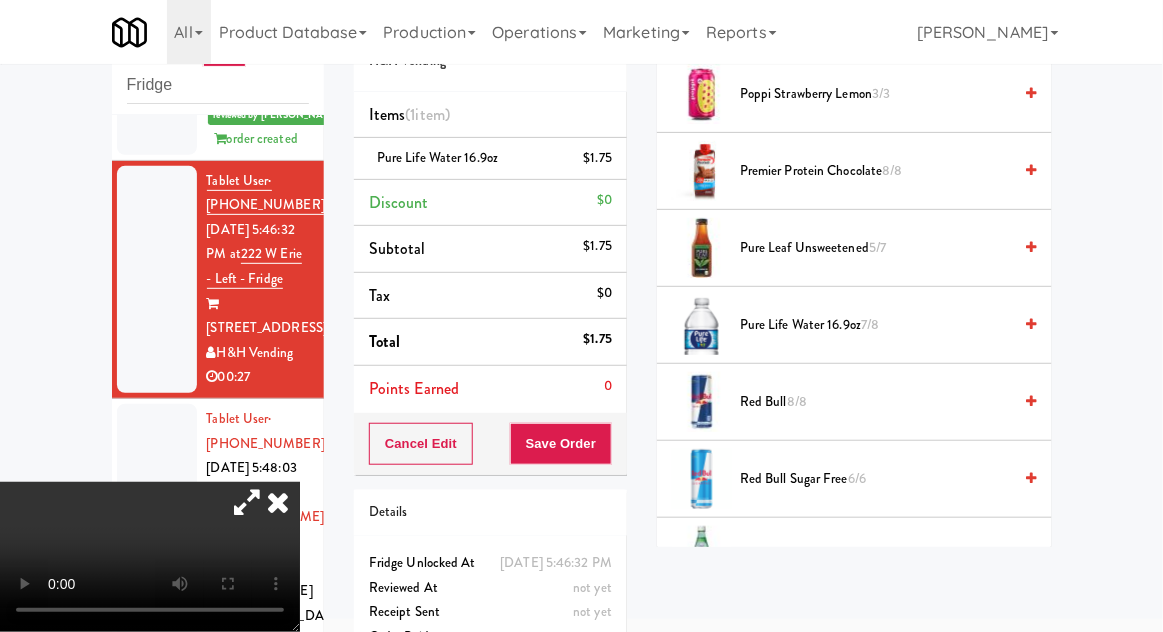 click on "Pure Life Water 16.9oz  7/8" at bounding box center (875, 325) 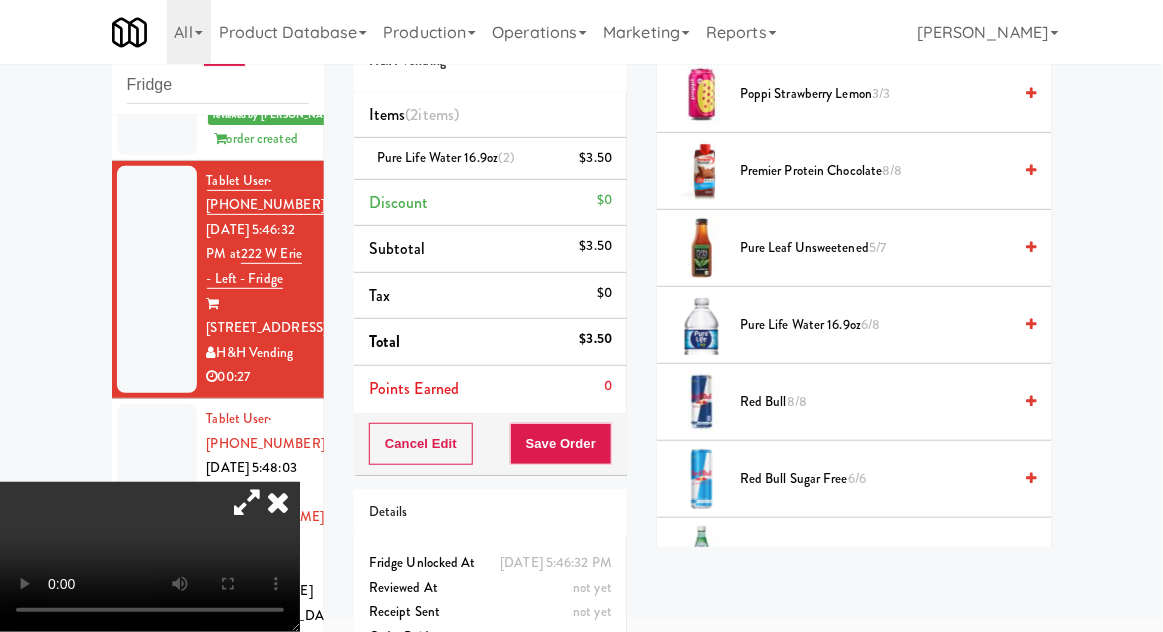 click on "Pure Life Water 16.9oz  6/8" at bounding box center (875, 325) 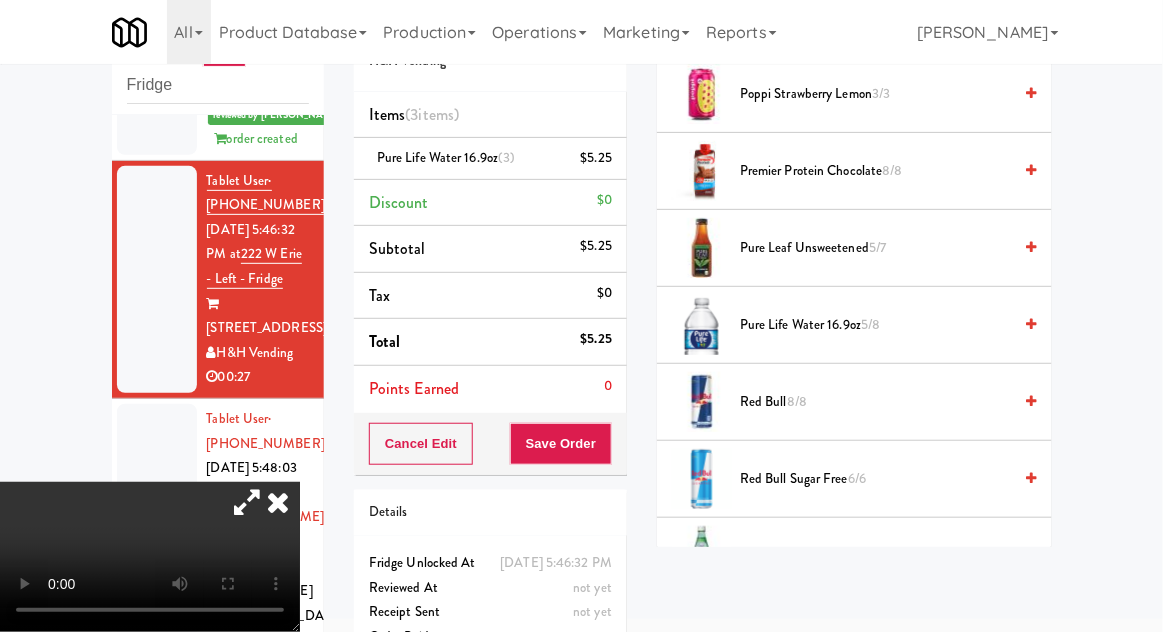 click on "Pure Life Water 16.9oz  5/8" at bounding box center [875, 325] 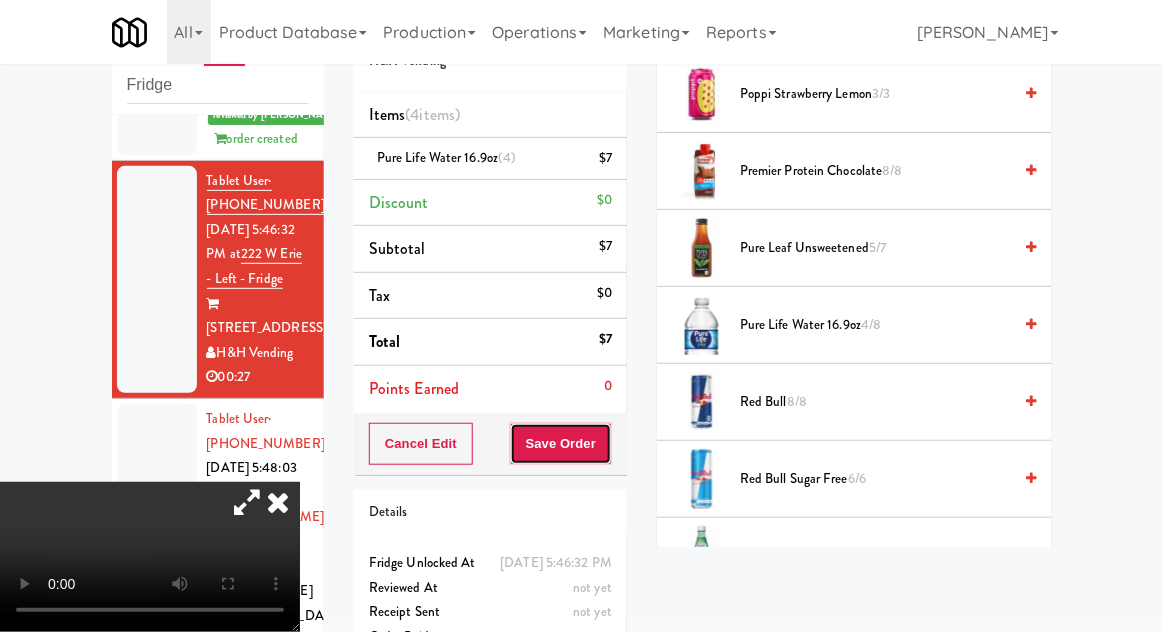 click on "Save Order" at bounding box center [561, 444] 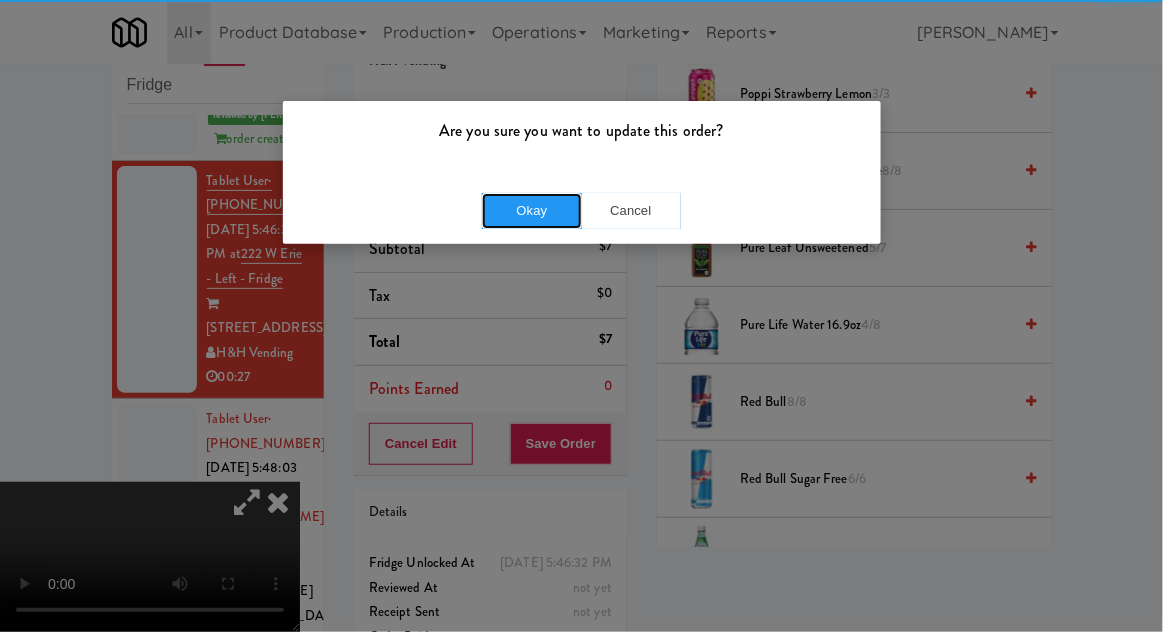 click on "Okay" at bounding box center [532, 211] 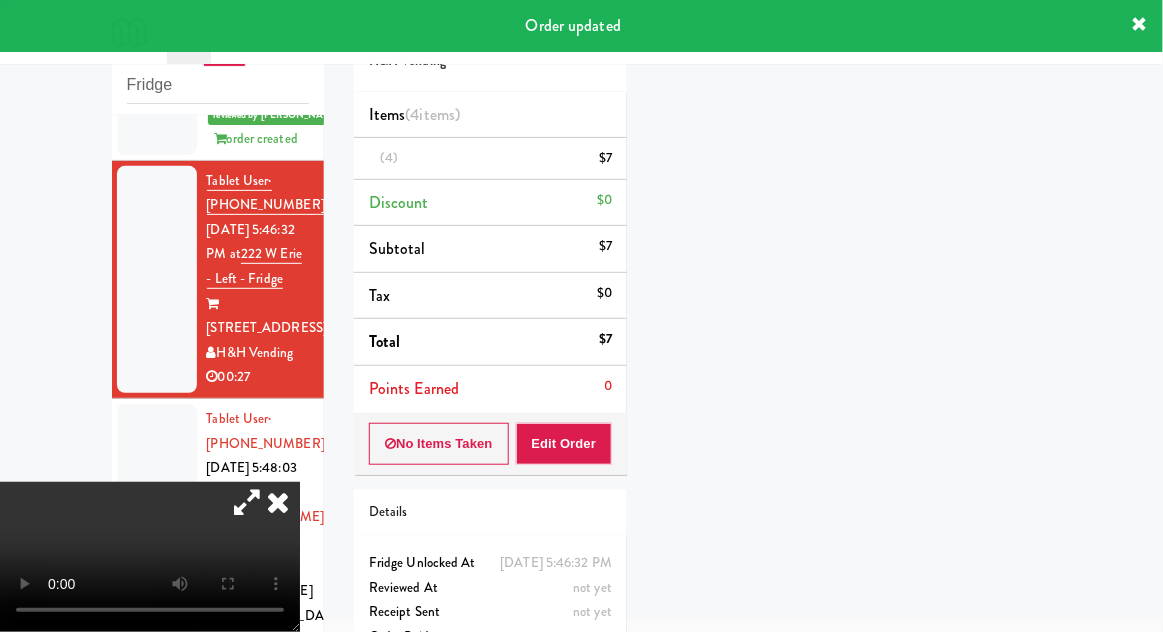 scroll, scrollTop: 207, scrollLeft: 0, axis: vertical 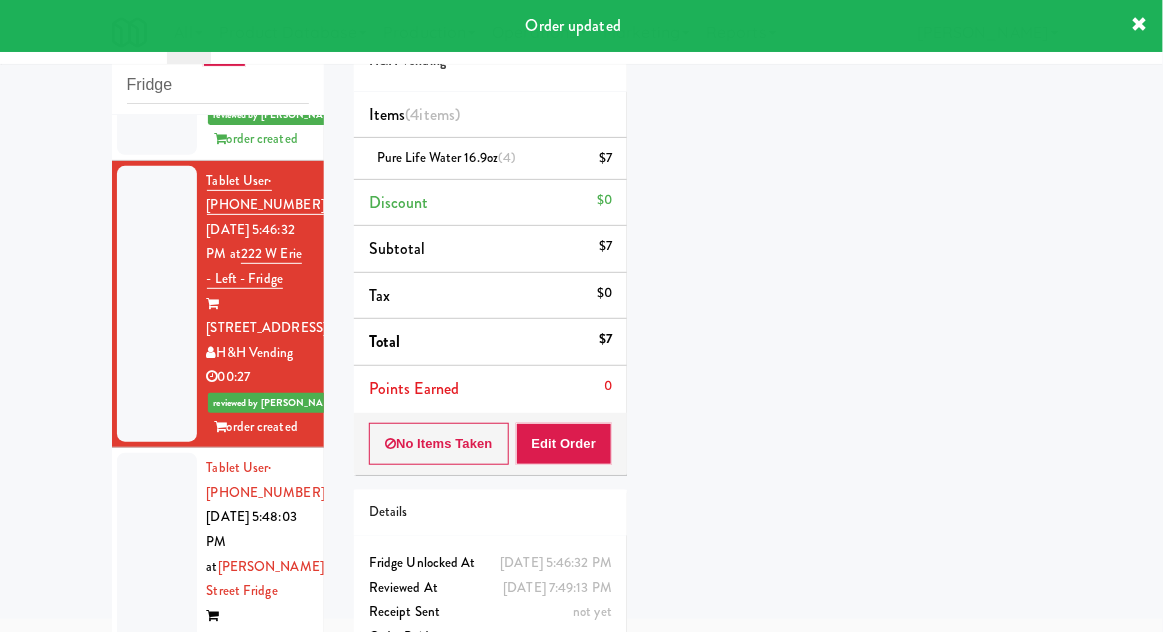 click at bounding box center [157, 603] 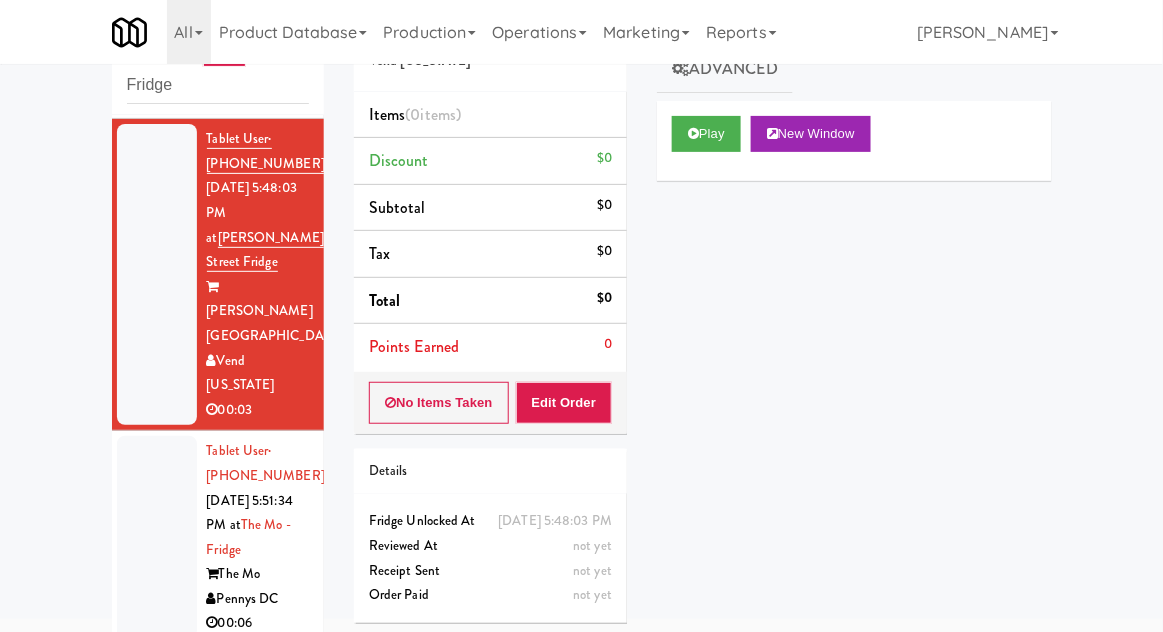 scroll, scrollTop: 4647, scrollLeft: 0, axis: vertical 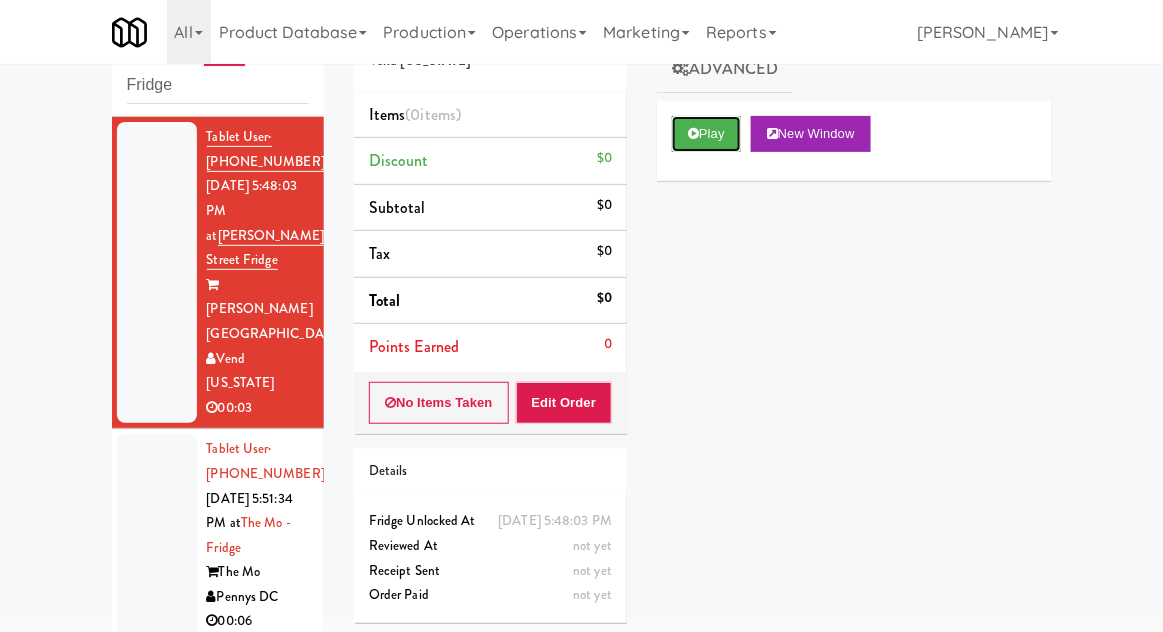 click on "Play" at bounding box center [706, 134] 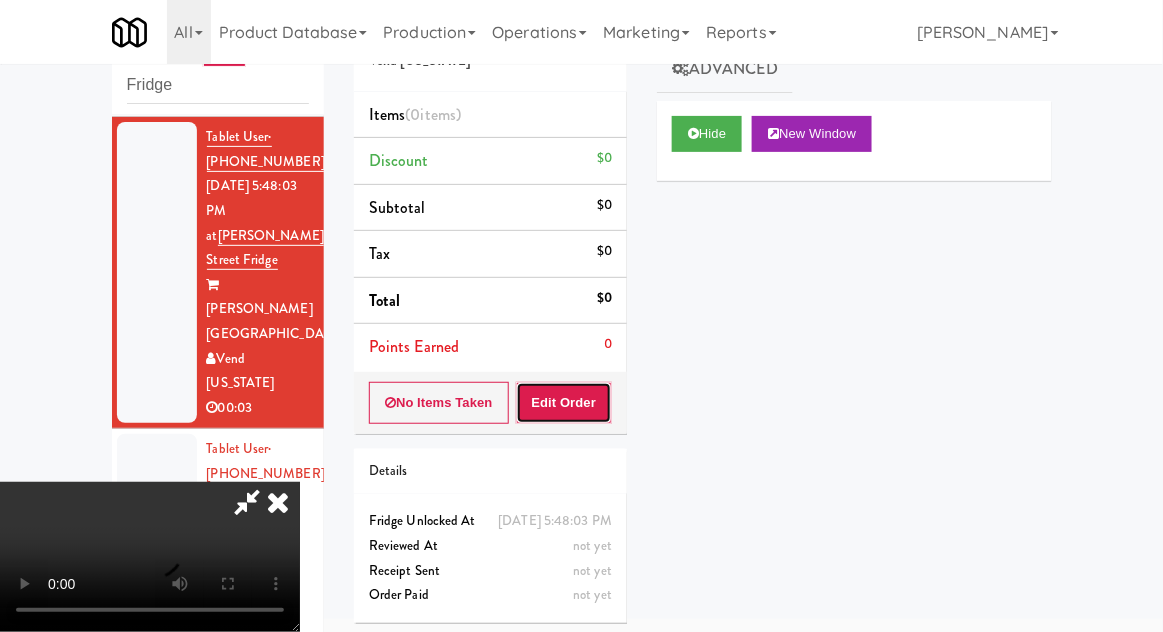 click on "Edit Order" at bounding box center (564, 403) 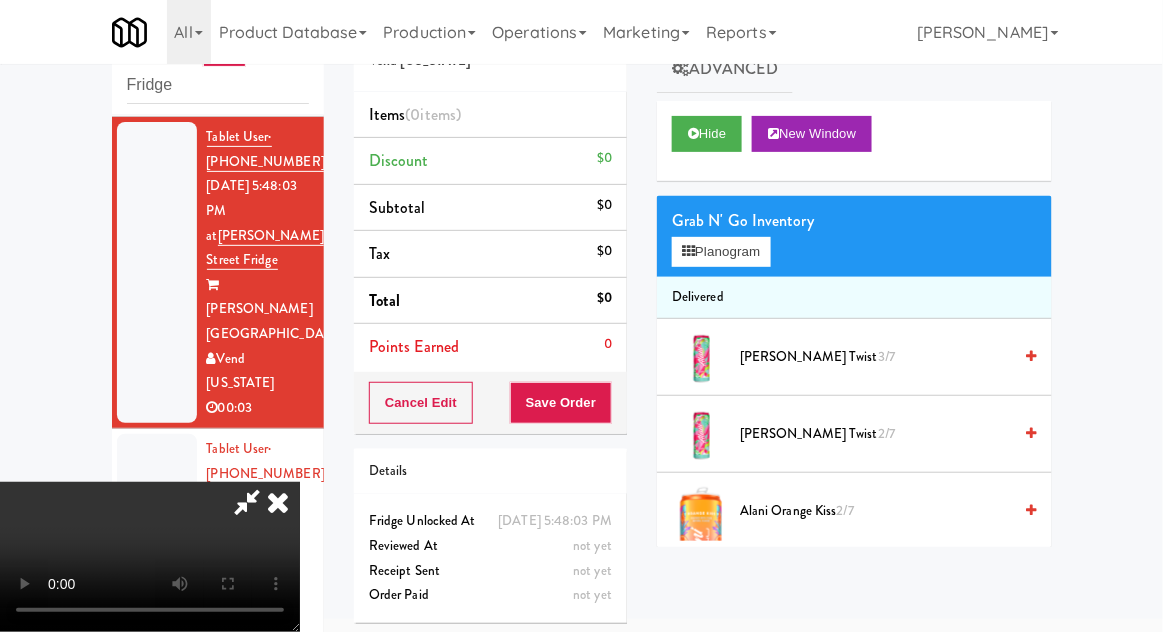 click at bounding box center [247, 502] 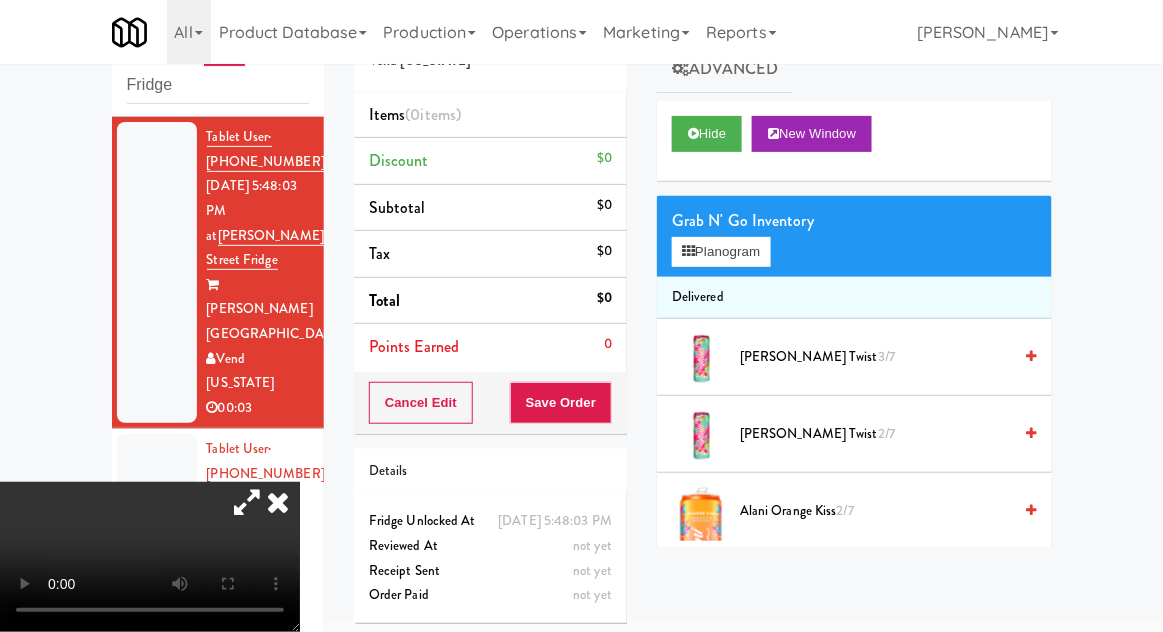 type 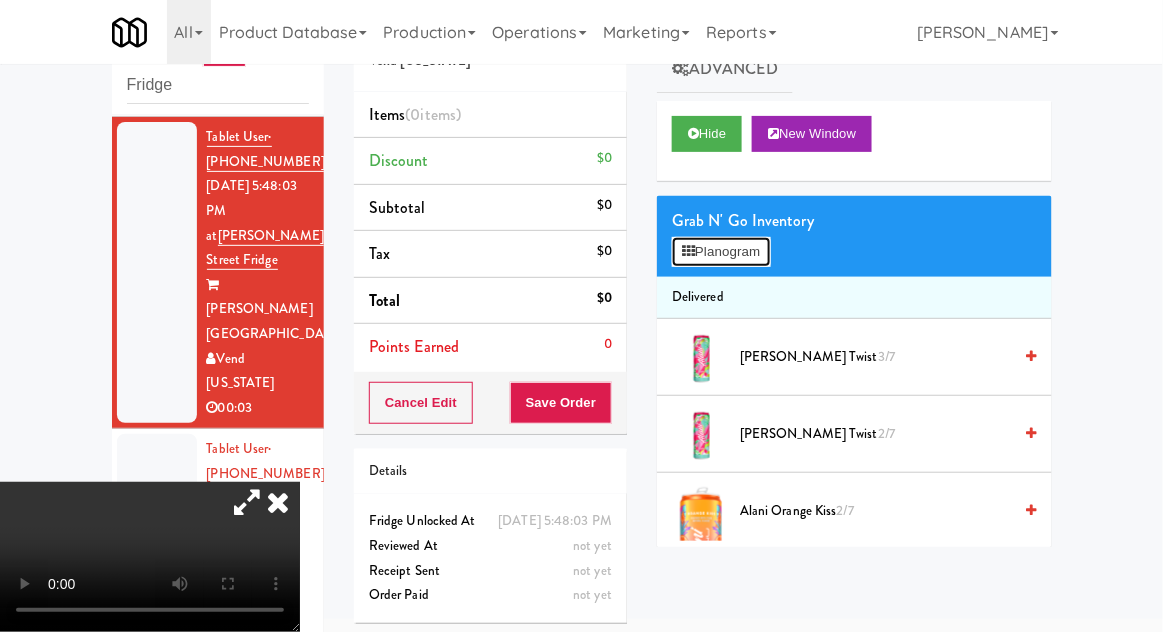click on "Planogram" at bounding box center (721, 252) 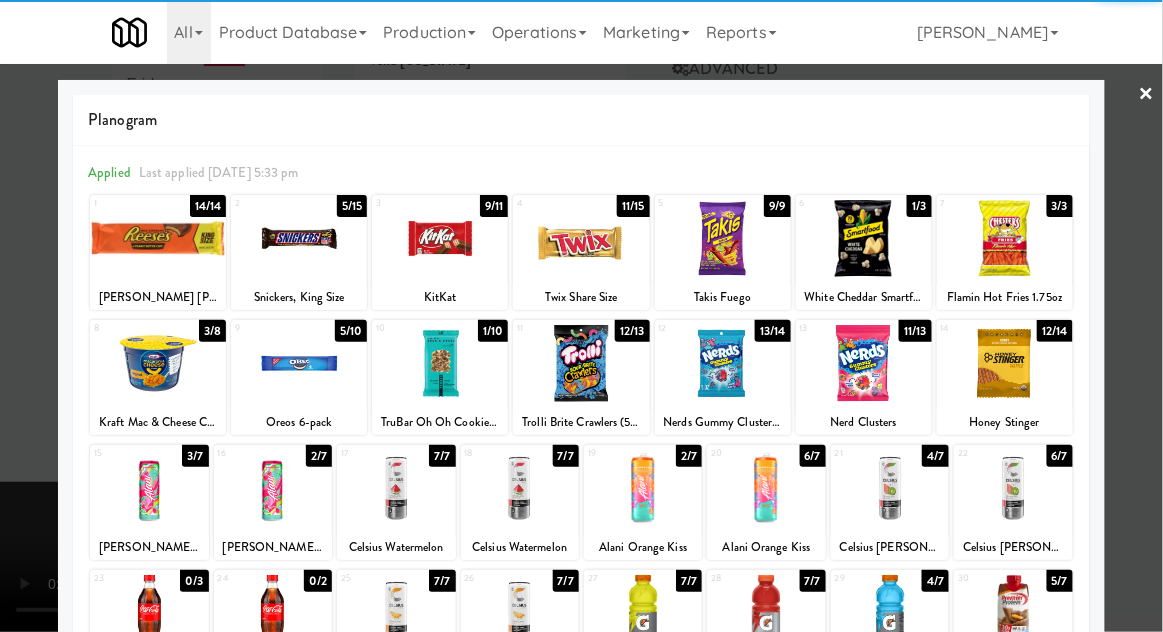 click at bounding box center (299, 238) 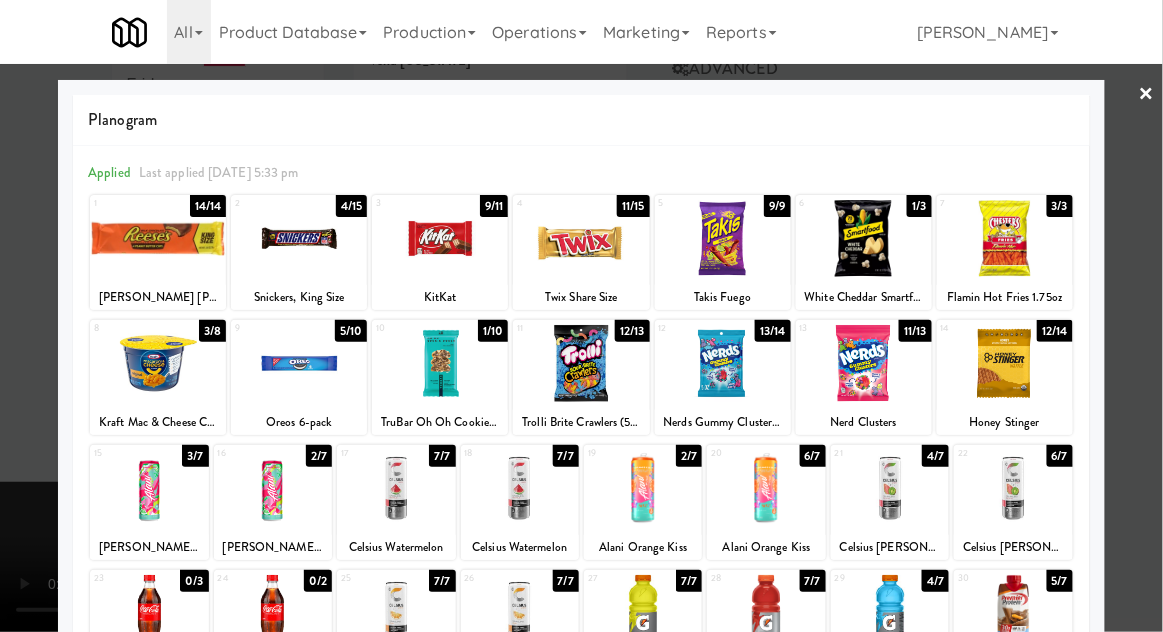 click at bounding box center [581, 316] 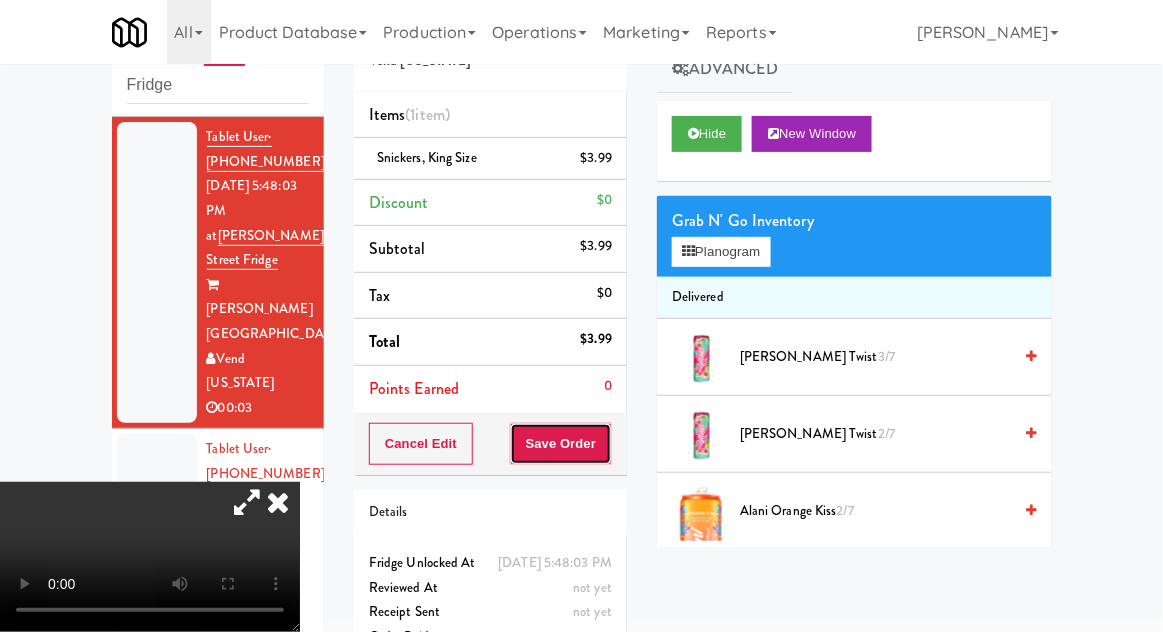 click on "Save Order" at bounding box center (561, 444) 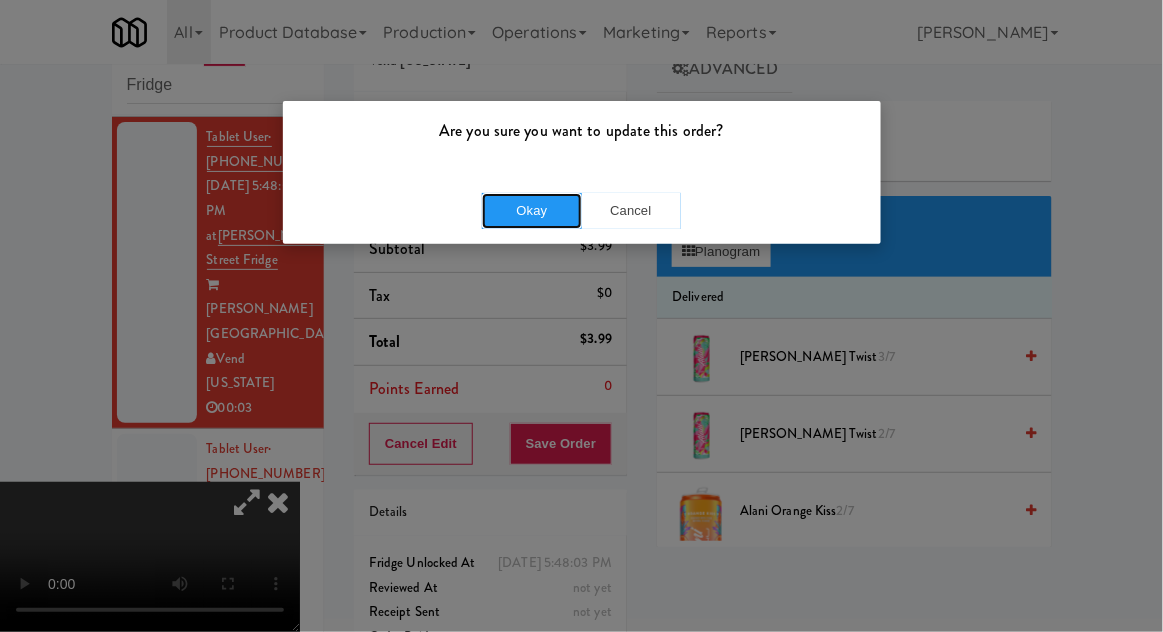 click on "Okay" at bounding box center [532, 211] 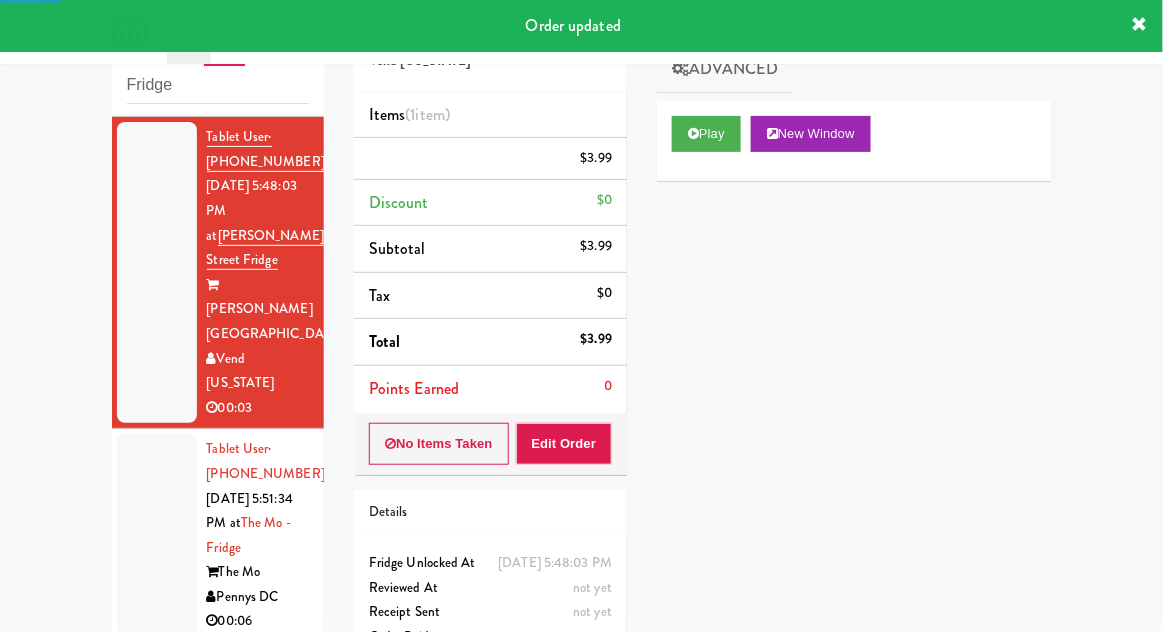 click at bounding box center [157, 535] 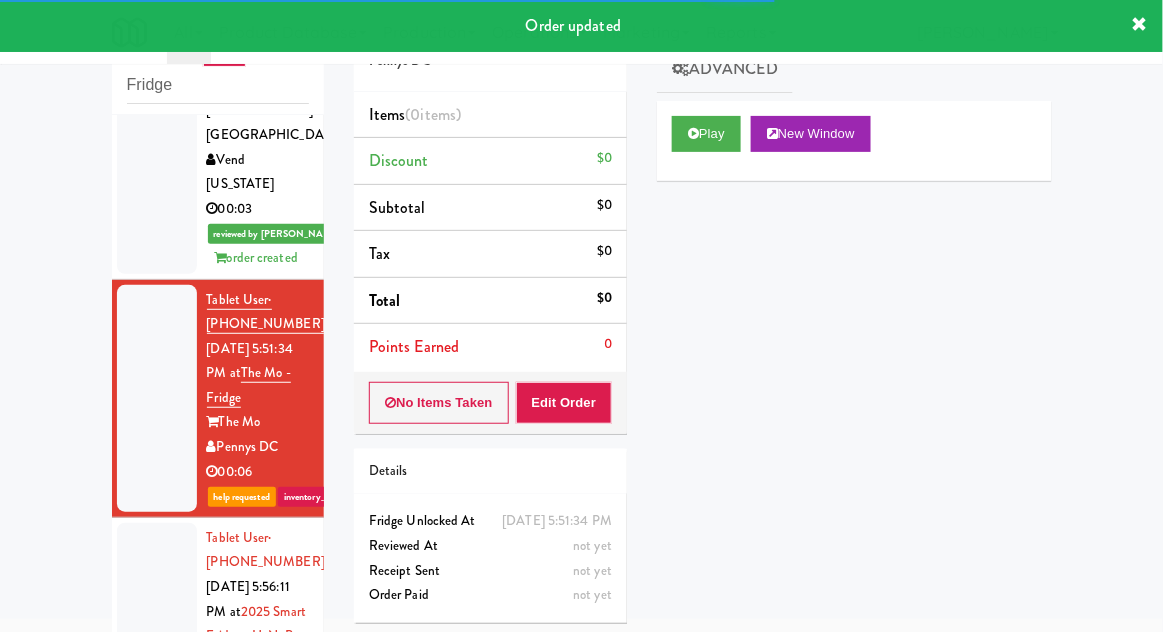 scroll, scrollTop: 4888, scrollLeft: 0, axis: vertical 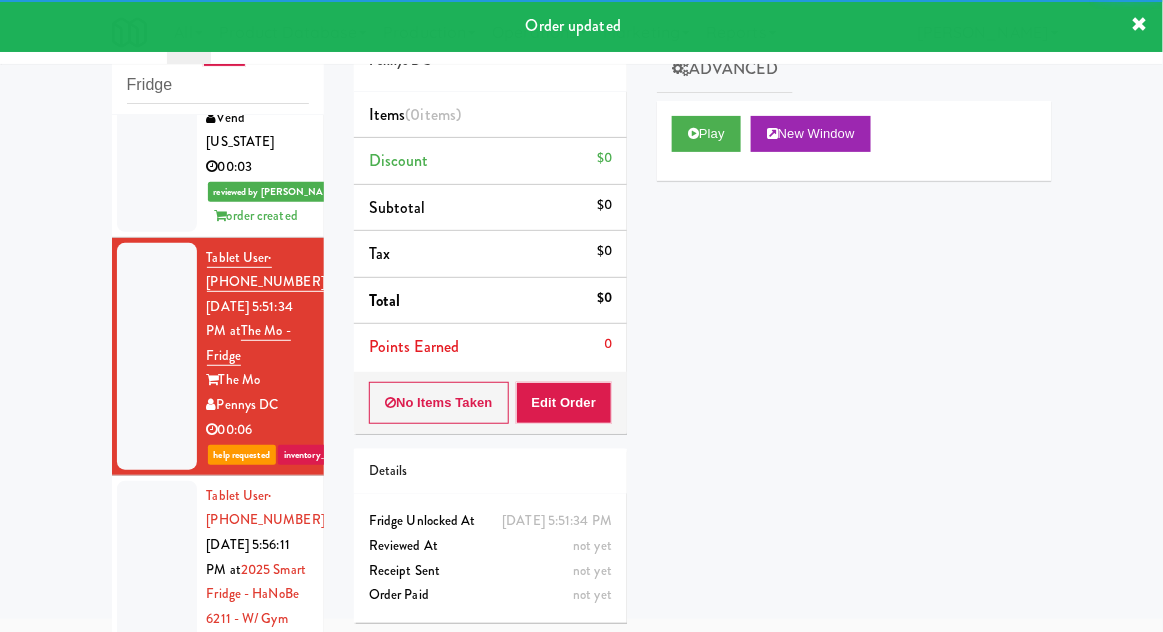 click at bounding box center [157, 619] 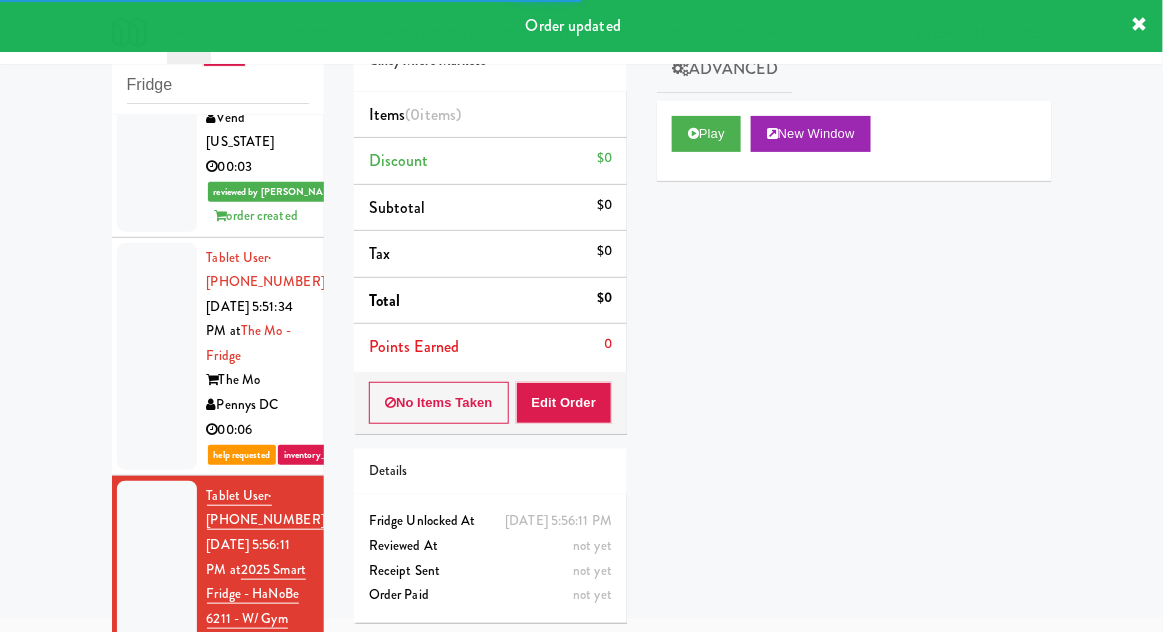 click at bounding box center [157, 356] 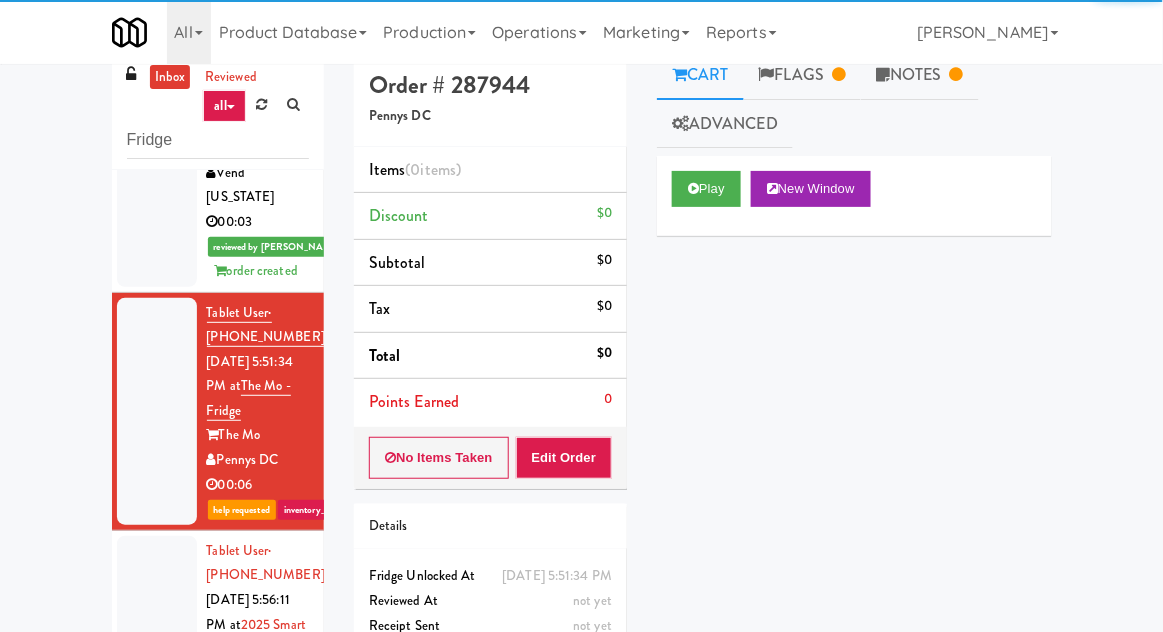 scroll, scrollTop: 19, scrollLeft: 0, axis: vertical 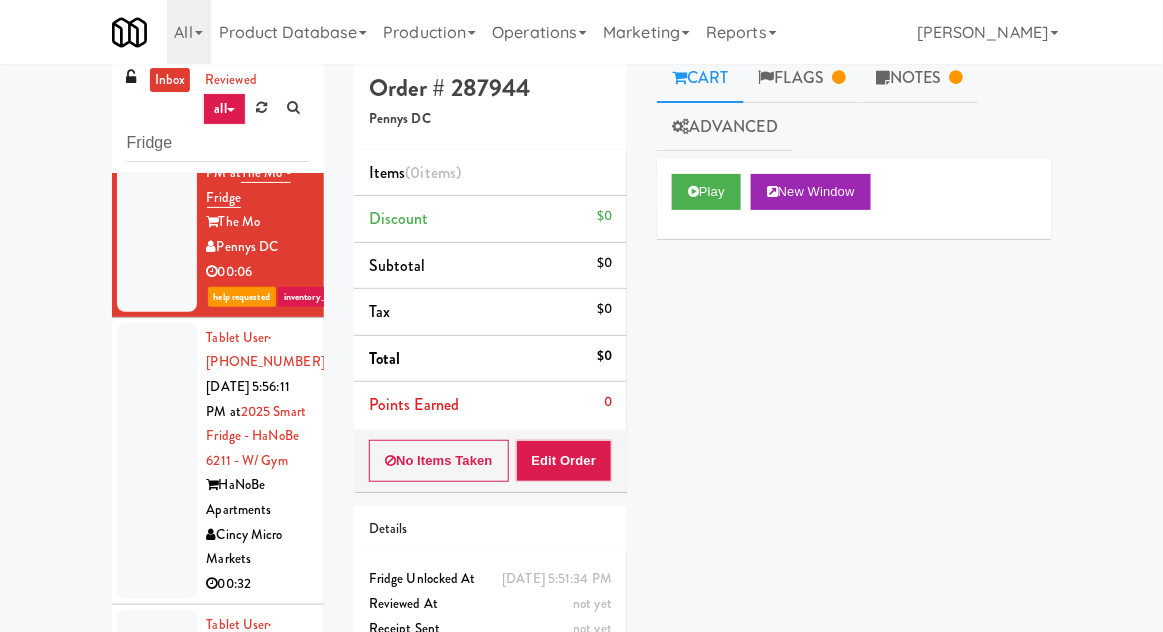 click at bounding box center (157, 461) 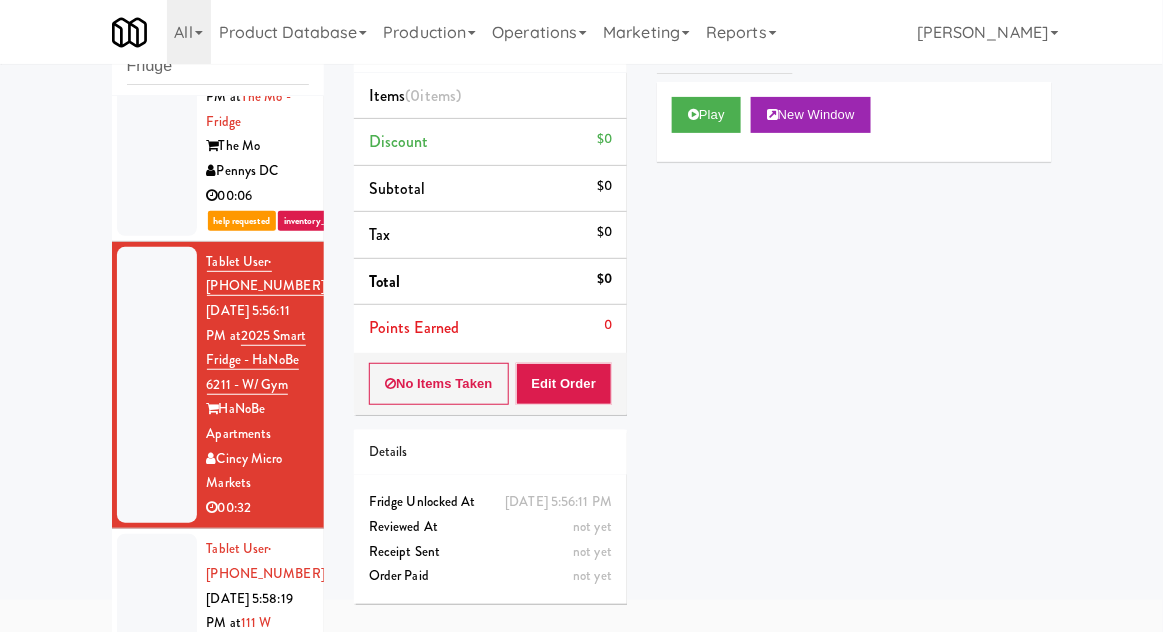 scroll, scrollTop: 0, scrollLeft: 0, axis: both 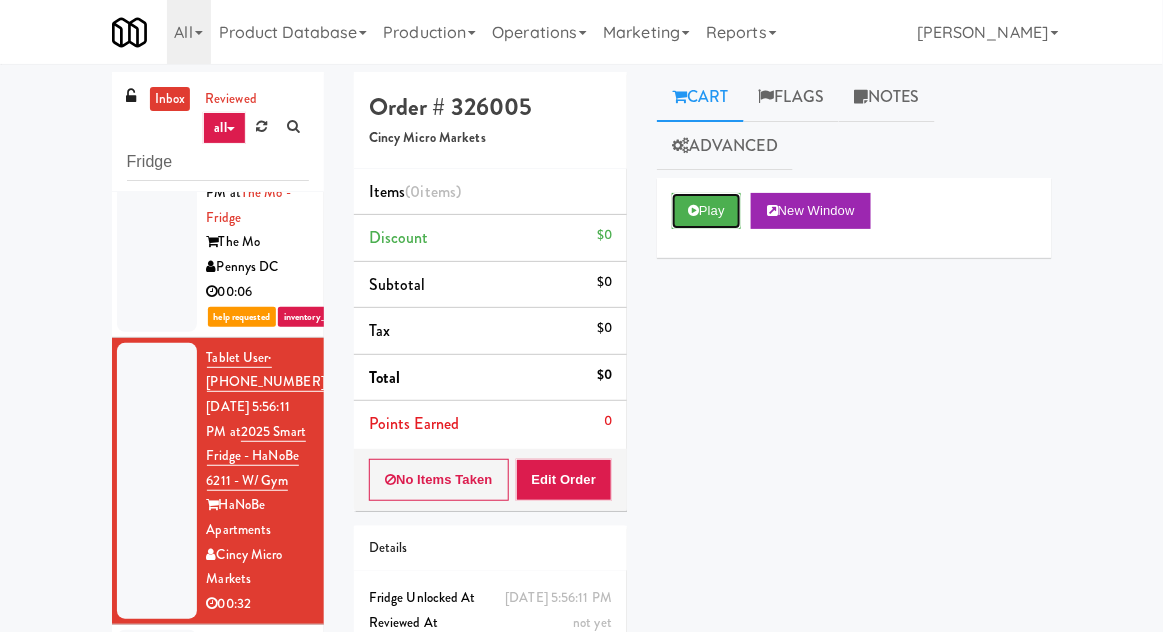 click on "Play" at bounding box center [706, 211] 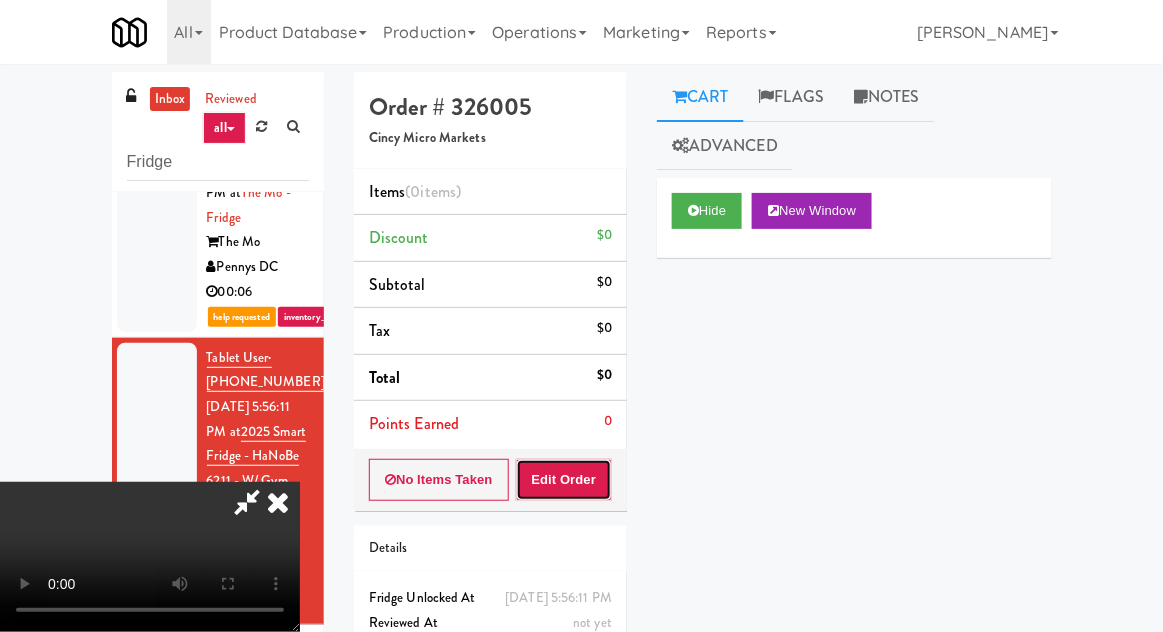 click on "Edit Order" at bounding box center (564, 480) 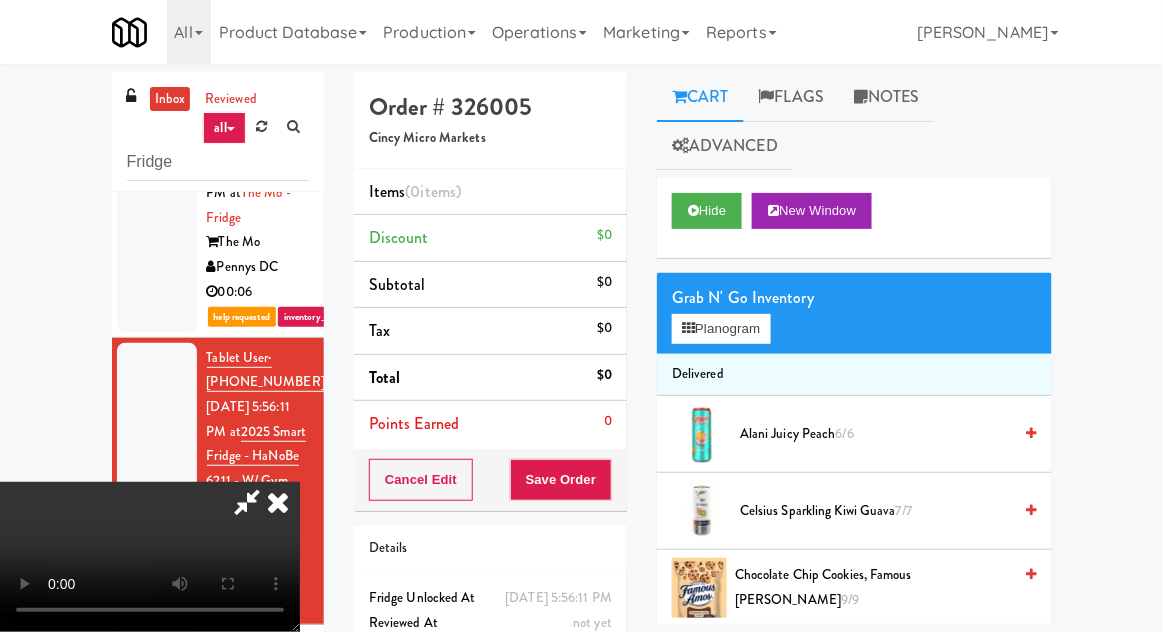 scroll, scrollTop: 73, scrollLeft: 0, axis: vertical 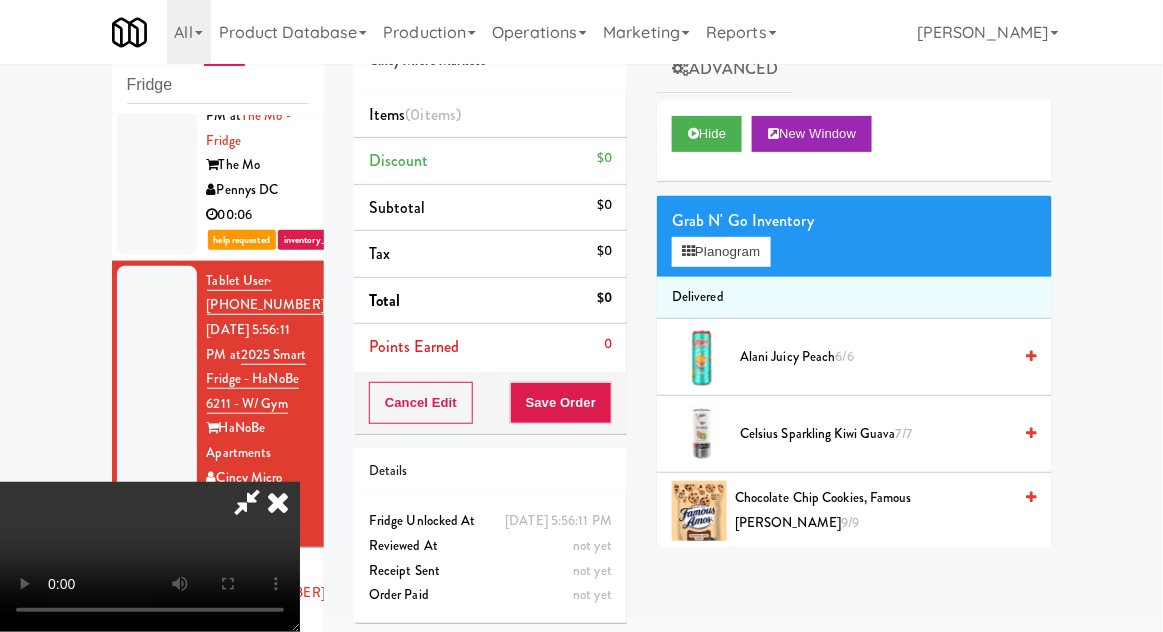 click at bounding box center (247, 502) 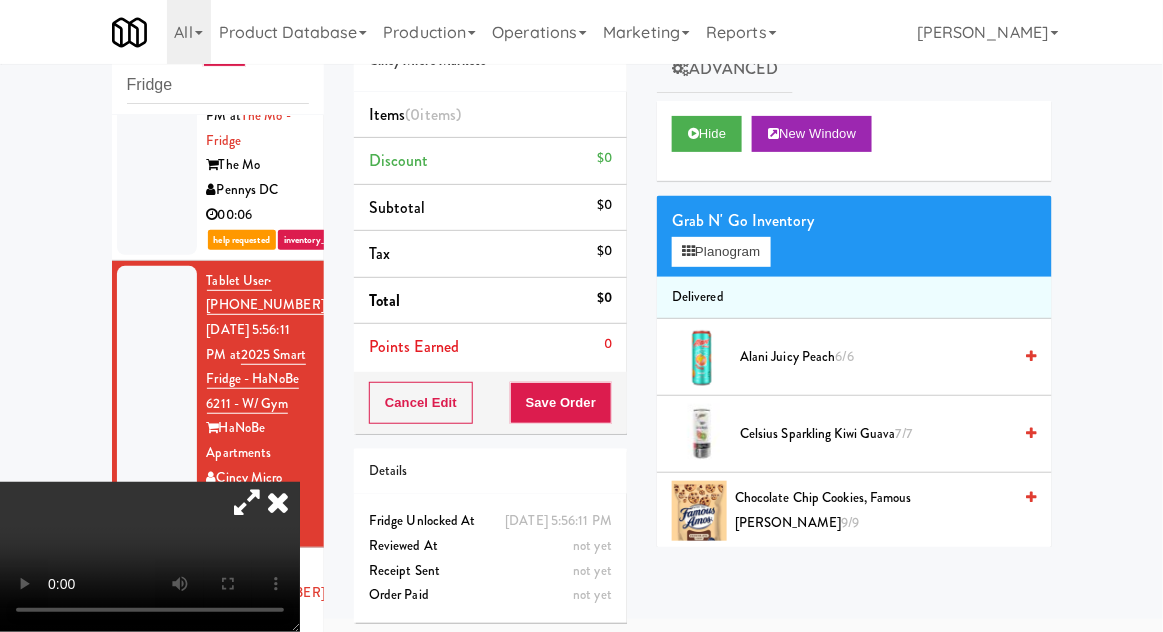 type 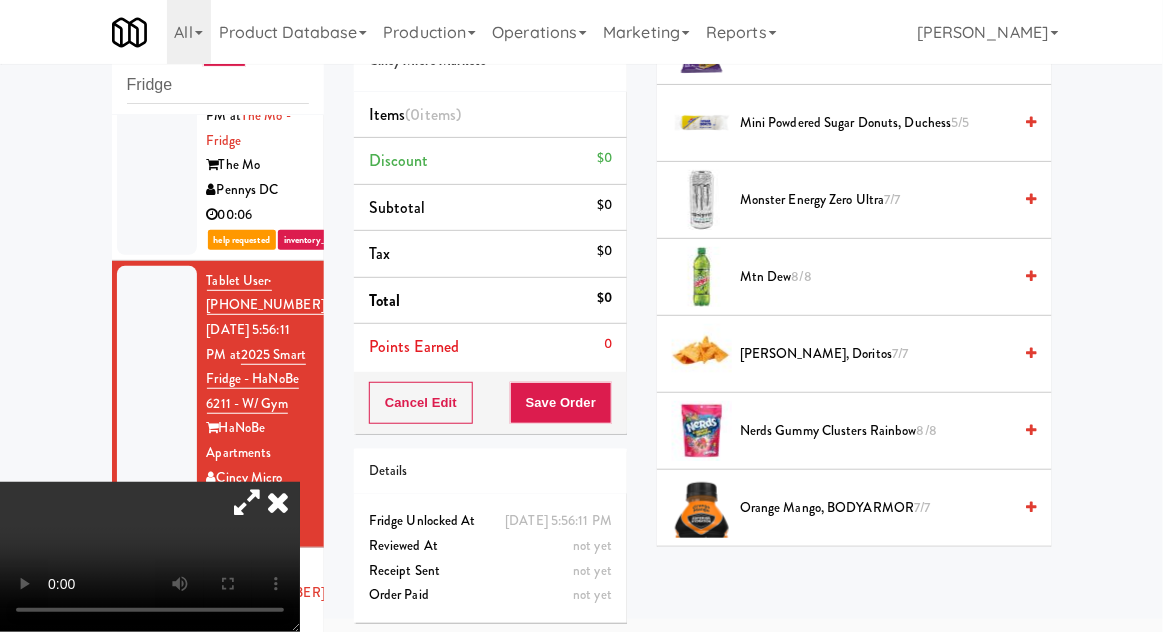 scroll, scrollTop: 1351, scrollLeft: 0, axis: vertical 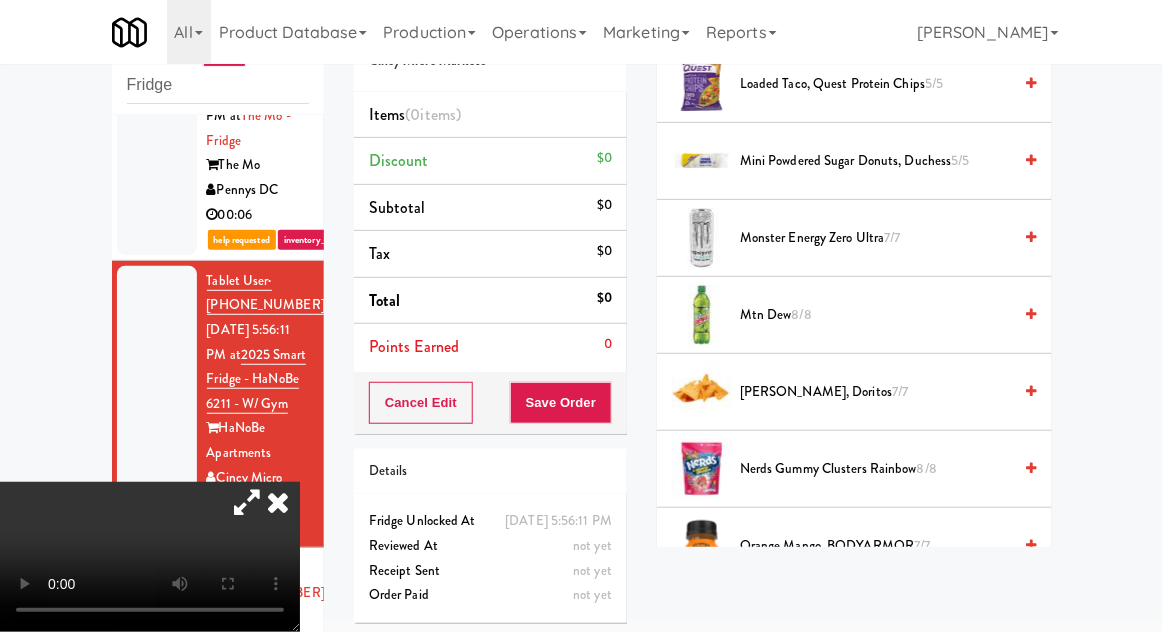 click on "7/7" at bounding box center [900, 391] 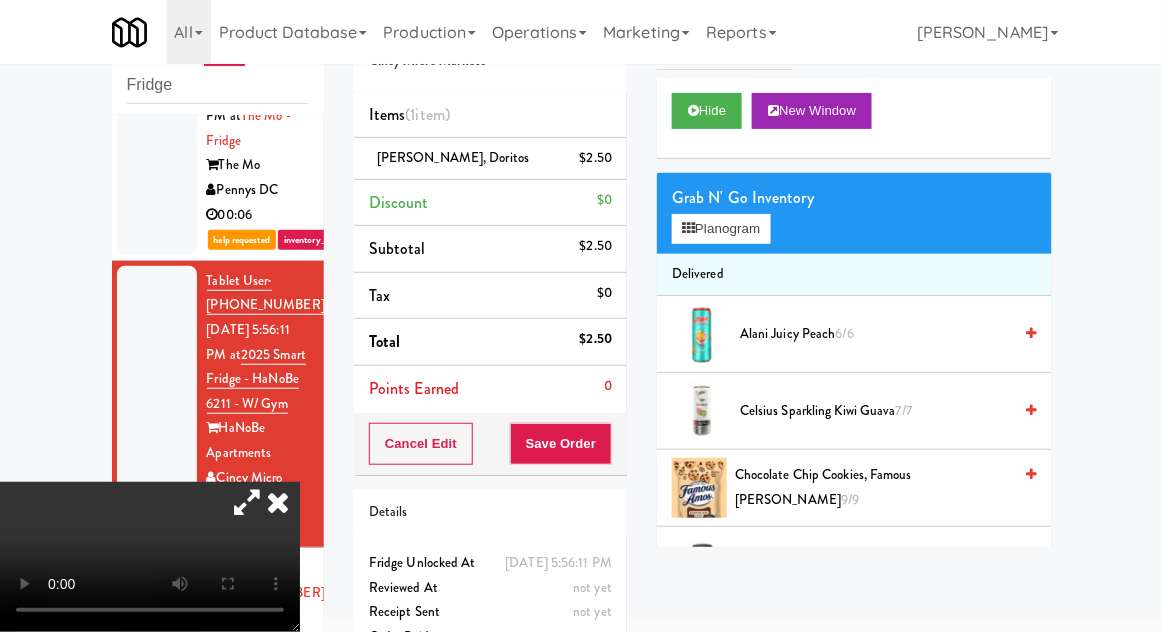 scroll, scrollTop: 0, scrollLeft: 0, axis: both 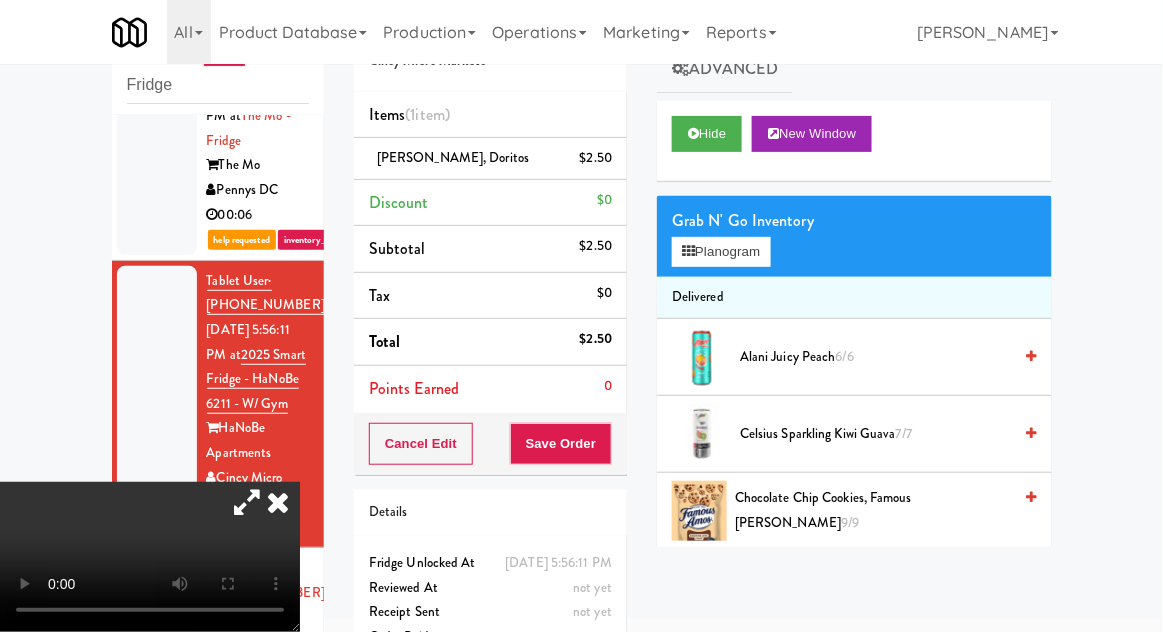 click on "Chocolate Chip Cookies, Famous Amos  9/9" at bounding box center [873, 510] 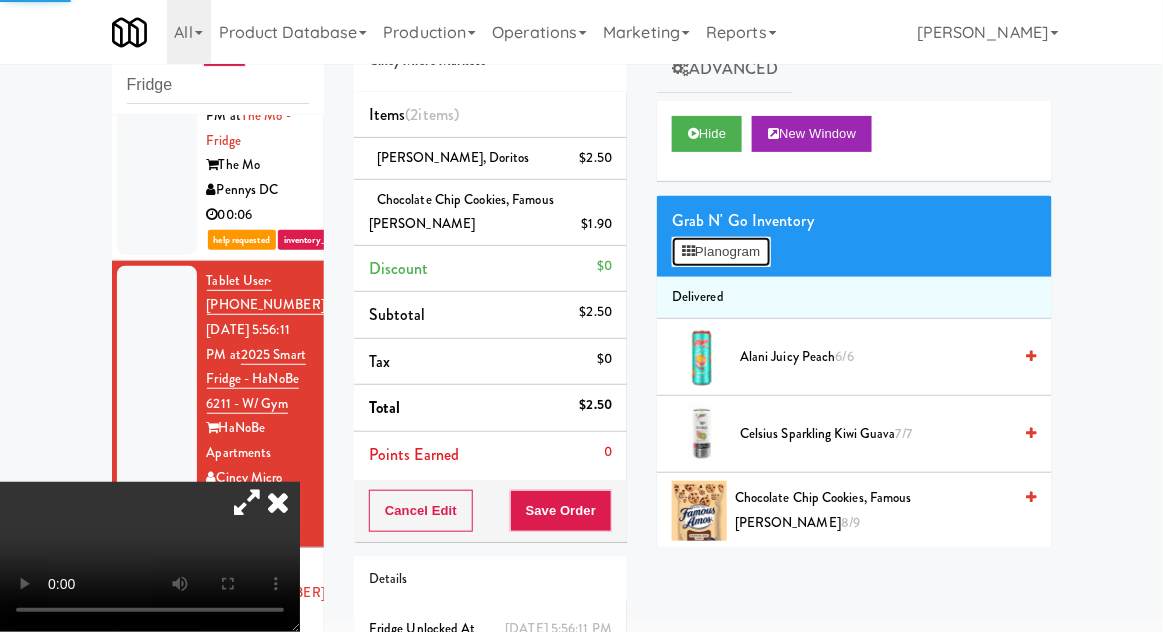 click on "Planogram" at bounding box center (721, 252) 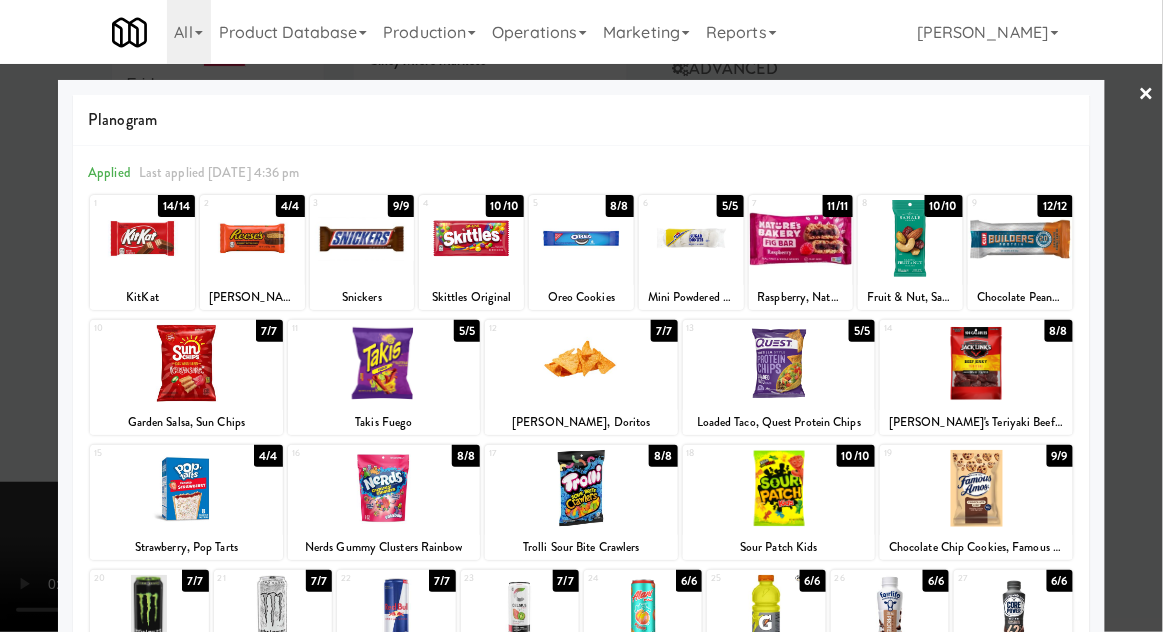 click at bounding box center (581, 316) 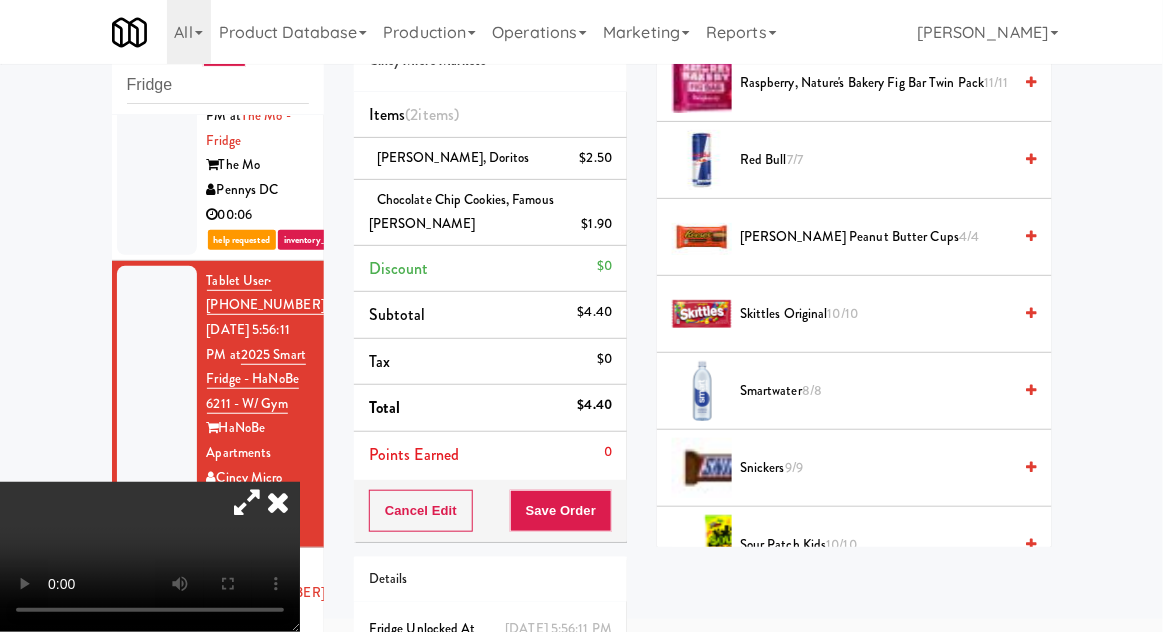 scroll, scrollTop: 2045, scrollLeft: 0, axis: vertical 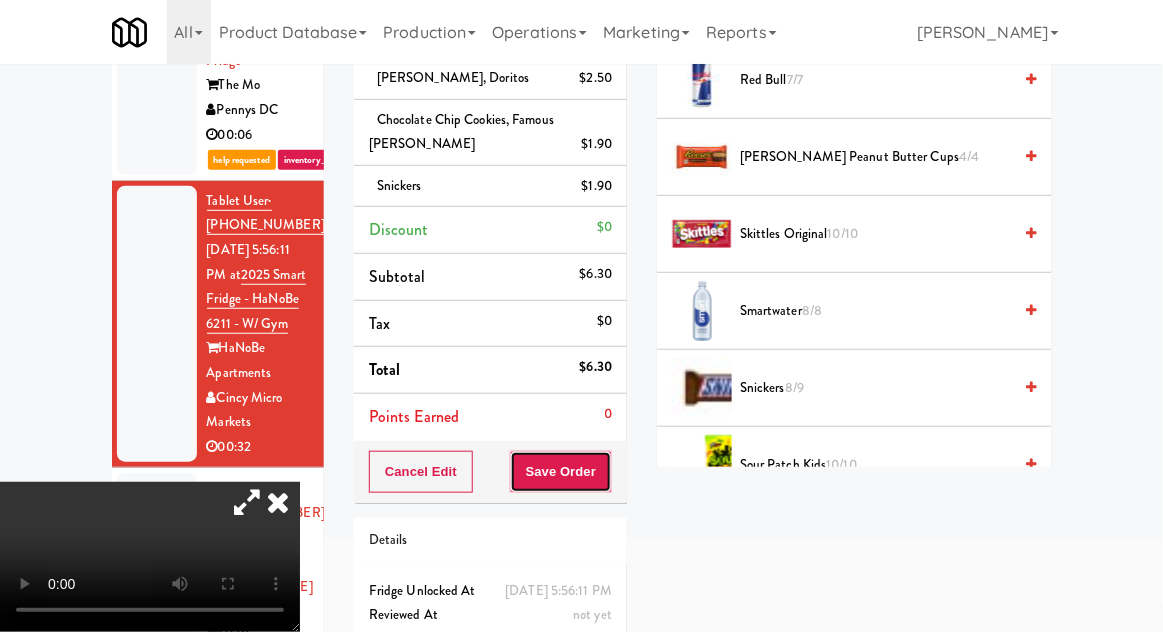 click on "Save Order" at bounding box center [561, 472] 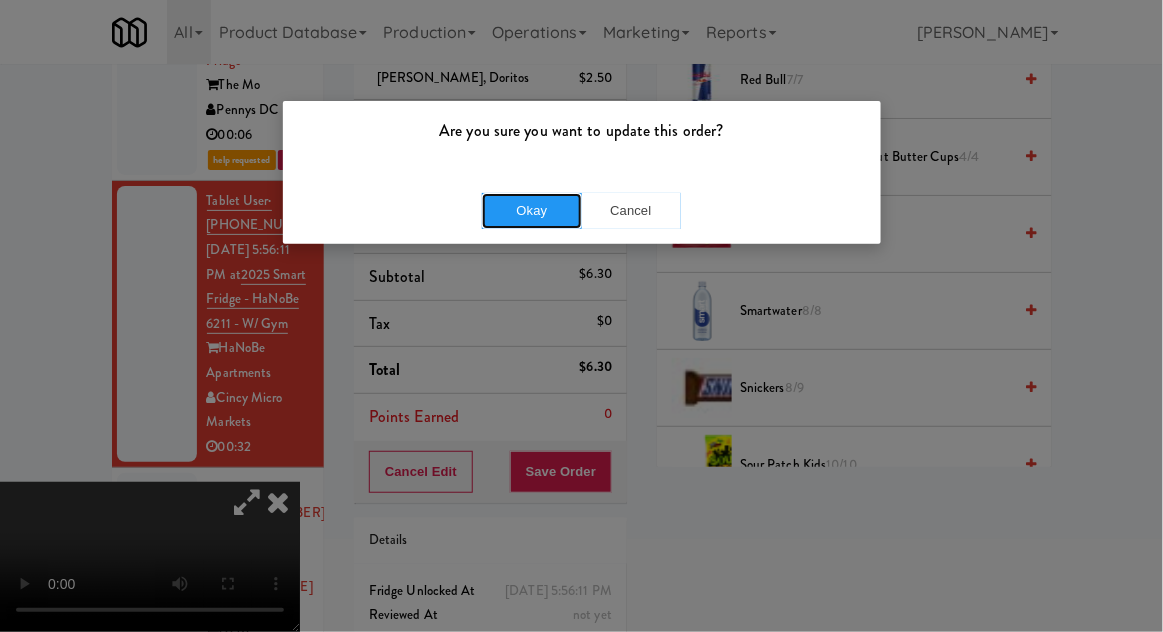 click on "Okay" at bounding box center (532, 211) 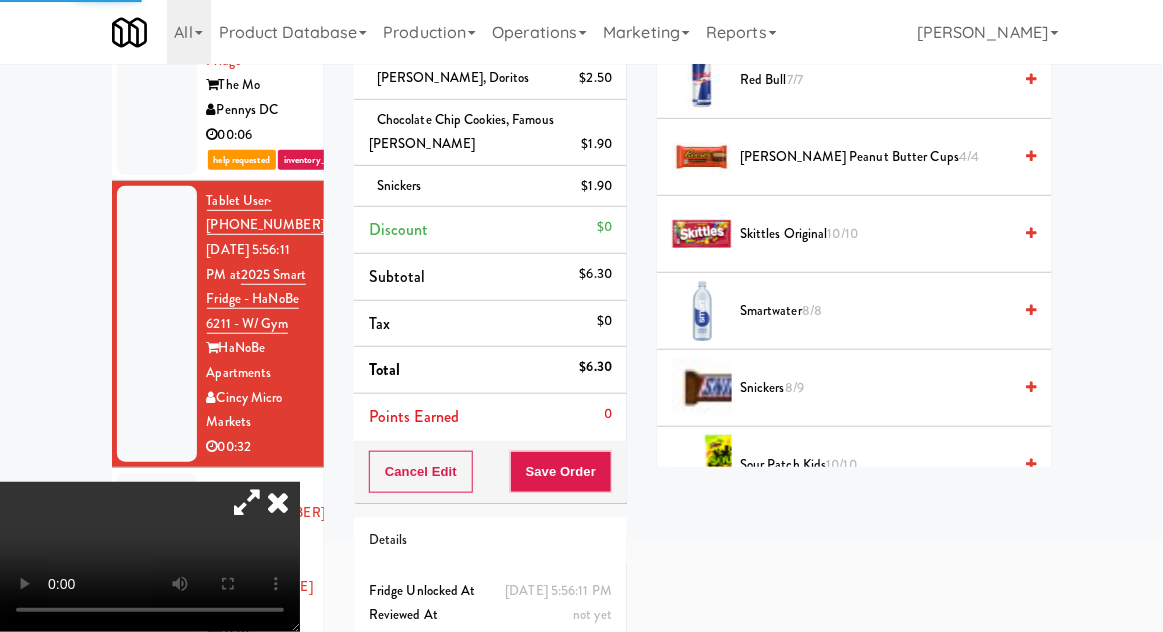 scroll, scrollTop: 207, scrollLeft: 0, axis: vertical 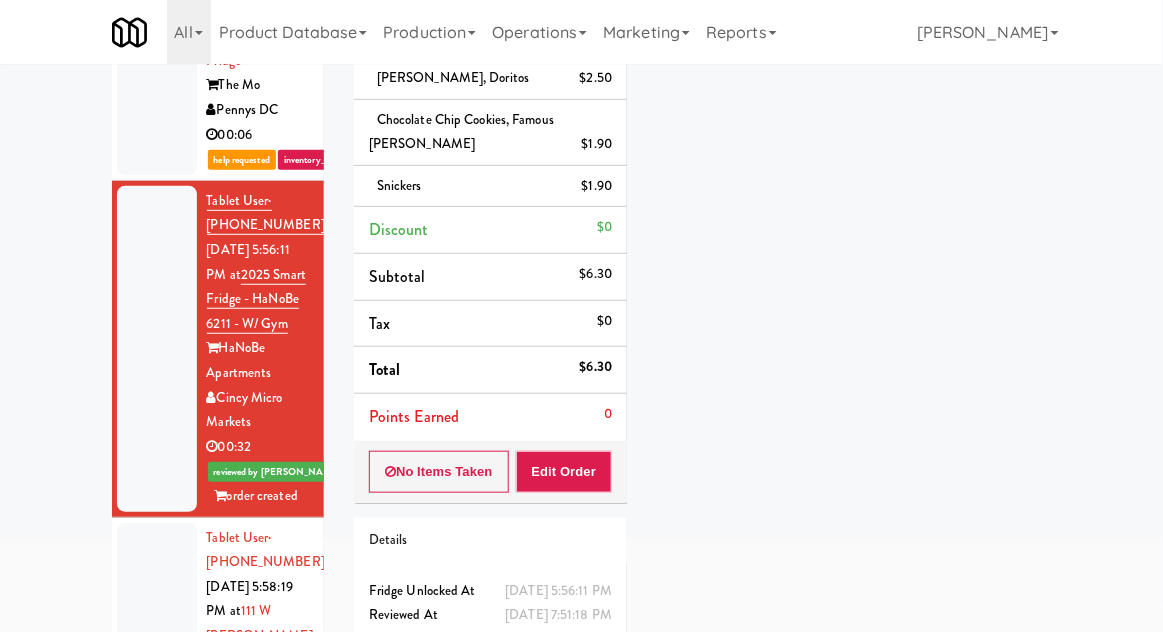 click at bounding box center (157, 649) 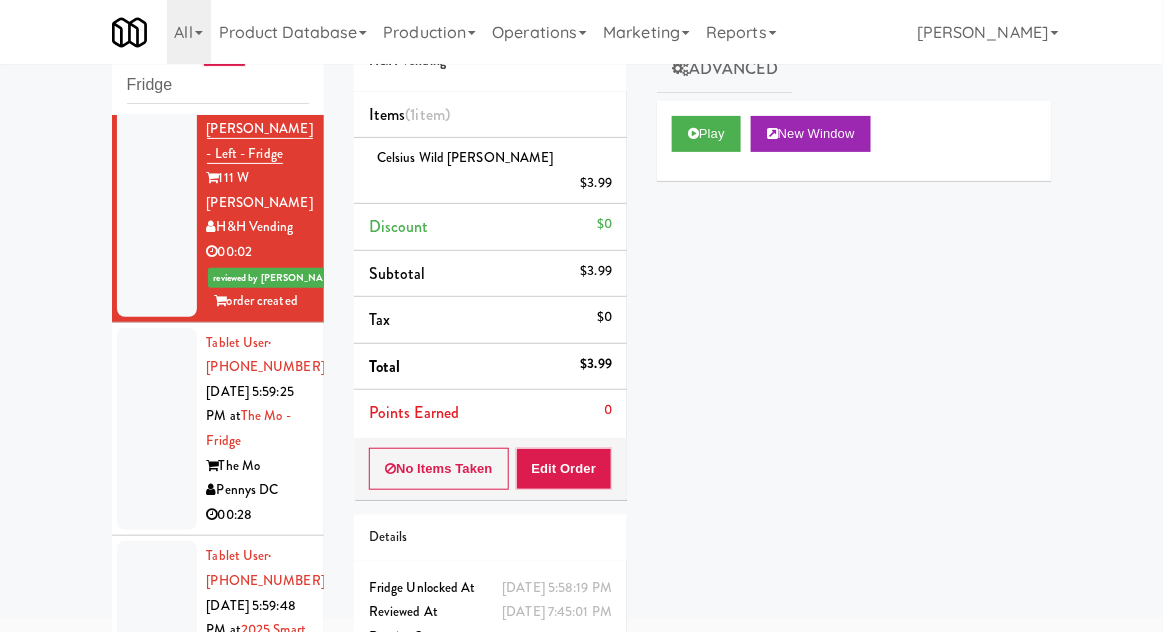 scroll, scrollTop: 5693, scrollLeft: 0, axis: vertical 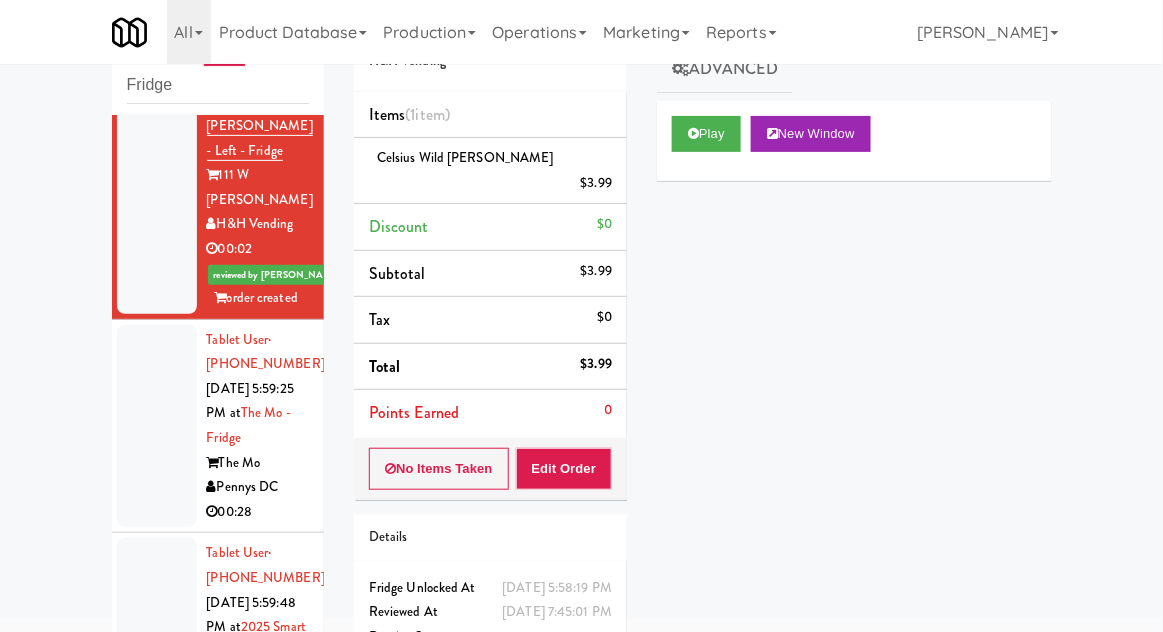 click at bounding box center [157, 426] 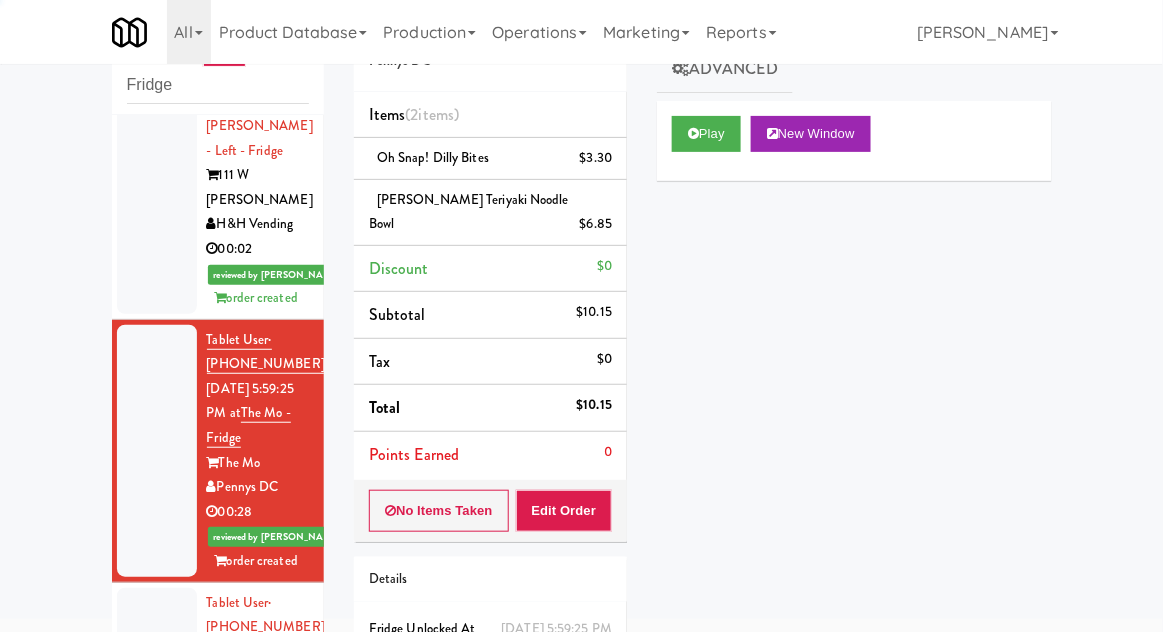 click at bounding box center [157, 738] 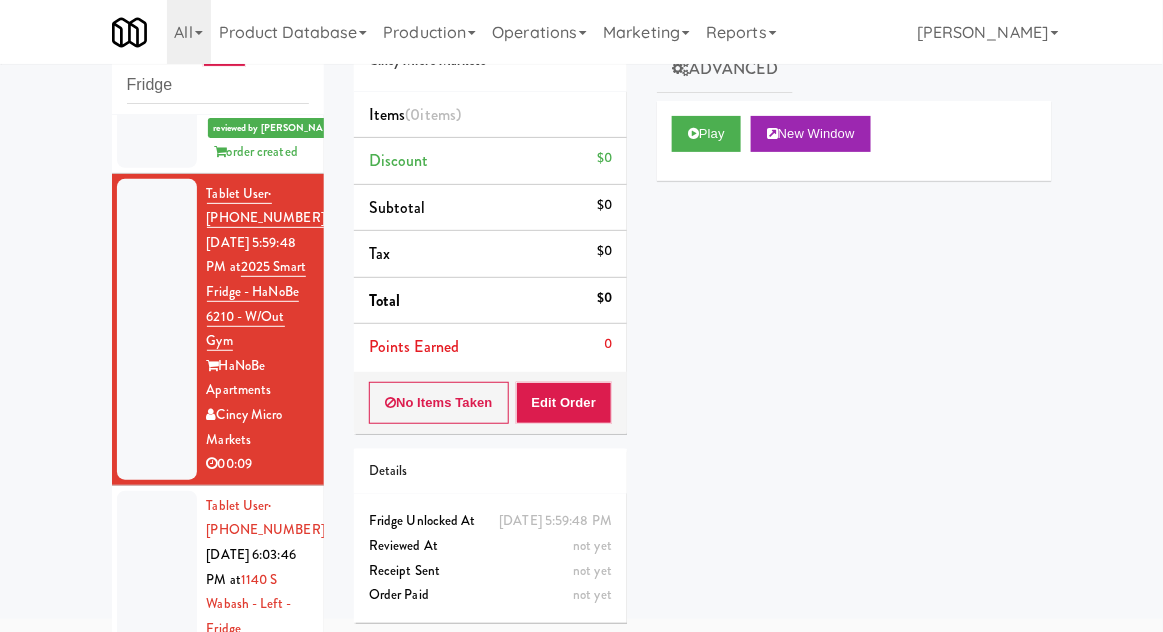 scroll, scrollTop: 6088, scrollLeft: 0, axis: vertical 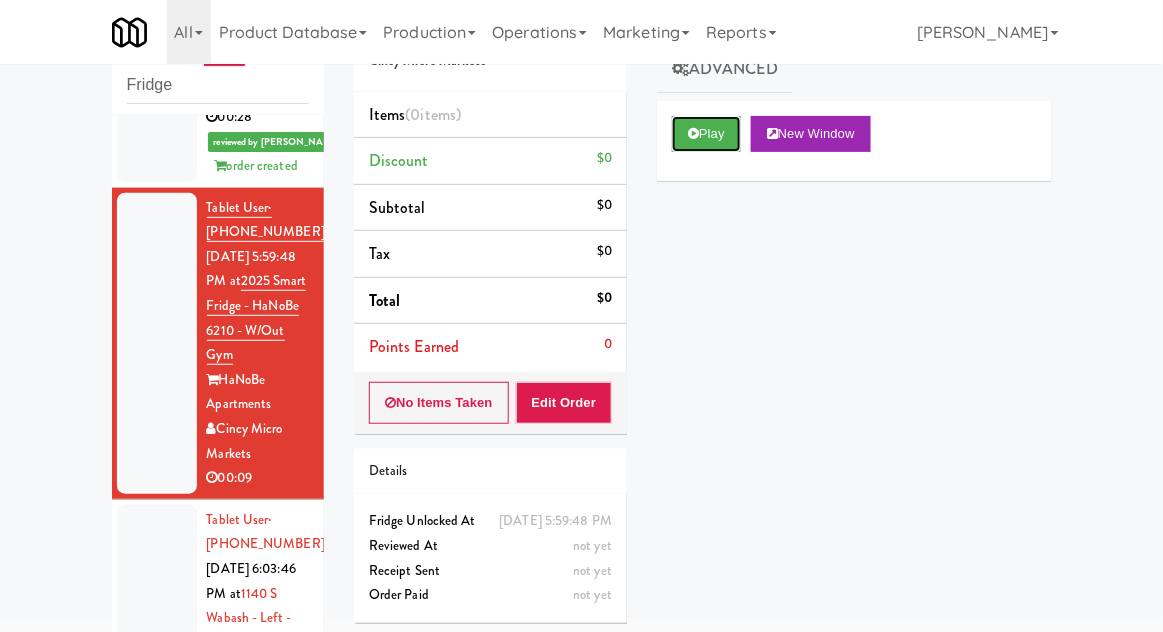 click on "Play" at bounding box center [706, 134] 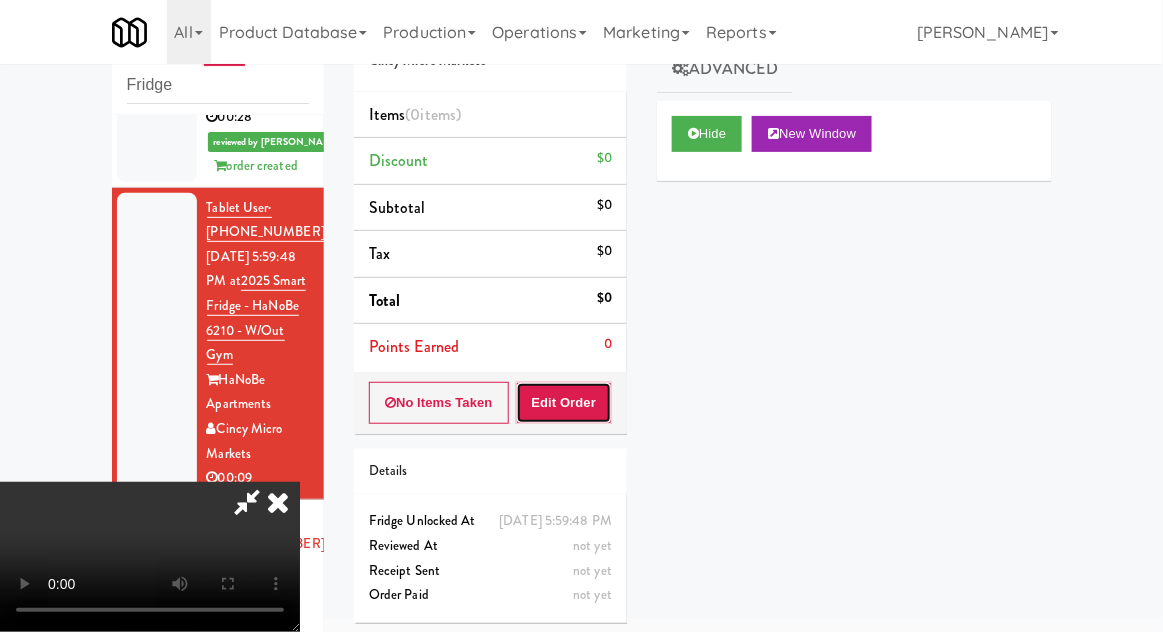 click on "Edit Order" at bounding box center (564, 403) 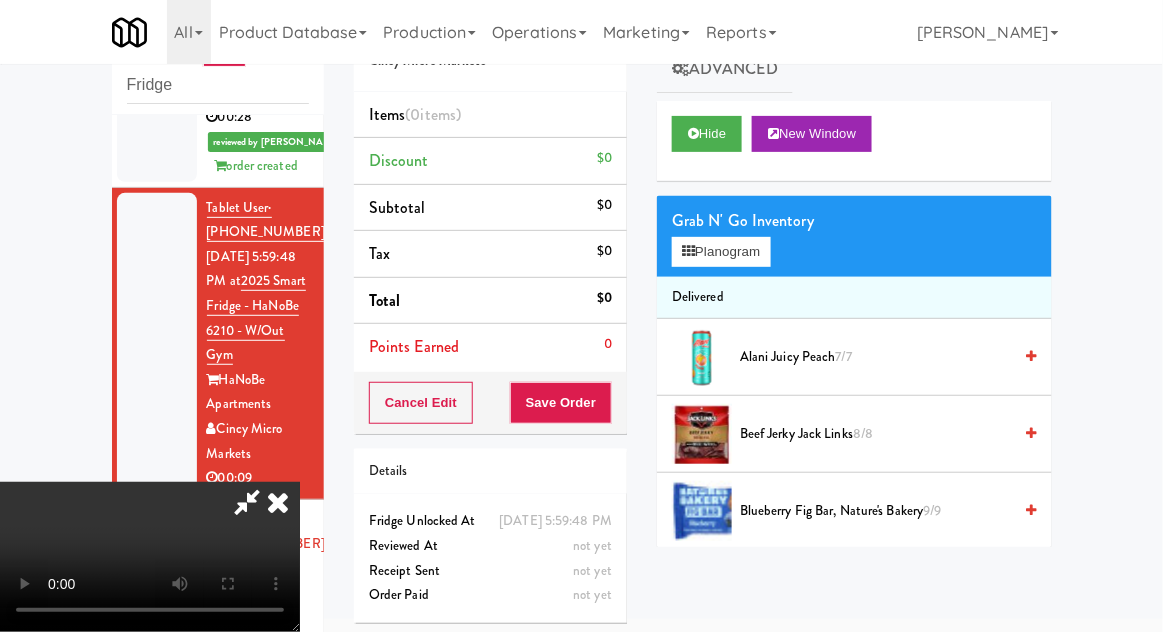 click at bounding box center (247, 502) 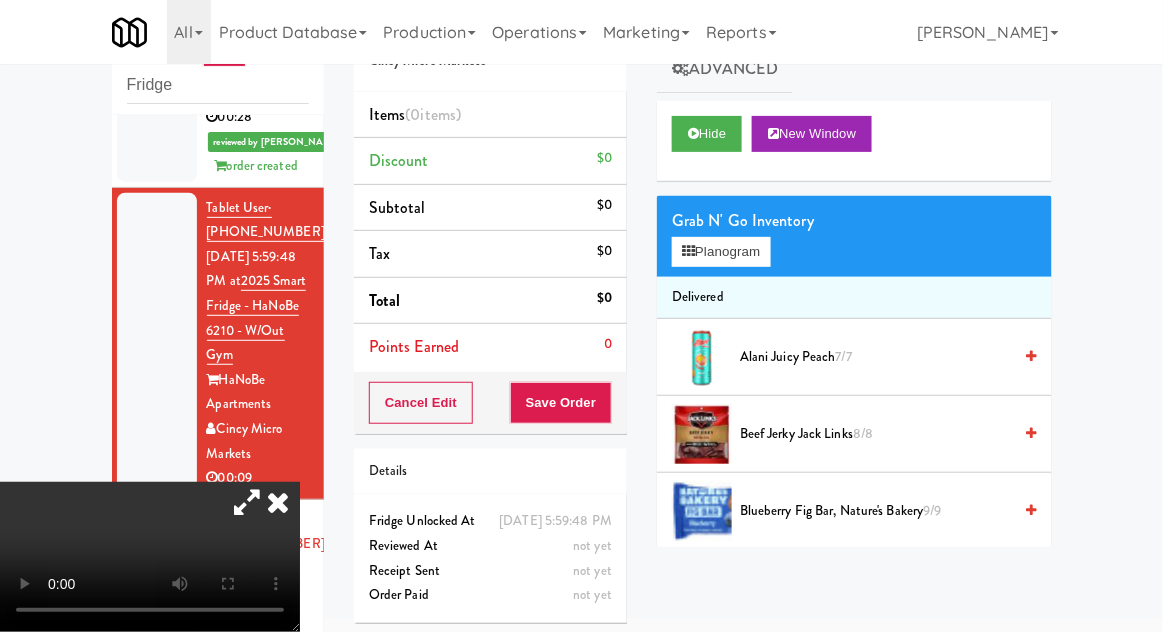 type 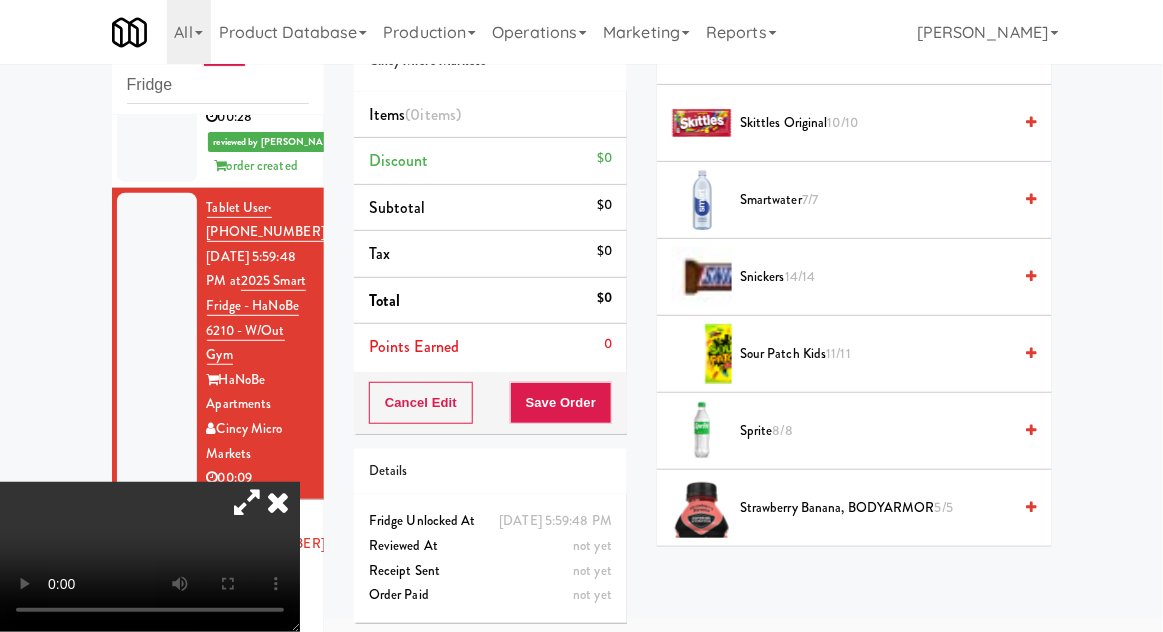 scroll, scrollTop: 2234, scrollLeft: 0, axis: vertical 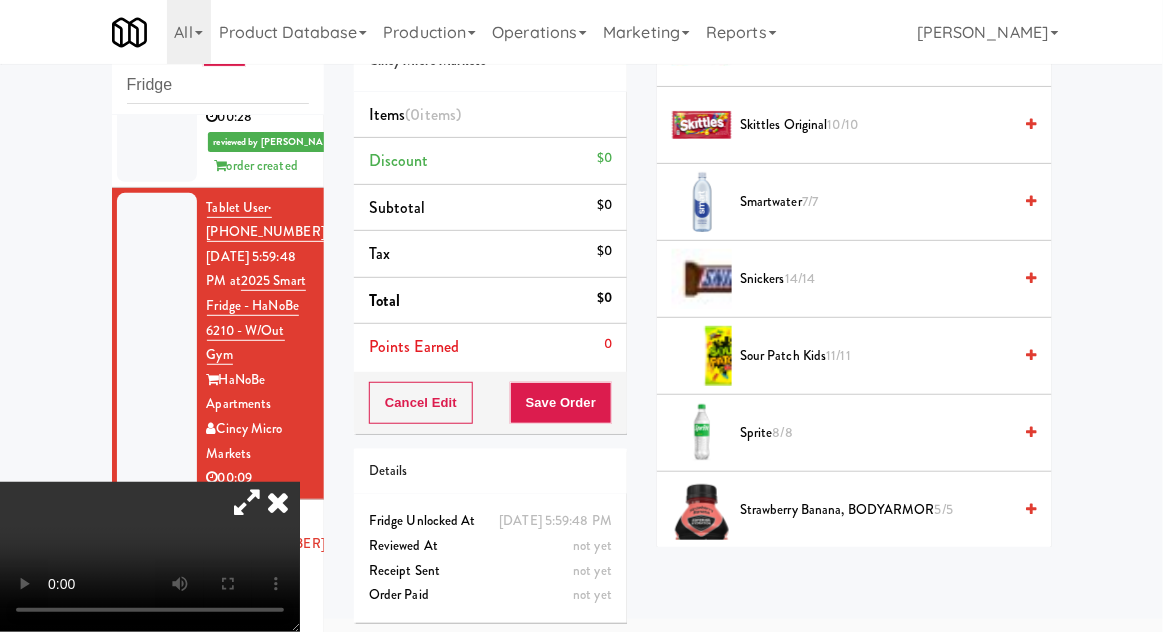 click on "Sprite  8/8" at bounding box center [875, 433] 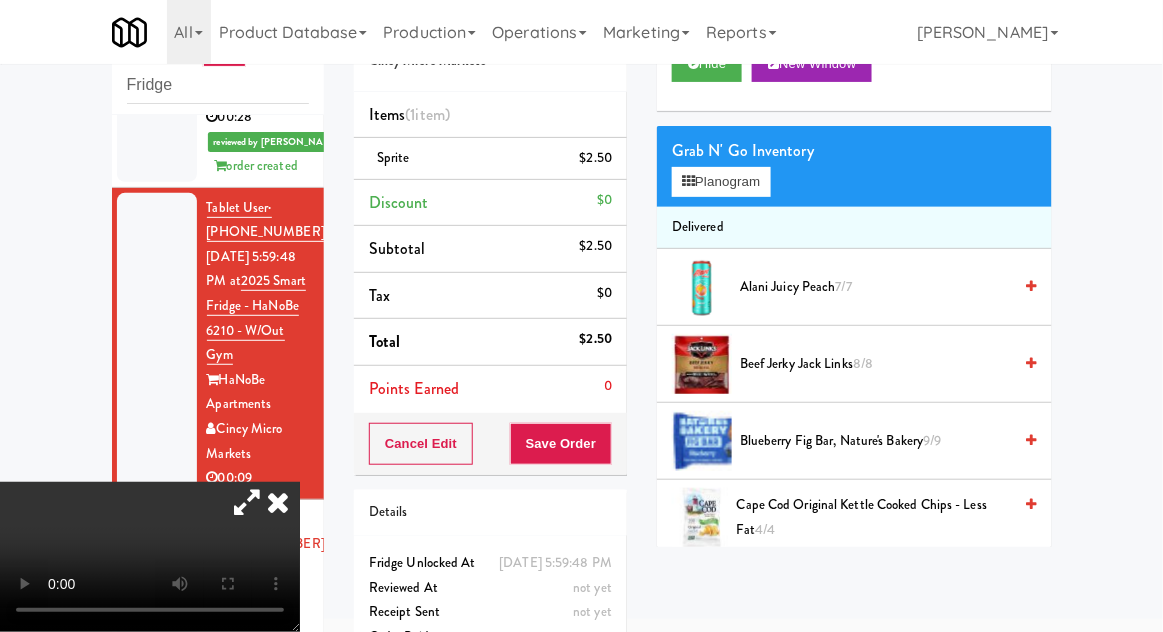 scroll, scrollTop: 0, scrollLeft: 0, axis: both 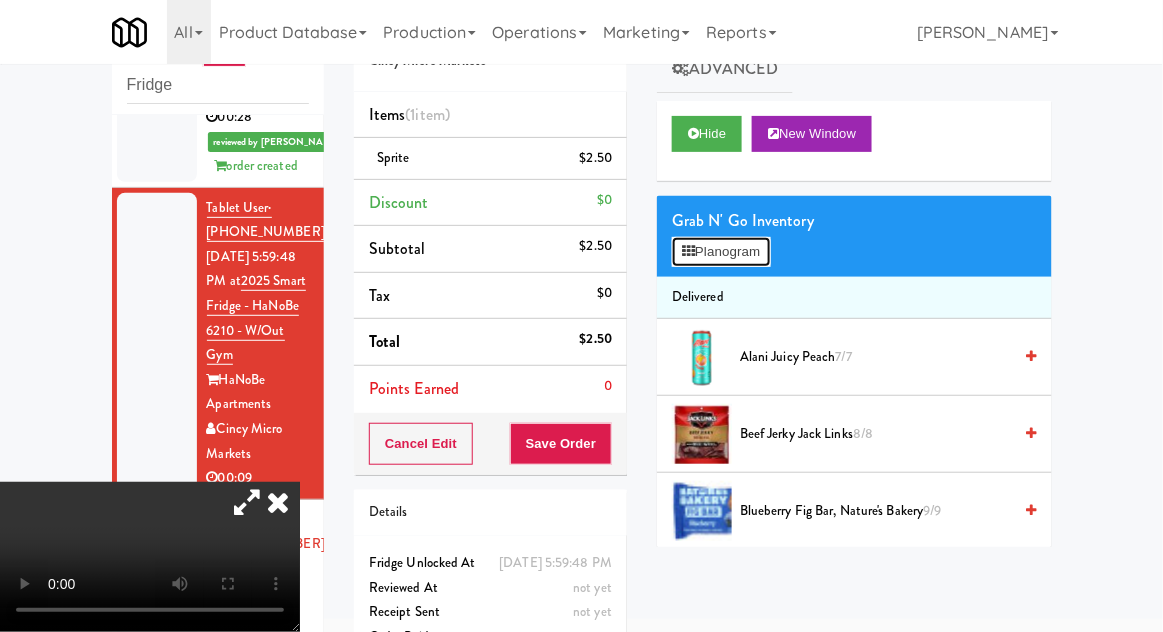 click on "Planogram" at bounding box center [721, 252] 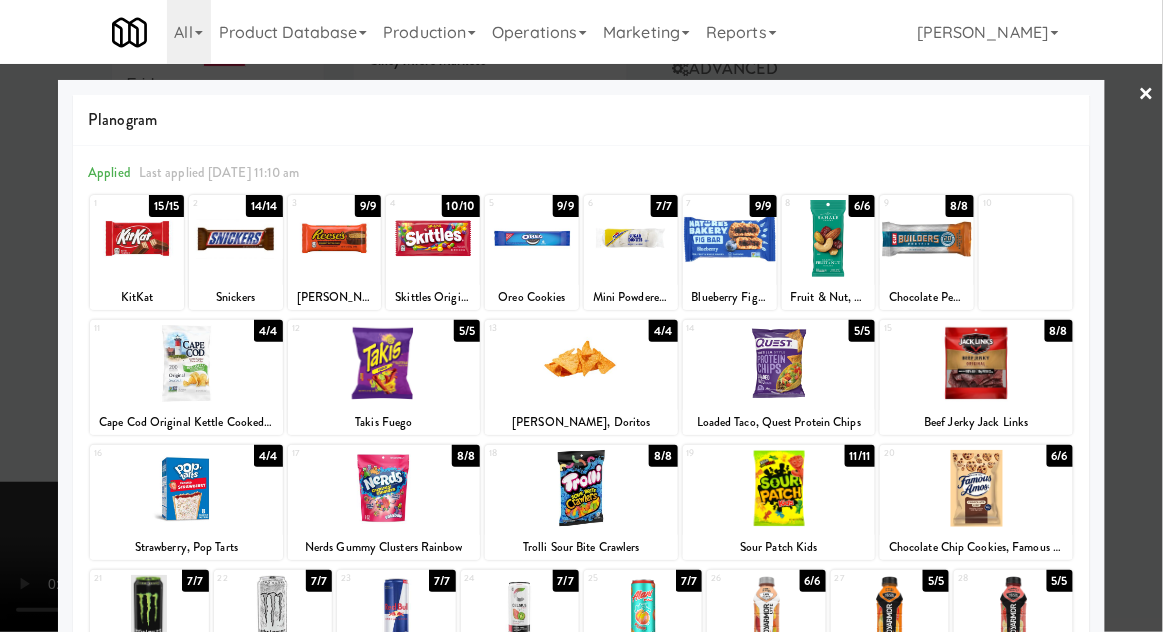 click at bounding box center [976, 363] 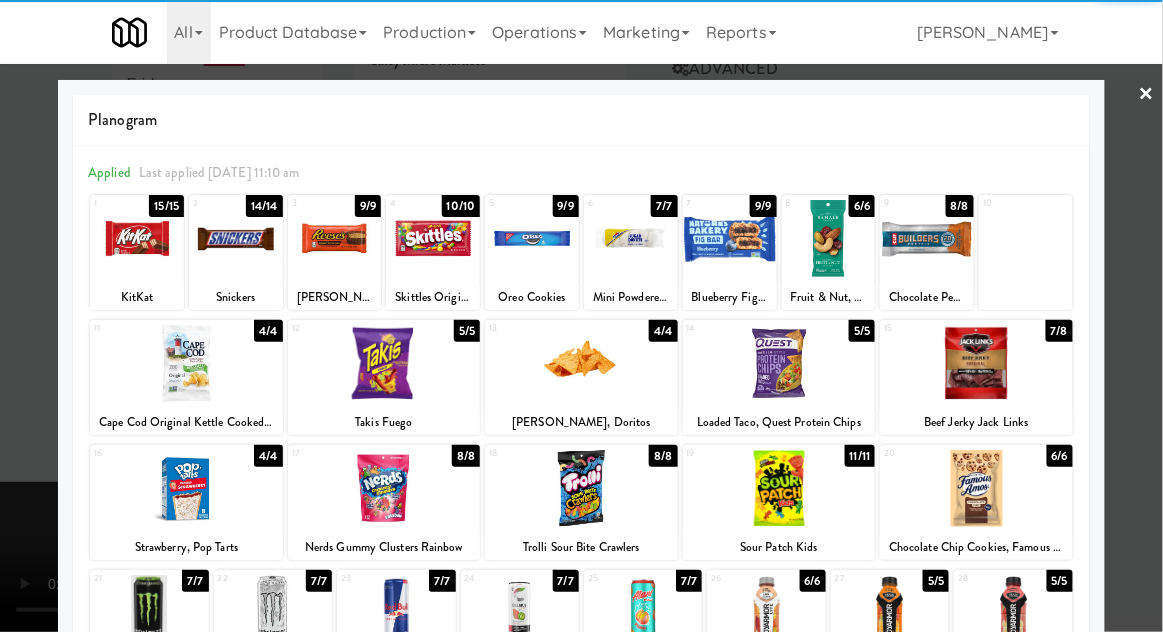 click at bounding box center (581, 316) 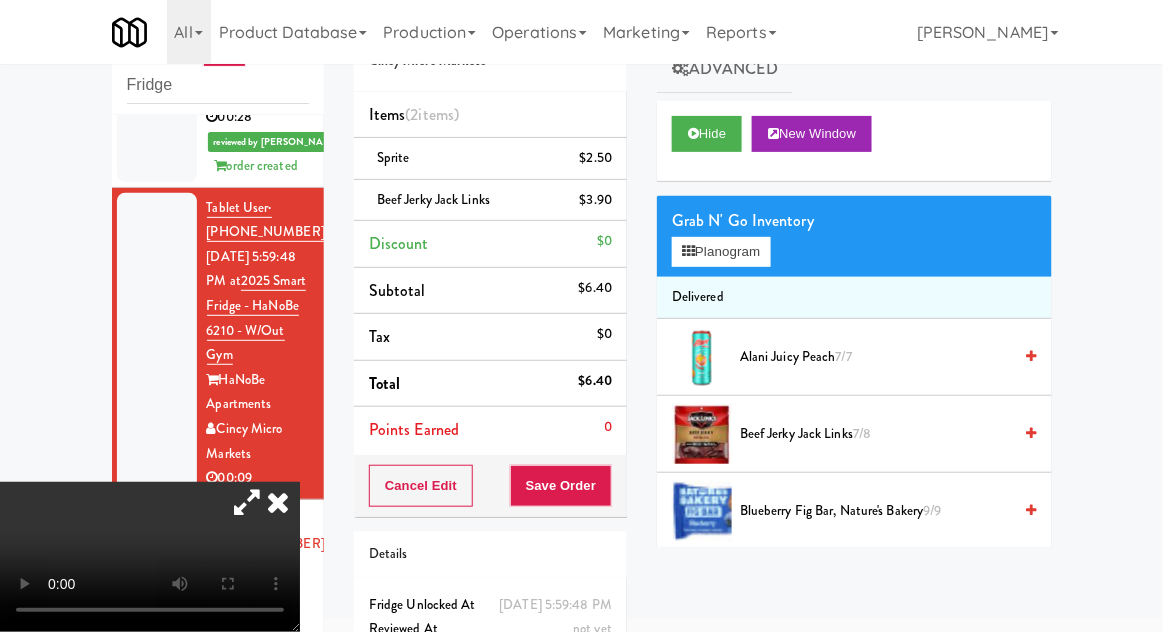 scroll, scrollTop: 91, scrollLeft: 0, axis: vertical 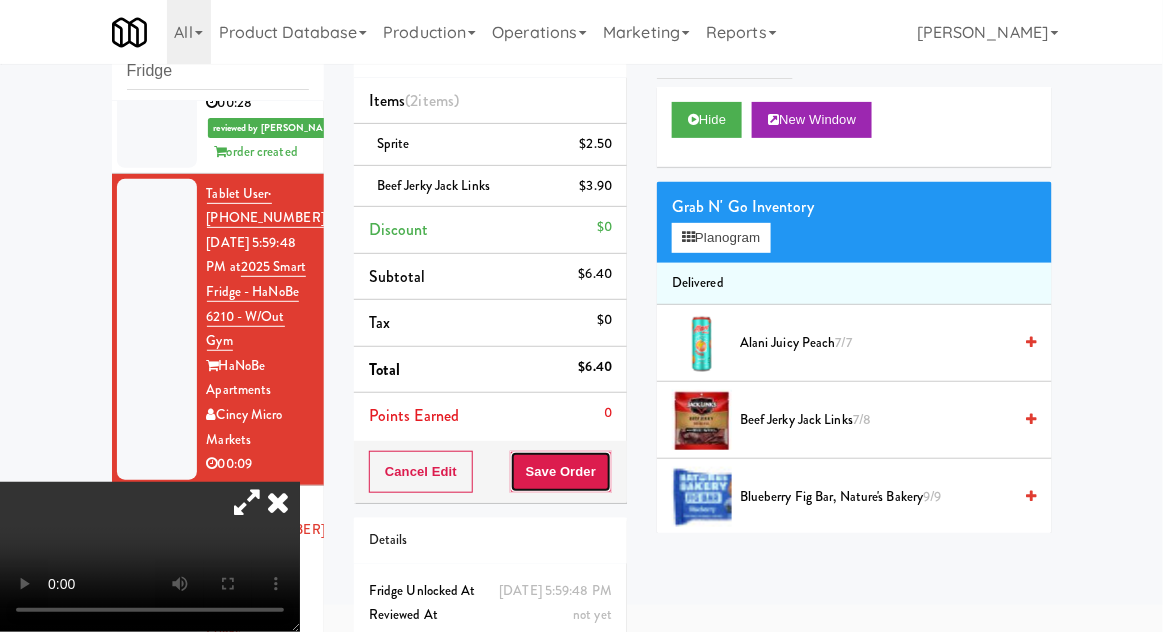 click on "Save Order" at bounding box center (561, 472) 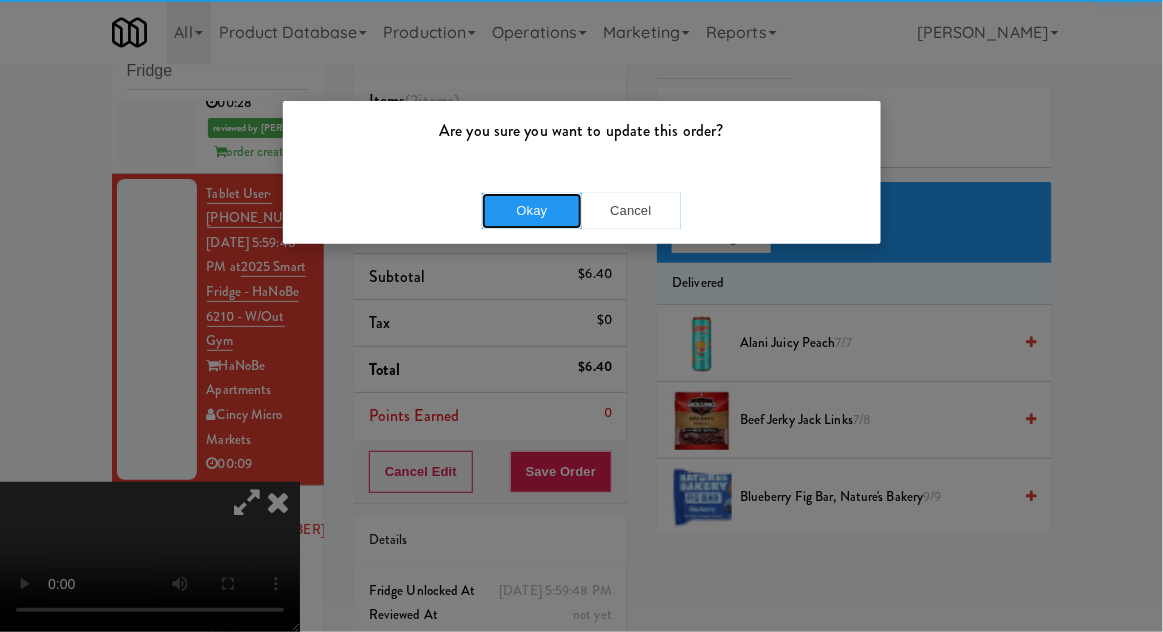click on "Okay" at bounding box center [532, 211] 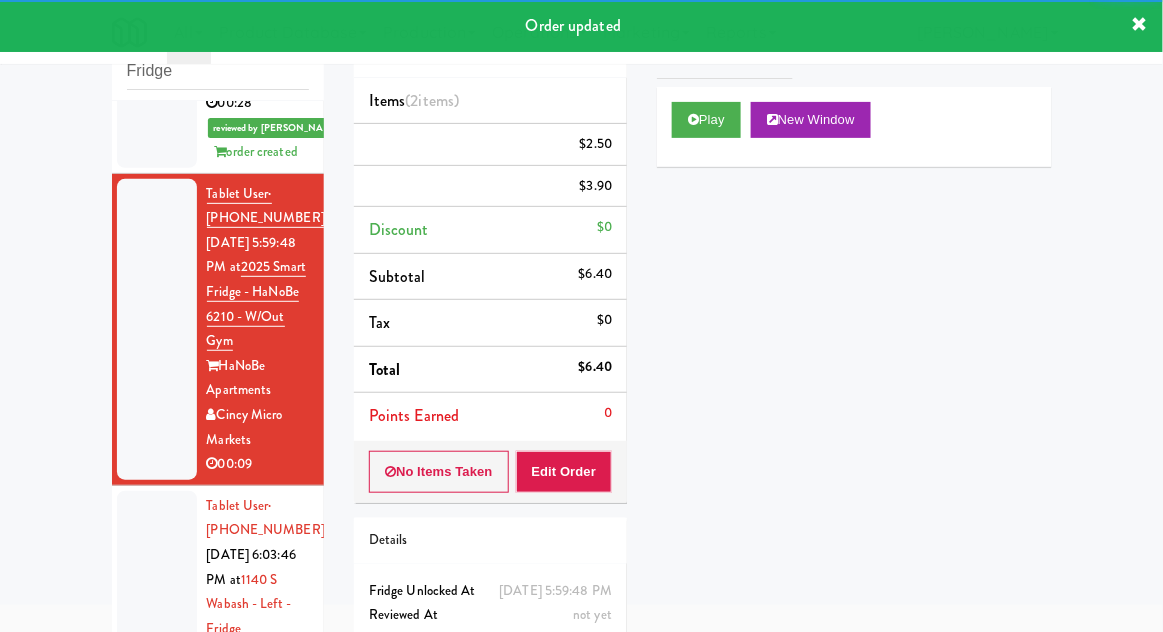 click at bounding box center (157, 617) 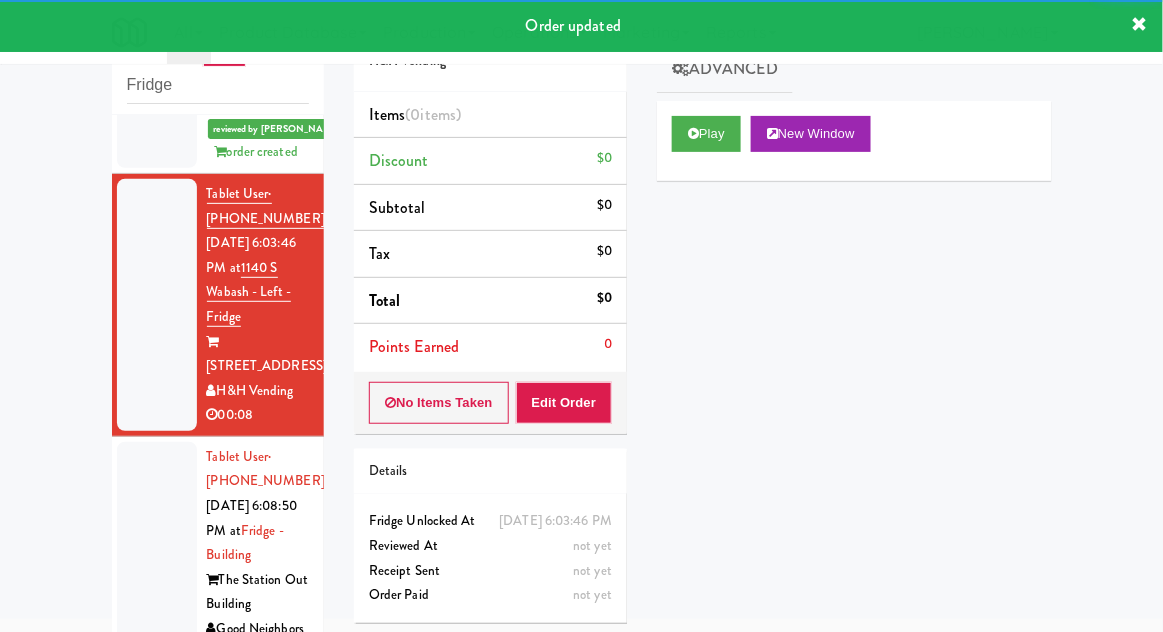 scroll, scrollTop: 6462, scrollLeft: 0, axis: vertical 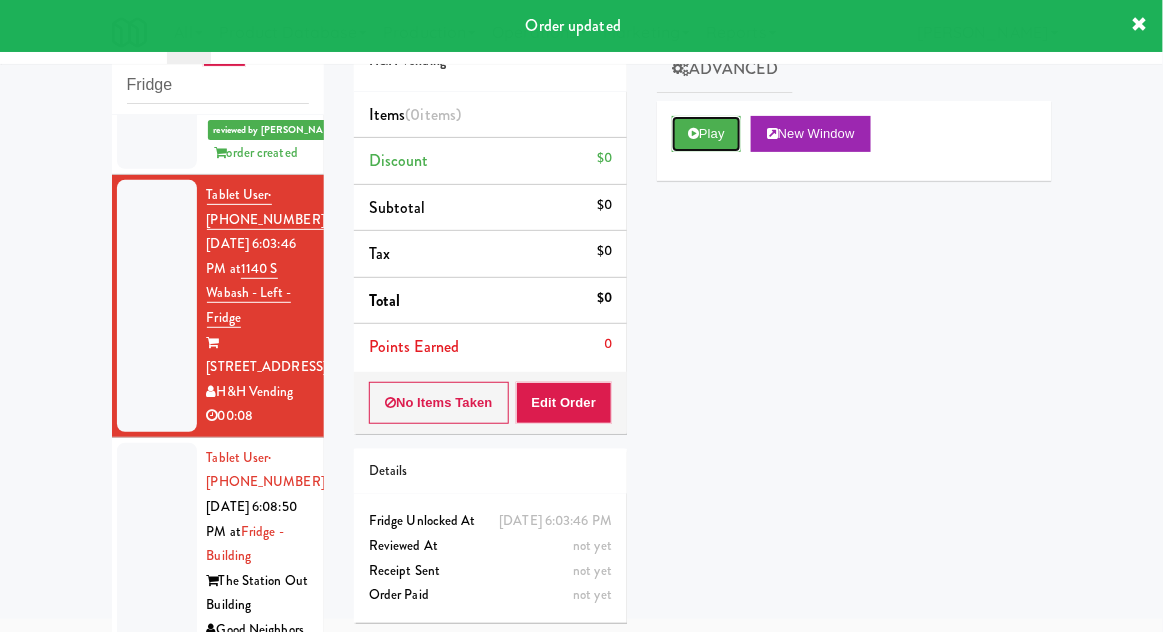 click on "Play" at bounding box center (706, 134) 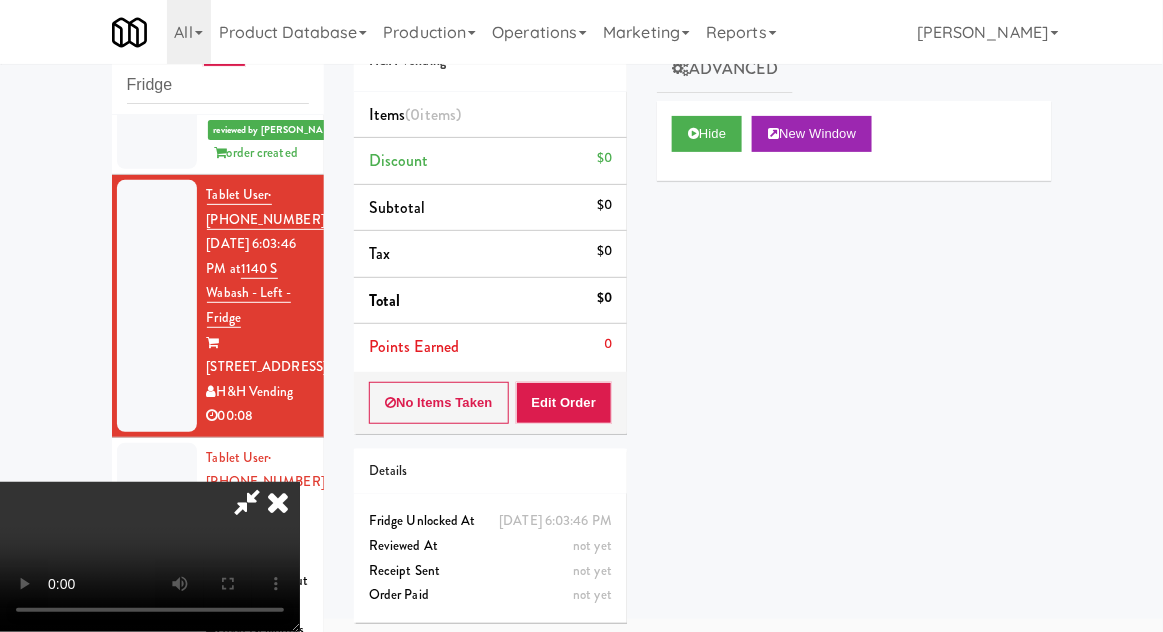 type 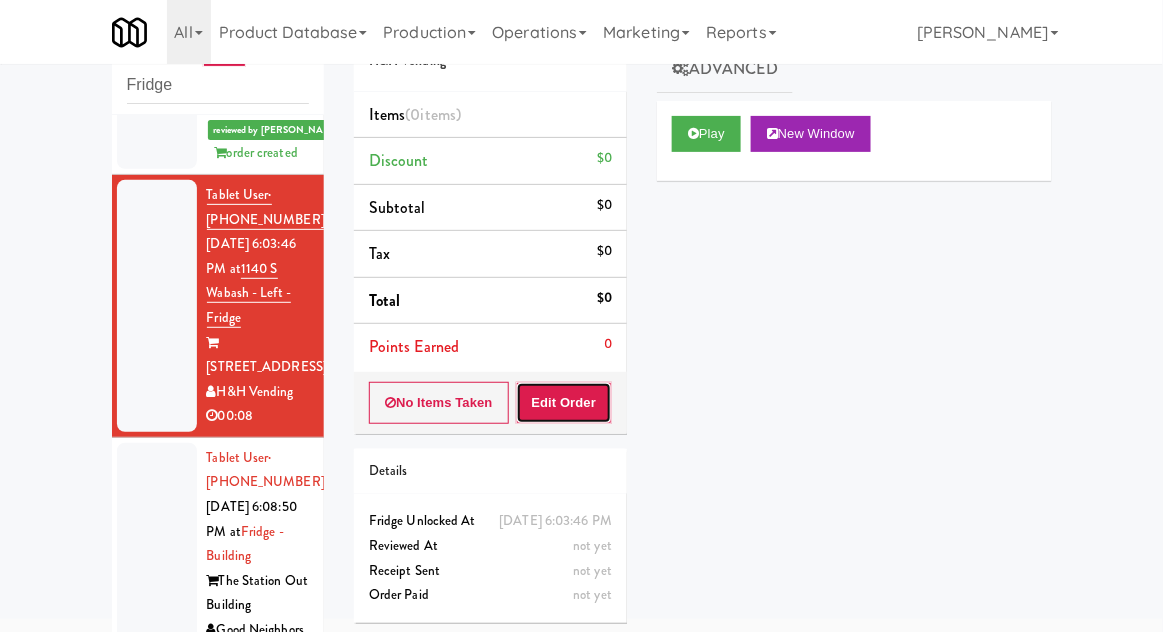 click on "Edit Order" at bounding box center [564, 403] 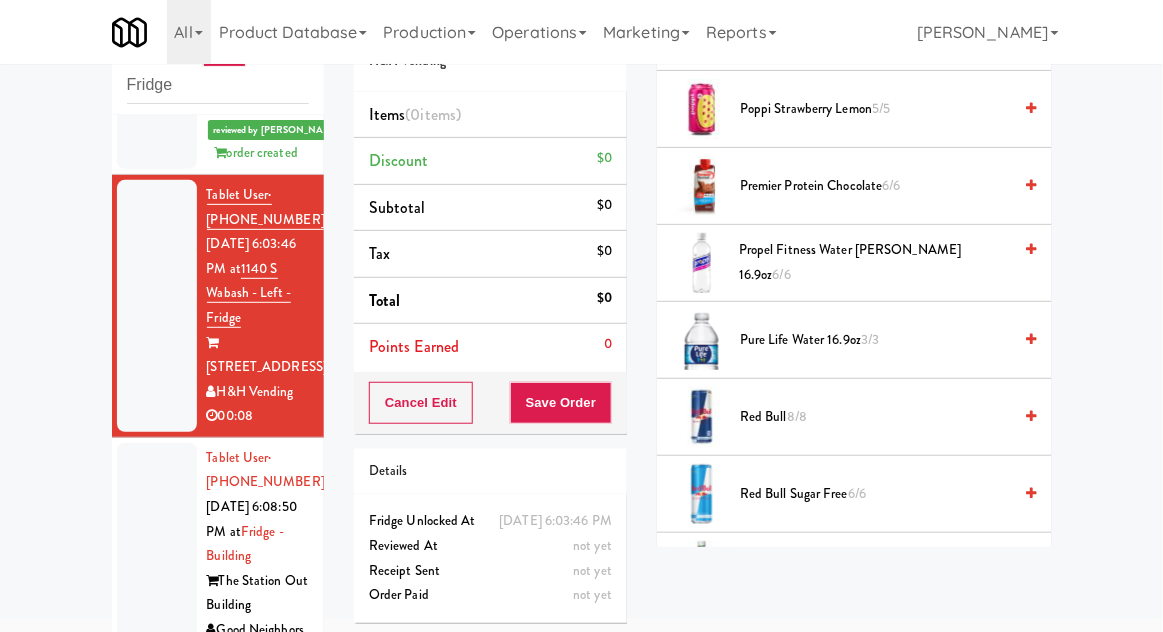 scroll, scrollTop: 2255, scrollLeft: 0, axis: vertical 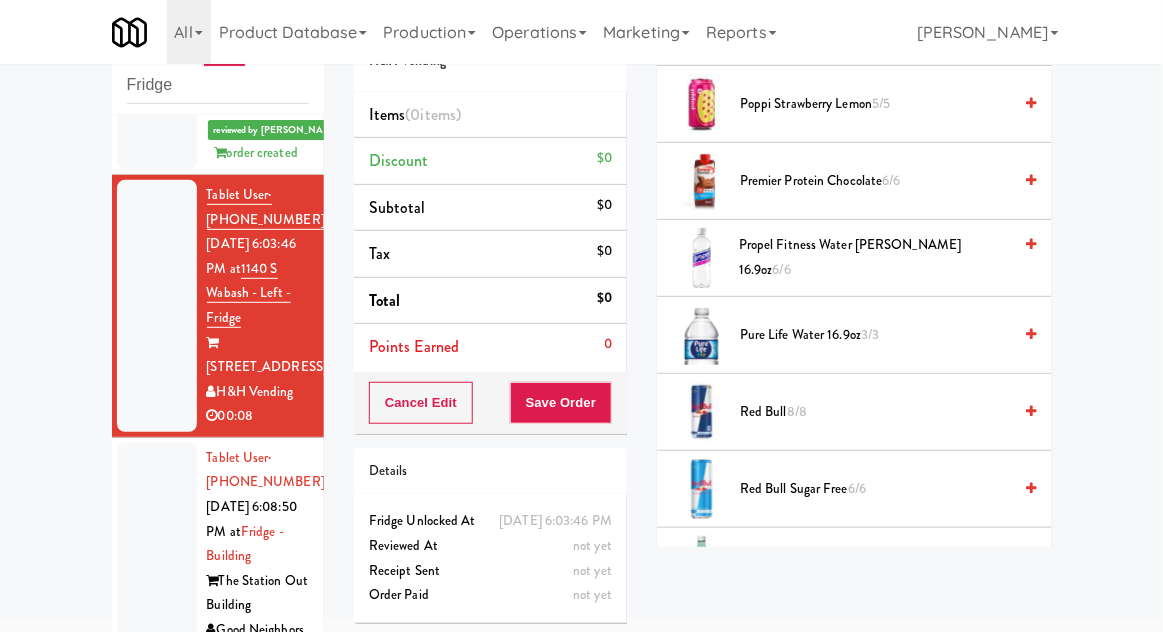 click on "3/3" at bounding box center [870, 334] 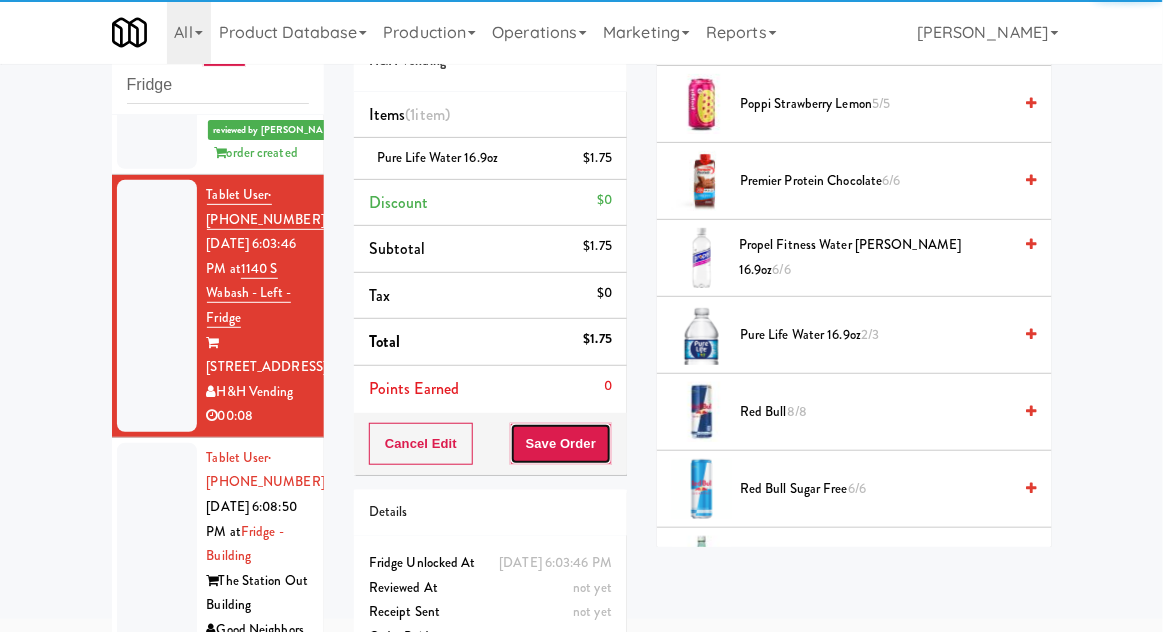 click on "Save Order" at bounding box center (561, 444) 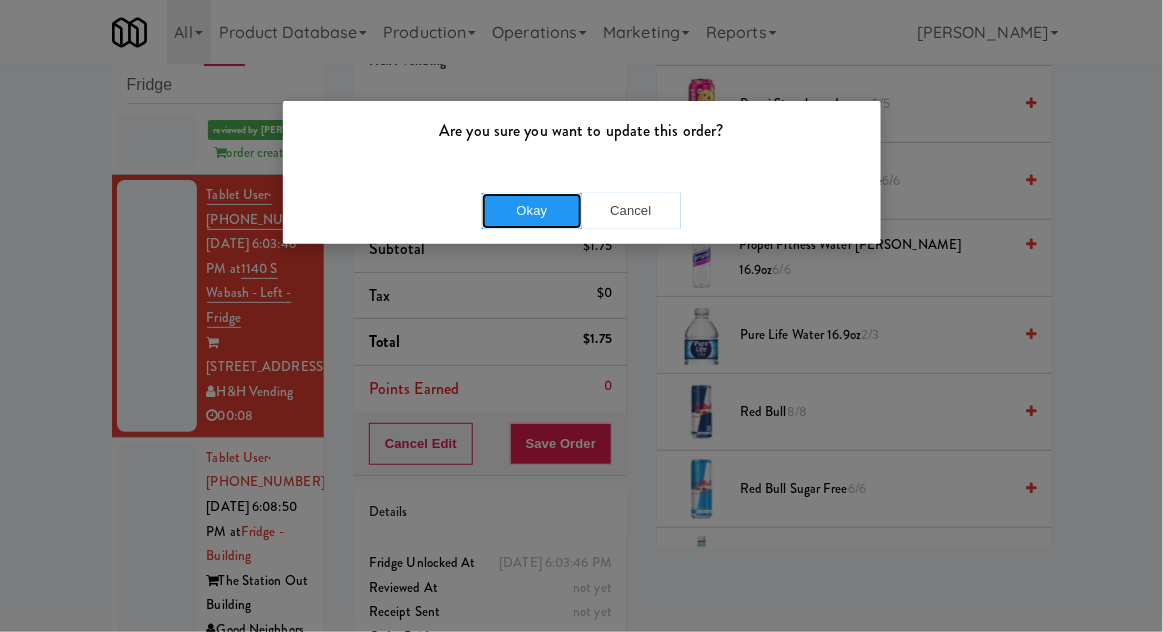 click on "Okay" at bounding box center [532, 211] 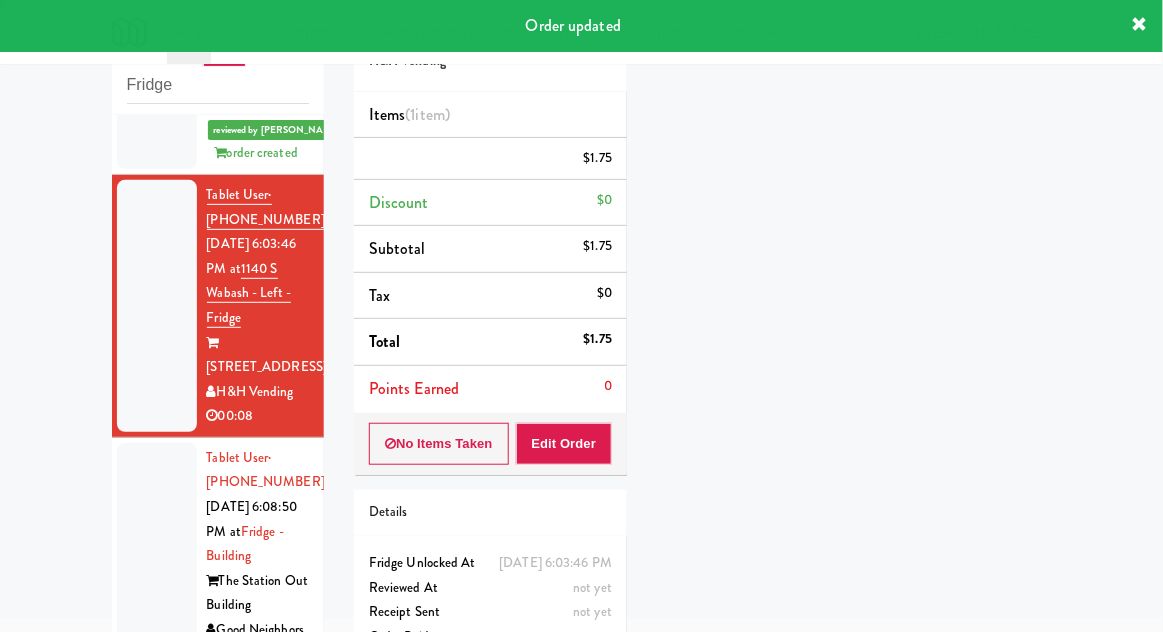 scroll, scrollTop: 207, scrollLeft: 0, axis: vertical 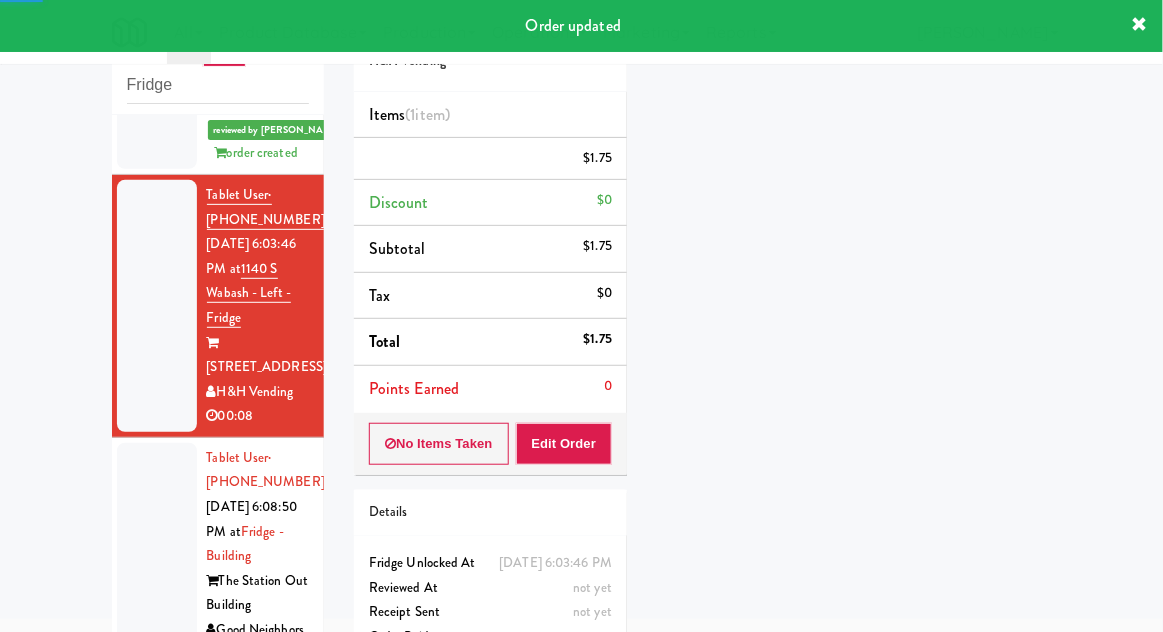 click at bounding box center [157, 569] 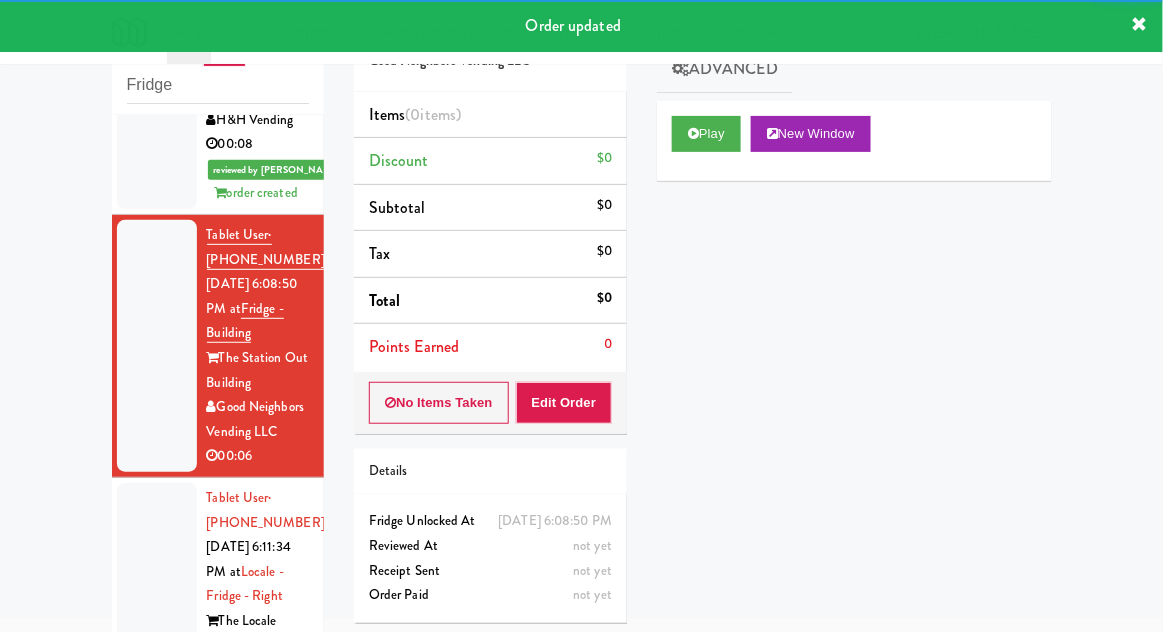 scroll, scrollTop: 6737, scrollLeft: 0, axis: vertical 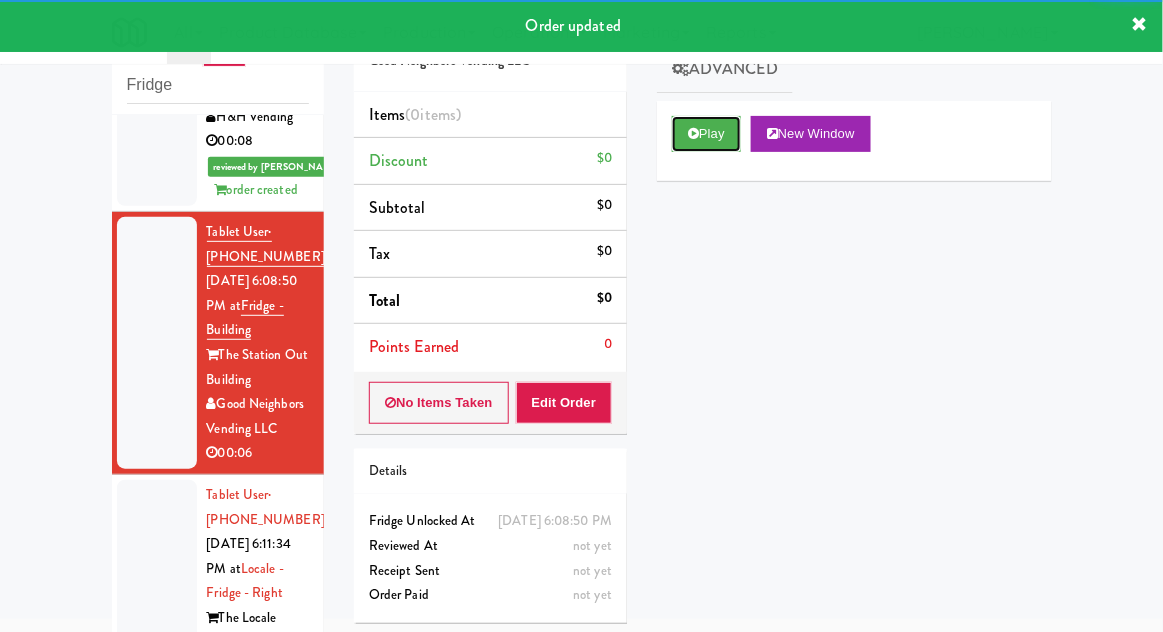click on "Play" at bounding box center (706, 134) 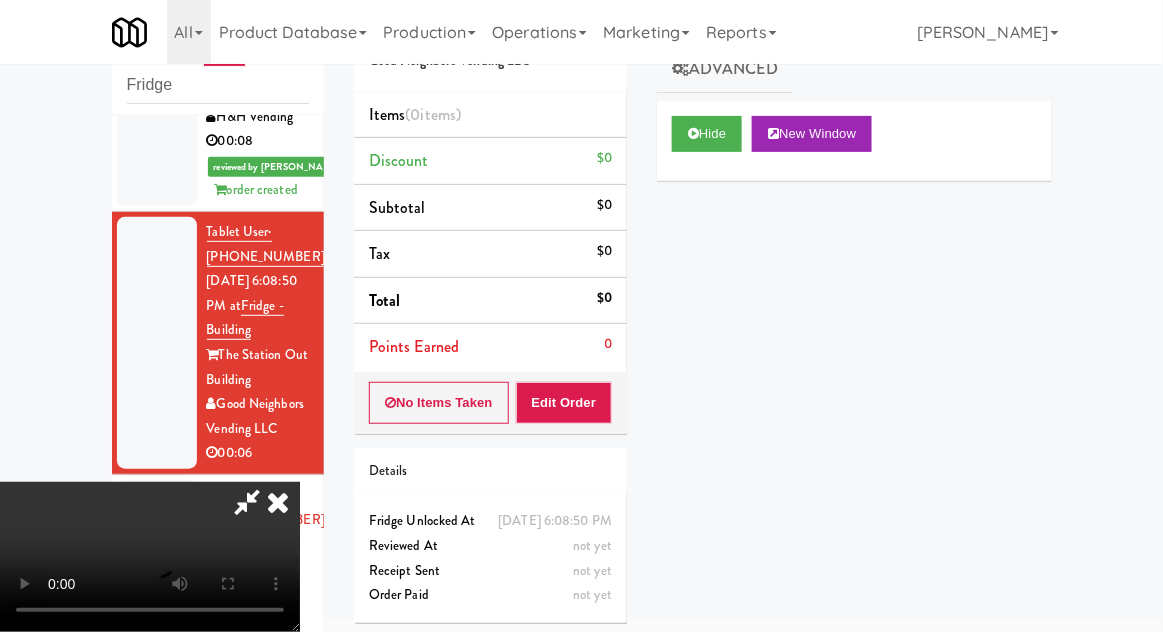 type 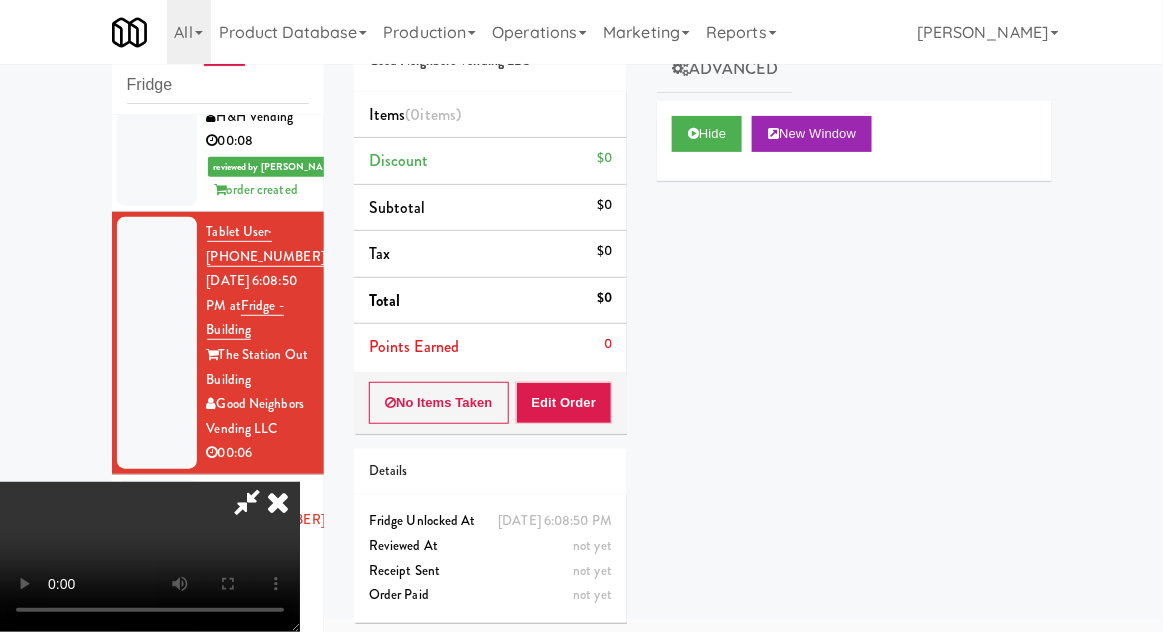 click at bounding box center [247, 502] 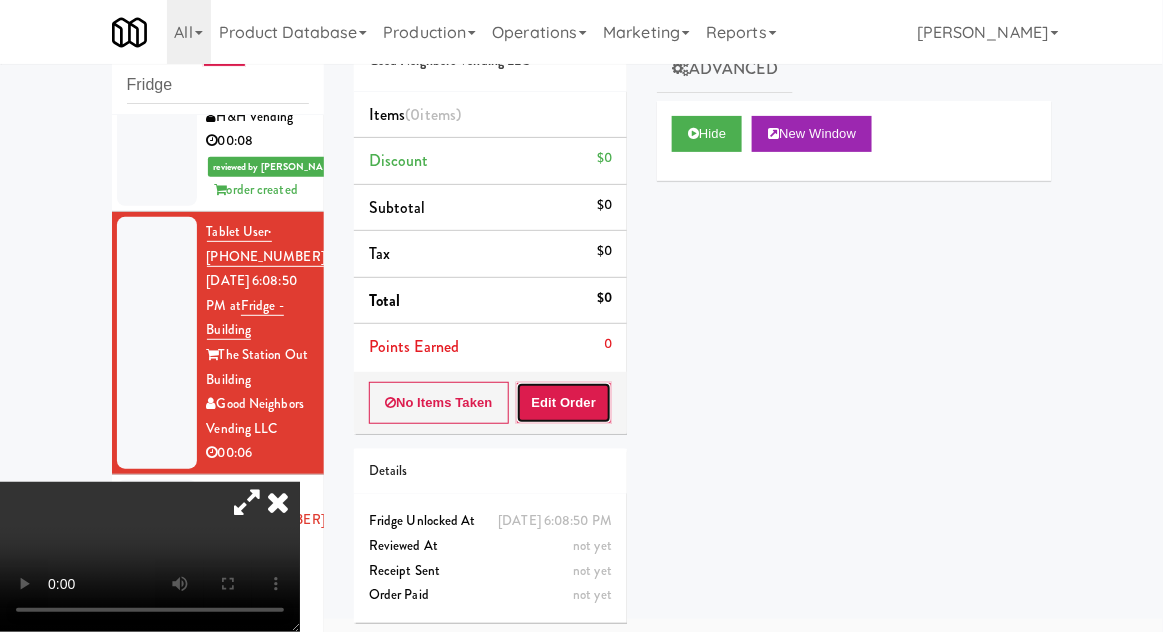 click on "Edit Order" at bounding box center [564, 403] 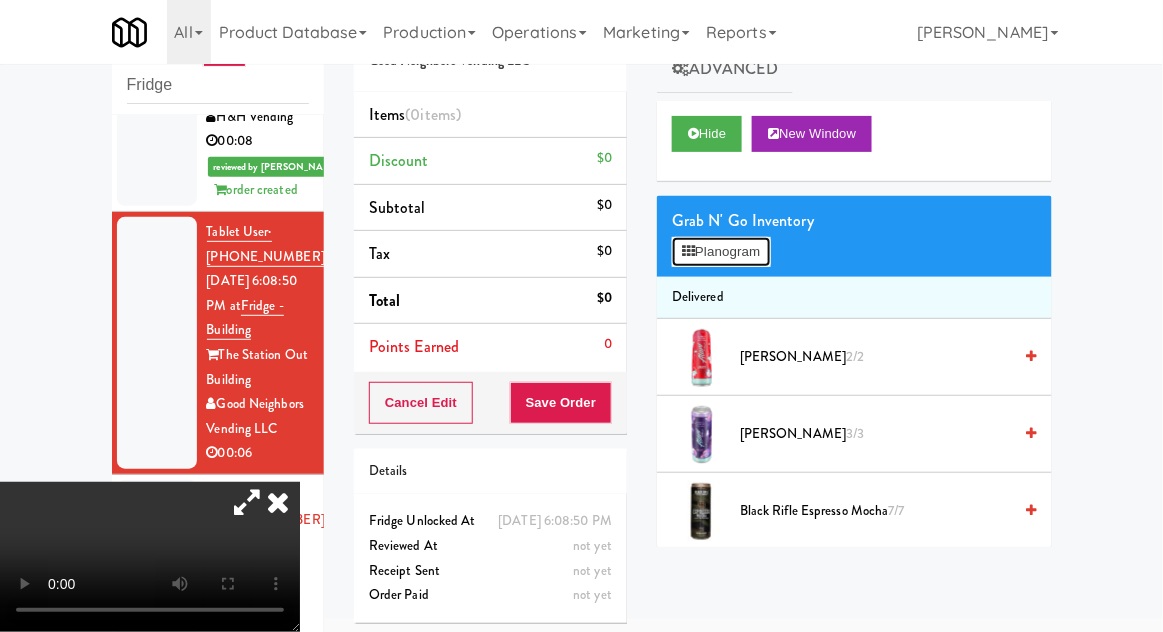 click on "Planogram" at bounding box center (721, 252) 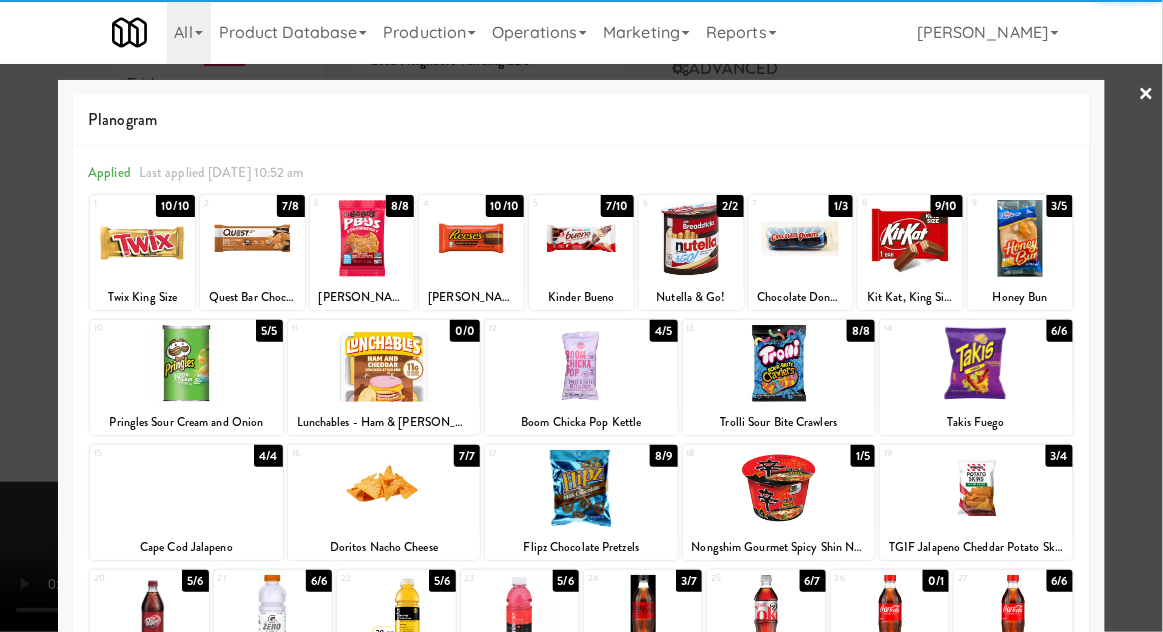 click at bounding box center (252, 238) 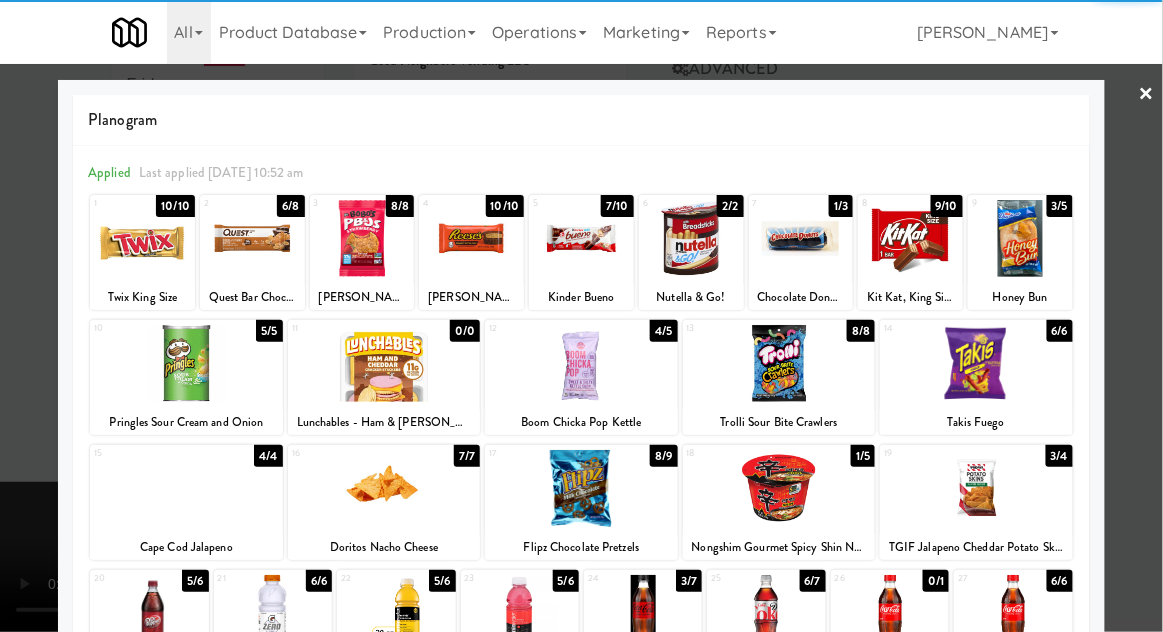 click at bounding box center [581, 316] 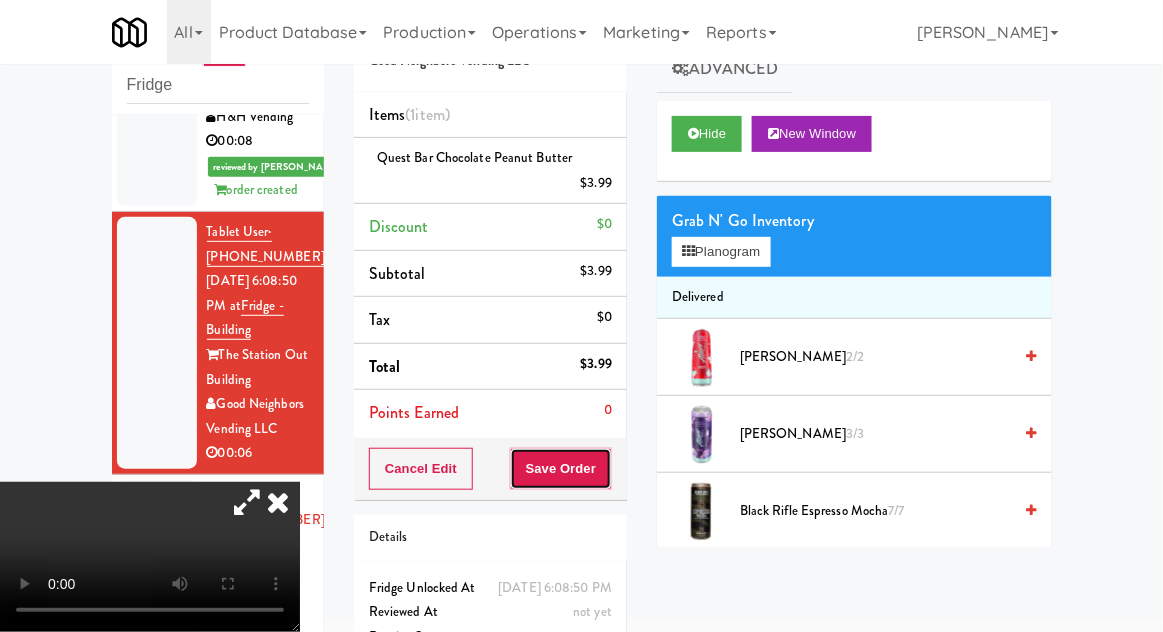 click on "Save Order" at bounding box center (561, 469) 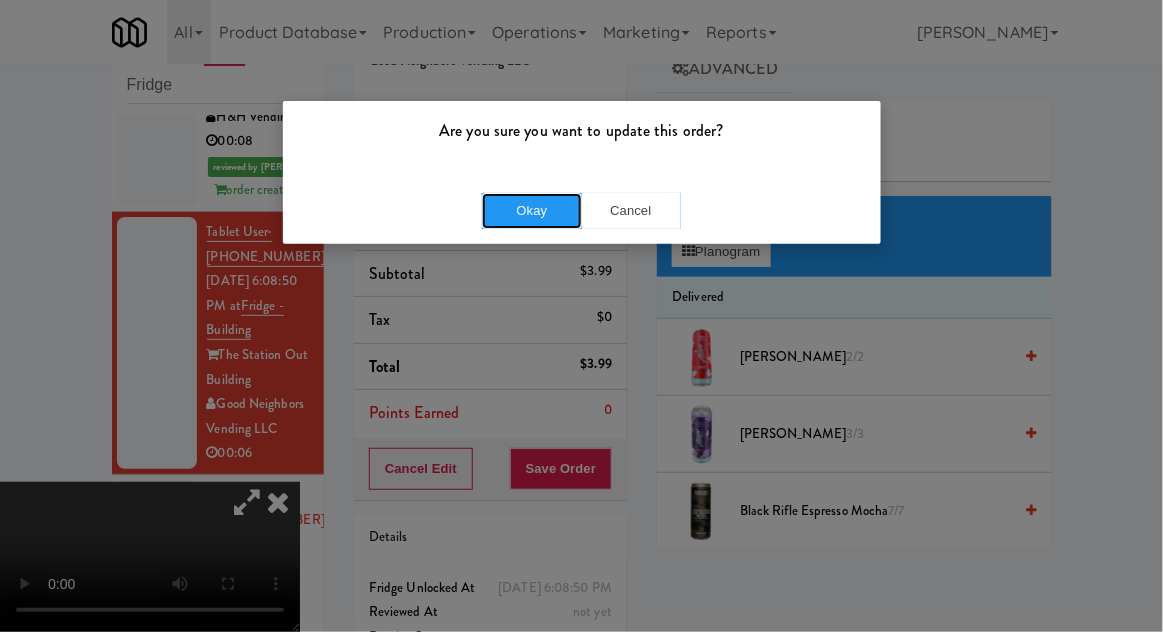 click on "Okay" at bounding box center (532, 211) 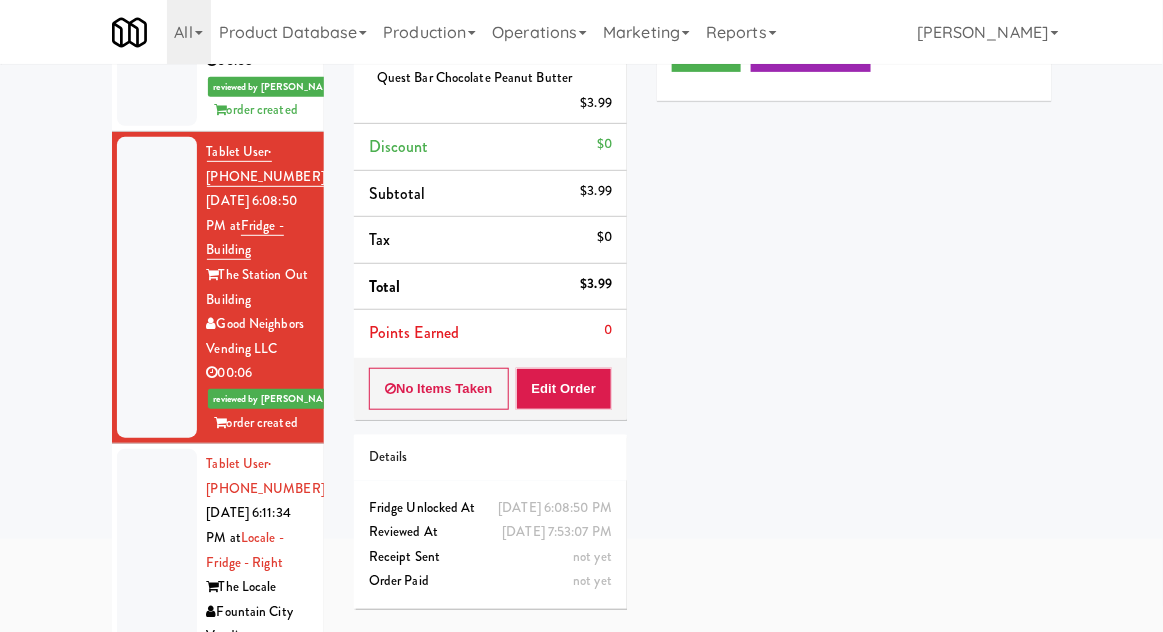click at bounding box center (157, 562) 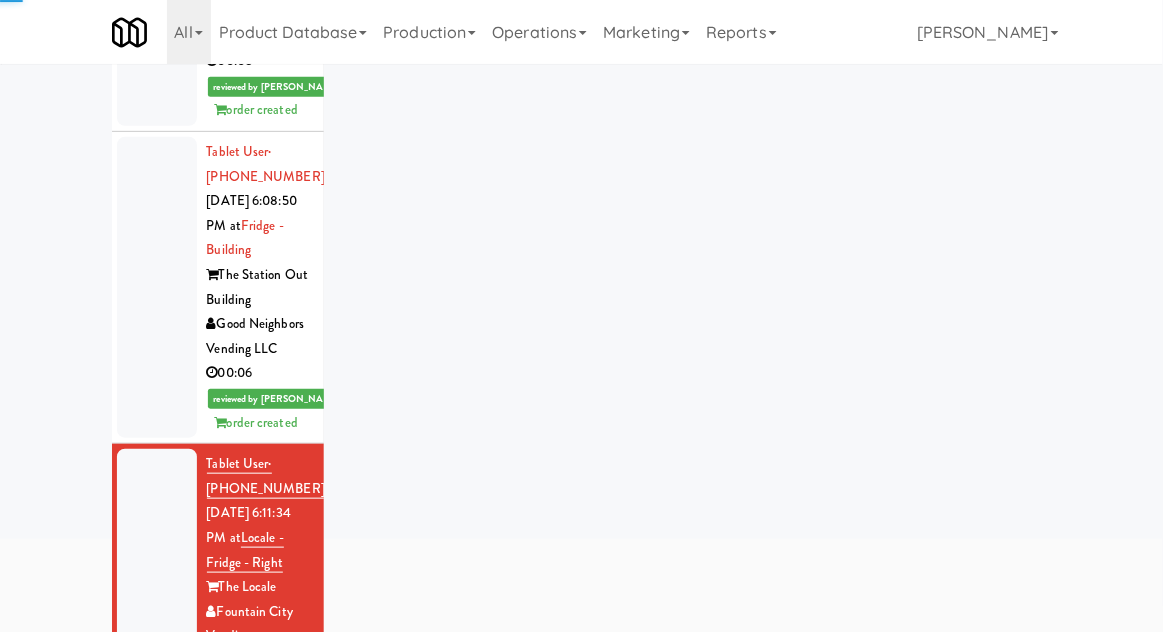 scroll, scrollTop: 173, scrollLeft: 0, axis: vertical 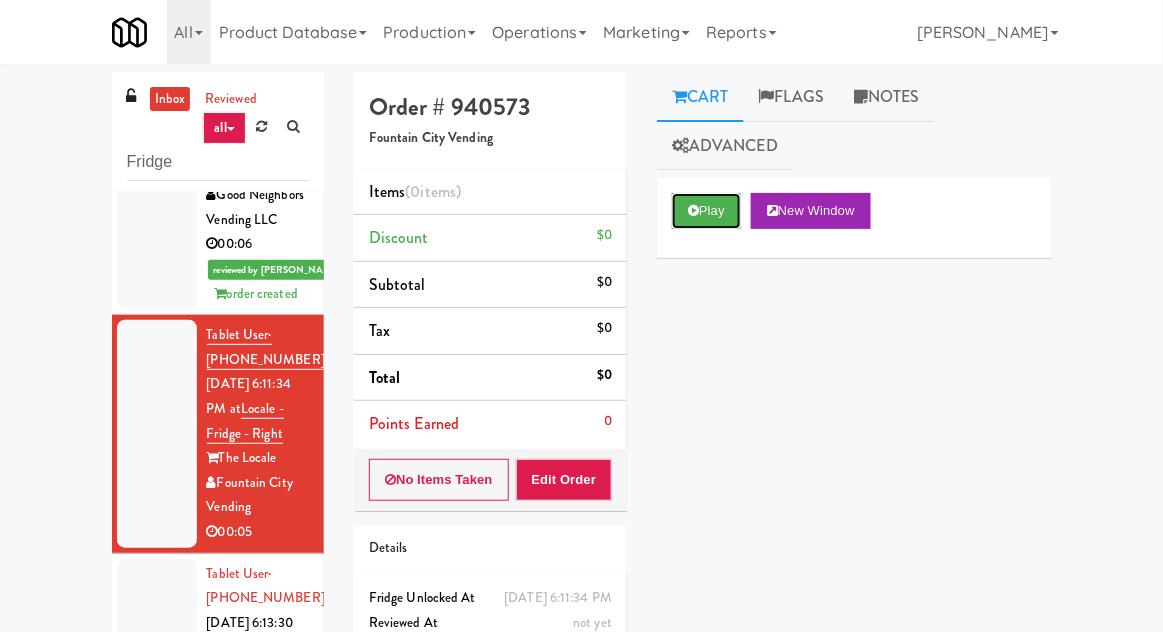 click on "Play" at bounding box center [706, 211] 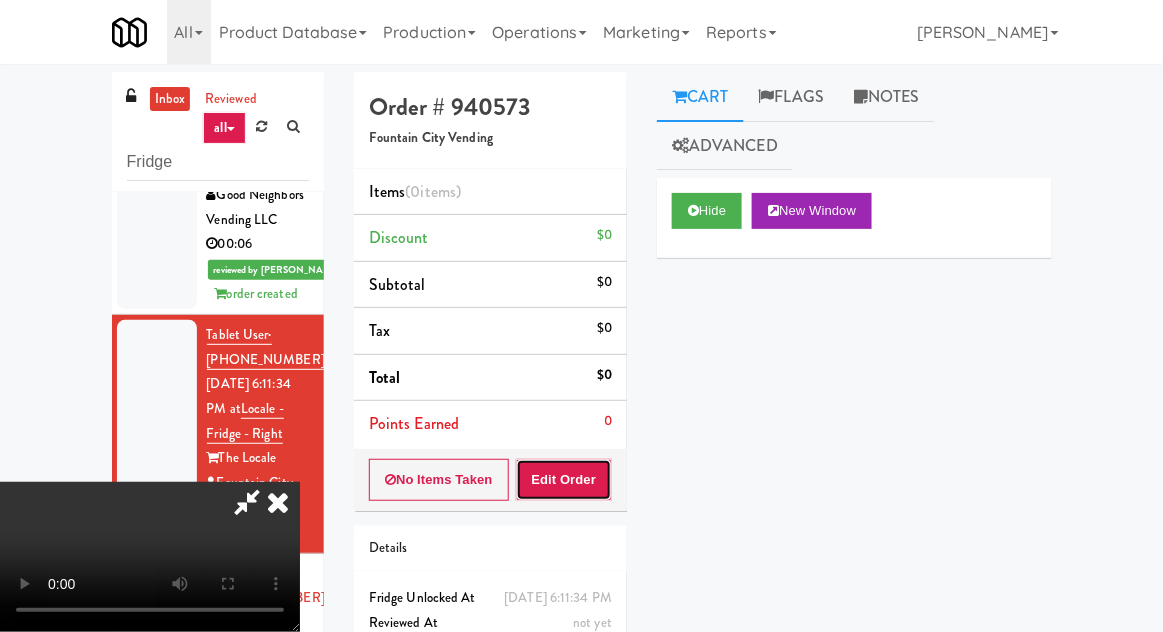 click on "Edit Order" at bounding box center (564, 480) 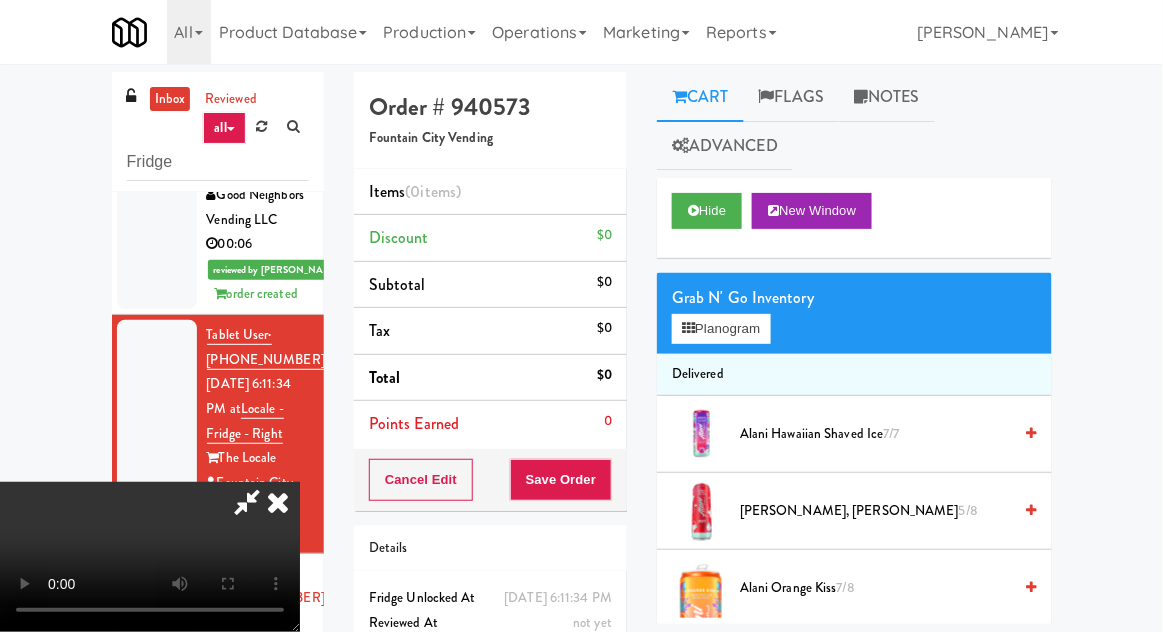 scroll, scrollTop: 0, scrollLeft: 0, axis: both 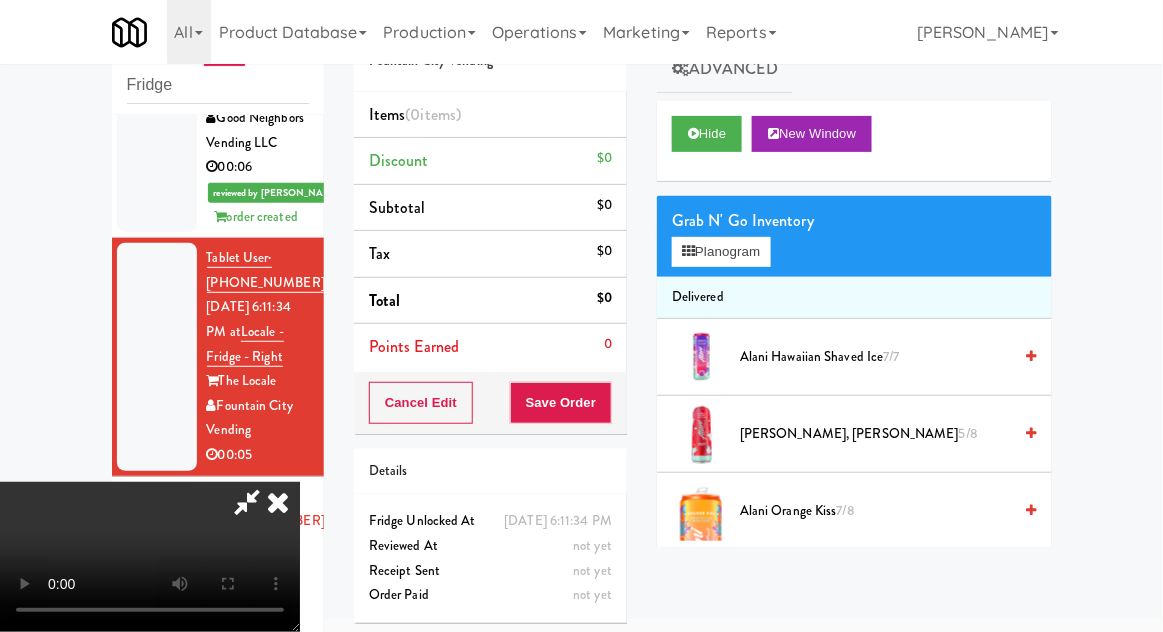 click at bounding box center (247, 502) 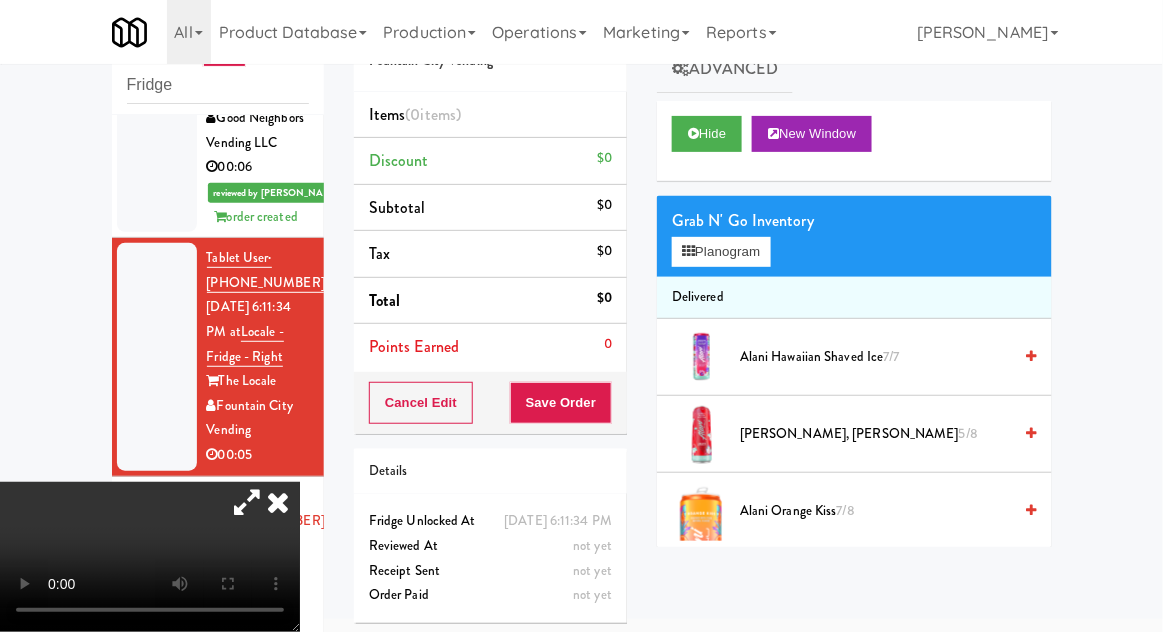 type 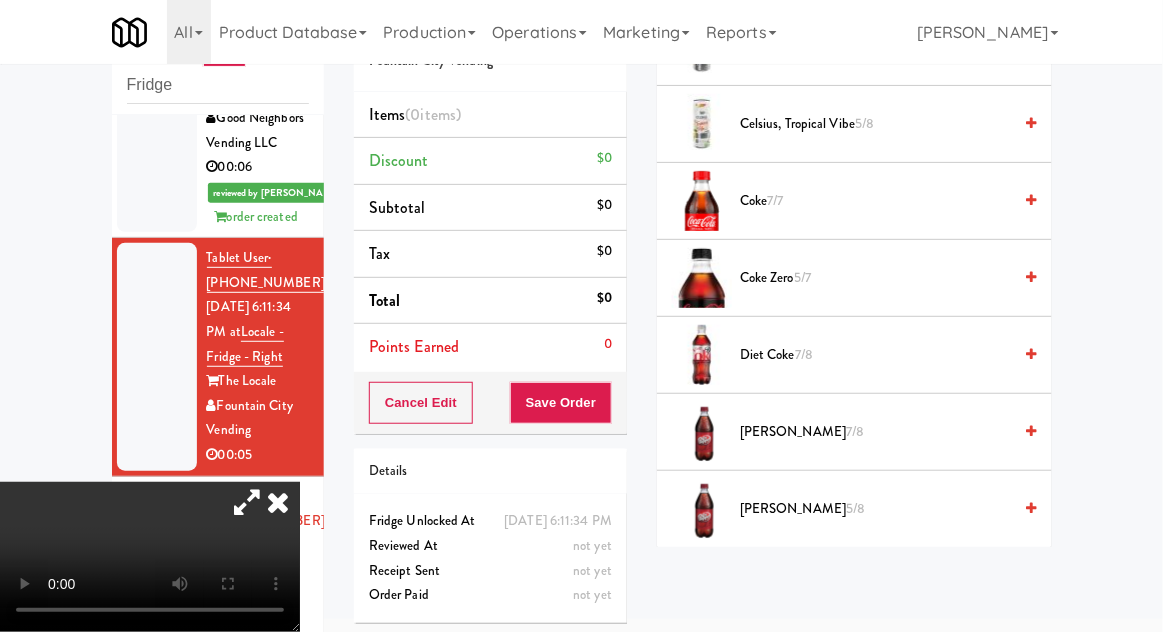scroll, scrollTop: 850, scrollLeft: 0, axis: vertical 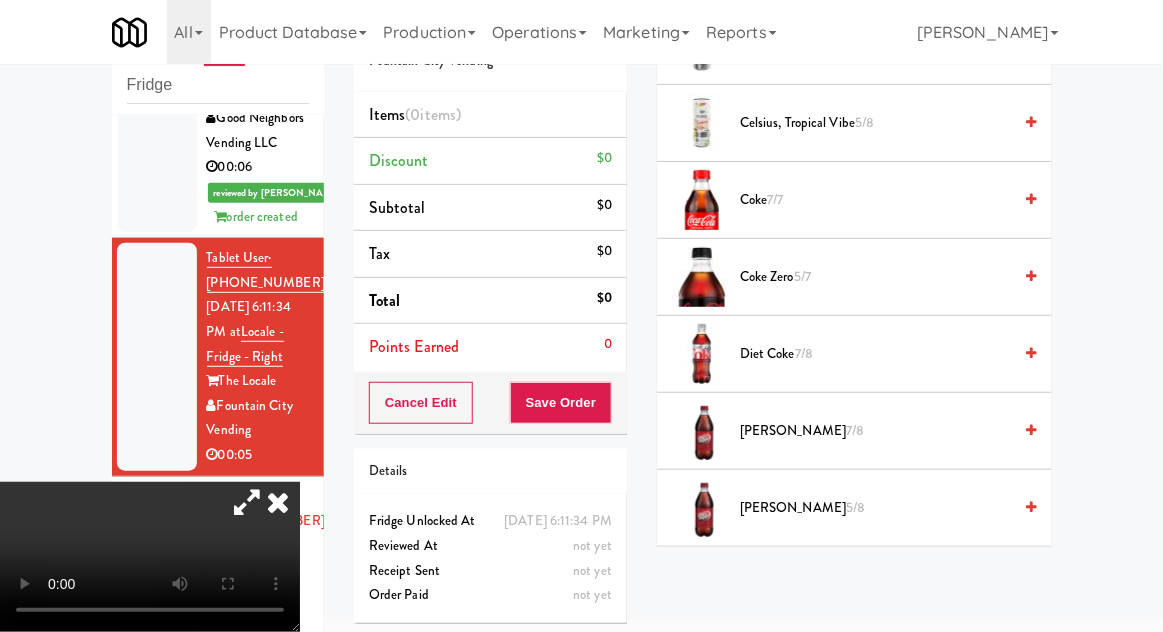 click on "Diet Coke  7/8" at bounding box center (875, 354) 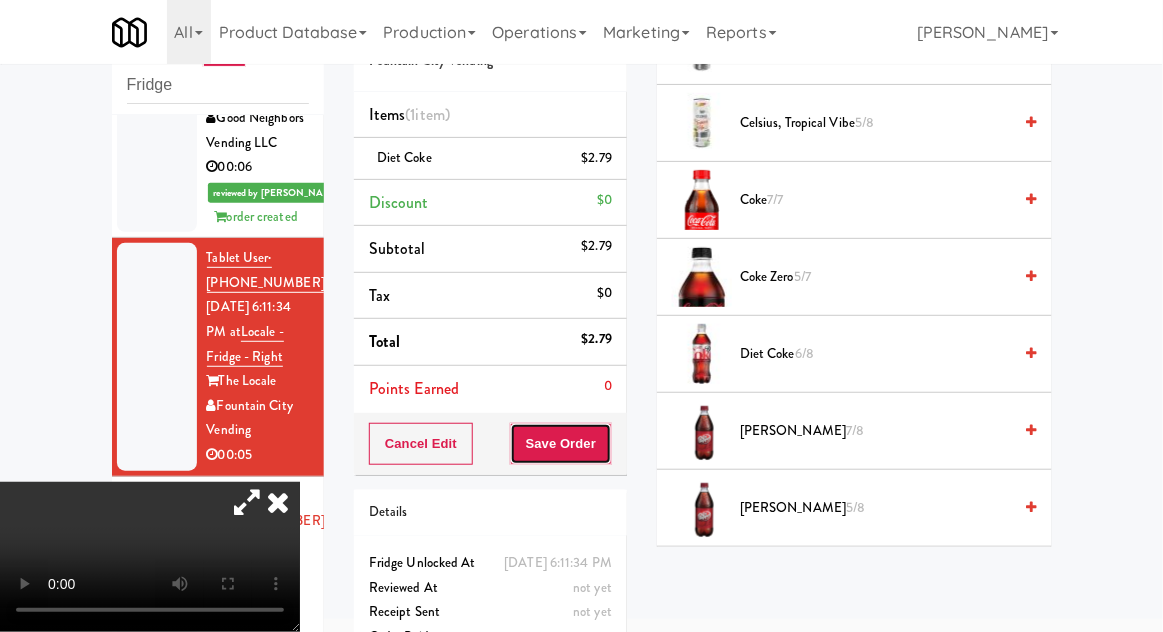 click on "Save Order" at bounding box center (561, 444) 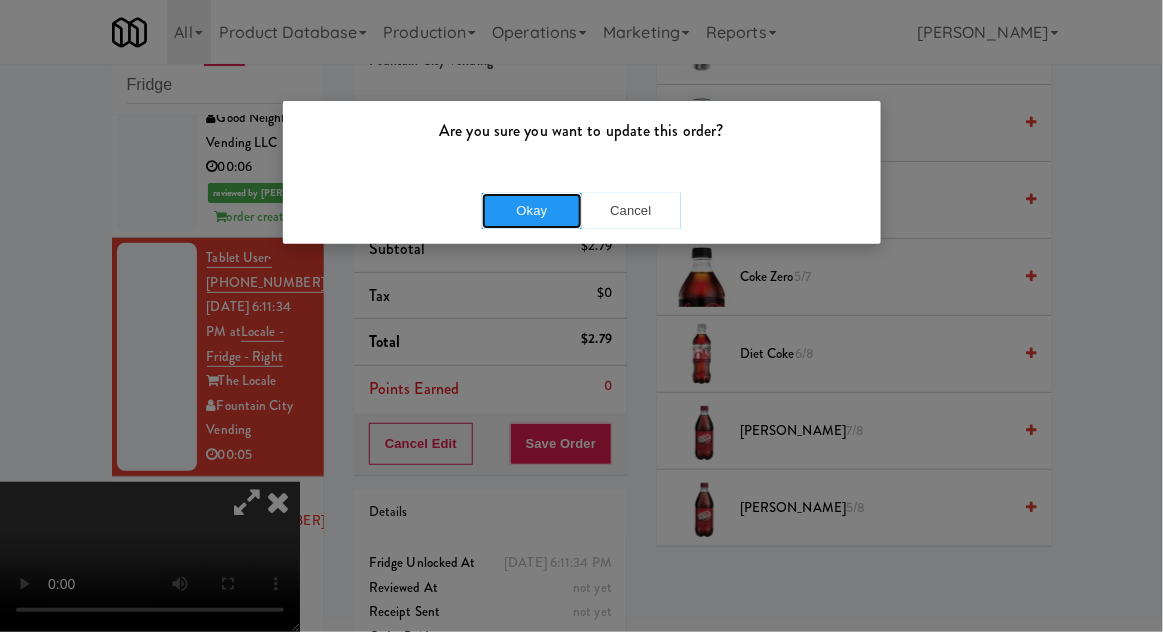 click on "Okay" at bounding box center (532, 211) 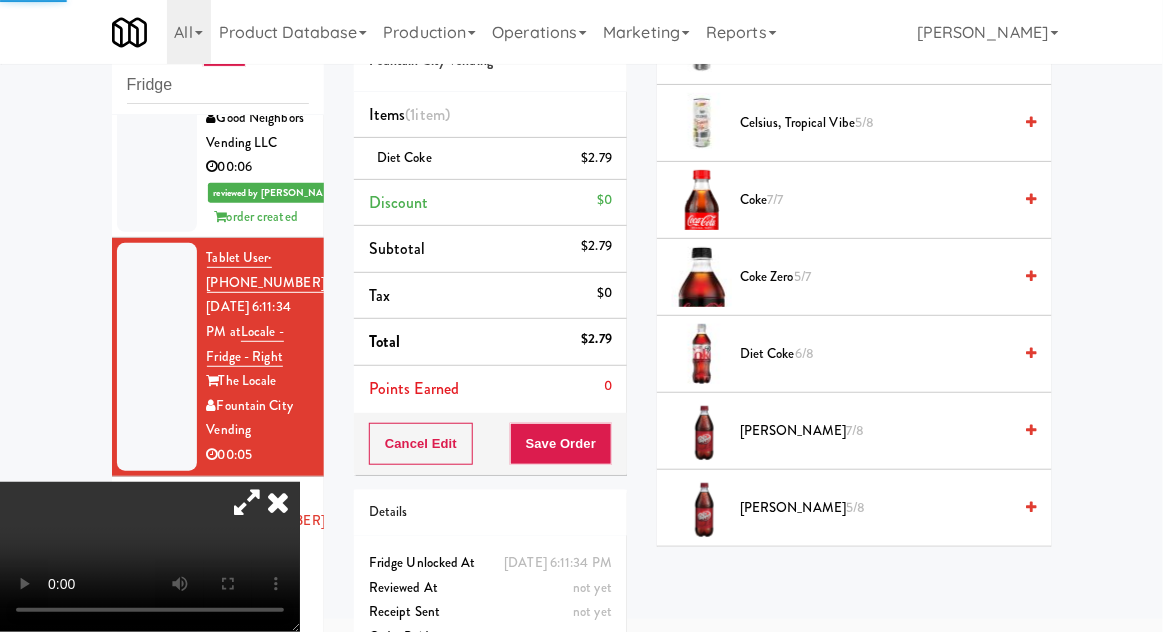scroll, scrollTop: 207, scrollLeft: 0, axis: vertical 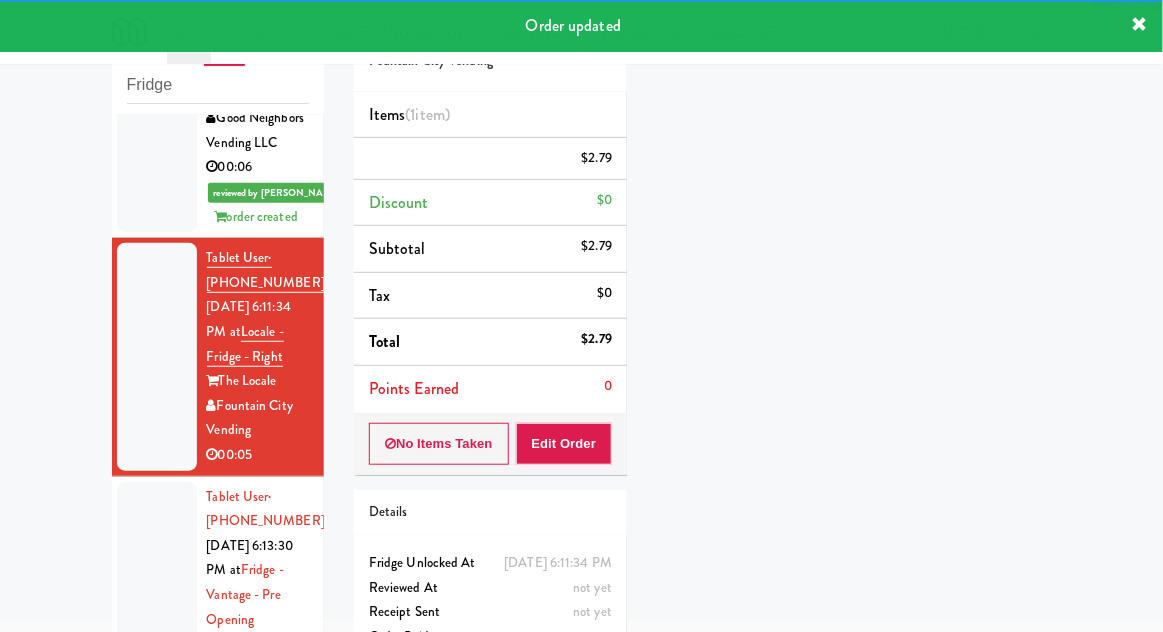 click at bounding box center (157, 620) 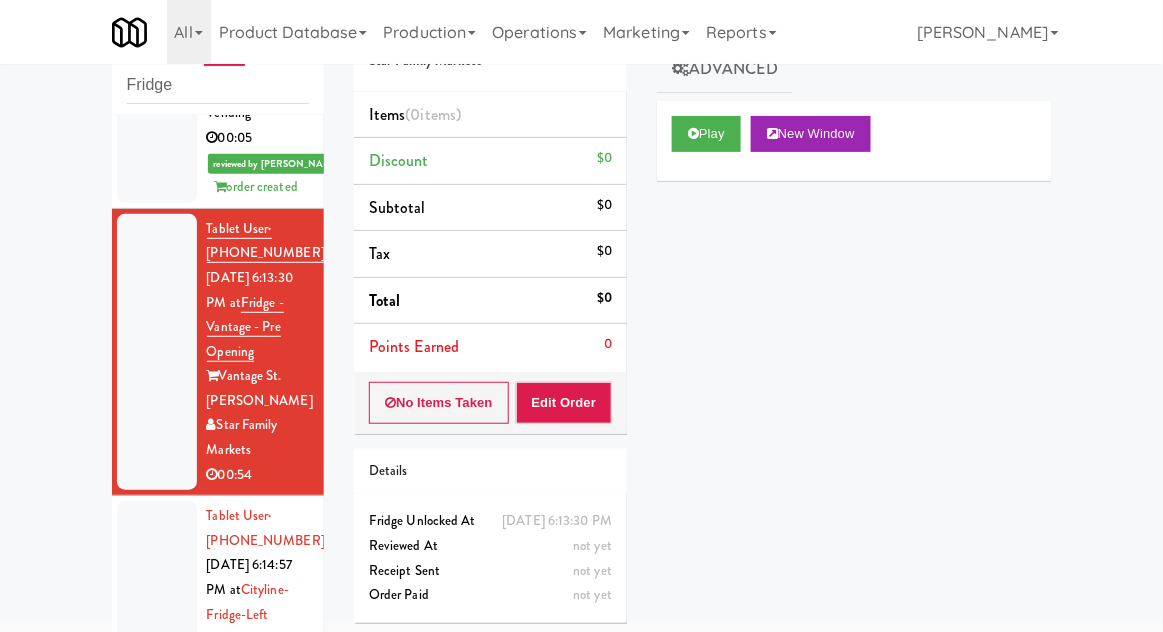 scroll, scrollTop: 7339, scrollLeft: 0, axis: vertical 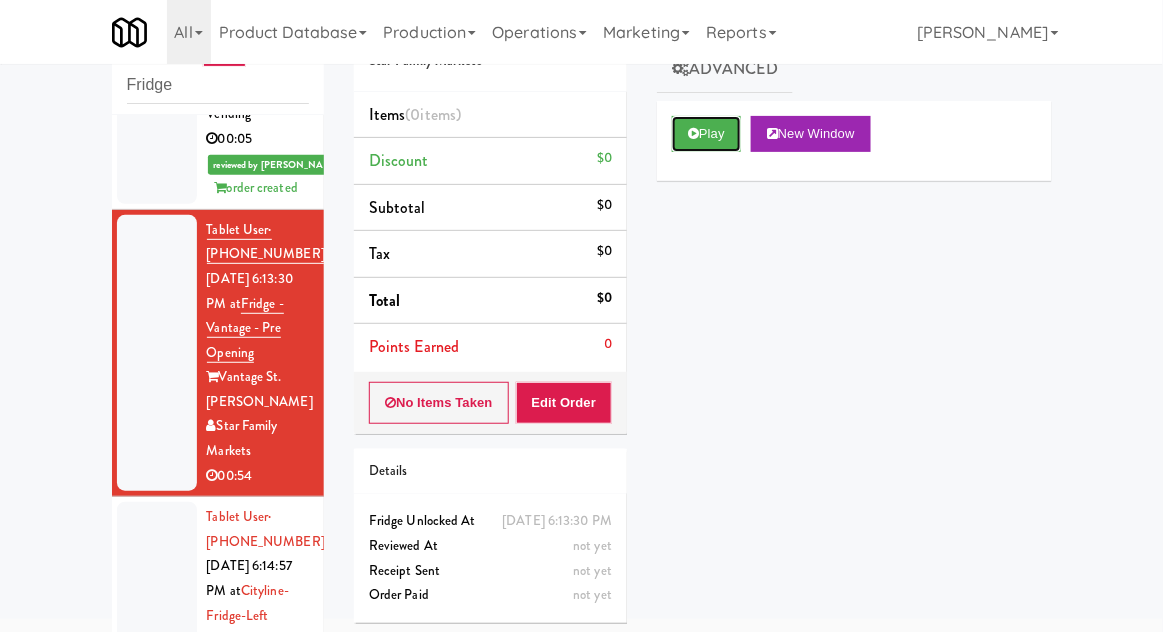 click on "Play" at bounding box center (706, 134) 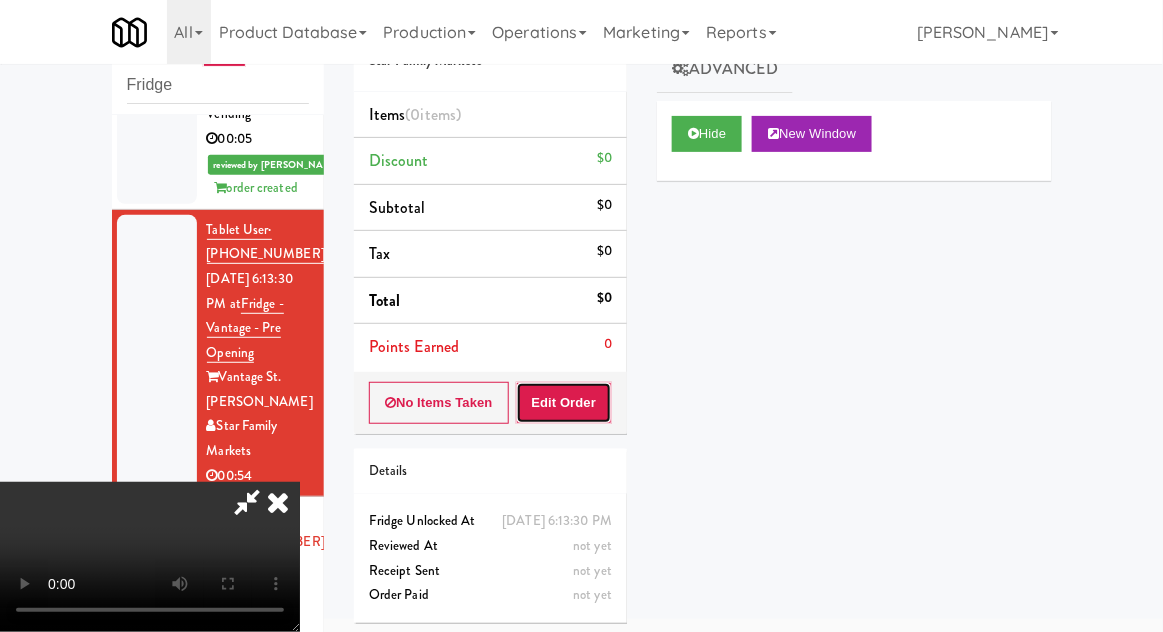 click on "Edit Order" at bounding box center (564, 403) 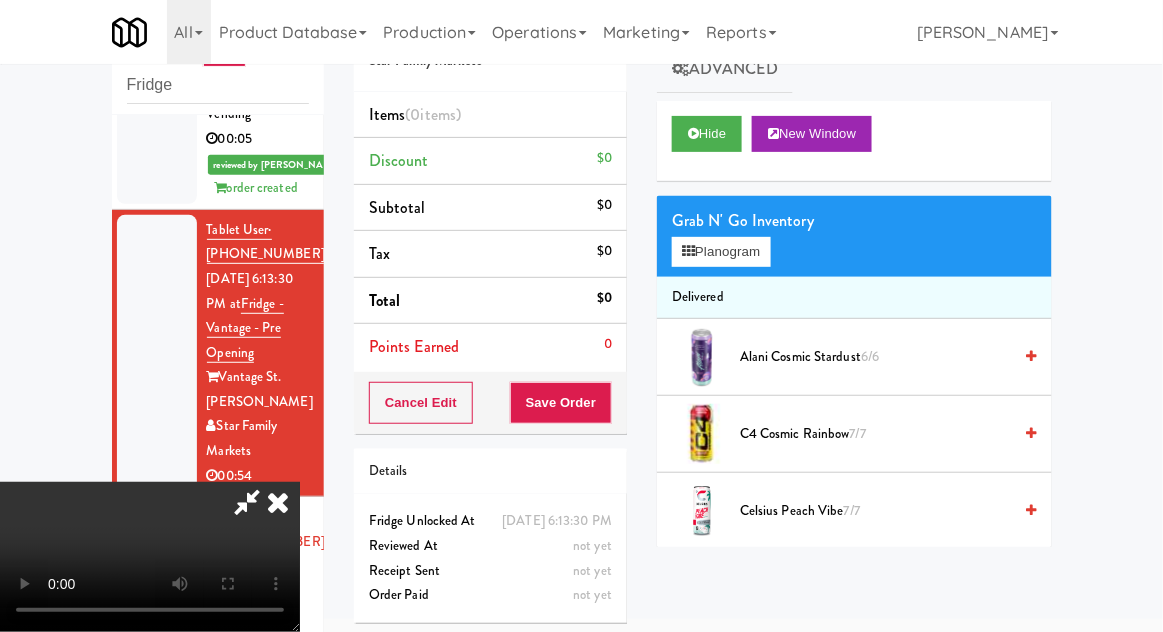 click at bounding box center (247, 502) 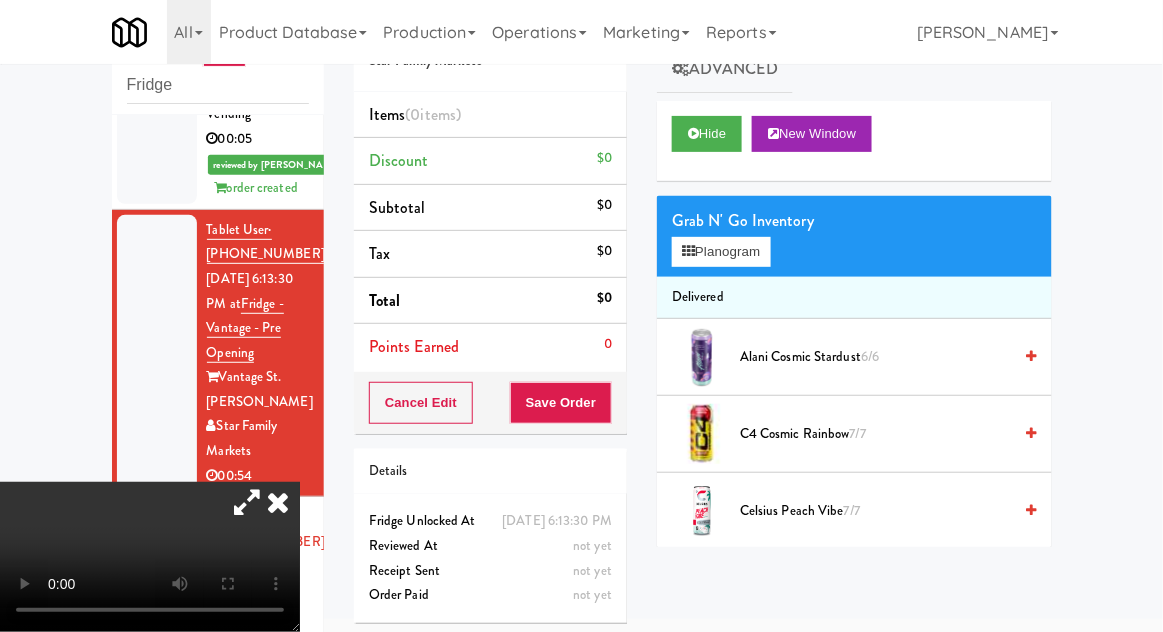 type 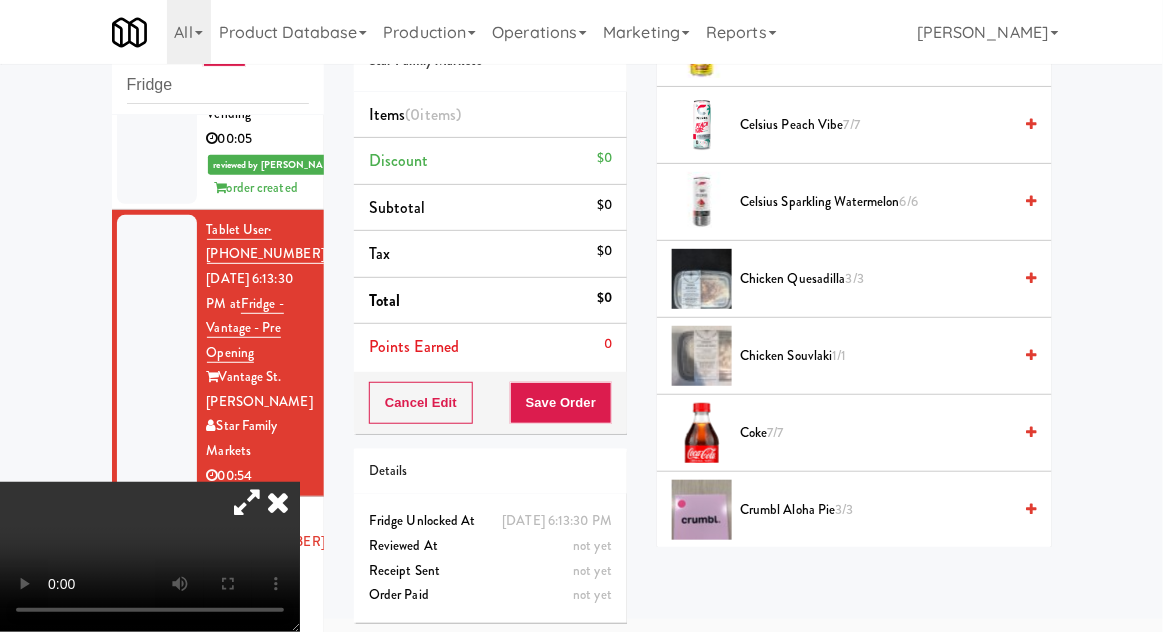 scroll, scrollTop: 416, scrollLeft: 0, axis: vertical 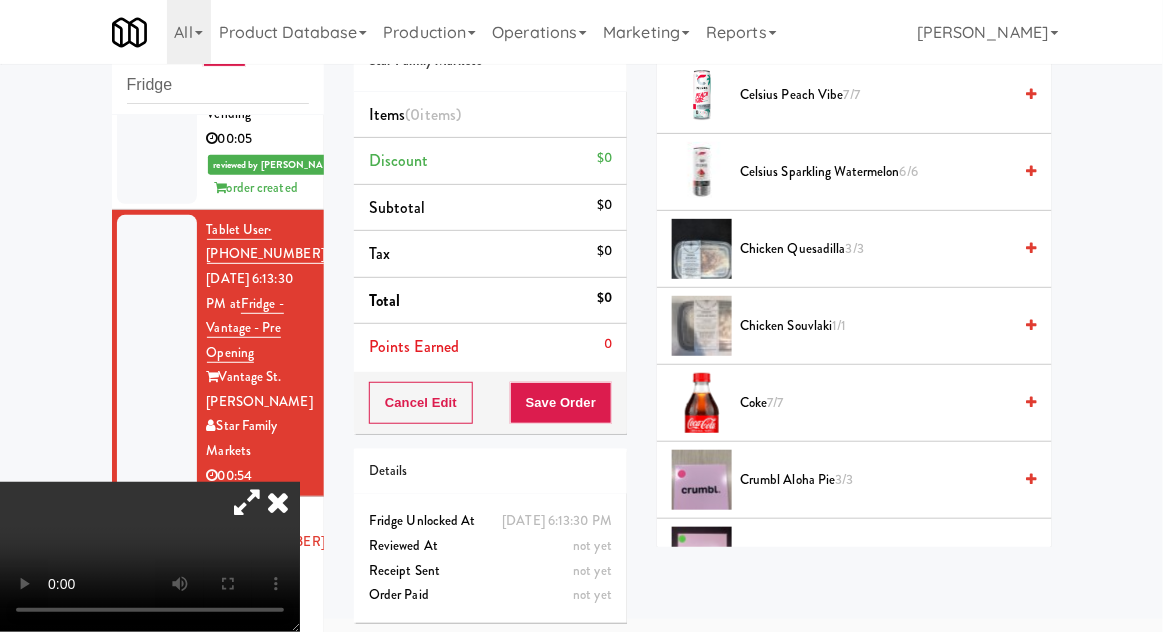 click on "Crumbl Raspberry Cupcake Cookie  3/3" at bounding box center (875, 557) 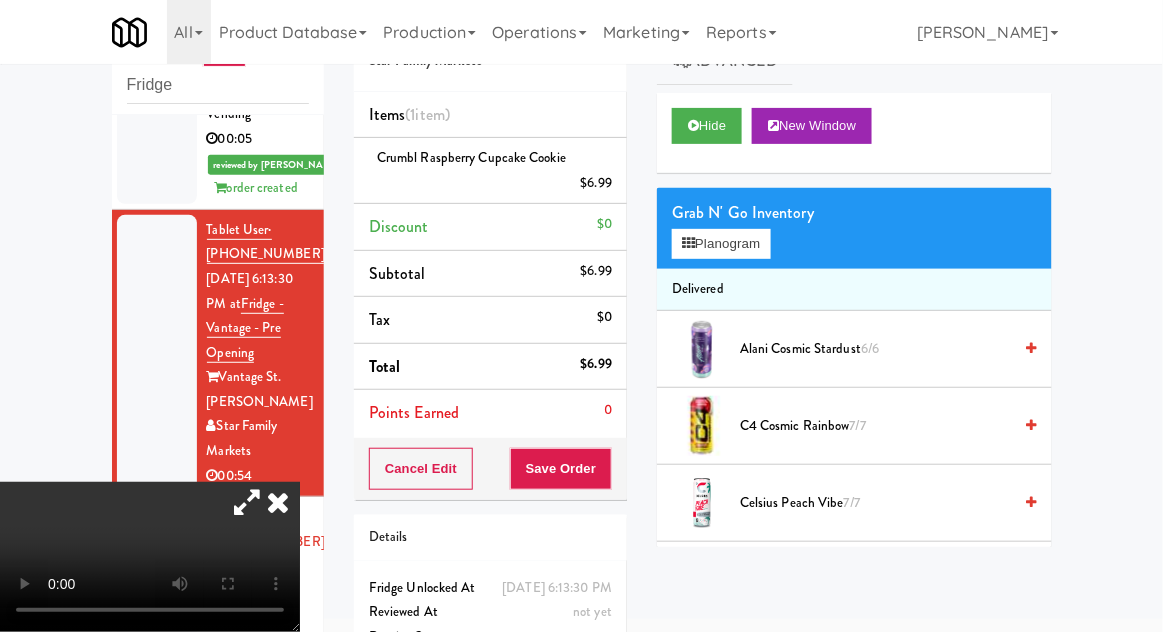 scroll, scrollTop: 0, scrollLeft: 0, axis: both 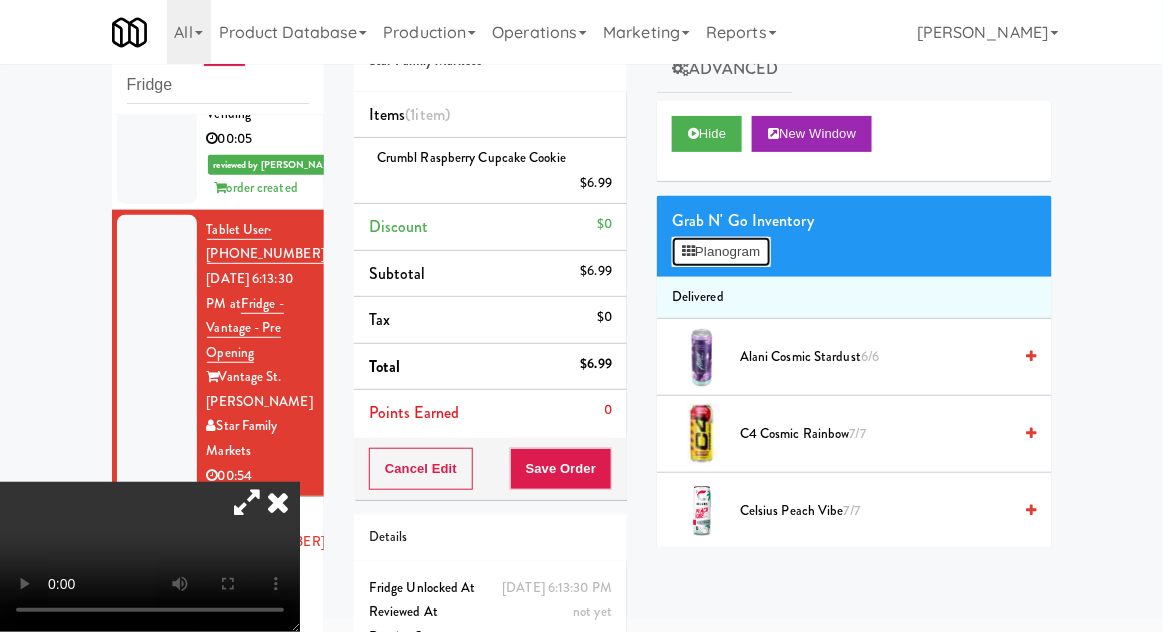 click on "Planogram" at bounding box center (721, 252) 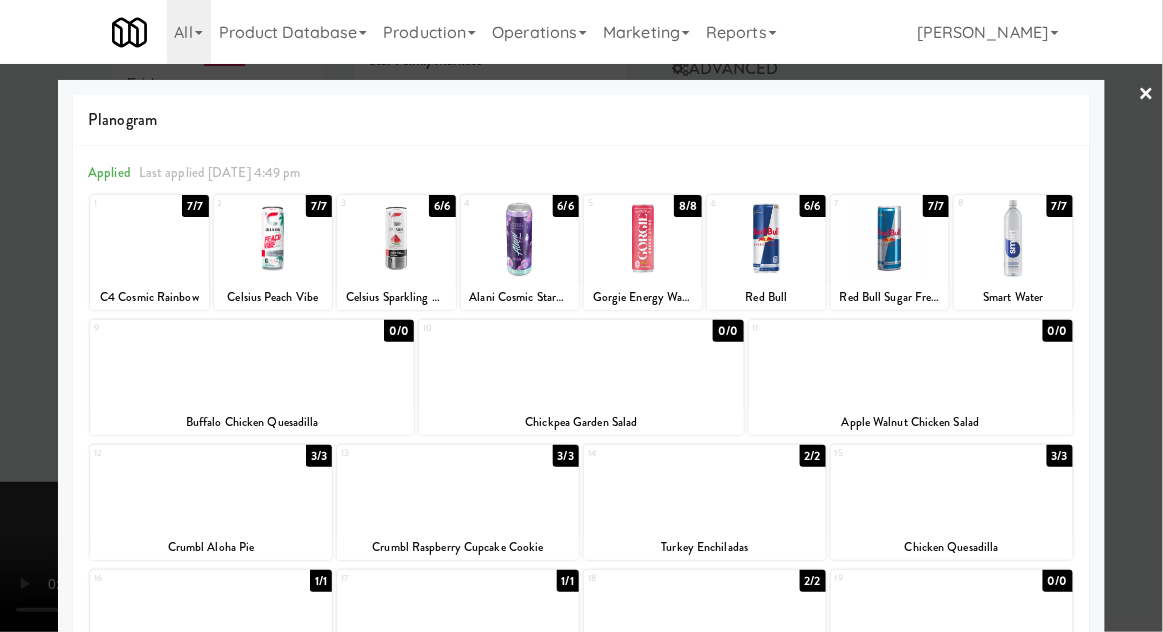 click at bounding box center [705, 613] 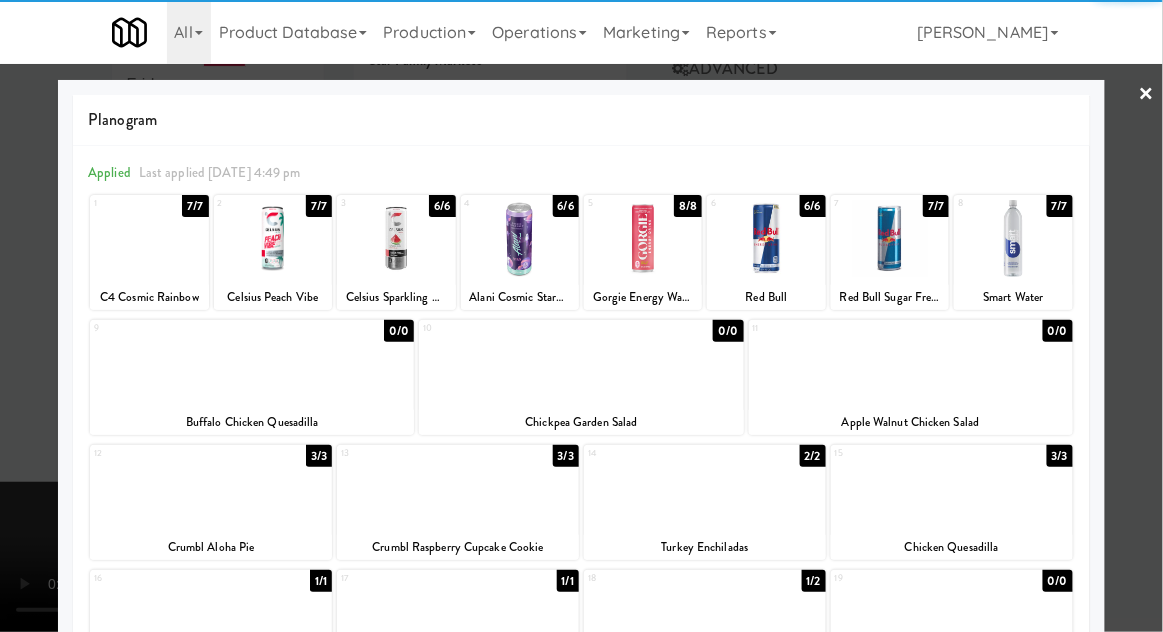 click at bounding box center [581, 316] 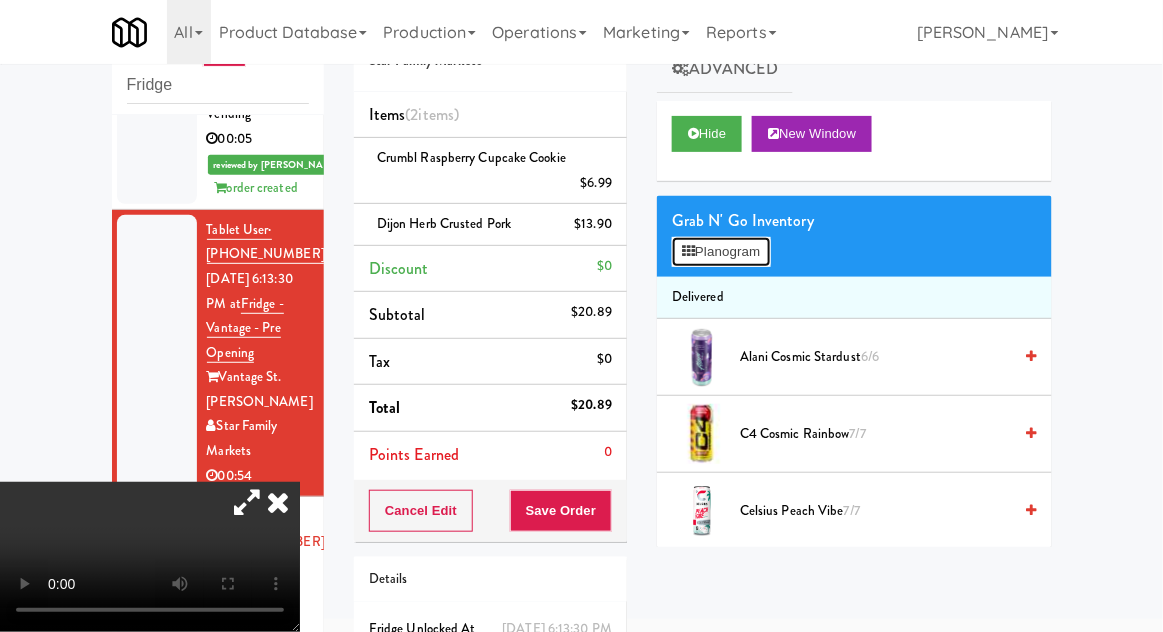 click on "Planogram" at bounding box center [721, 252] 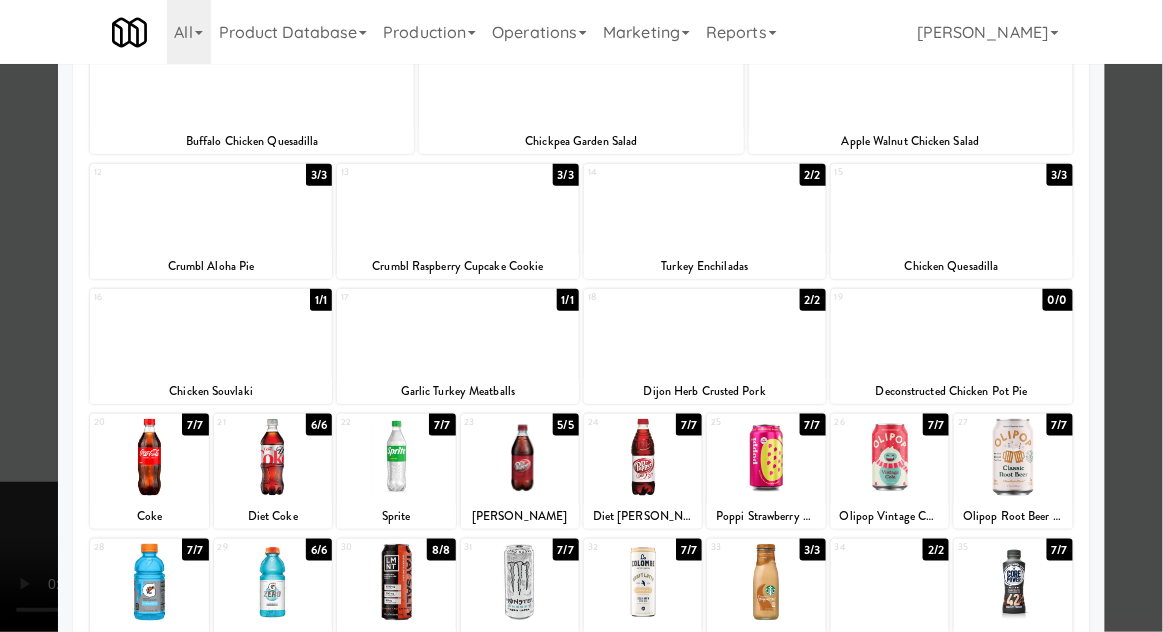 scroll, scrollTop: 281, scrollLeft: 0, axis: vertical 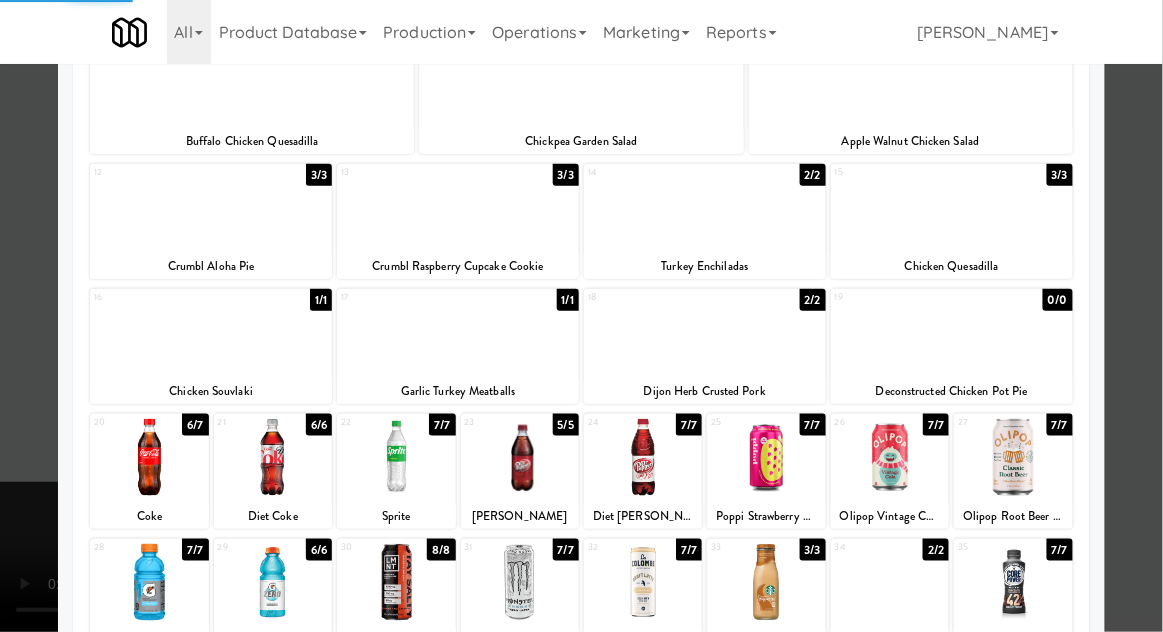 click at bounding box center (581, 316) 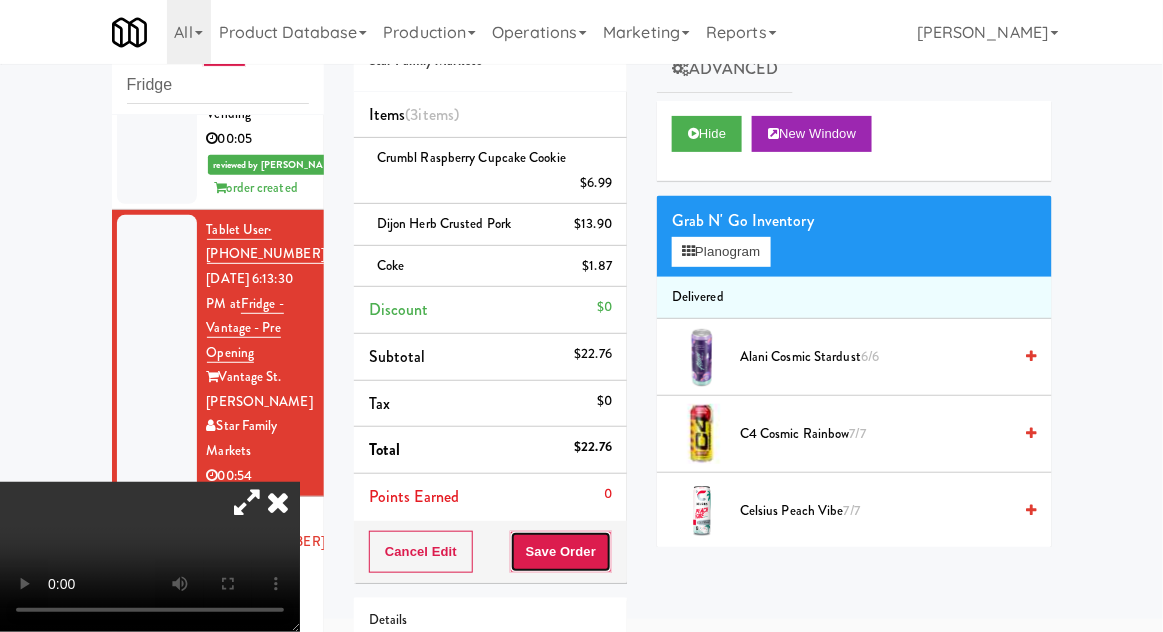click on "Save Order" at bounding box center [561, 552] 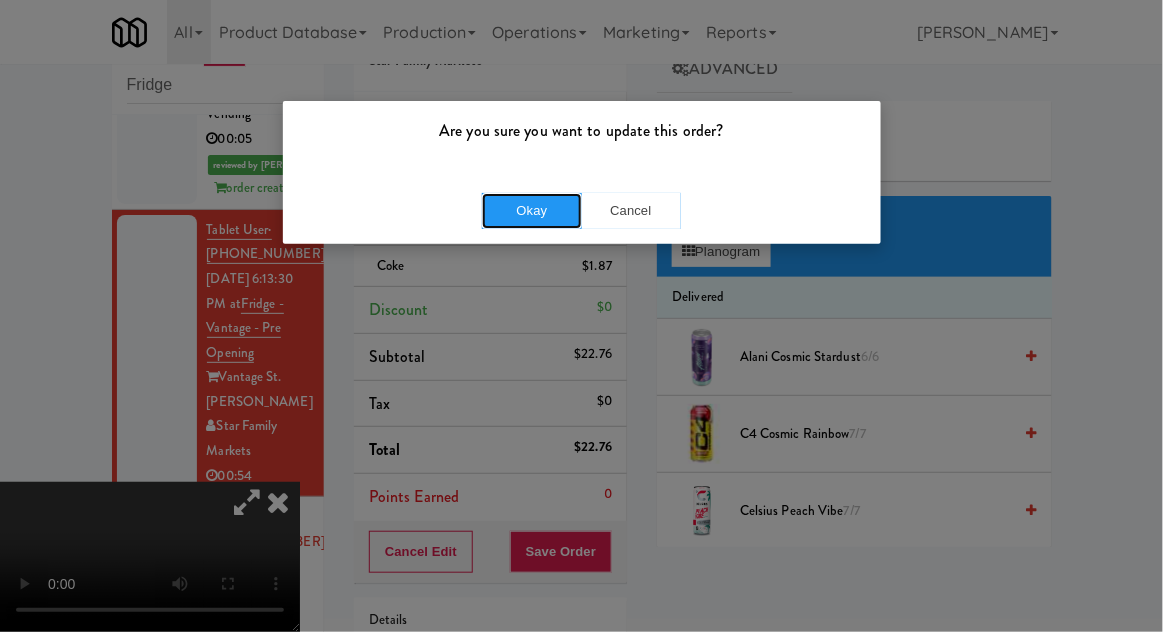 click on "Okay" at bounding box center (532, 211) 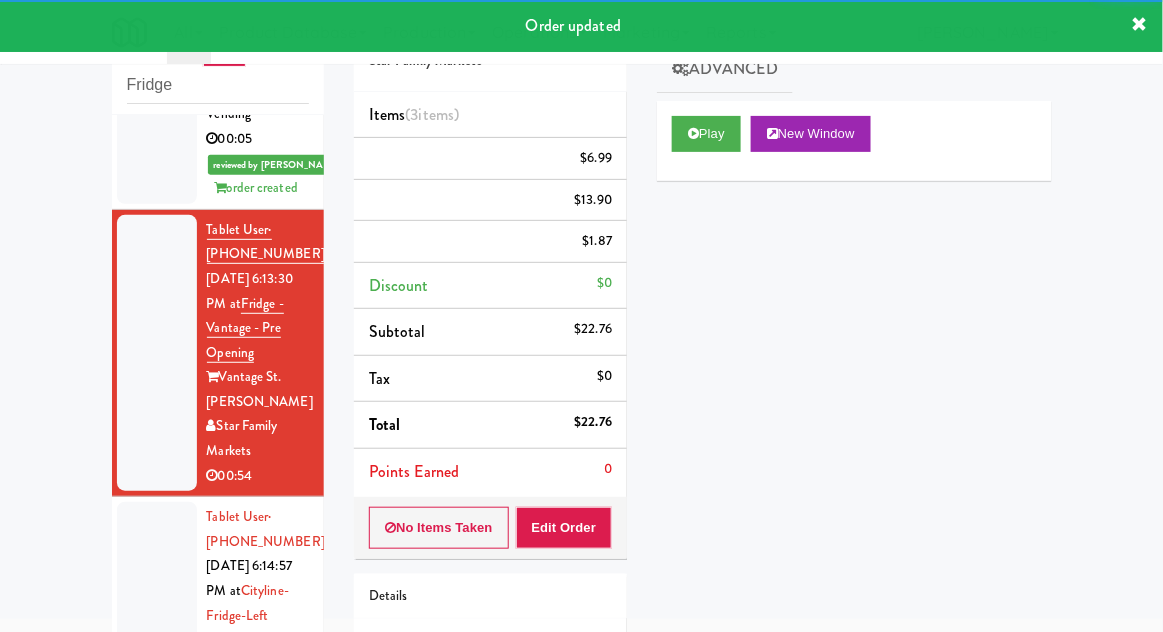 click at bounding box center (157, 603) 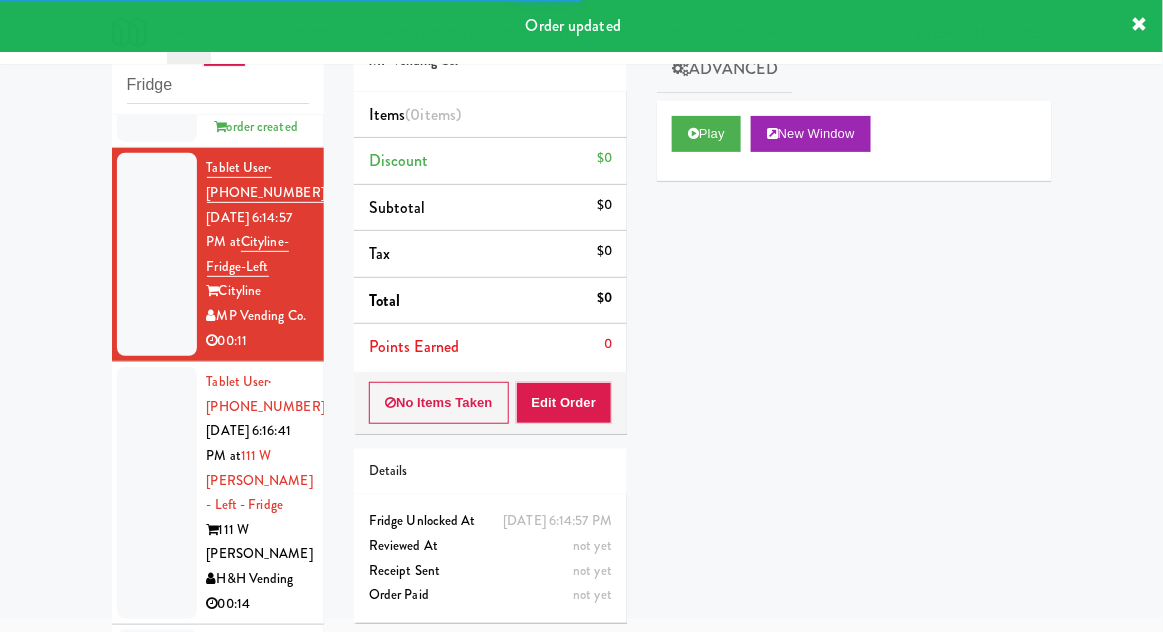 scroll, scrollTop: 7737, scrollLeft: 0, axis: vertical 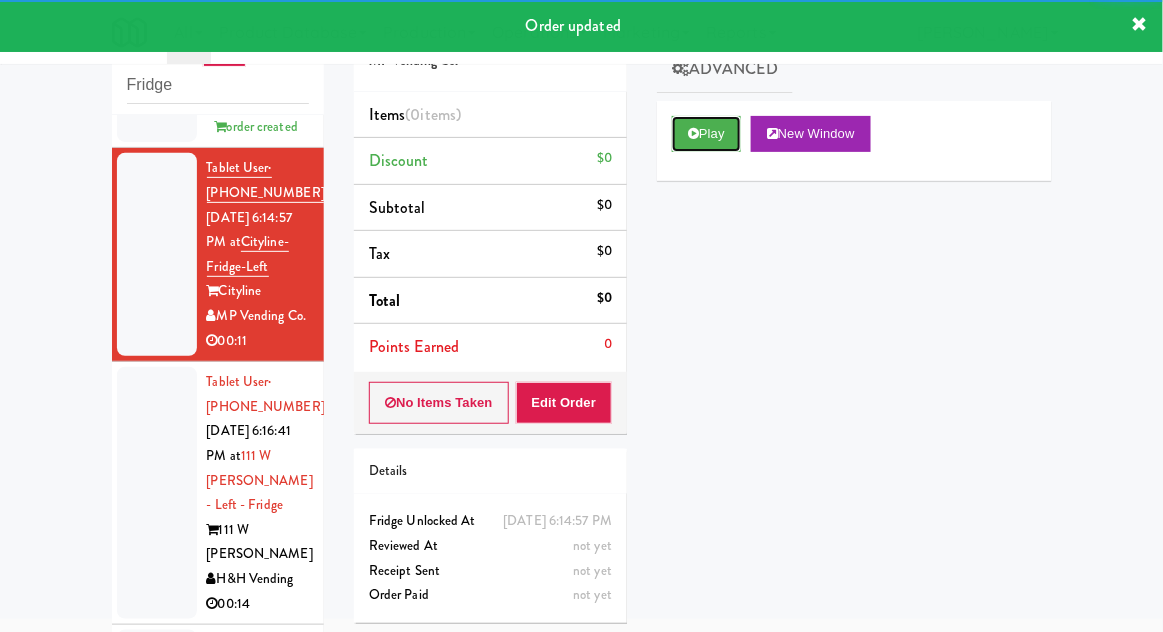 click on "Play" at bounding box center (706, 134) 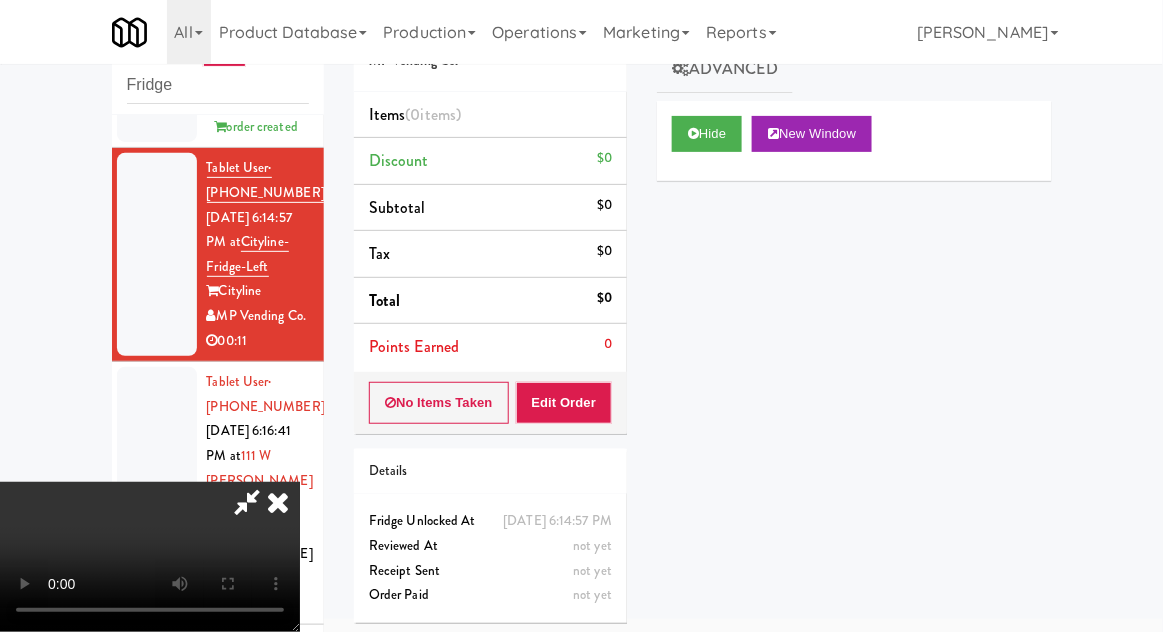 type 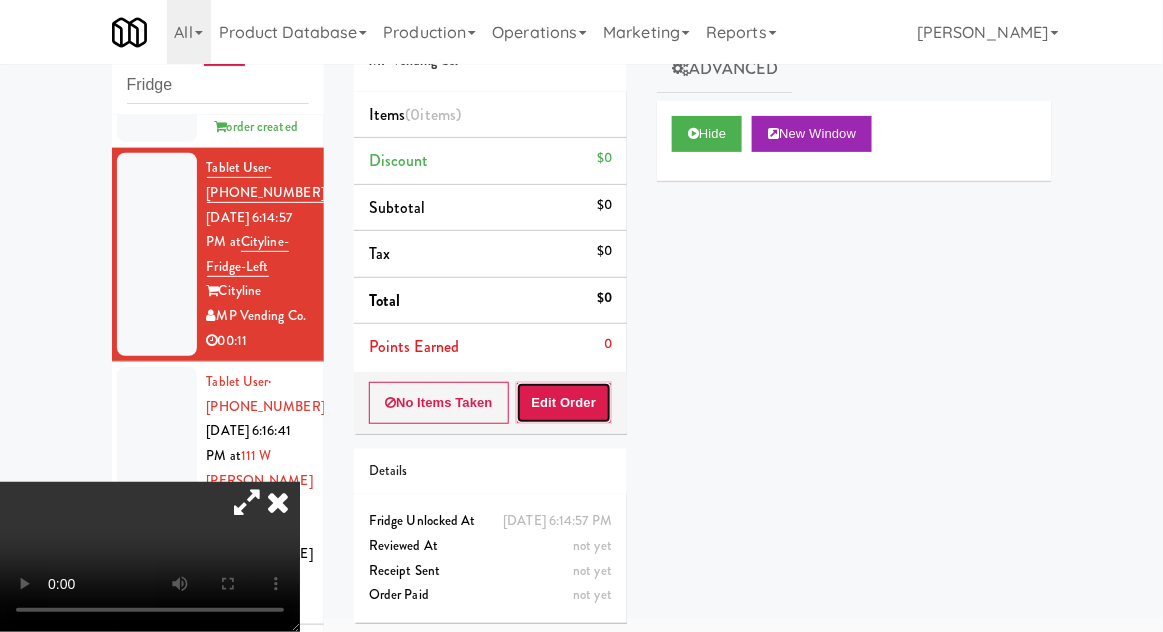 click on "Edit Order" at bounding box center [564, 403] 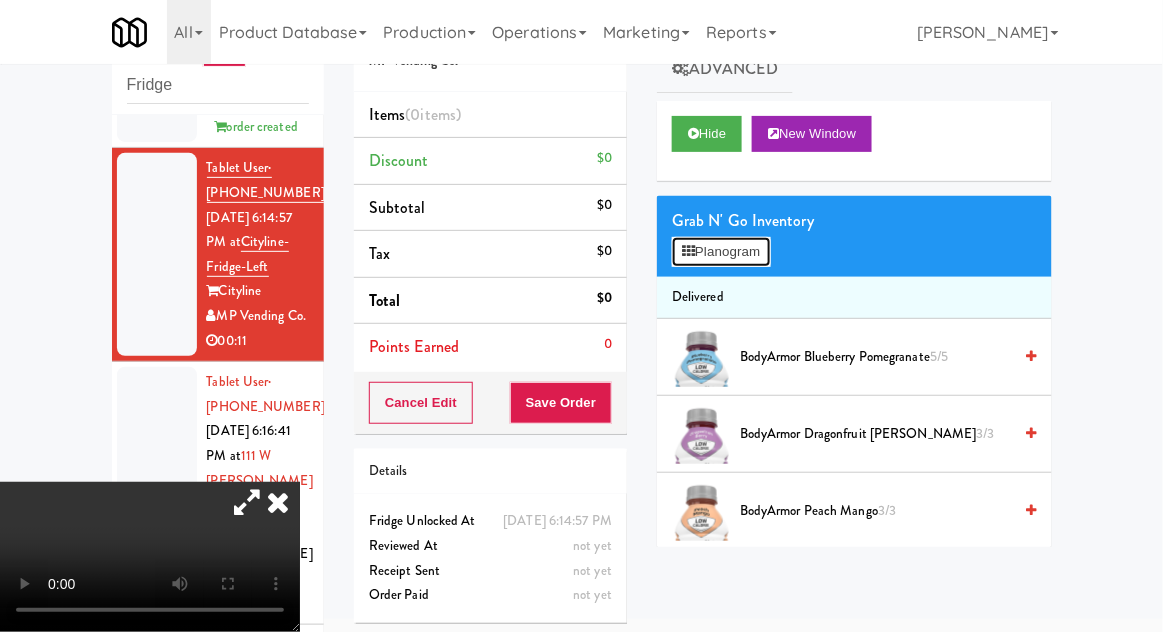 click on "Planogram" at bounding box center [721, 252] 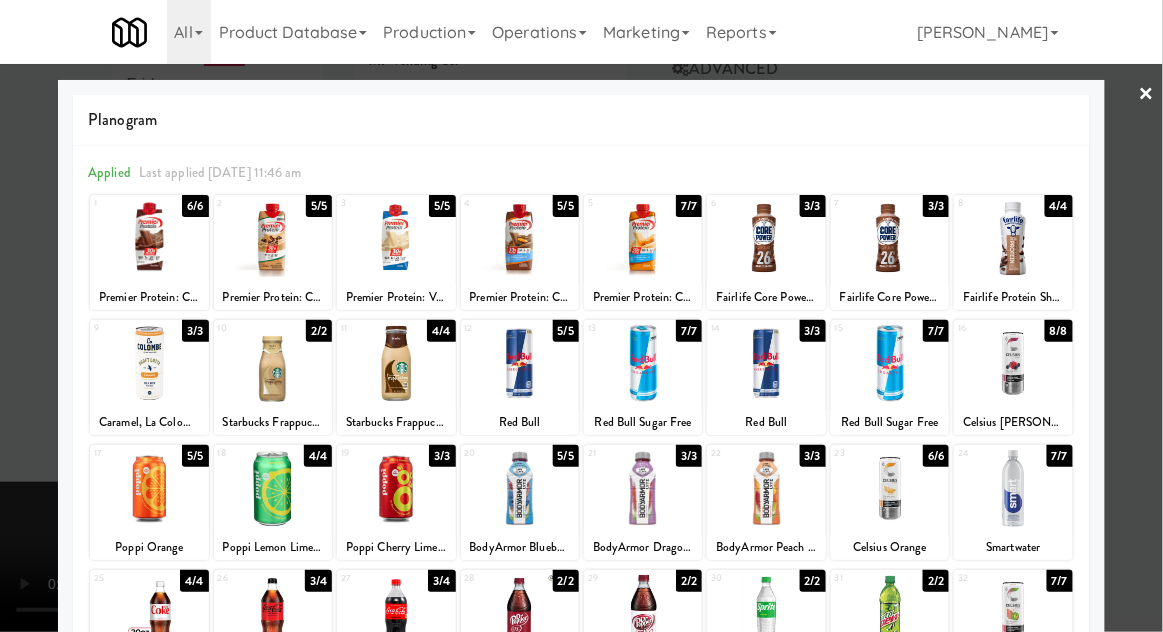click at bounding box center [890, 488] 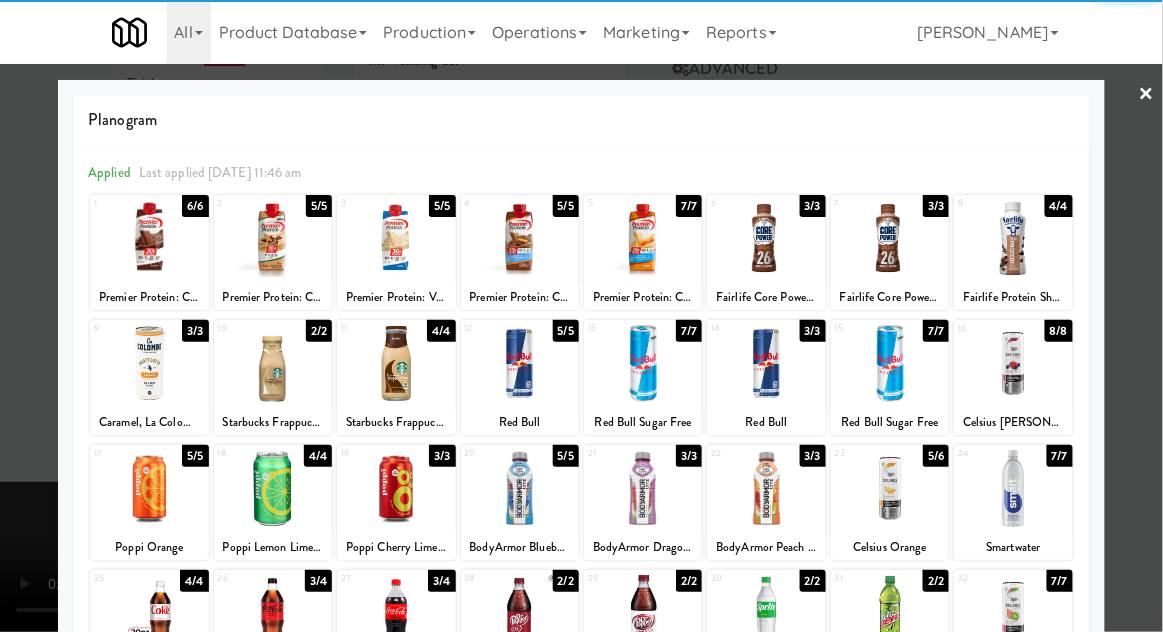 click at bounding box center (581, 316) 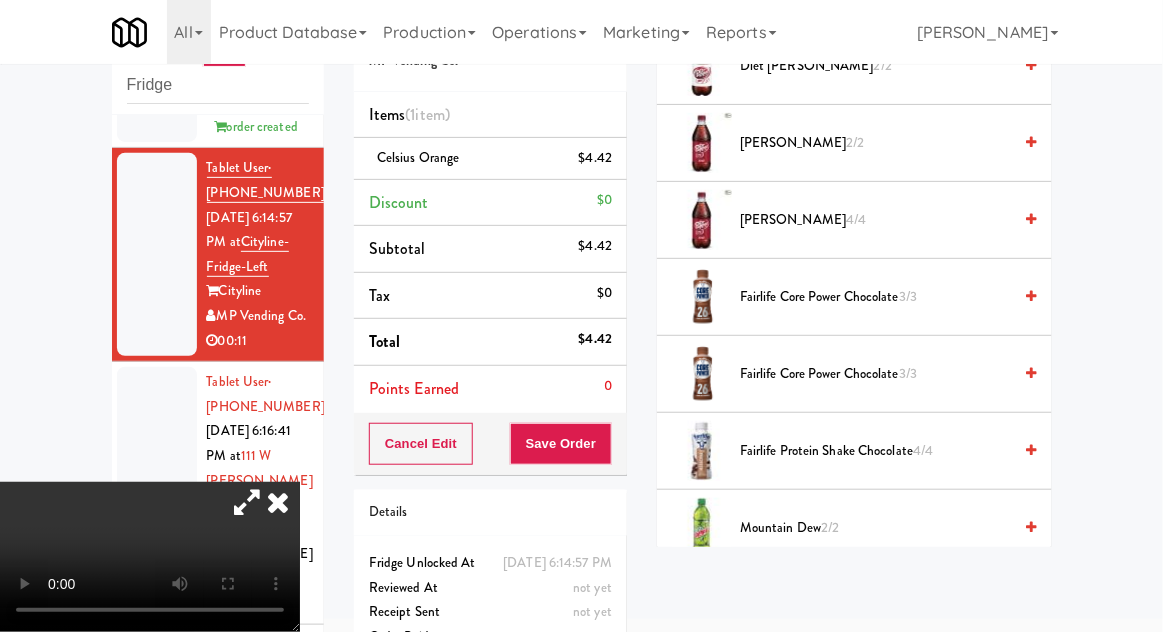 scroll, scrollTop: 1370, scrollLeft: 0, axis: vertical 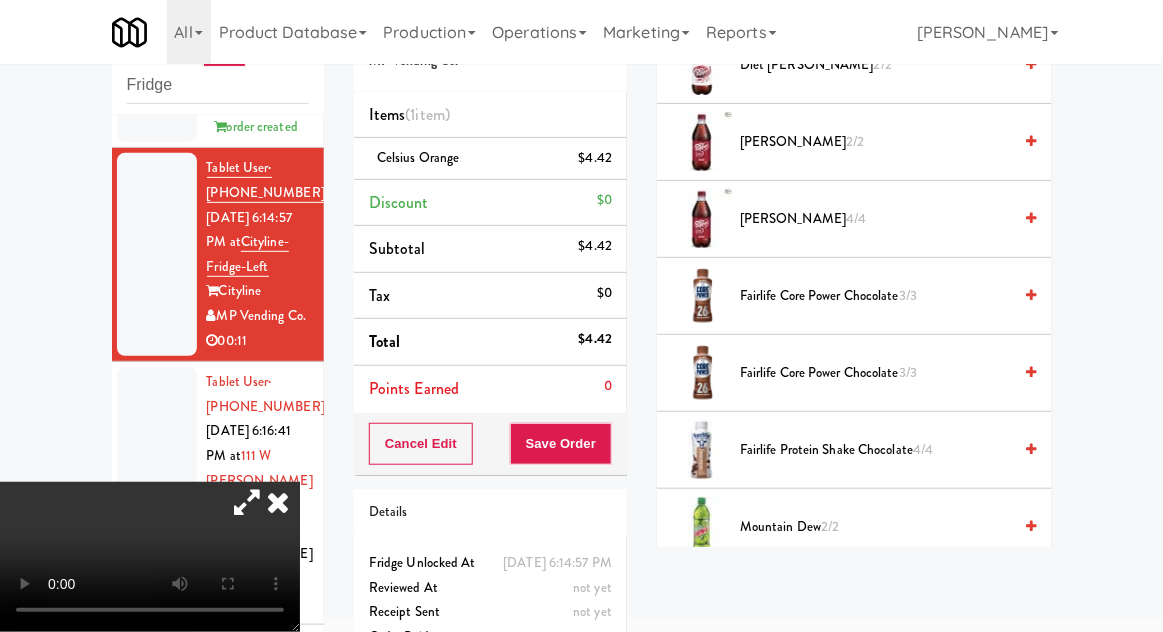 click on "Fairlife Protein Shake Chocolate  4/4" at bounding box center [875, 450] 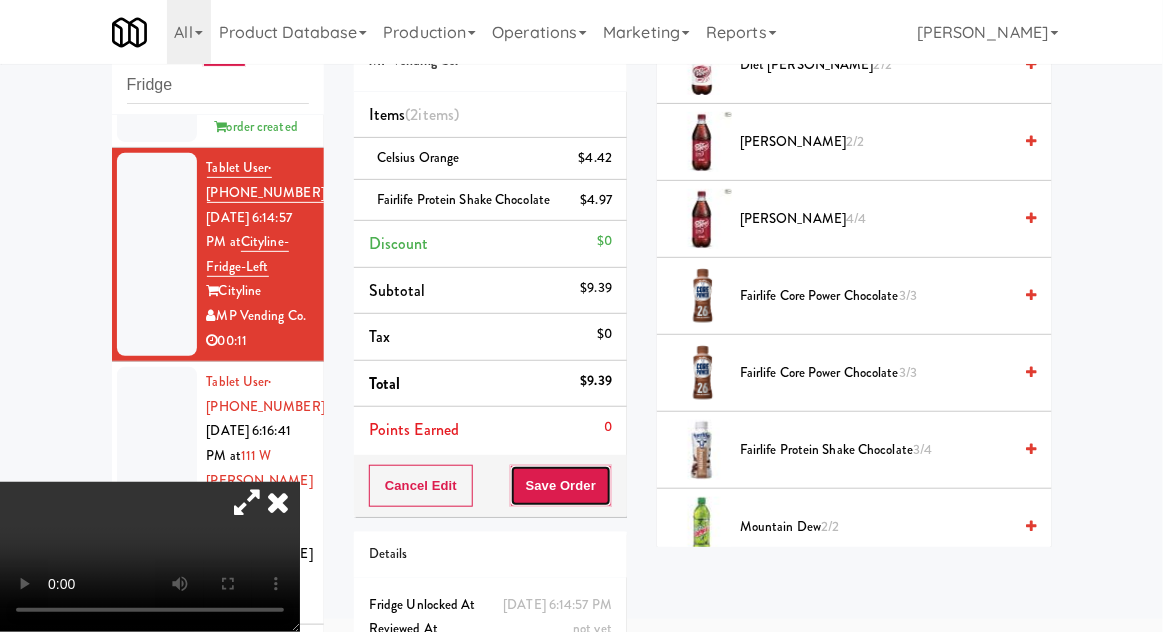 click on "Save Order" at bounding box center (561, 486) 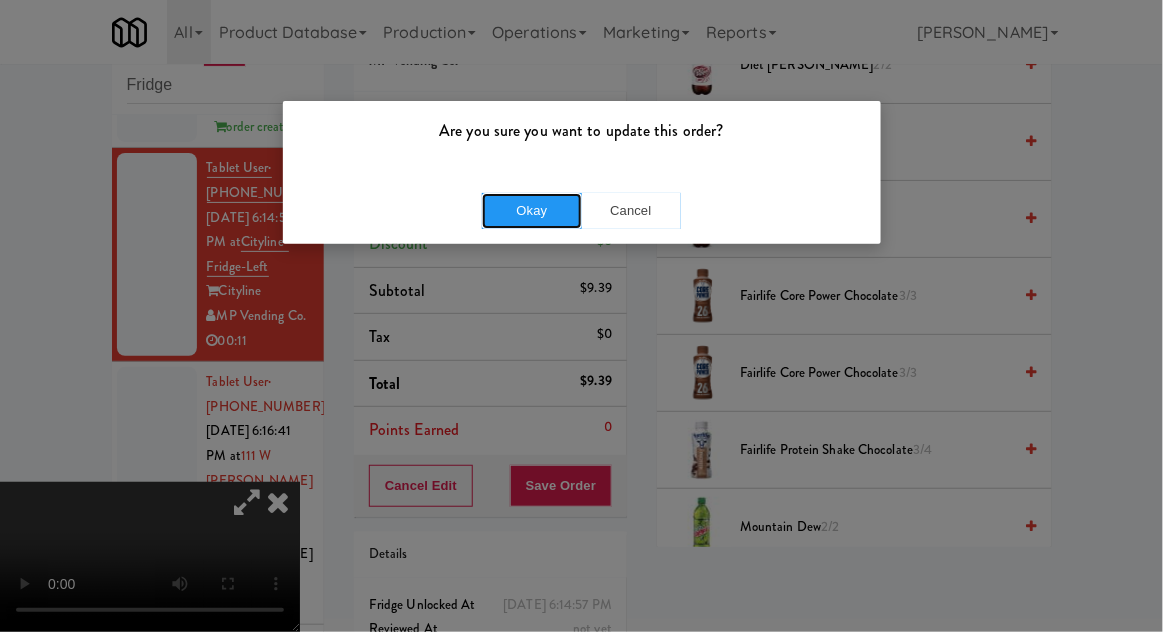 click on "Okay" at bounding box center (532, 211) 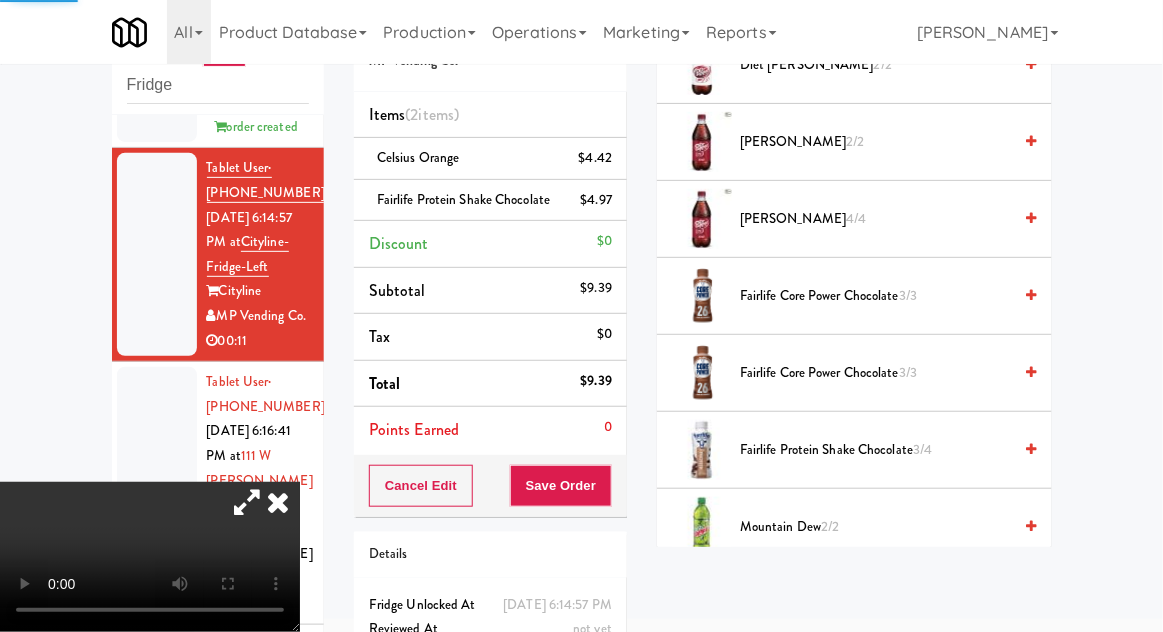 scroll, scrollTop: 207, scrollLeft: 0, axis: vertical 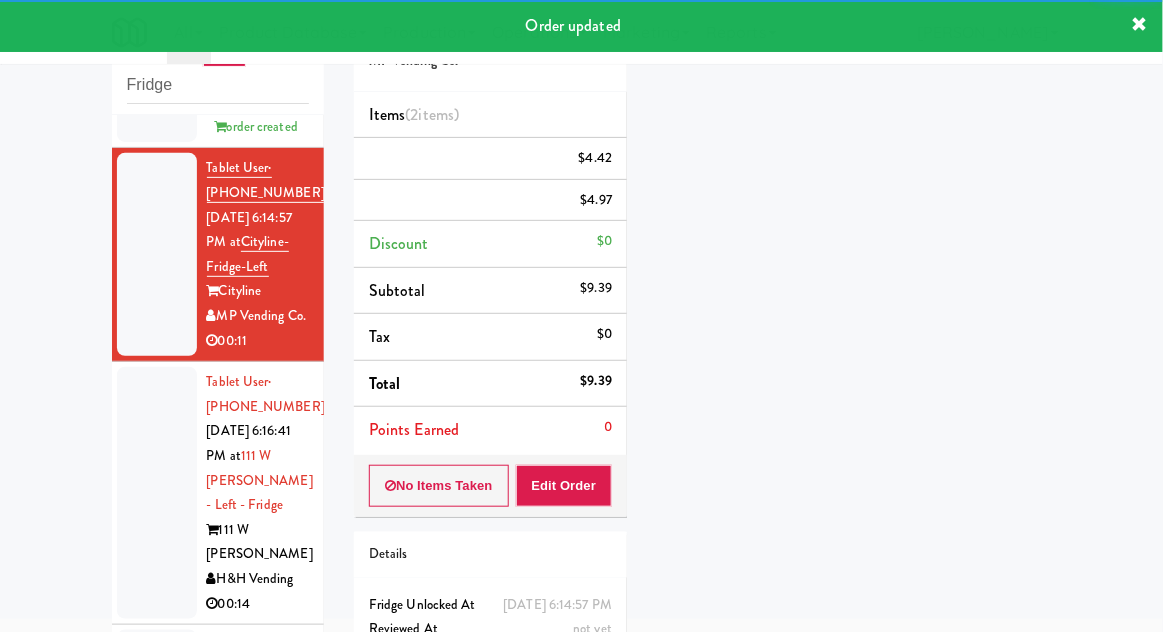 click on "Tablet User  · (312) 285-5651 Jul 11, 2025 6:16:41 PM at  111 W Wacker - Left - Fridge  111 W Wacker  H&H Vending  00:14" at bounding box center [218, 493] 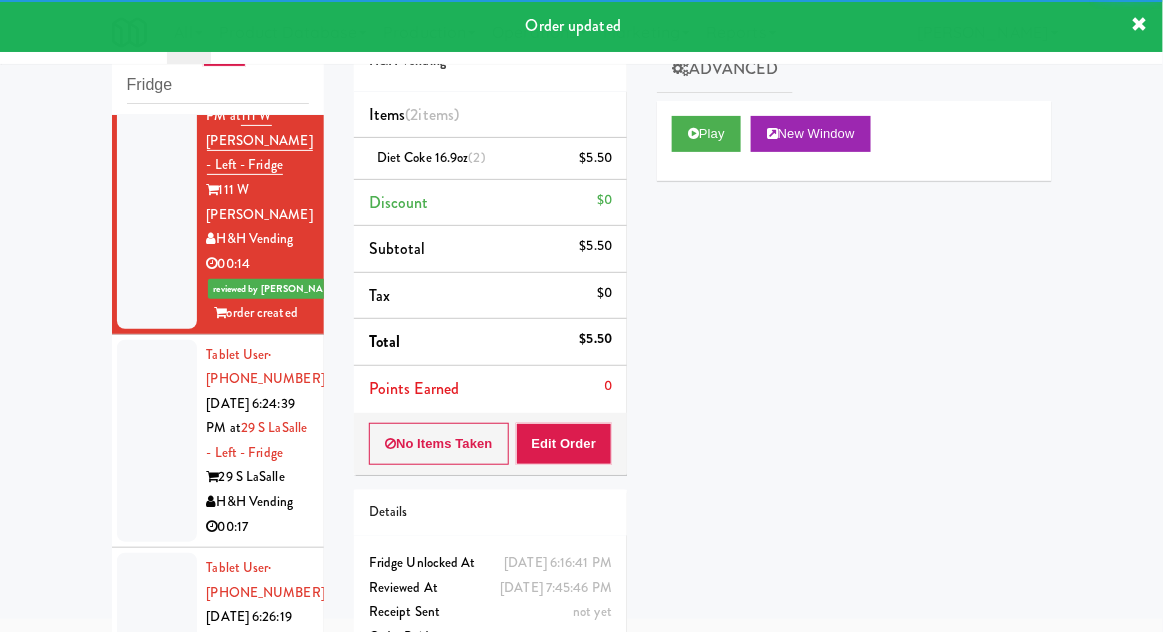 click at bounding box center [157, 441] 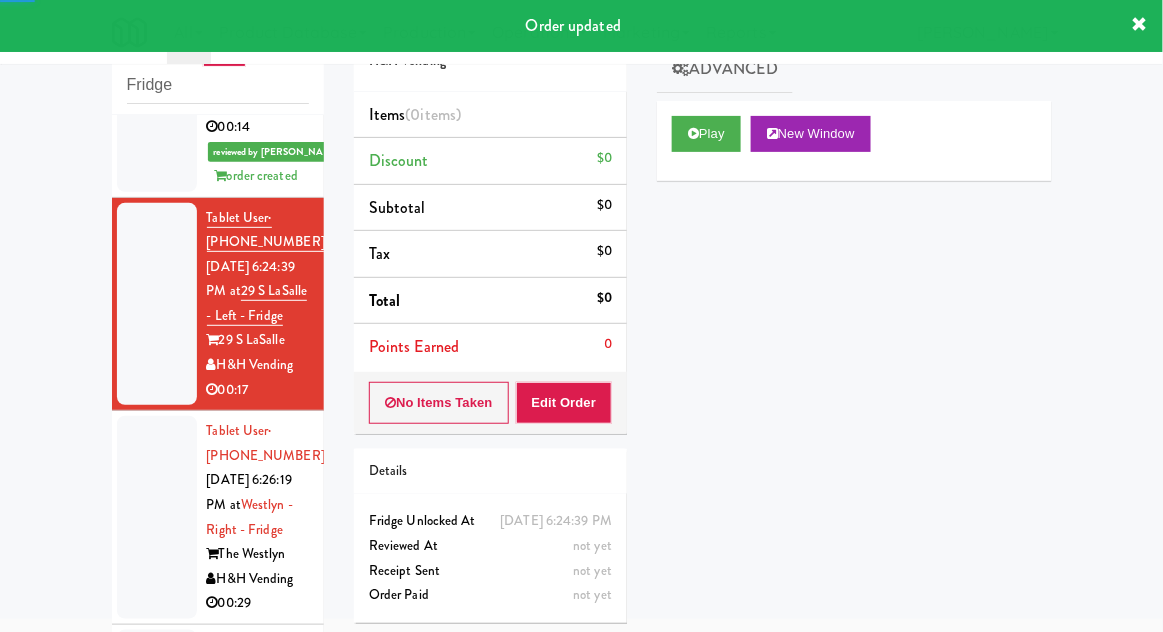 scroll, scrollTop: 8304, scrollLeft: 0, axis: vertical 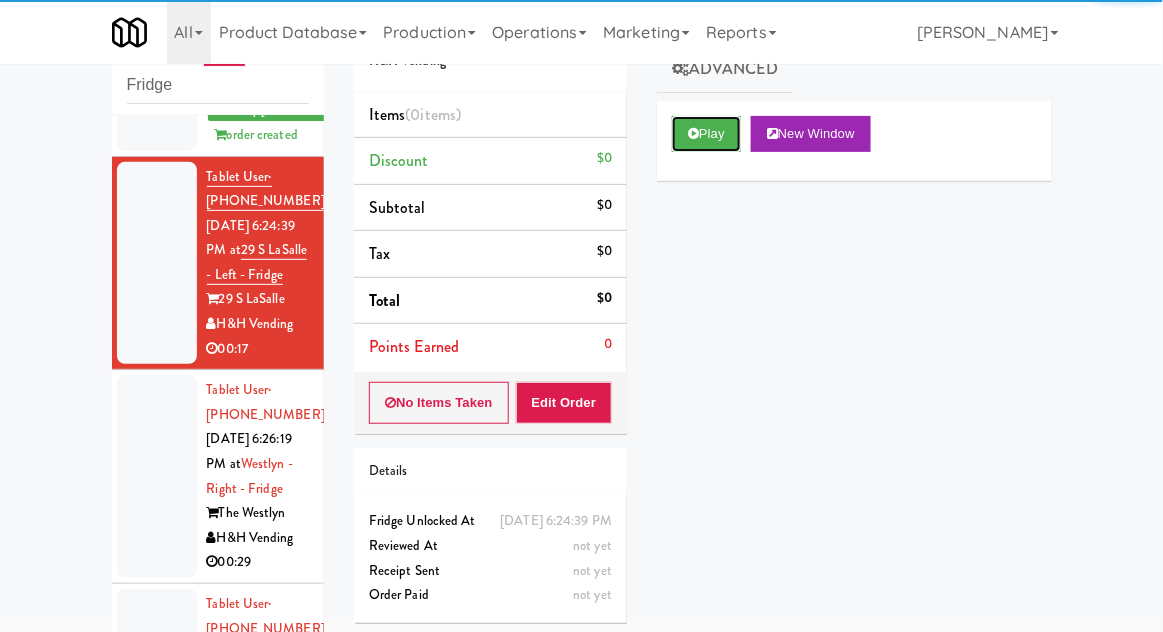 click on "Play" at bounding box center [706, 134] 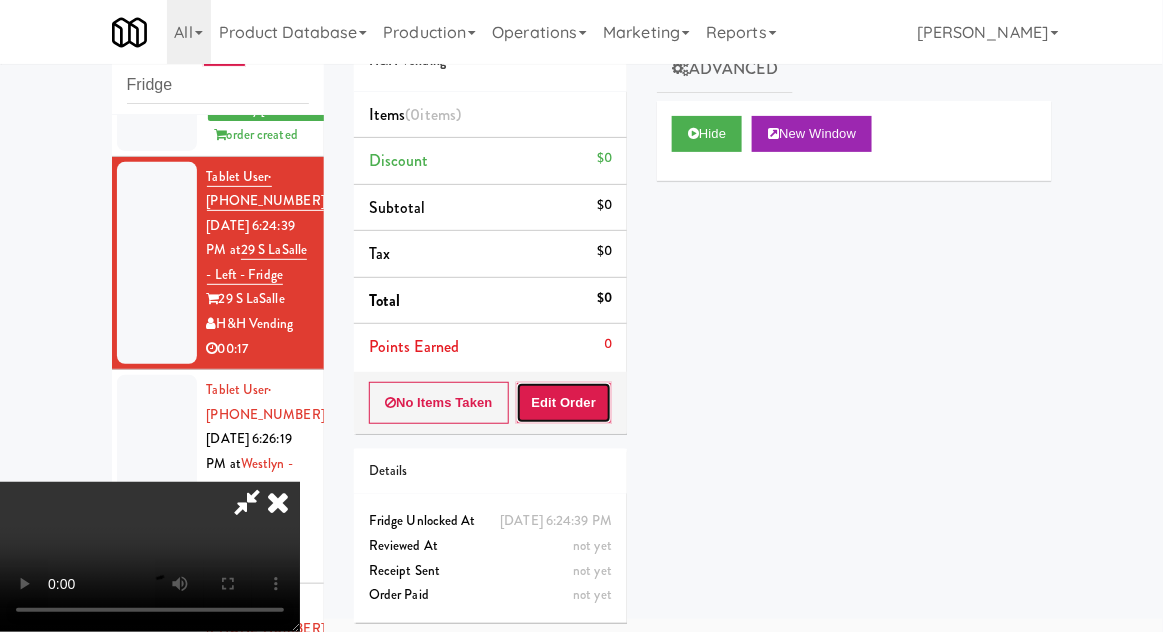 click on "Edit Order" at bounding box center [564, 403] 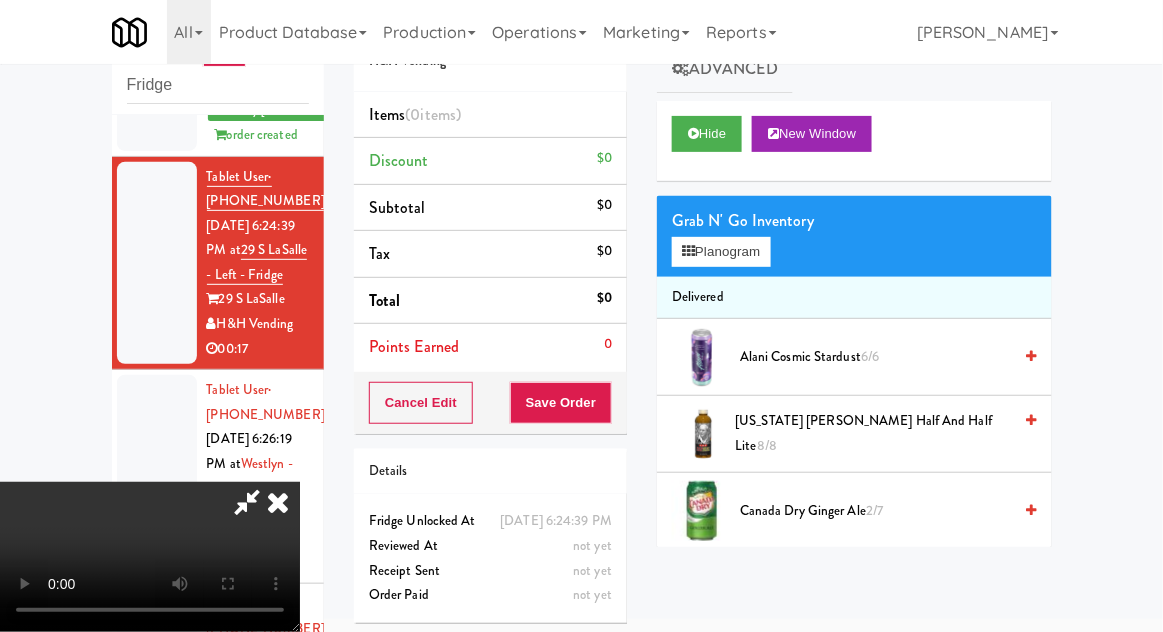 click at bounding box center (247, 502) 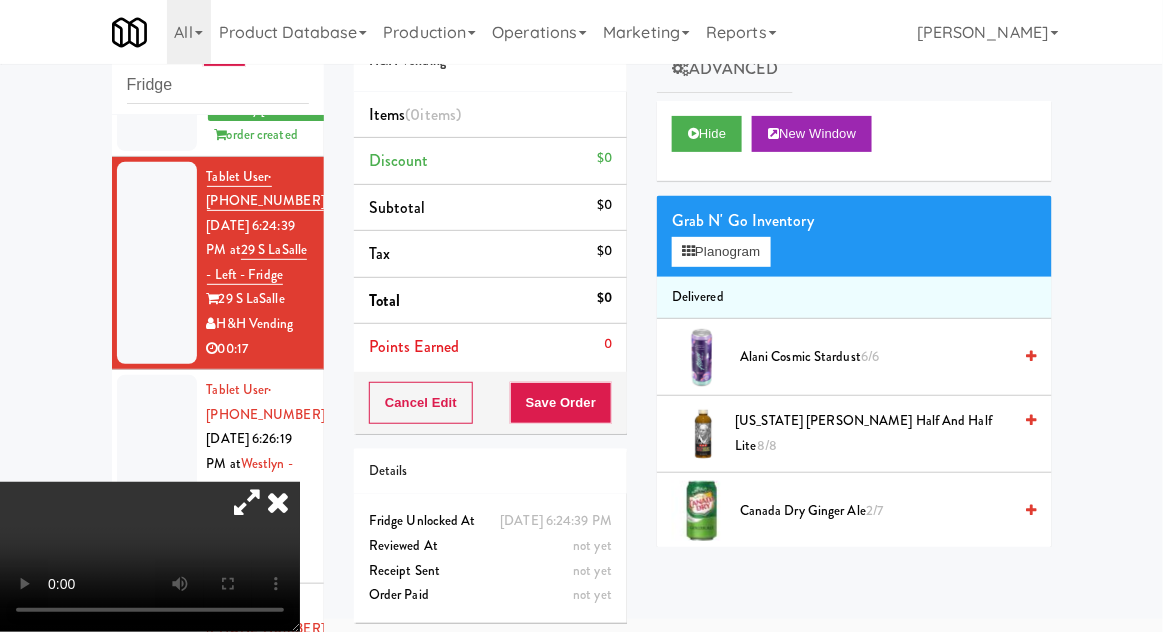 type 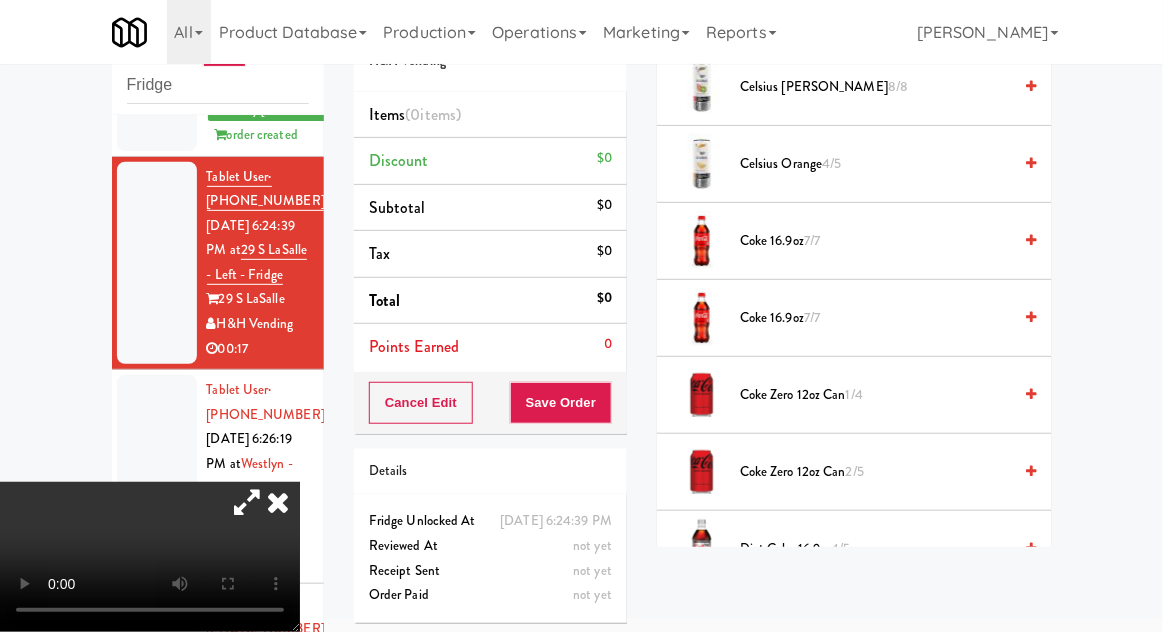 scroll, scrollTop: 500, scrollLeft: 0, axis: vertical 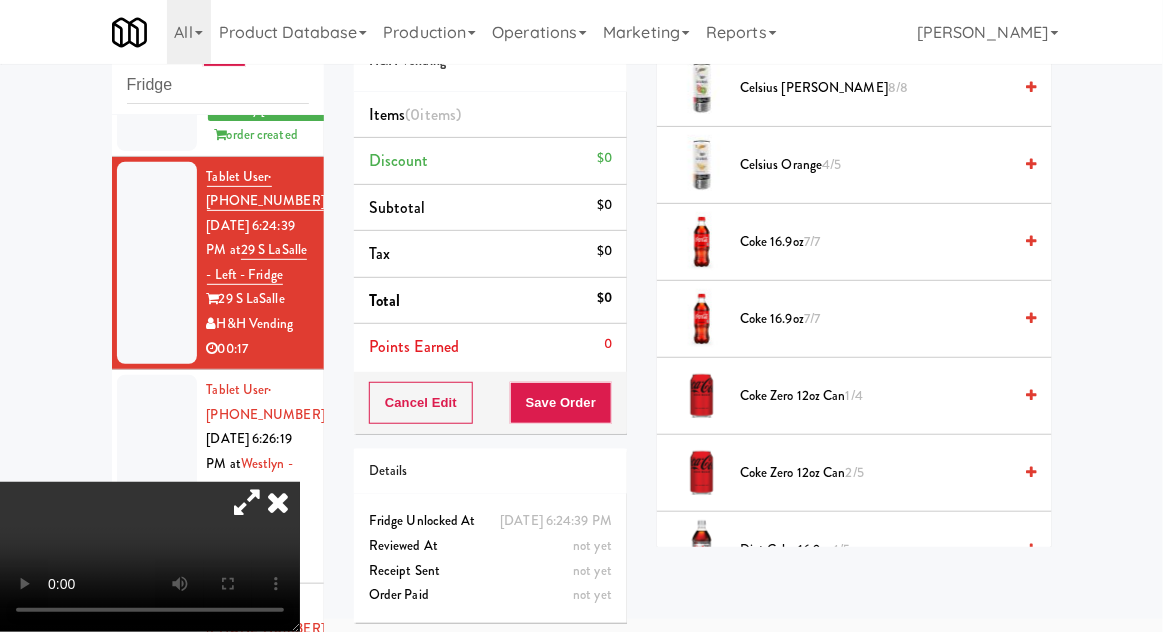 click on "Coke Zero 12oz can  2/5" at bounding box center [875, 473] 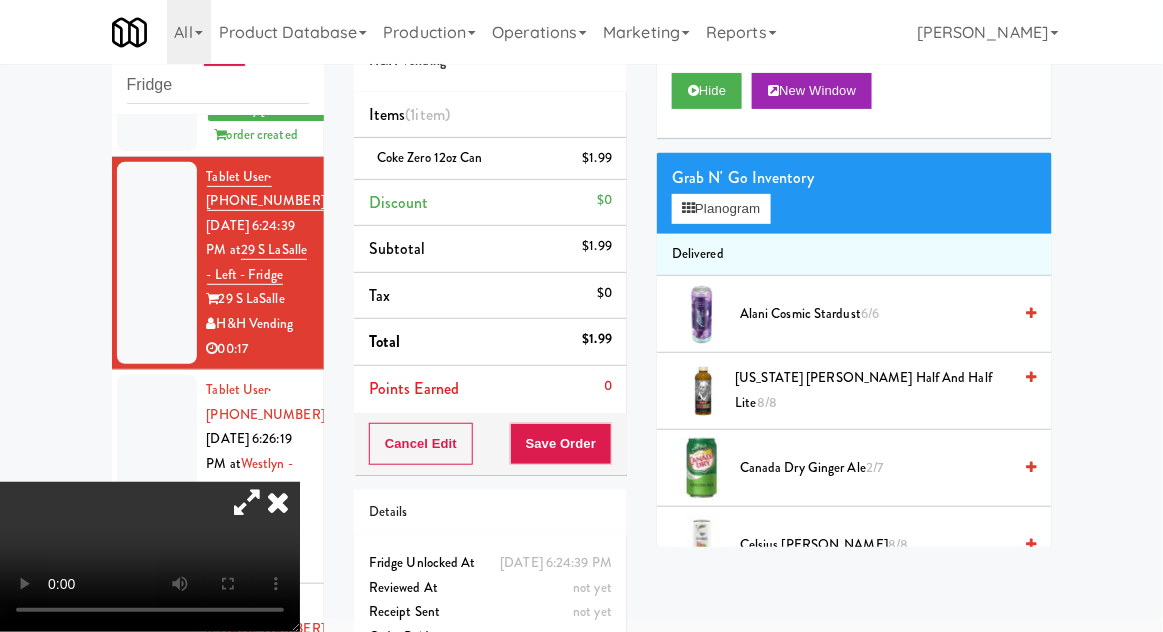 scroll, scrollTop: 0, scrollLeft: 0, axis: both 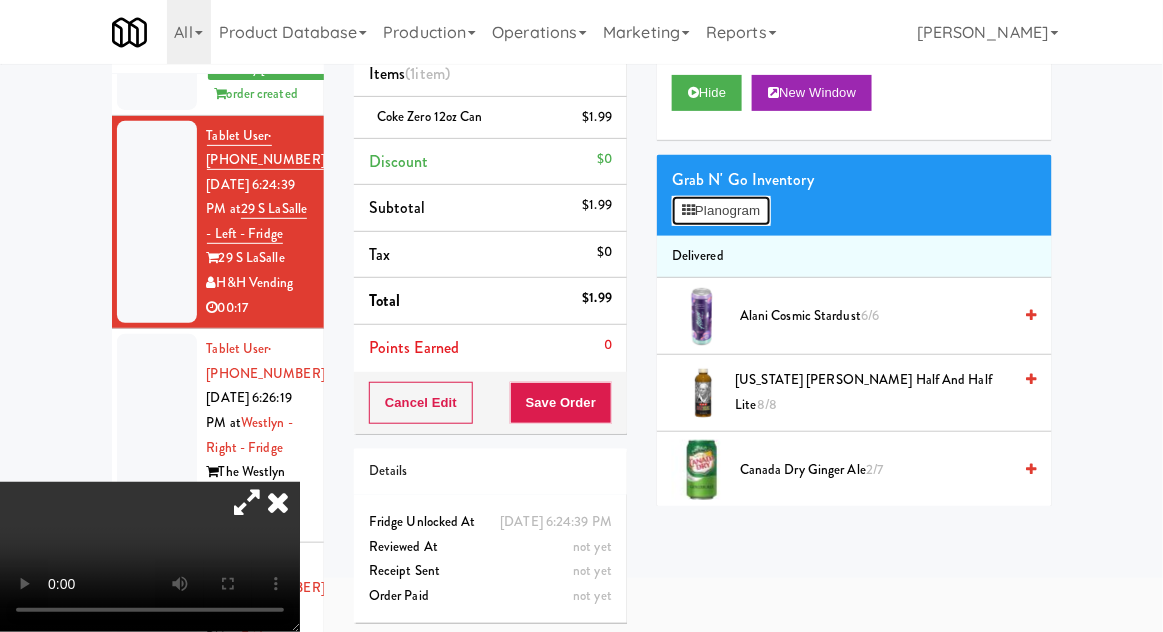 click on "Planogram" at bounding box center (721, 211) 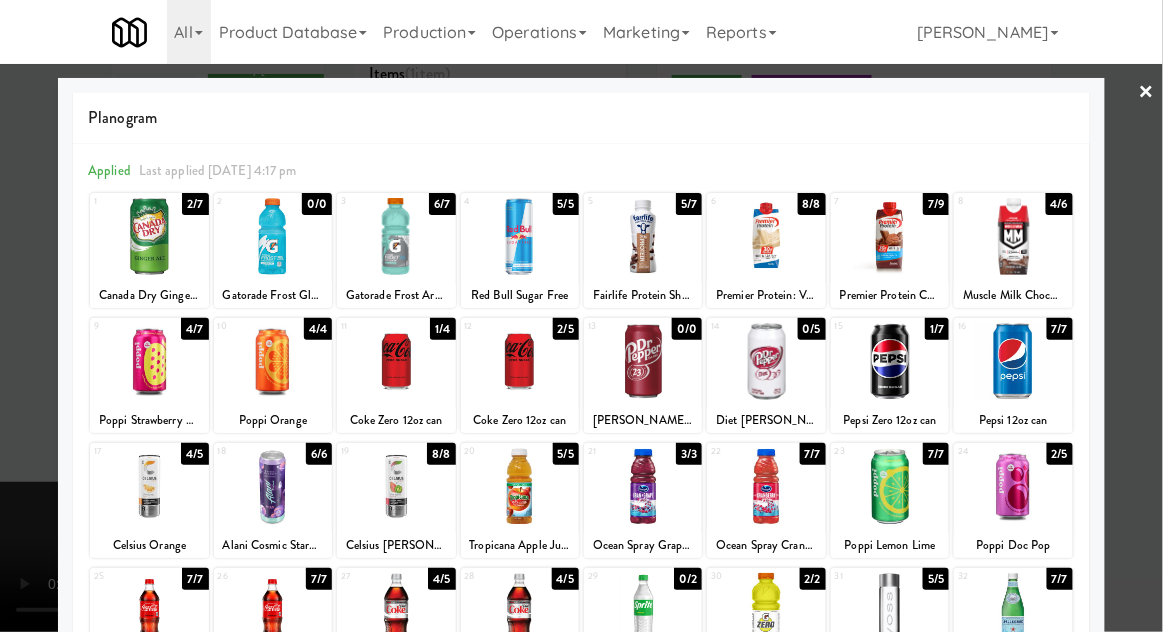 scroll, scrollTop: 0, scrollLeft: 0, axis: both 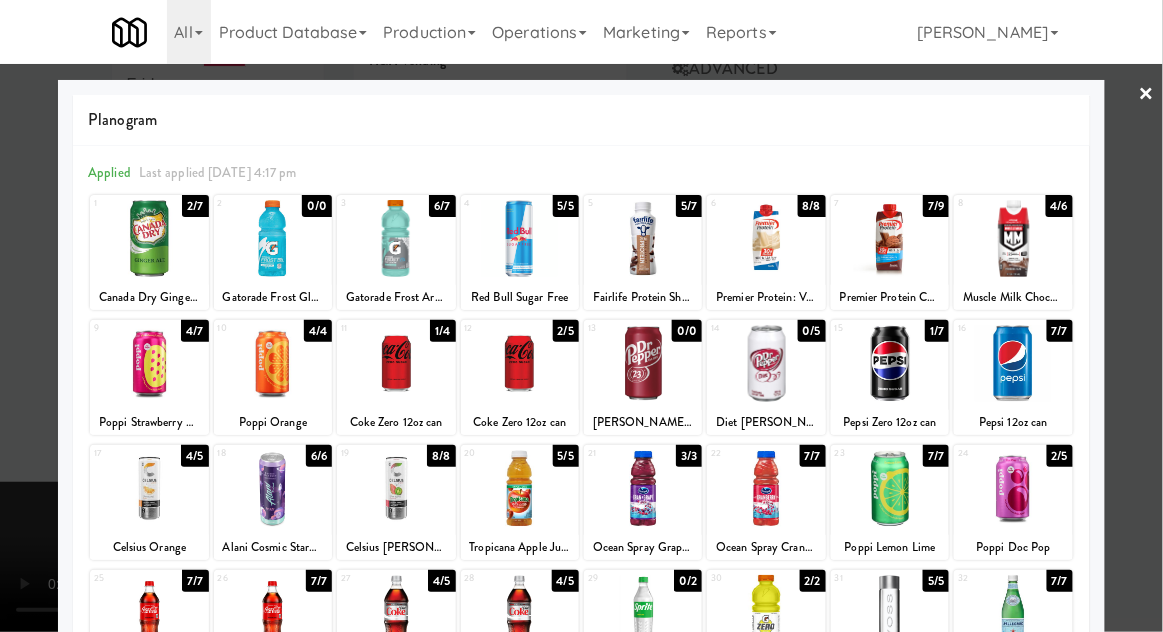 click at bounding box center [1013, 488] 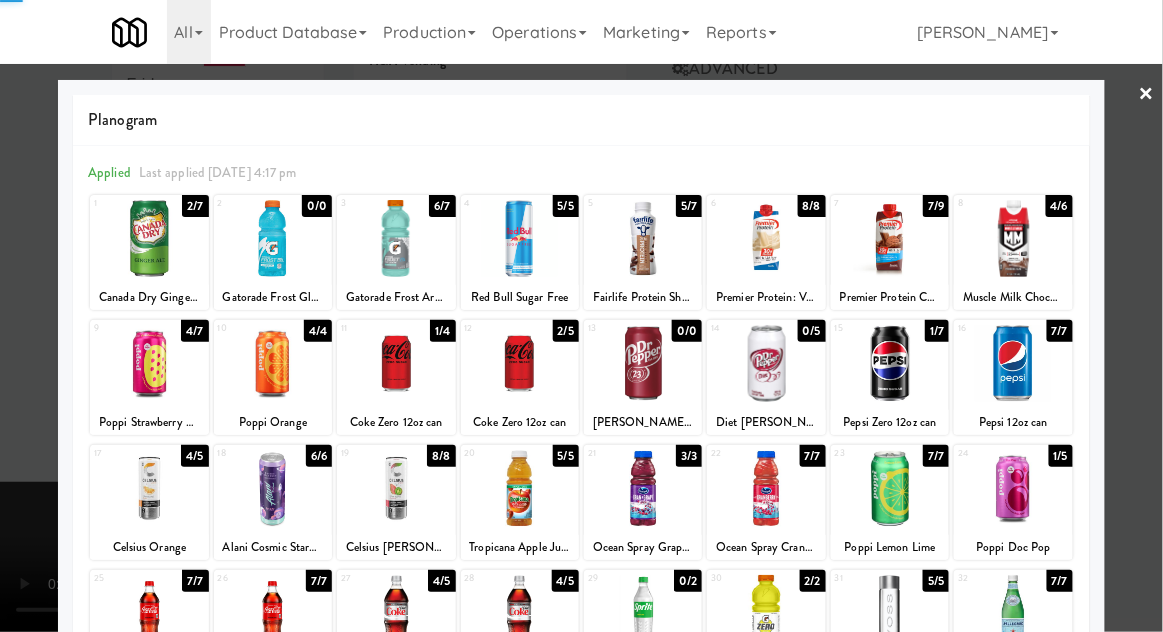 click at bounding box center [581, 316] 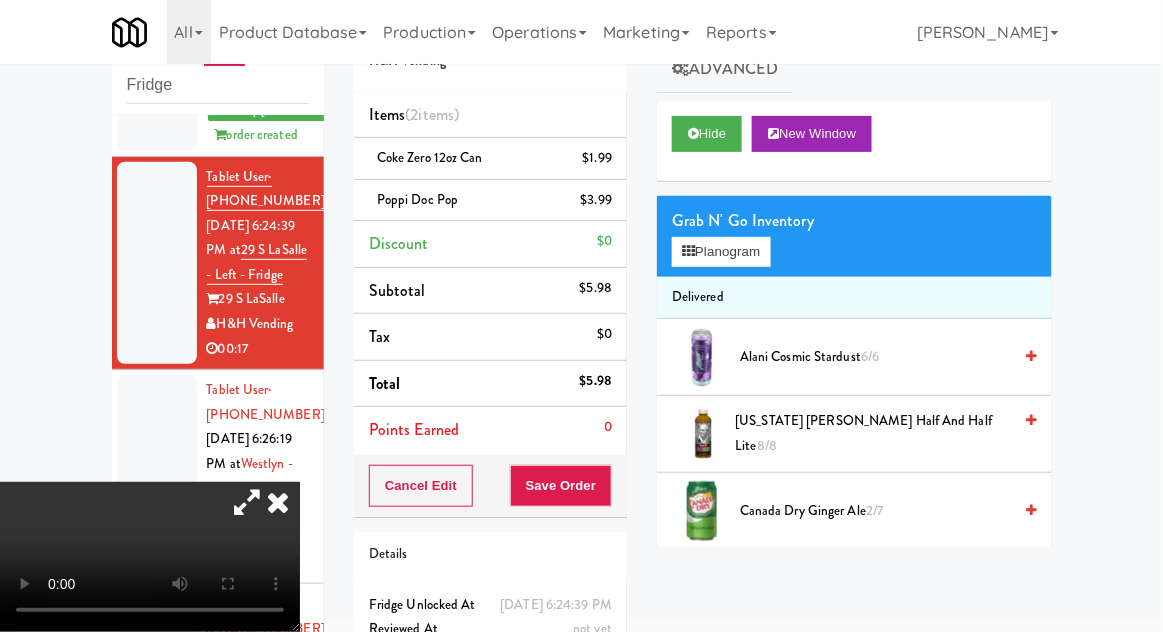 scroll, scrollTop: 91, scrollLeft: 0, axis: vertical 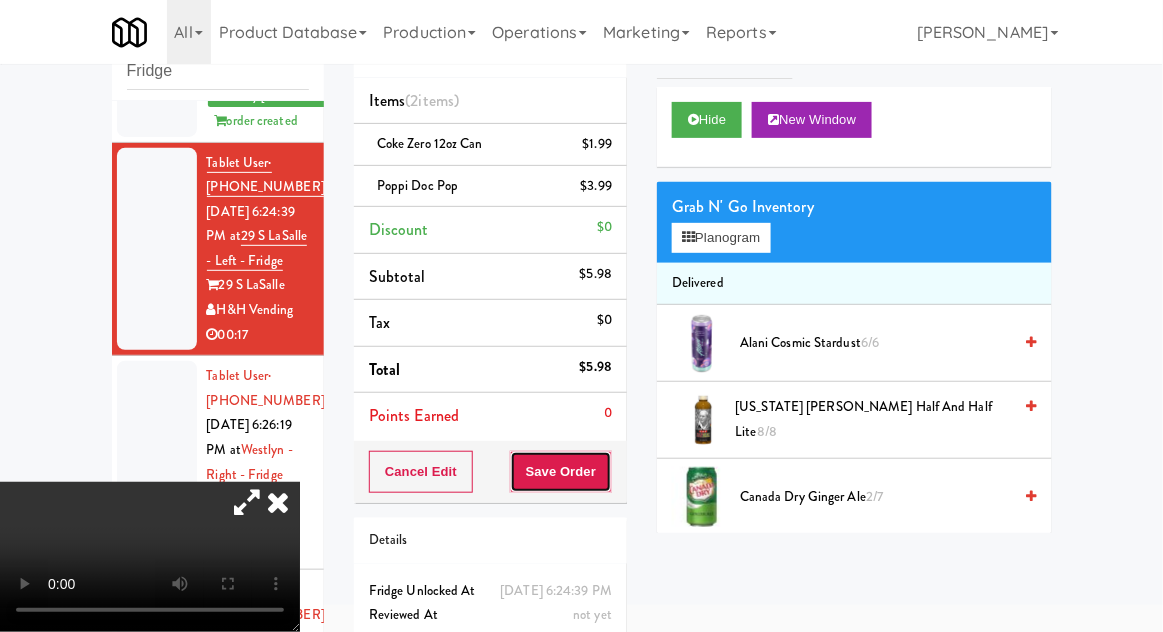 click on "Save Order" at bounding box center [561, 472] 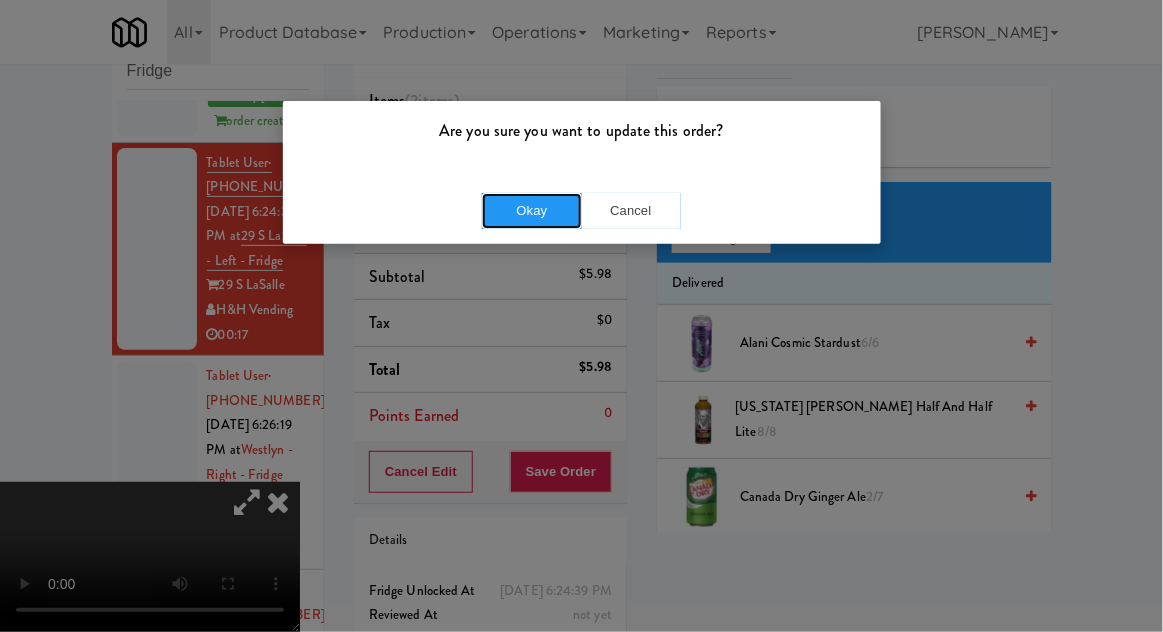 click on "Okay" at bounding box center [532, 211] 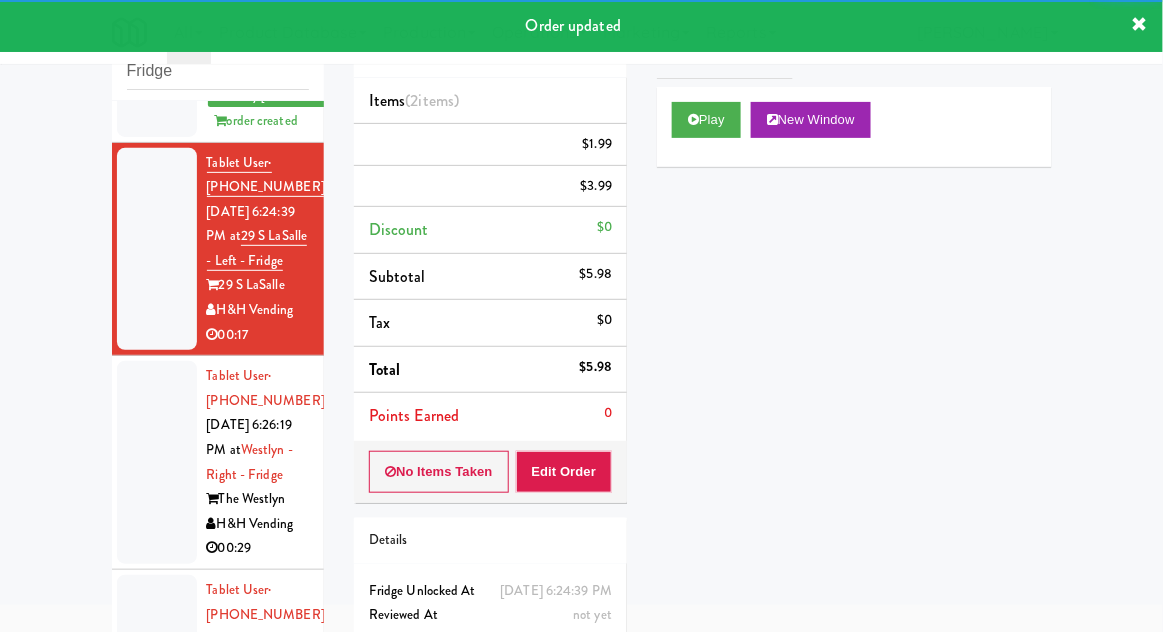 click at bounding box center (157, 462) 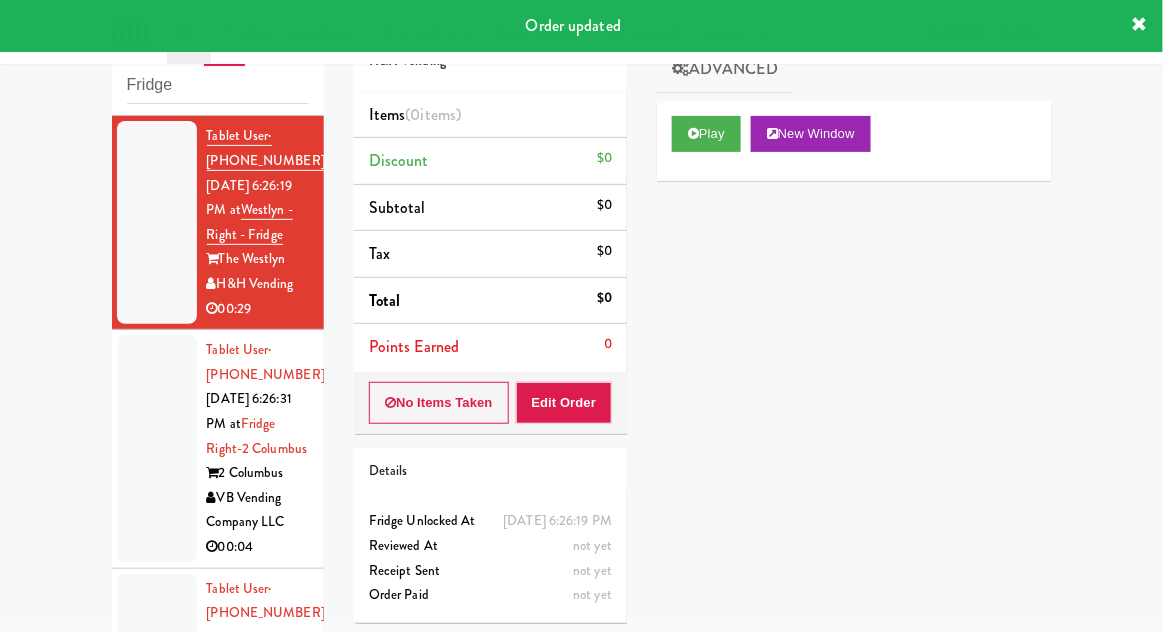 scroll, scrollTop: 8604, scrollLeft: 0, axis: vertical 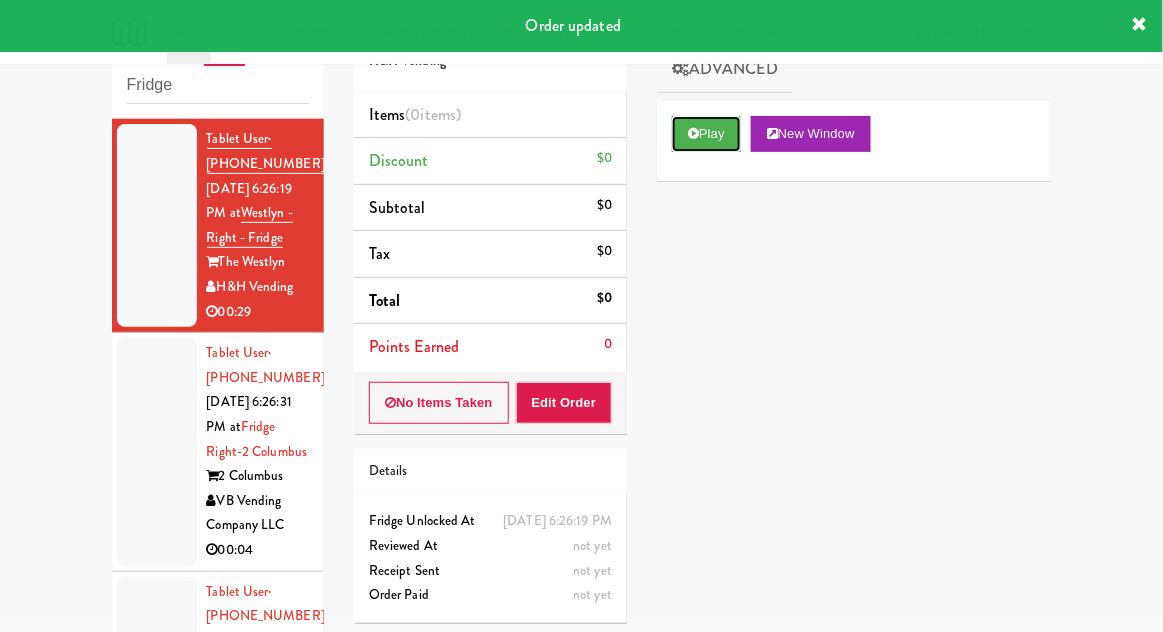 click on "Play" at bounding box center [706, 134] 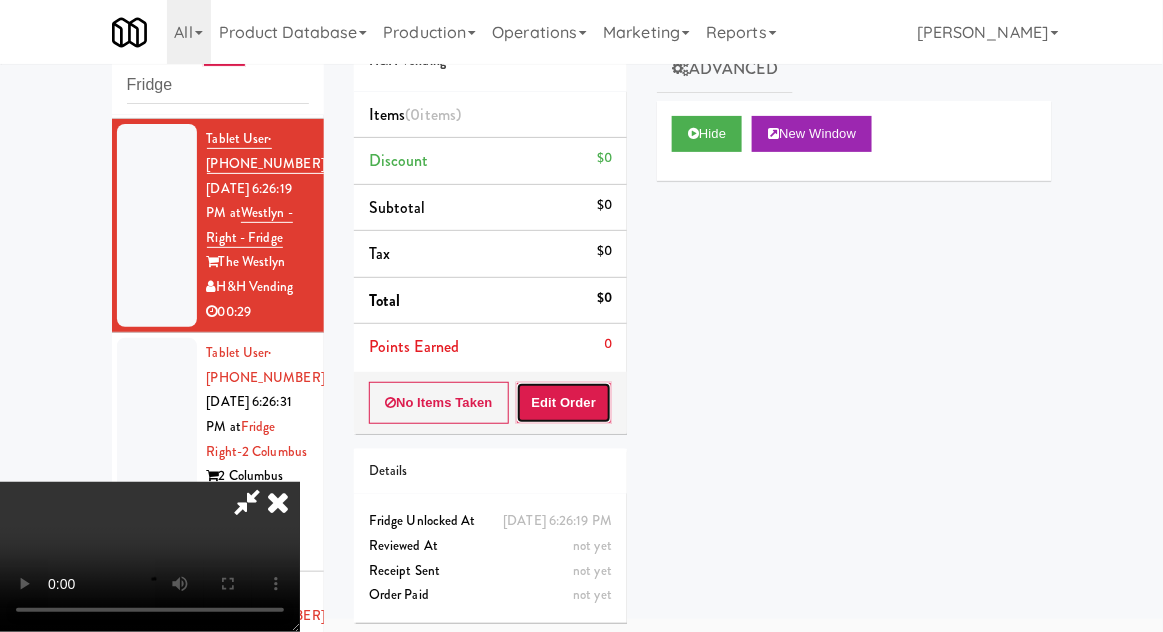 click on "Edit Order" at bounding box center [564, 403] 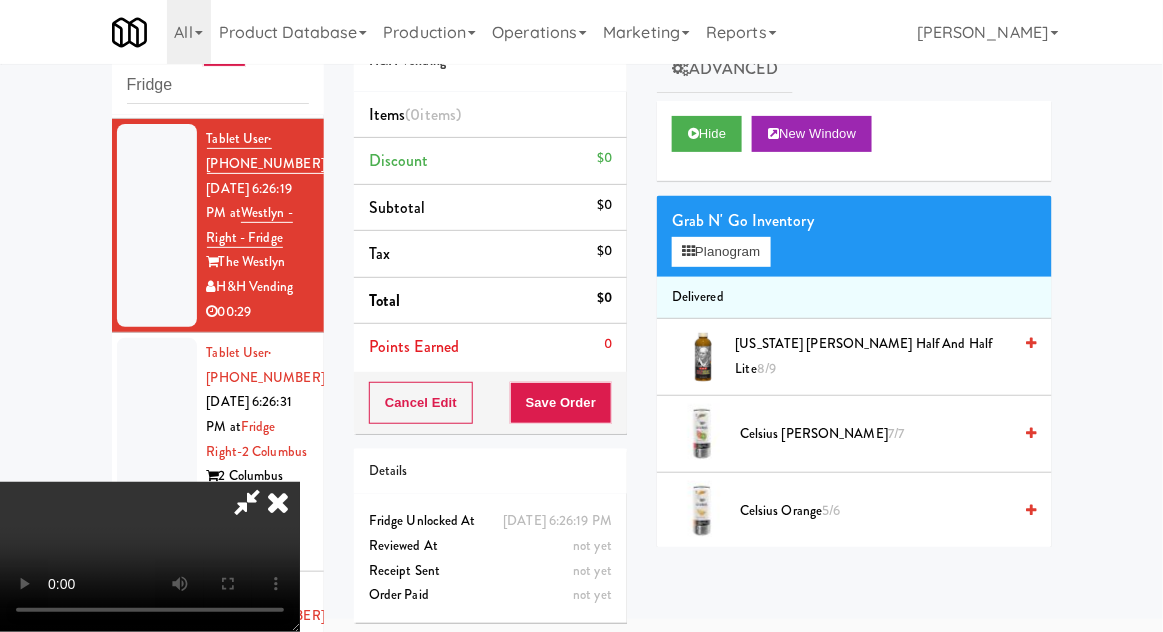 type 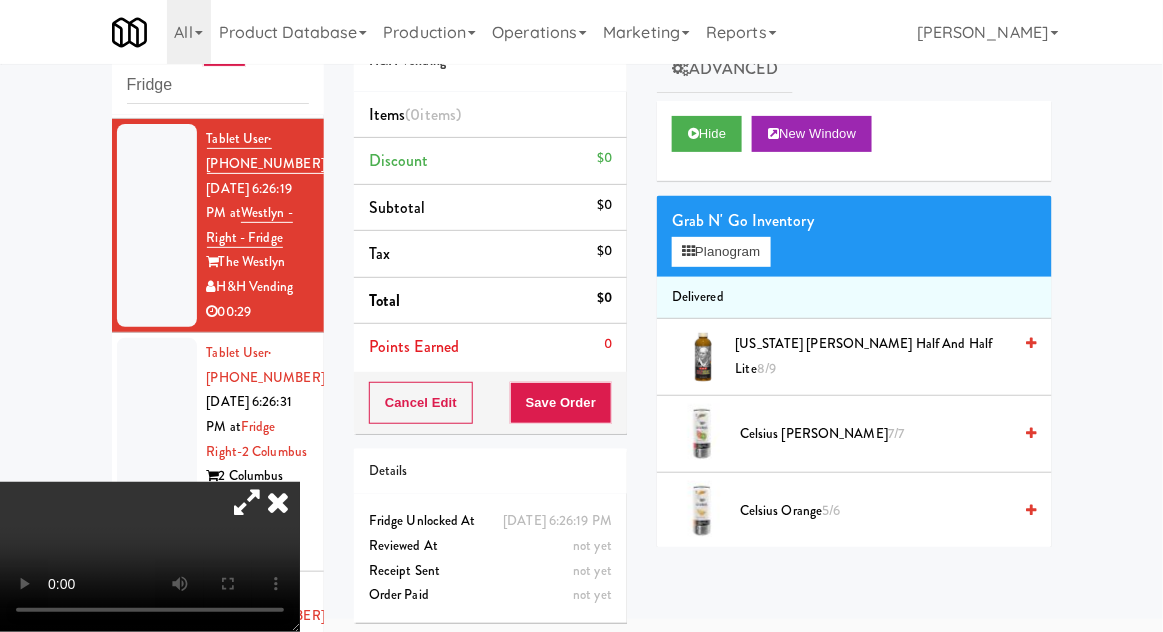 click at bounding box center [247, 502] 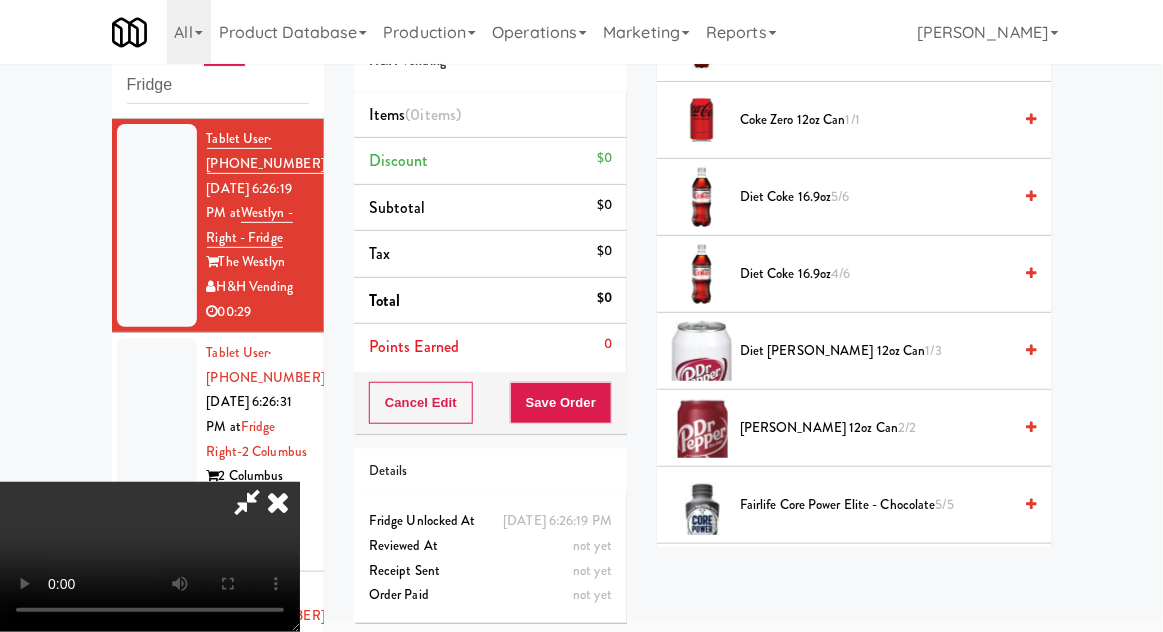 scroll, scrollTop: 926, scrollLeft: 0, axis: vertical 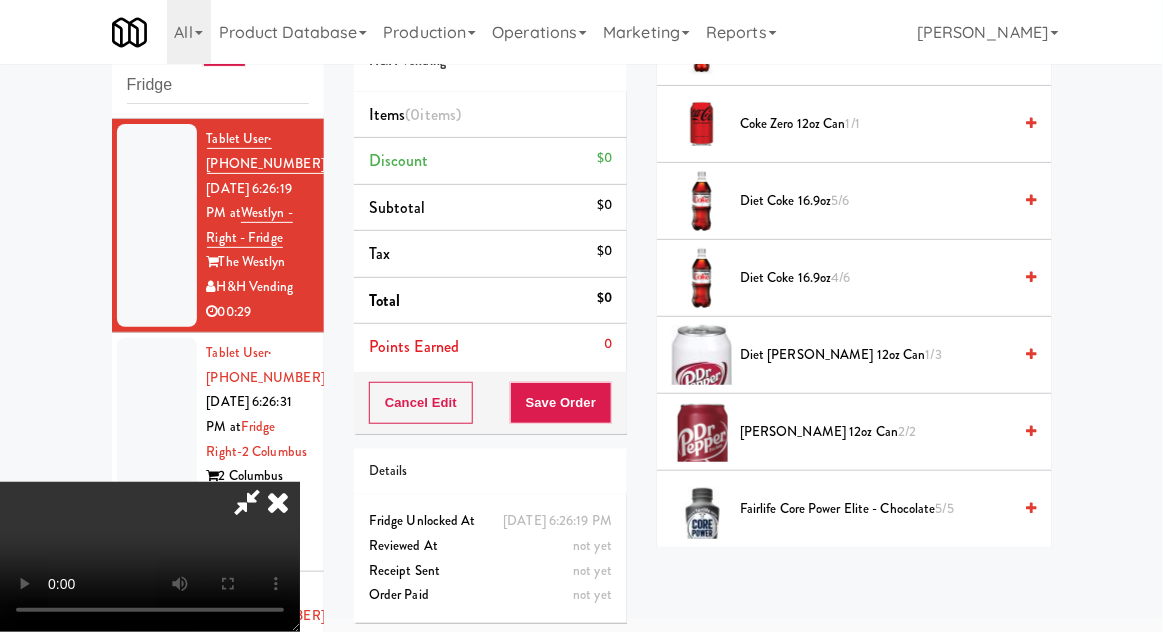 click on "2/2" at bounding box center [907, 431] 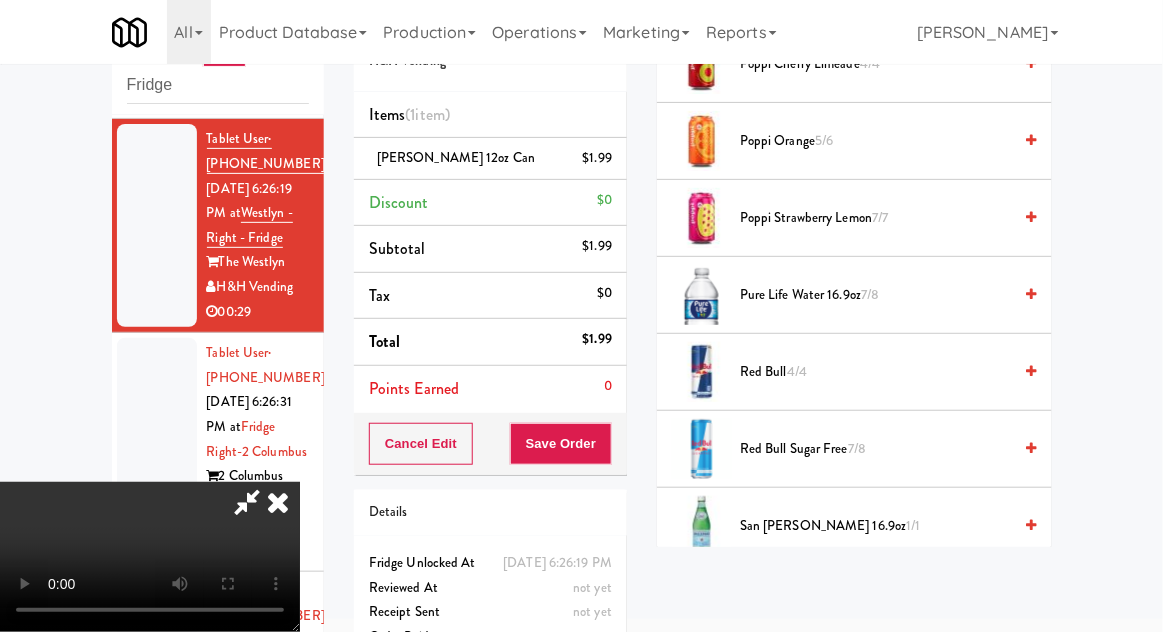 scroll, scrollTop: 2262, scrollLeft: 0, axis: vertical 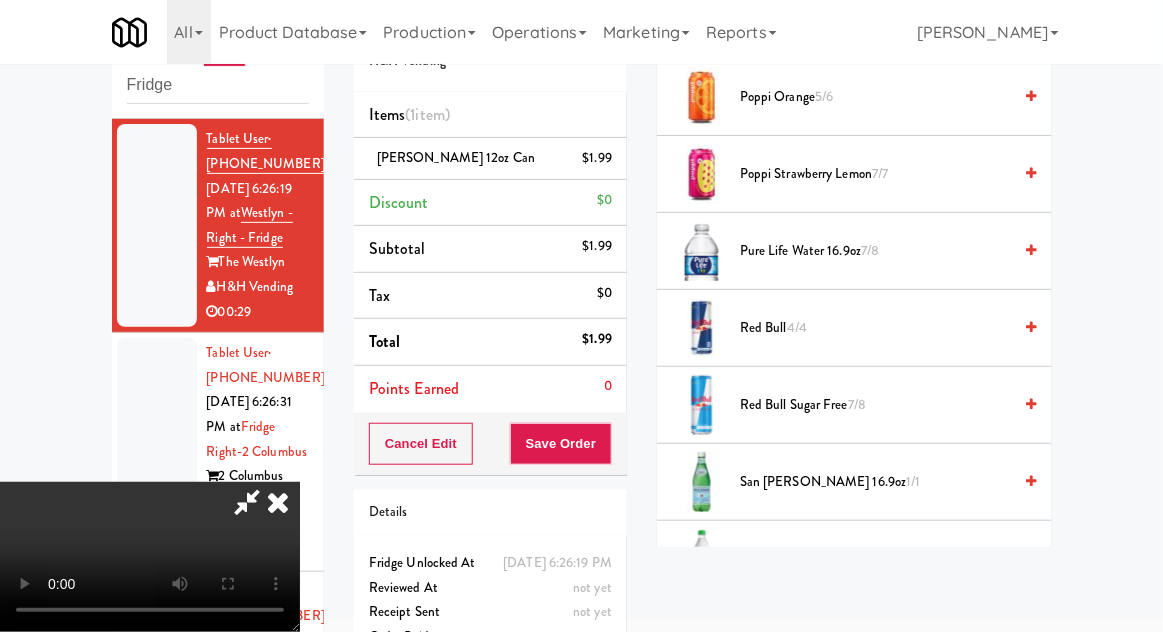 click on "Sprite 16.9oz  8/8" at bounding box center [875, 559] 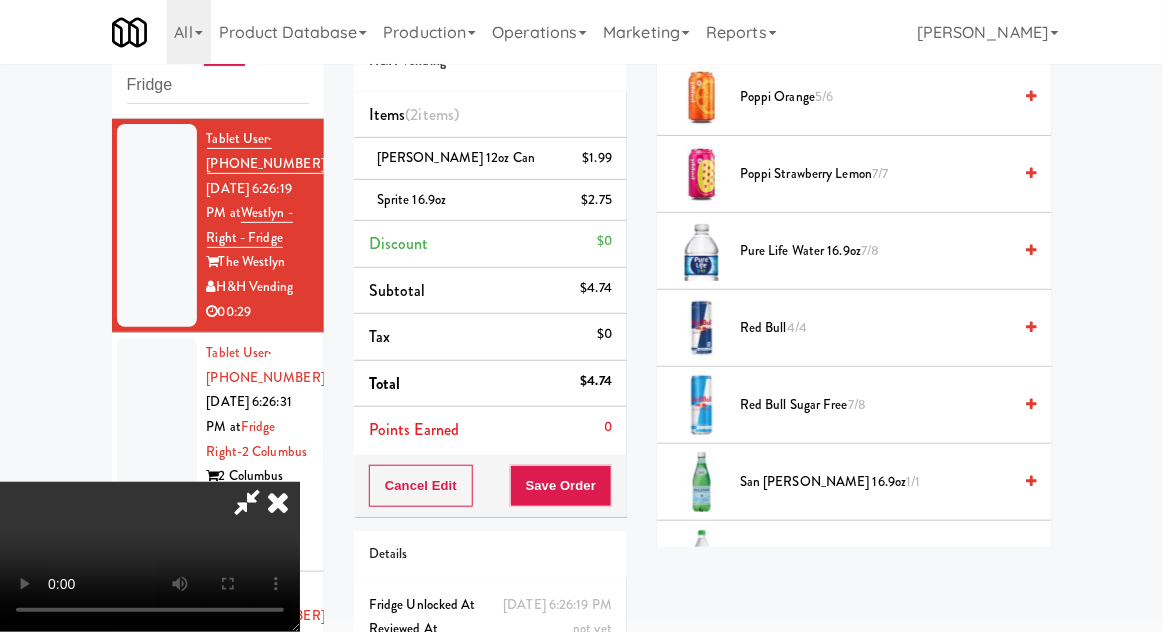 click at bounding box center [247, 502] 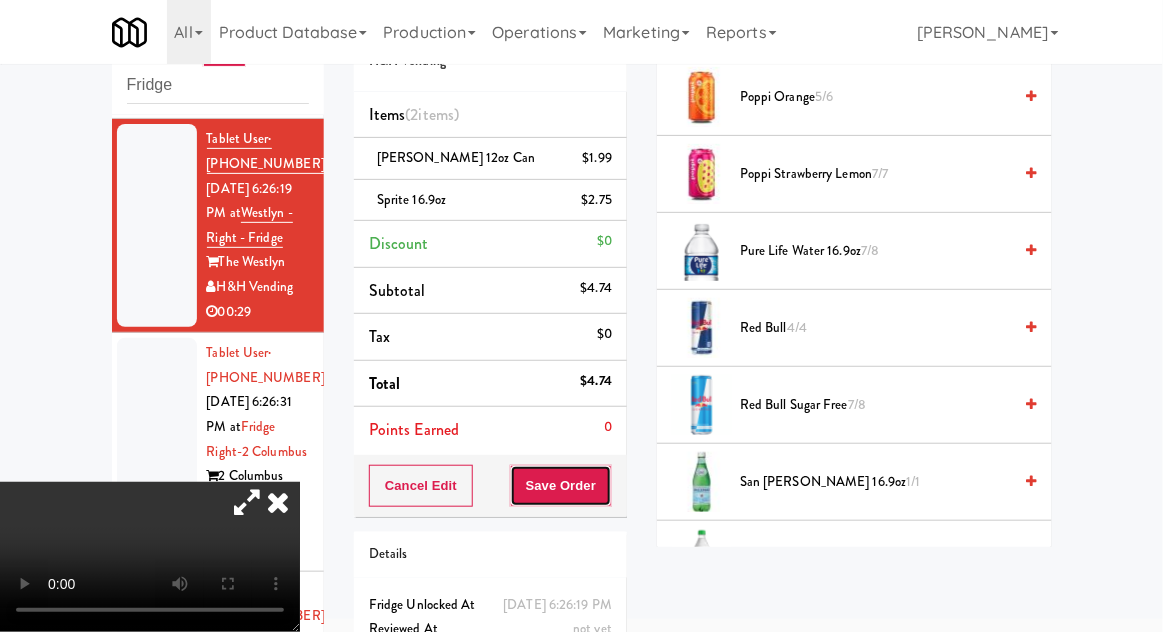 click on "Save Order" at bounding box center (561, 486) 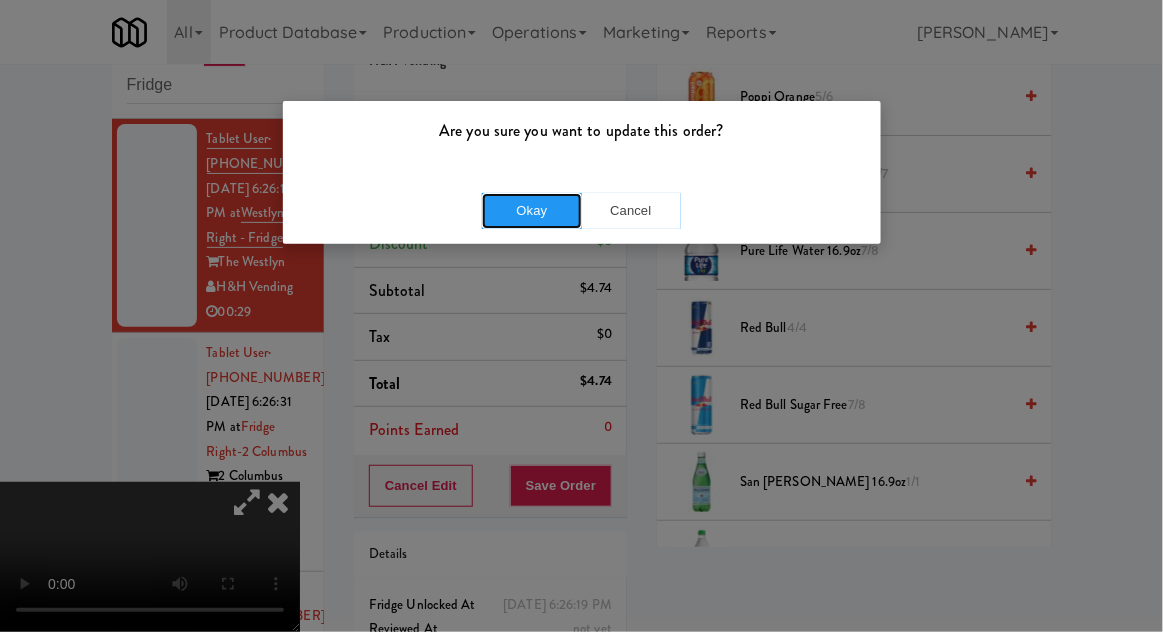 click on "Okay" at bounding box center (532, 211) 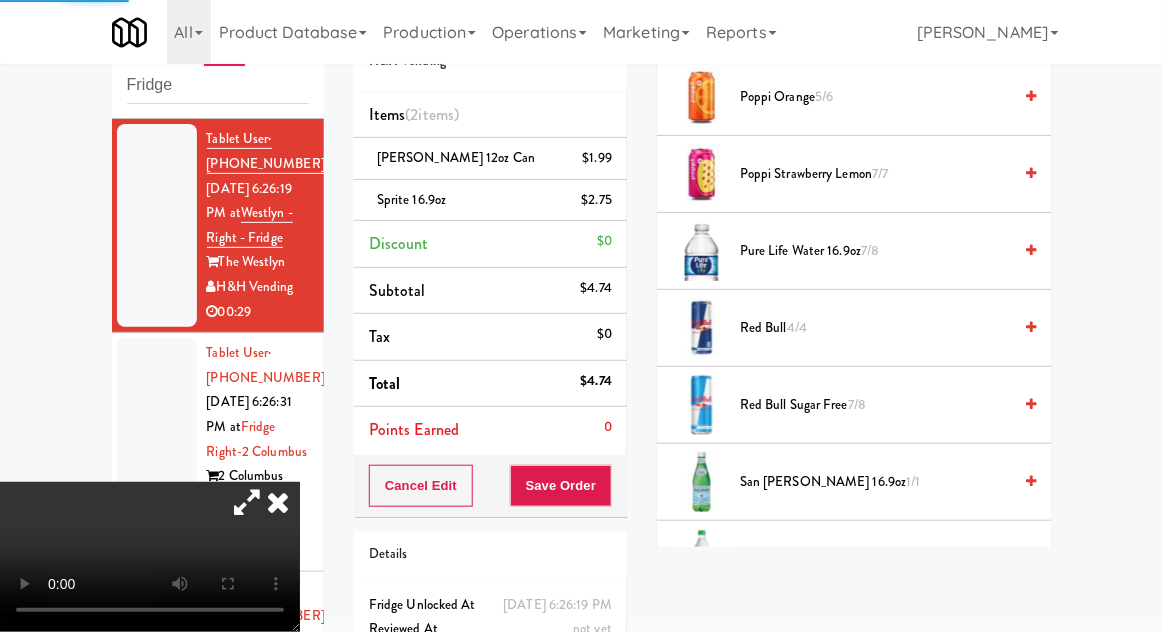 scroll, scrollTop: 207, scrollLeft: 0, axis: vertical 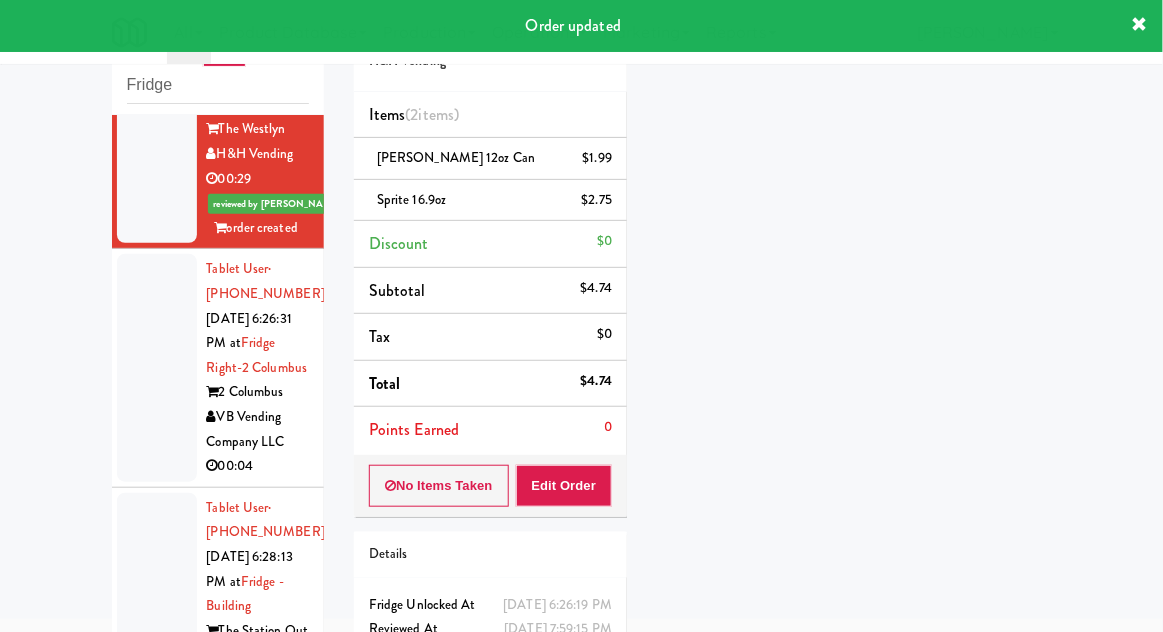 click at bounding box center [157, 367] 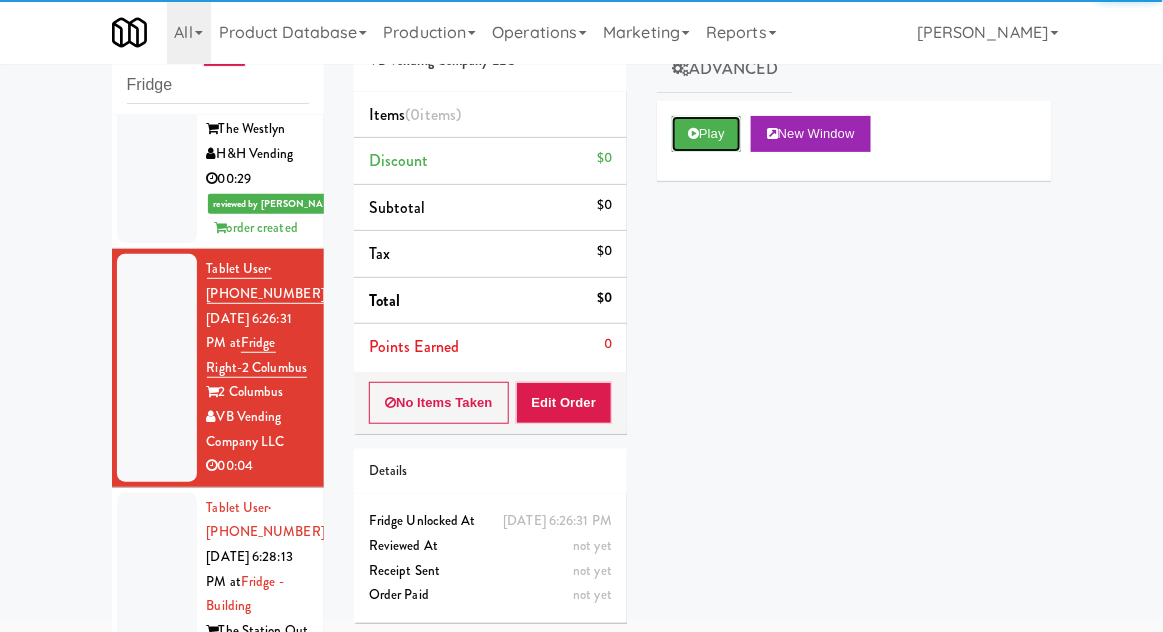 click on "Play" at bounding box center (706, 134) 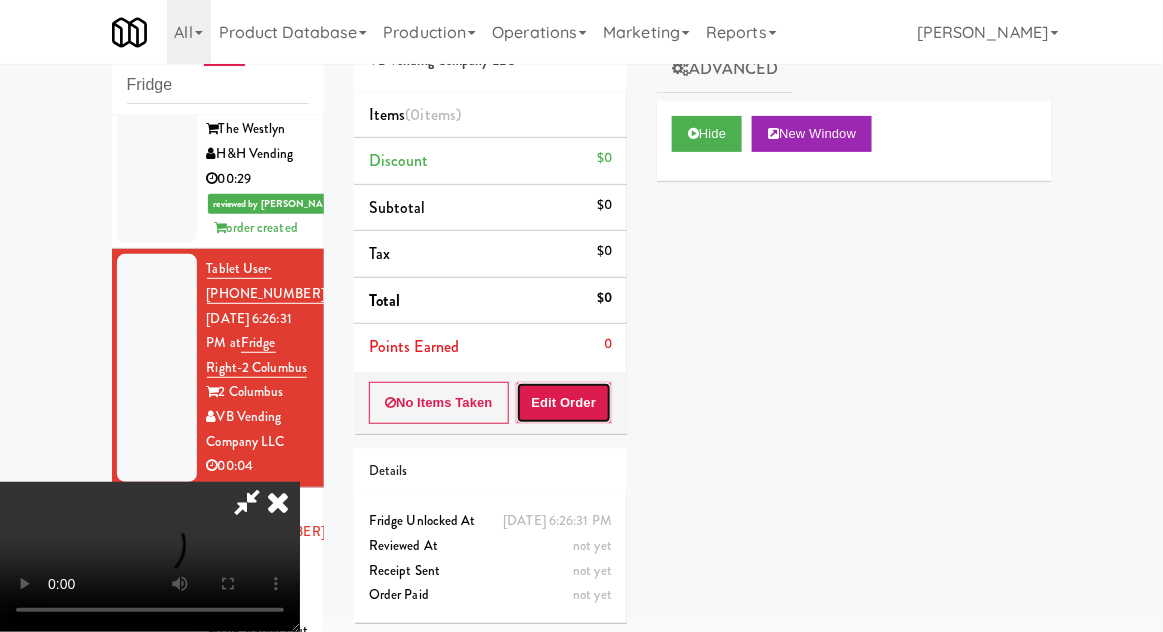 click on "Edit Order" at bounding box center [564, 403] 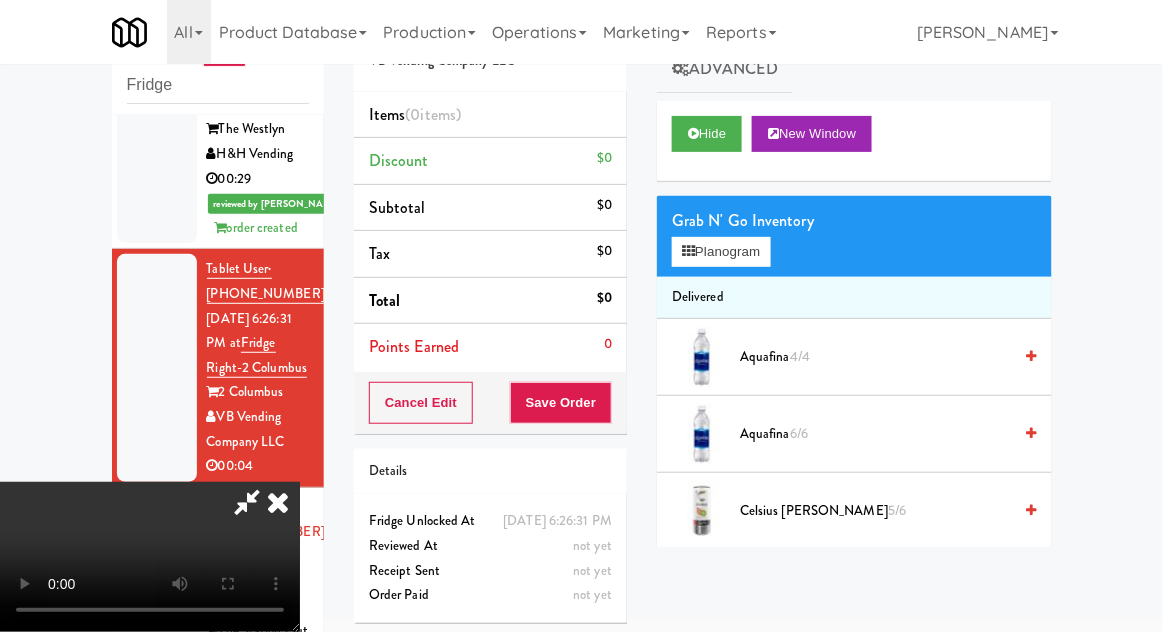 type 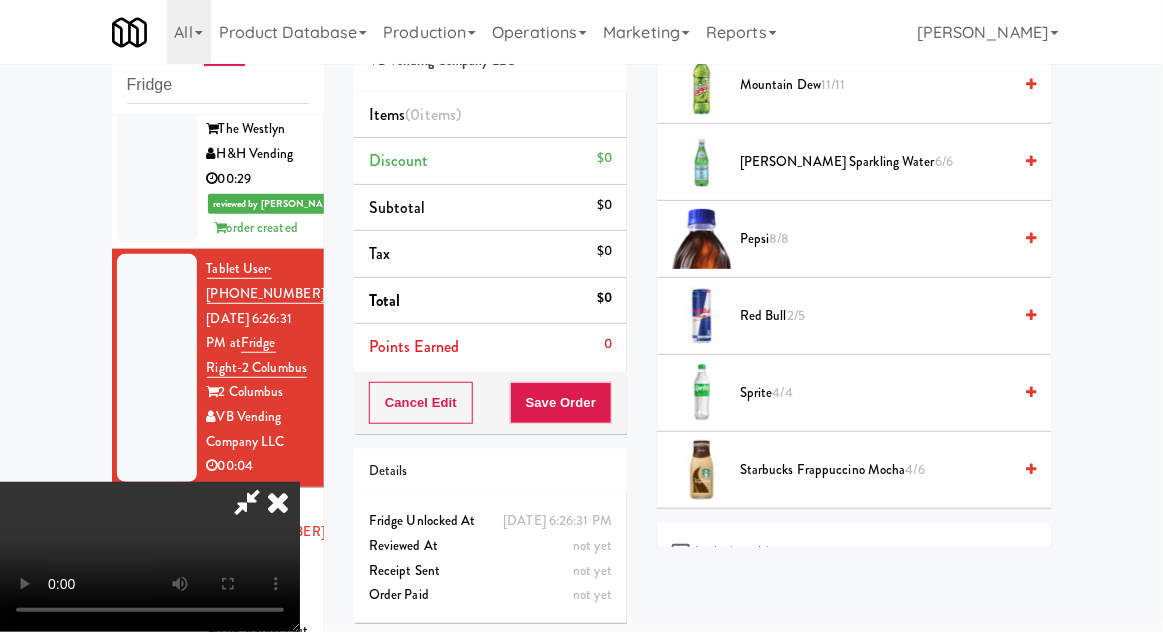 scroll, scrollTop: 2587, scrollLeft: 0, axis: vertical 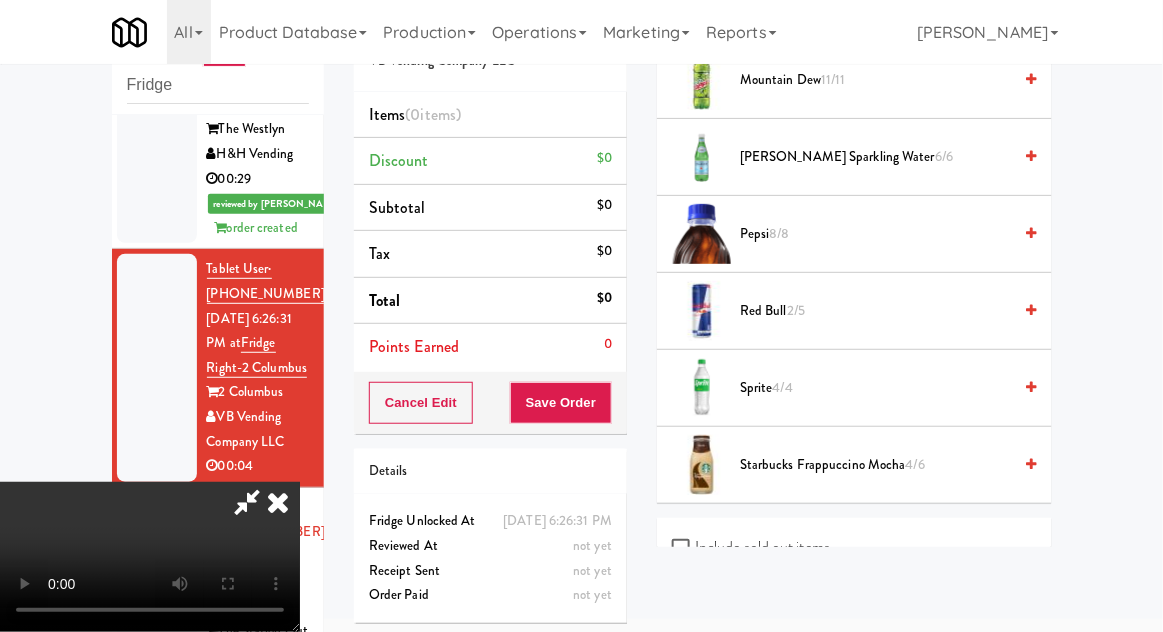 click on "Starbucks Frappuccino Mocha  4/6" at bounding box center (875, 465) 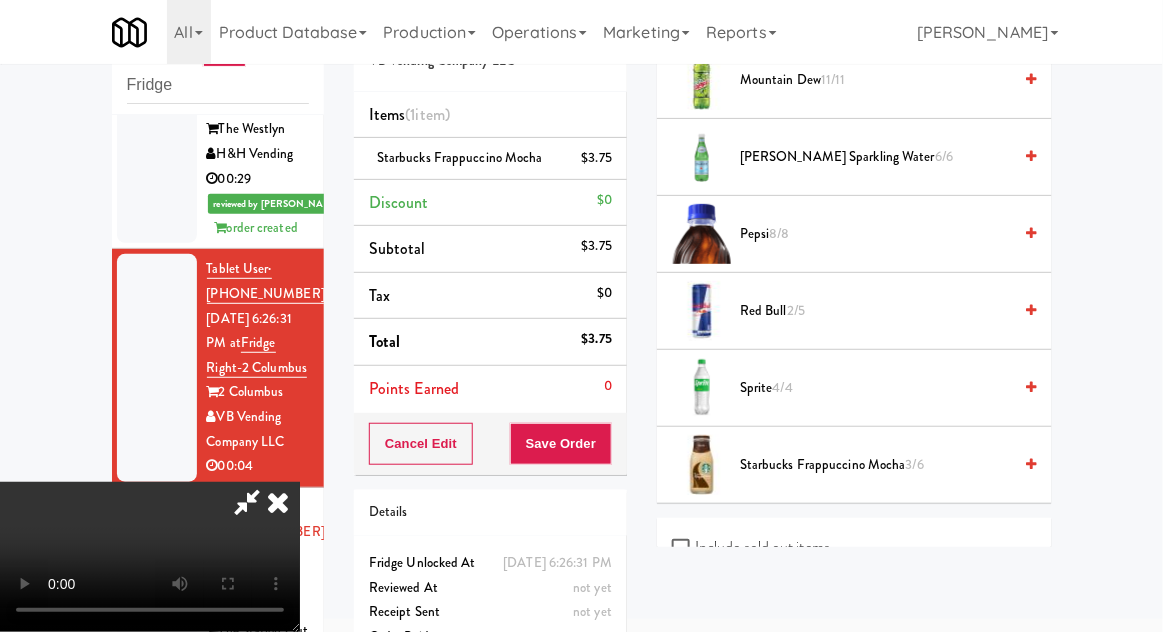 click at bounding box center [247, 502] 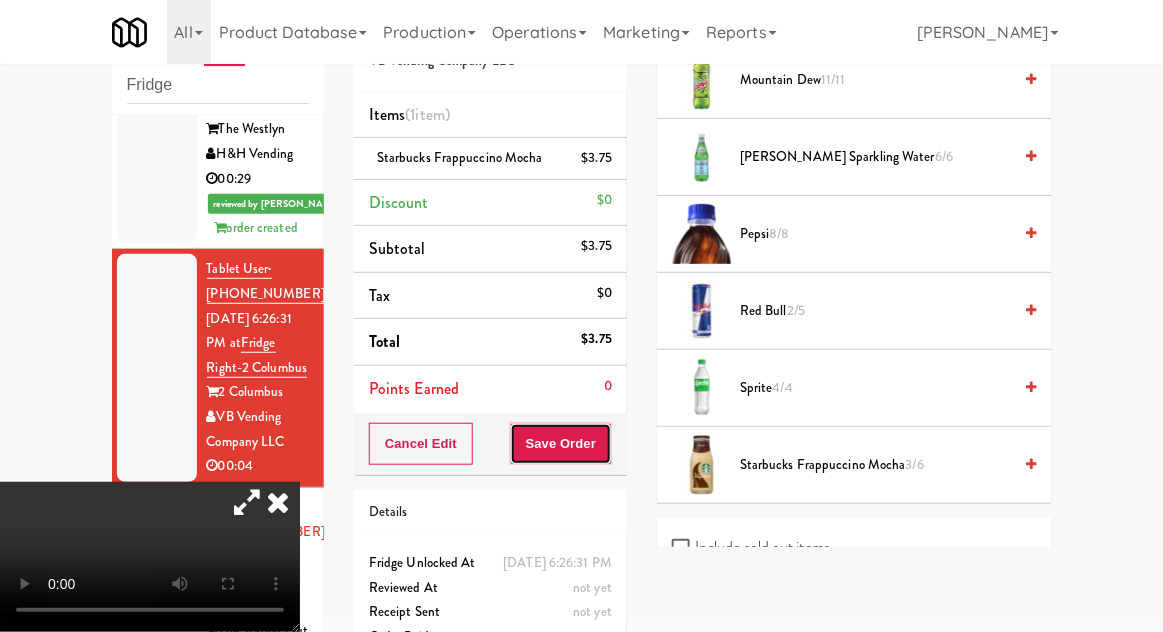 click on "Save Order" at bounding box center (561, 444) 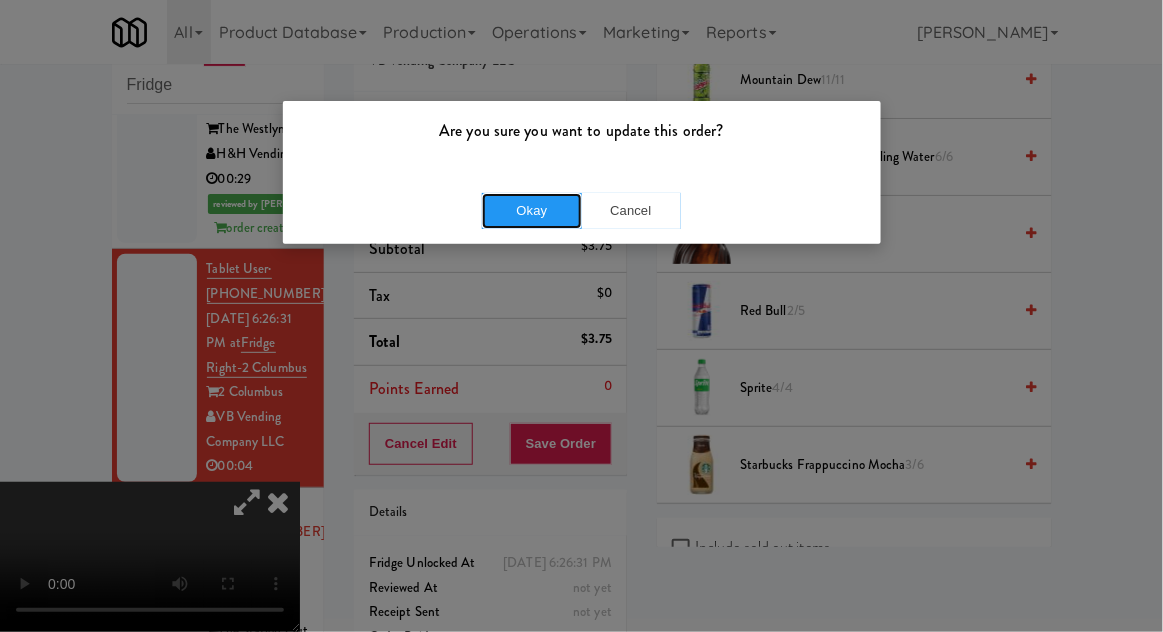 click on "Okay" at bounding box center (532, 211) 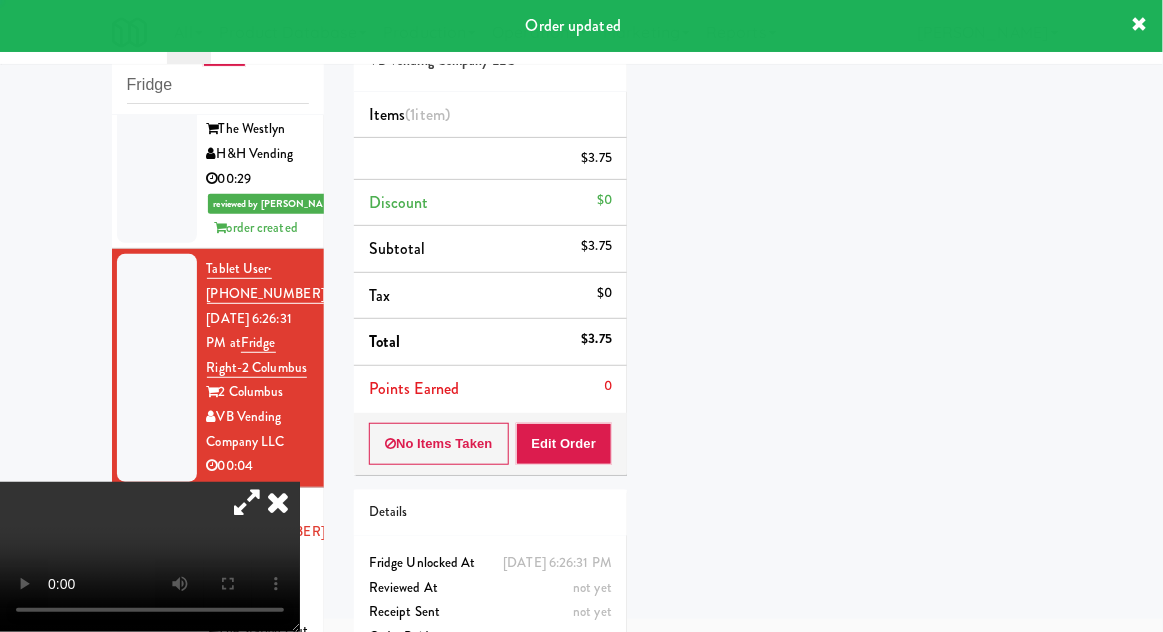scroll, scrollTop: 207, scrollLeft: 0, axis: vertical 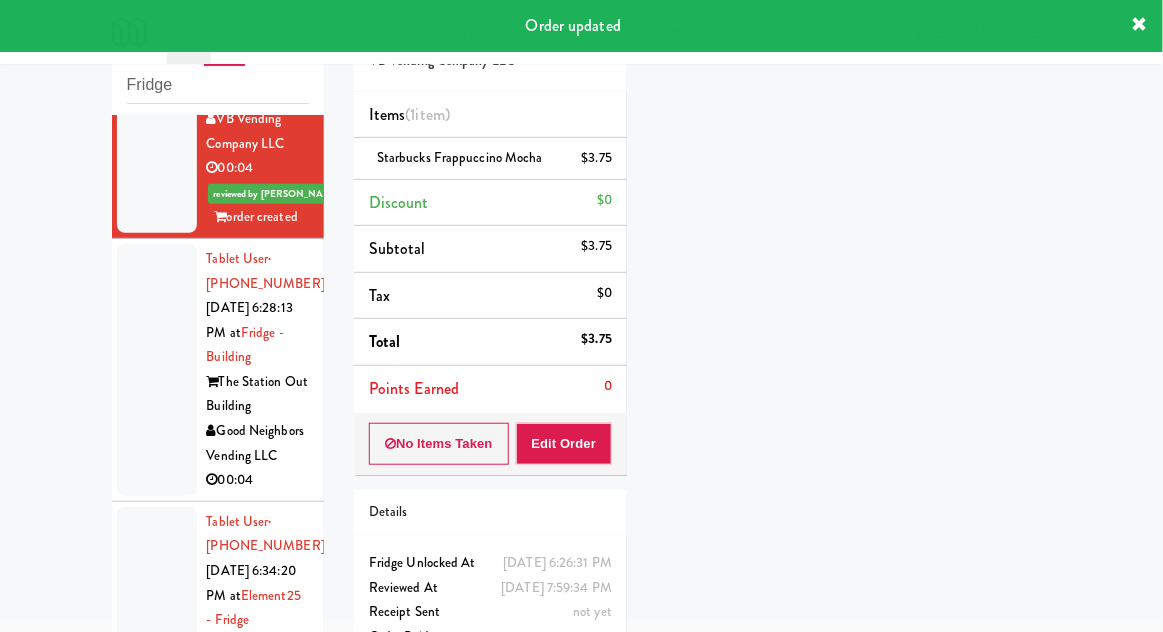 click at bounding box center [157, 370] 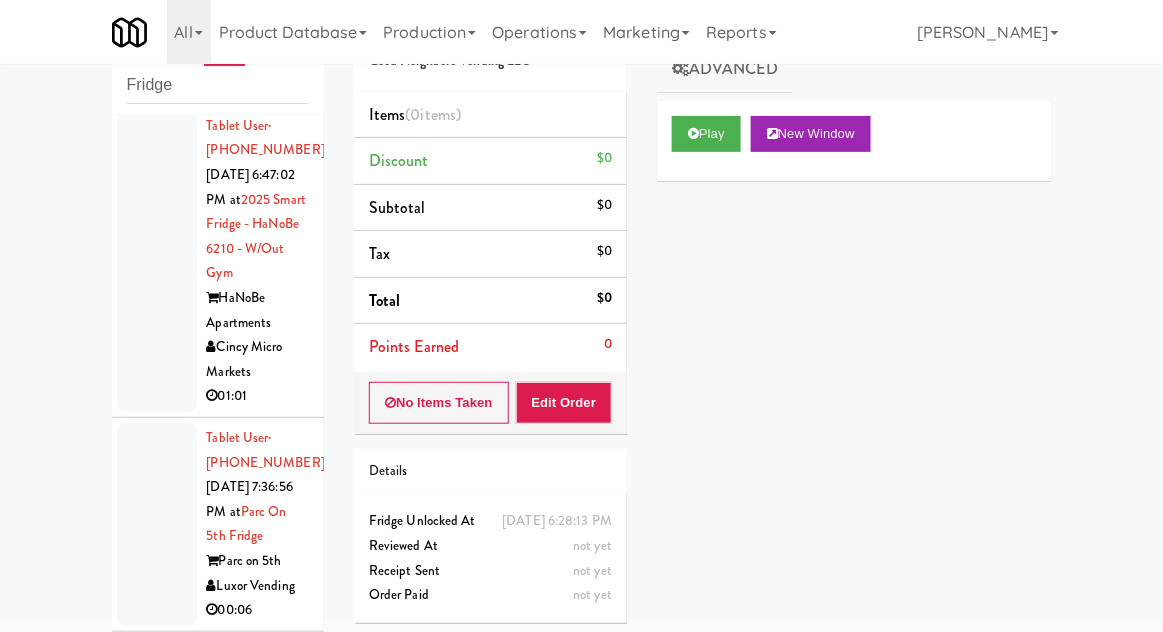 scroll, scrollTop: 11245, scrollLeft: 0, axis: vertical 